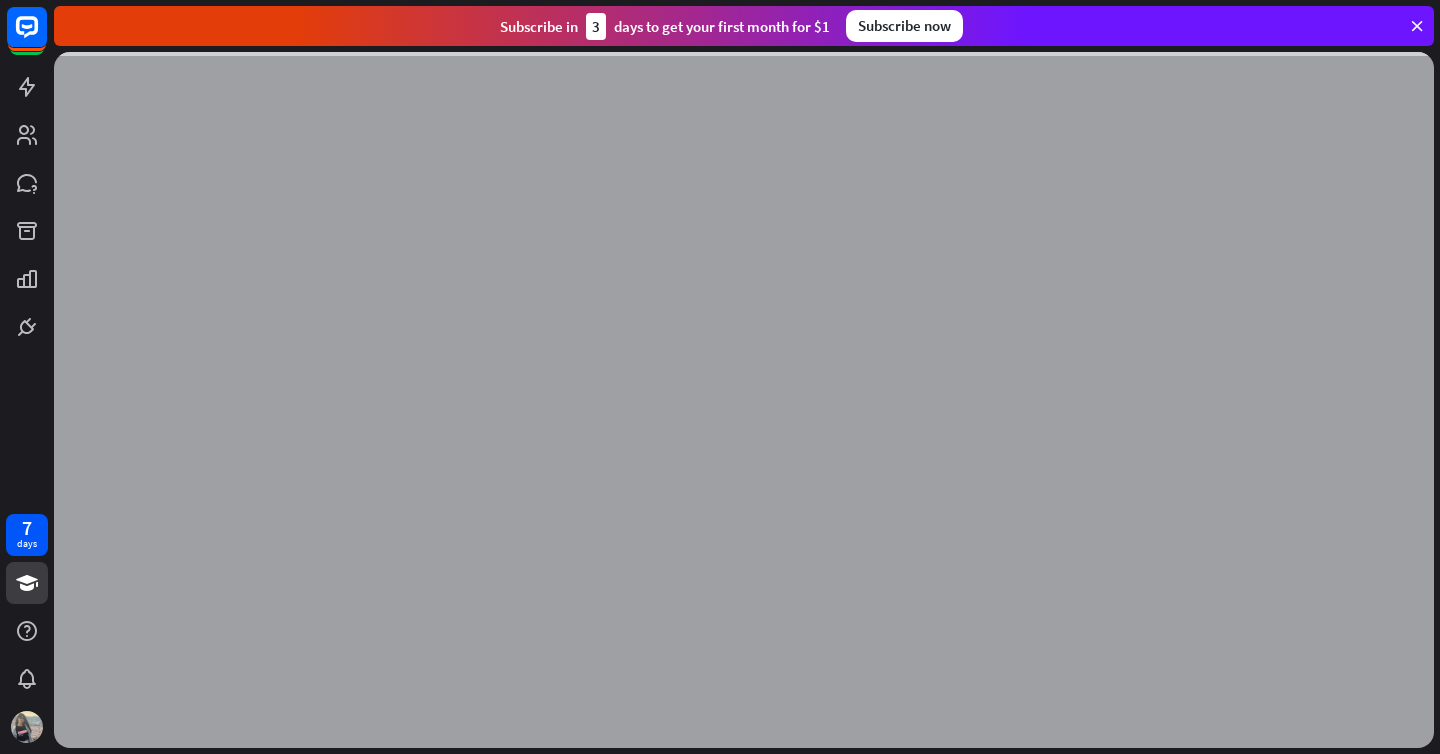 scroll, scrollTop: 0, scrollLeft: 0, axis: both 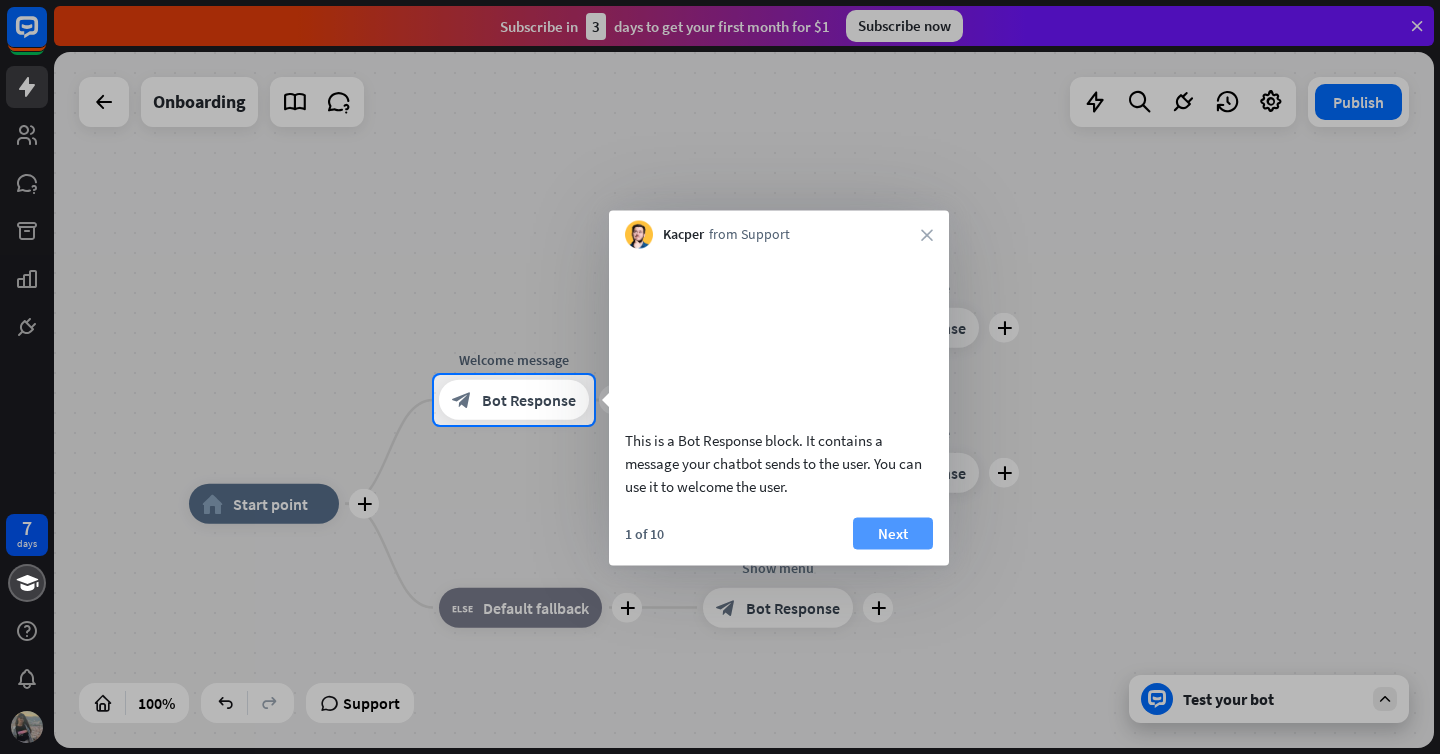 click on "Next" at bounding box center (893, 533) 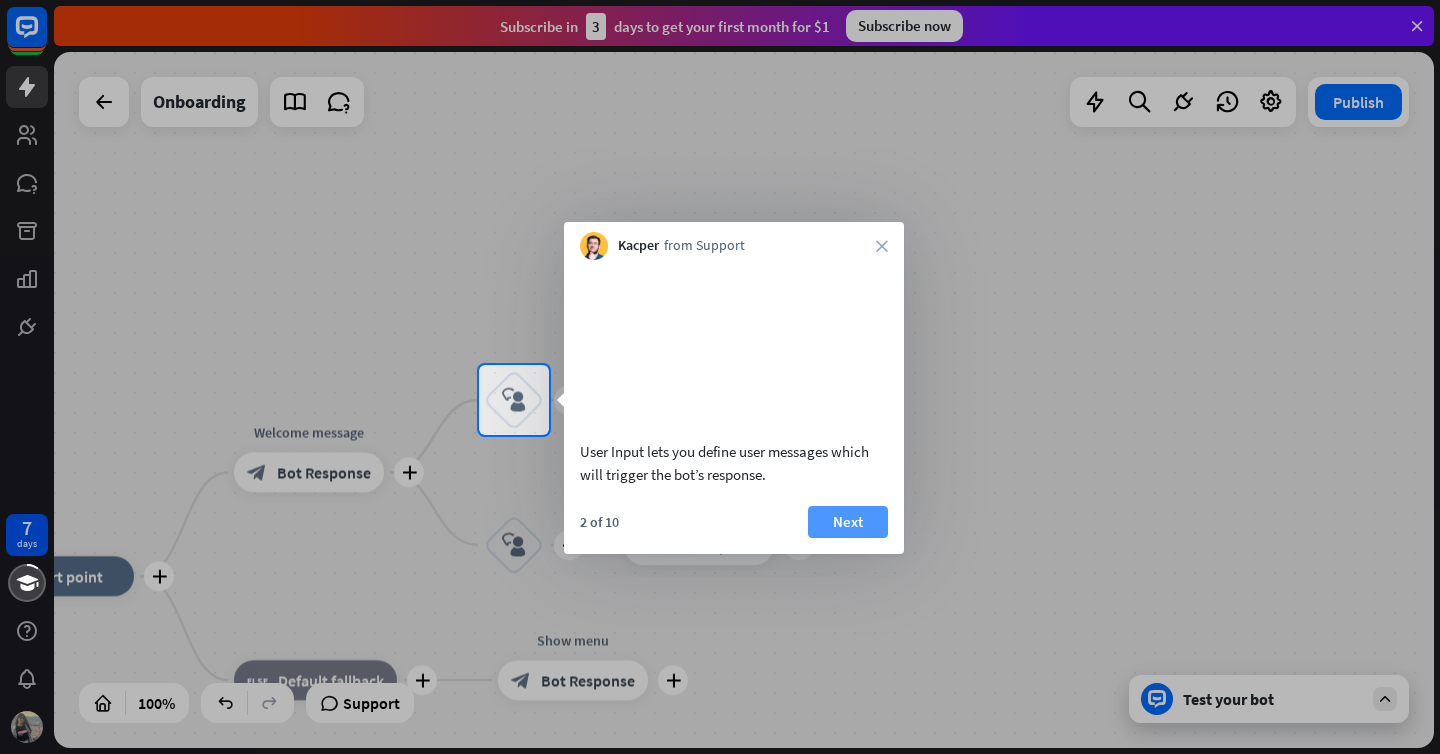 click on "Next" at bounding box center (848, 522) 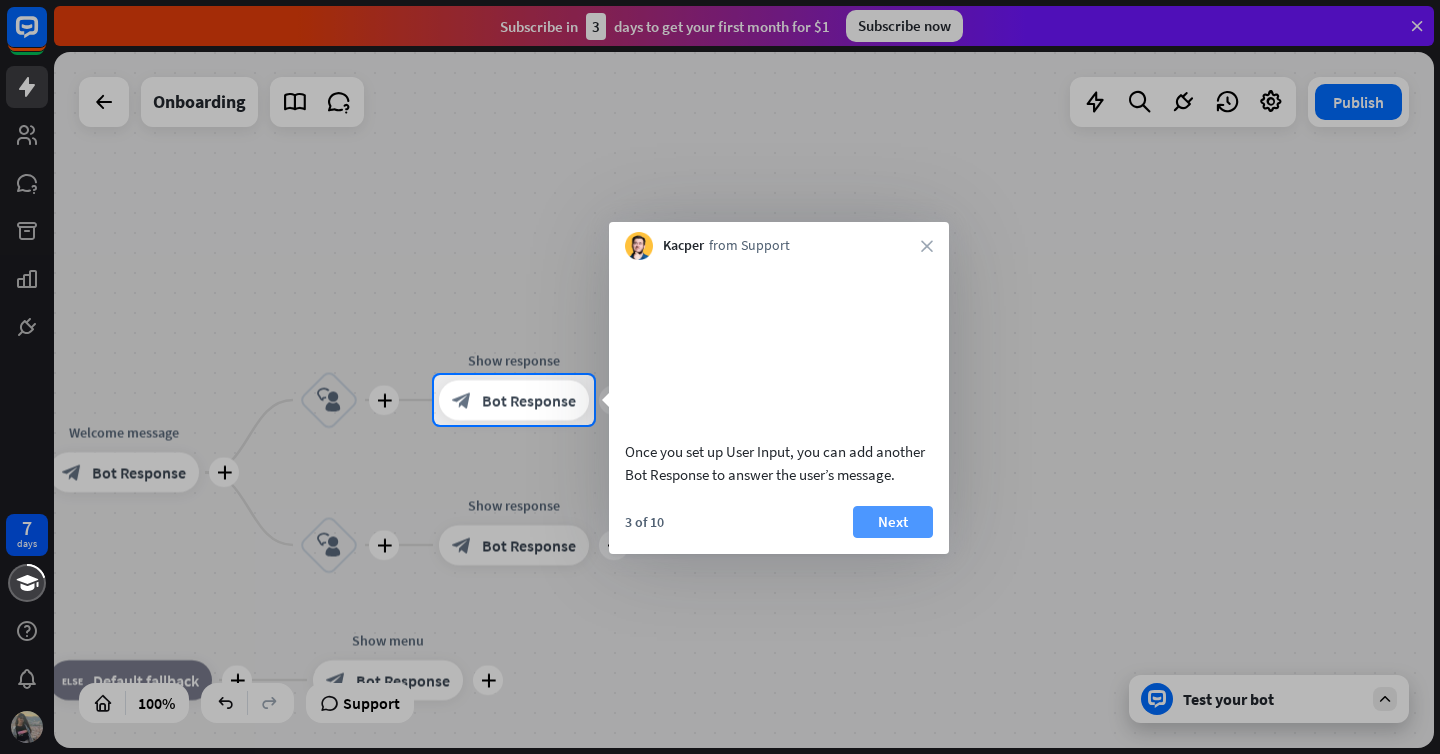 click on "Next" at bounding box center [893, 522] 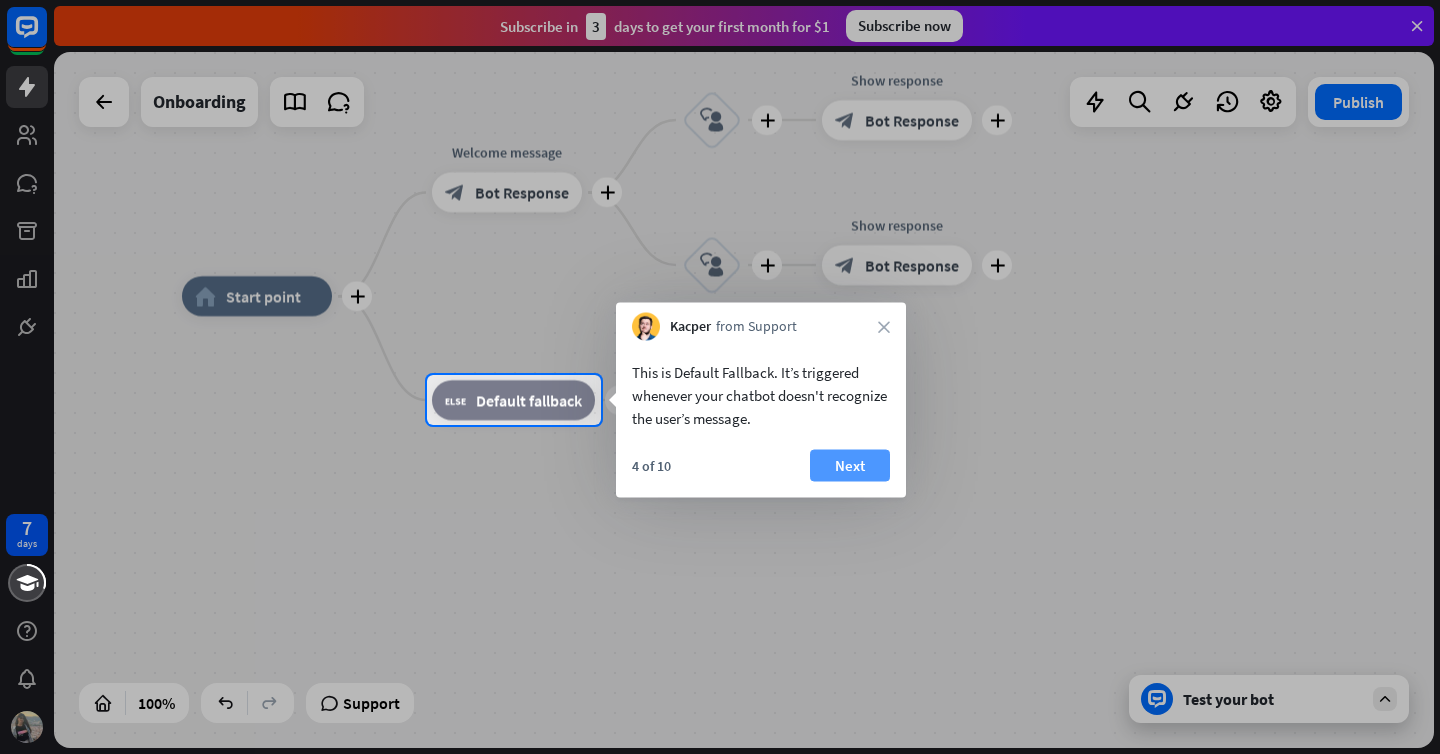 click on "Next" at bounding box center (850, 466) 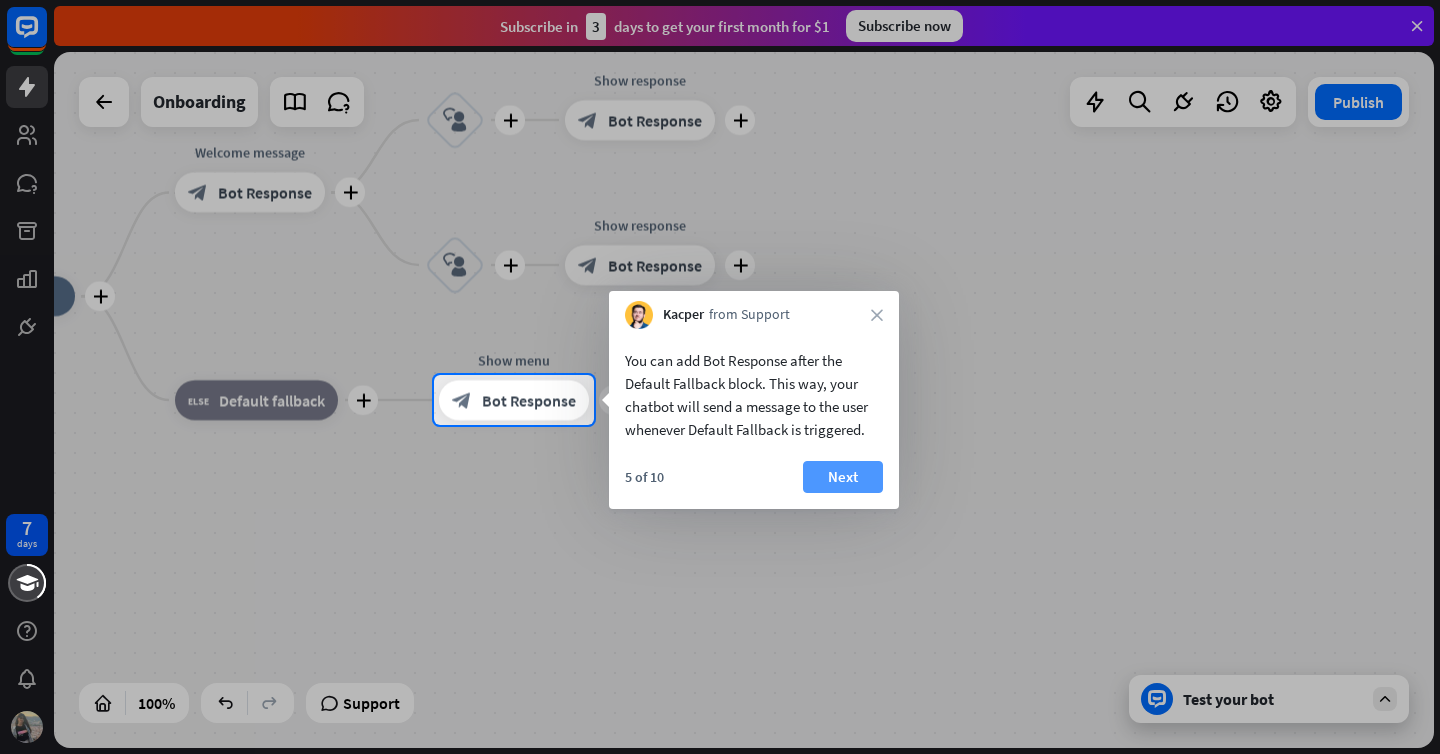 click on "Next" at bounding box center [843, 477] 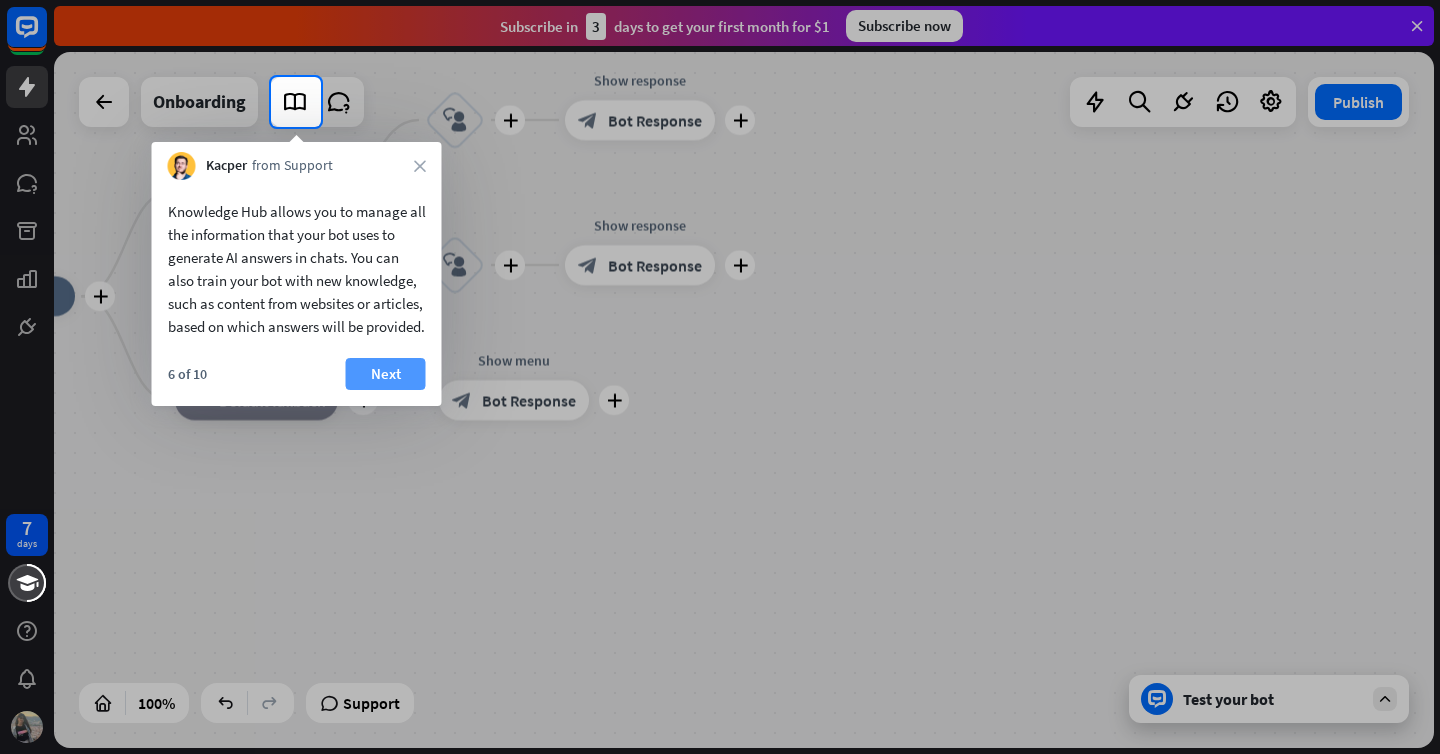 click on "Next" at bounding box center (386, 374) 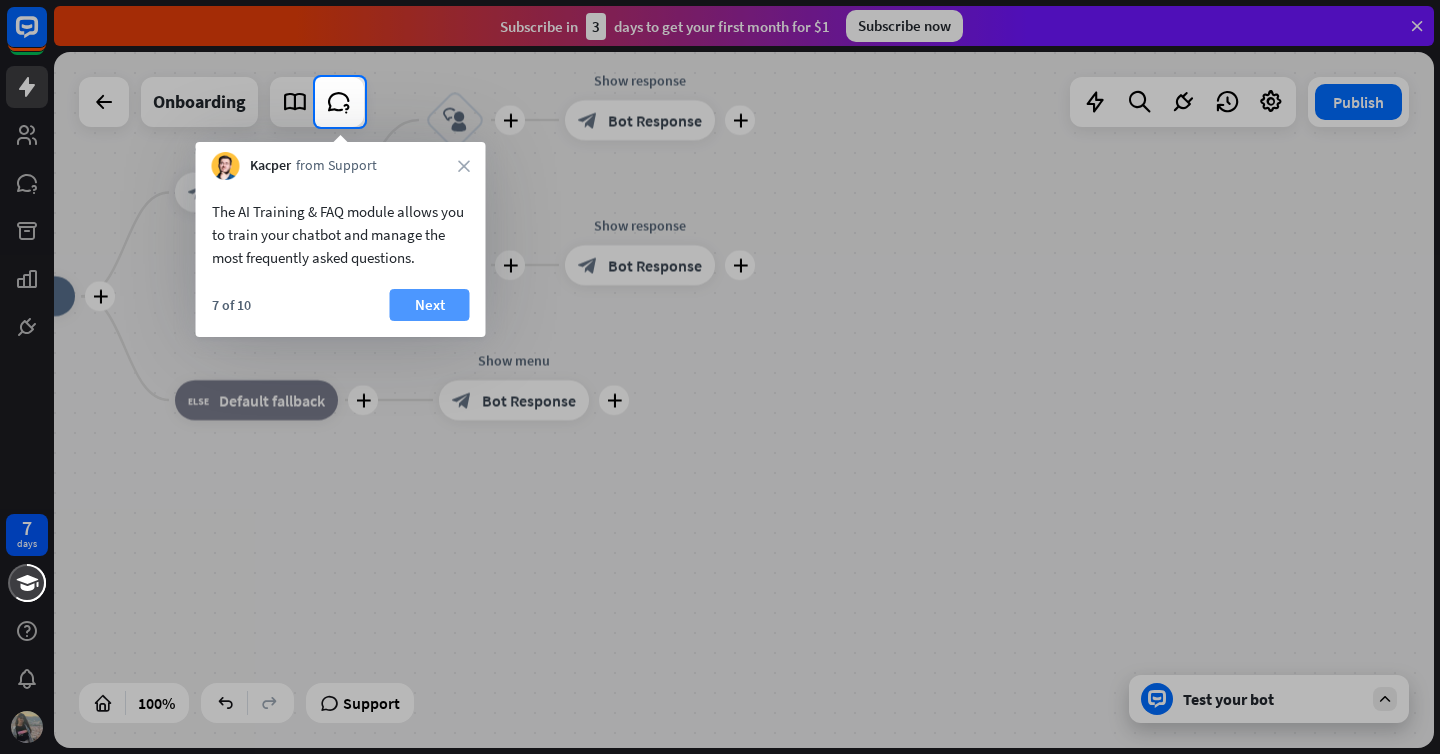 click on "Next" at bounding box center (430, 305) 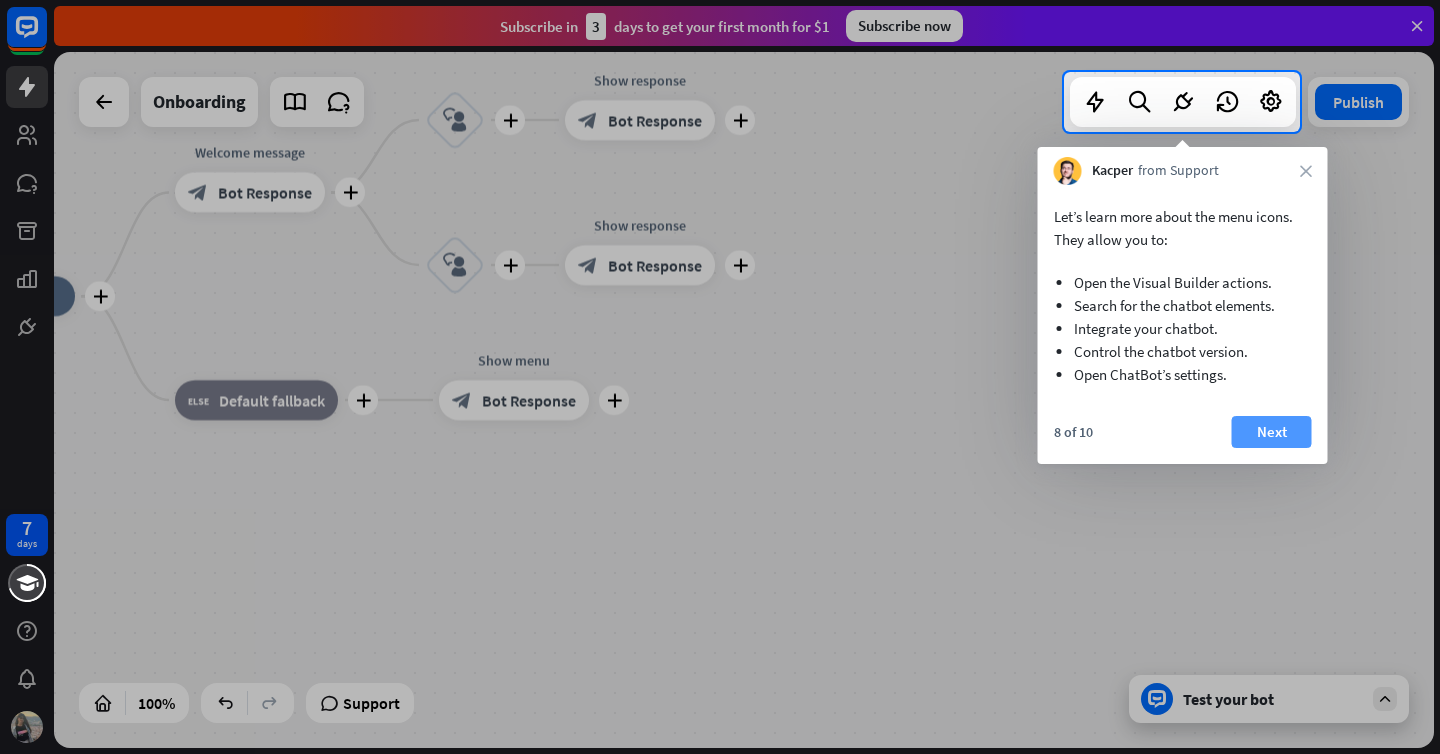 click on "Next" at bounding box center [1272, 432] 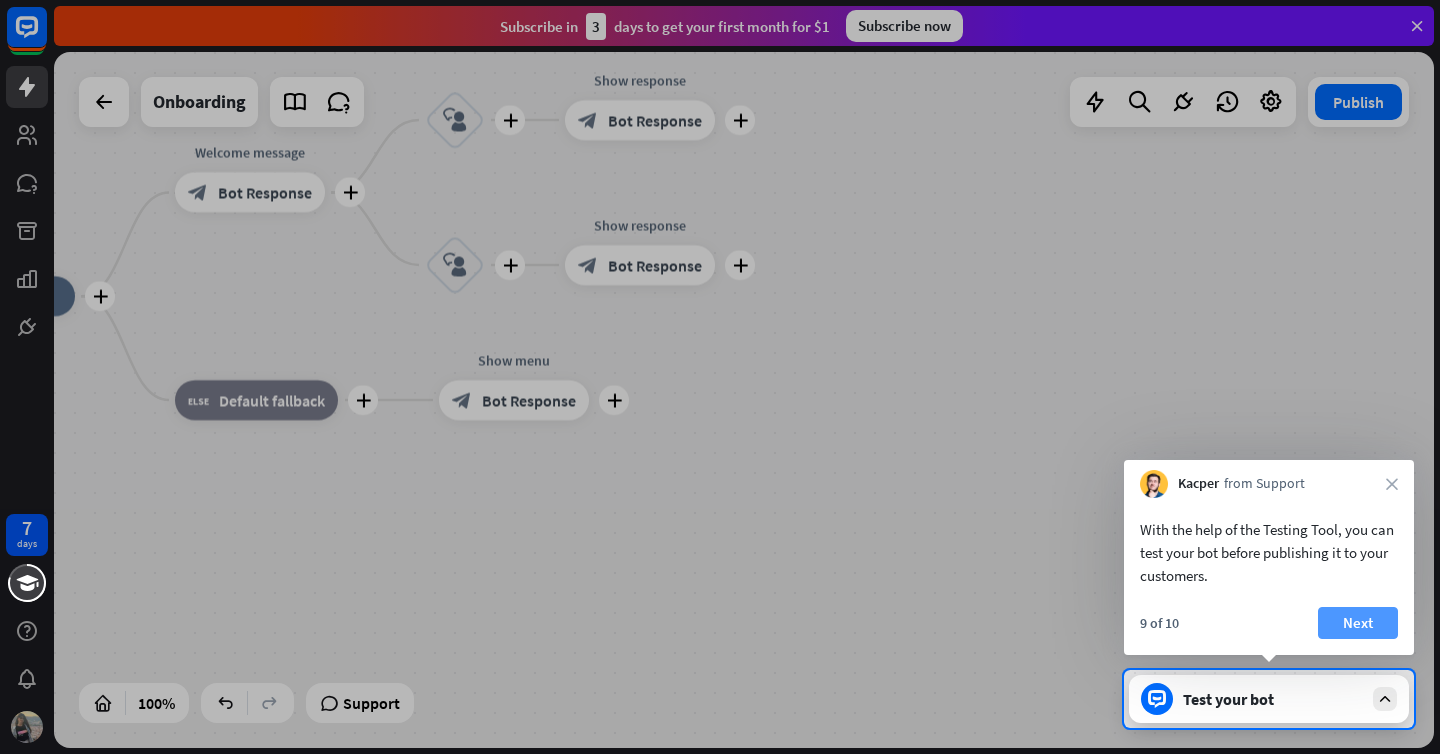 click on "Next" at bounding box center [1358, 623] 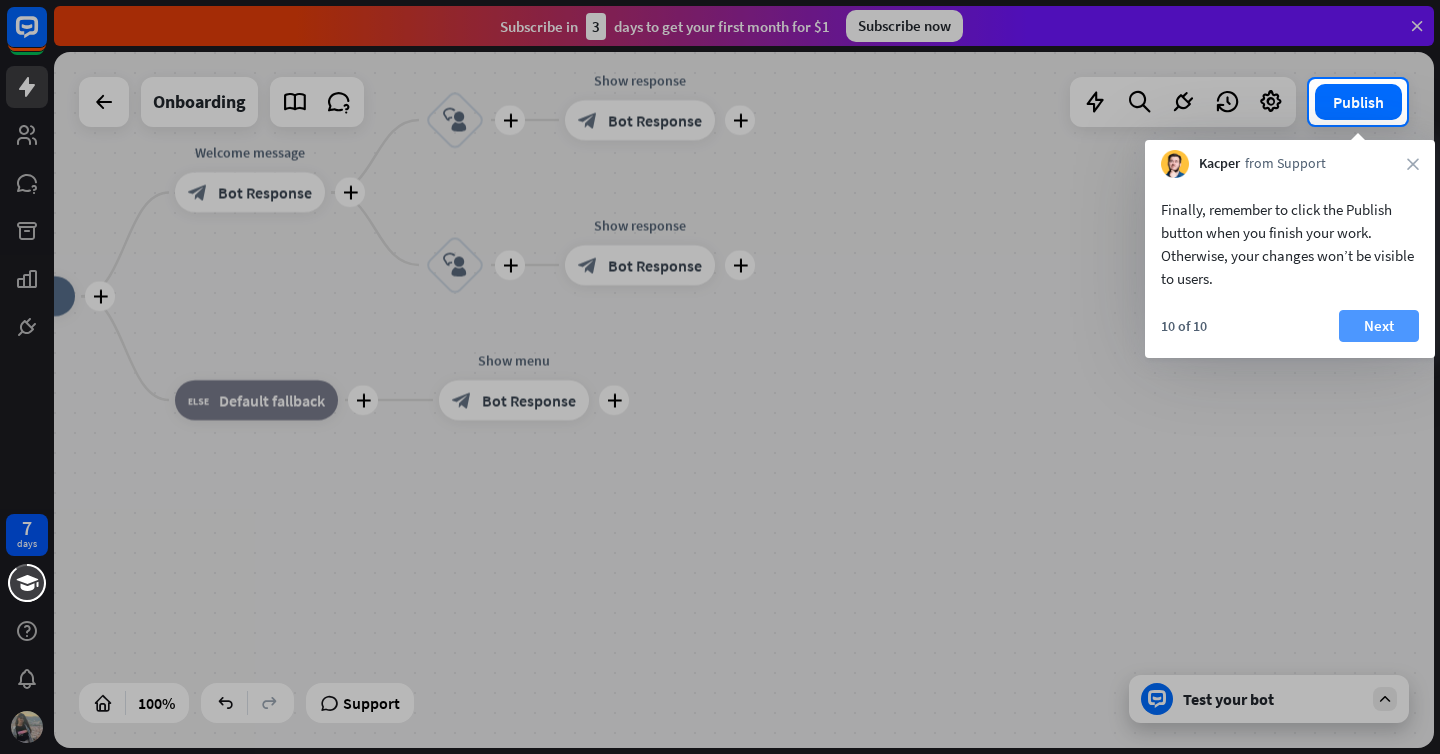 click on "Next" at bounding box center [1379, 326] 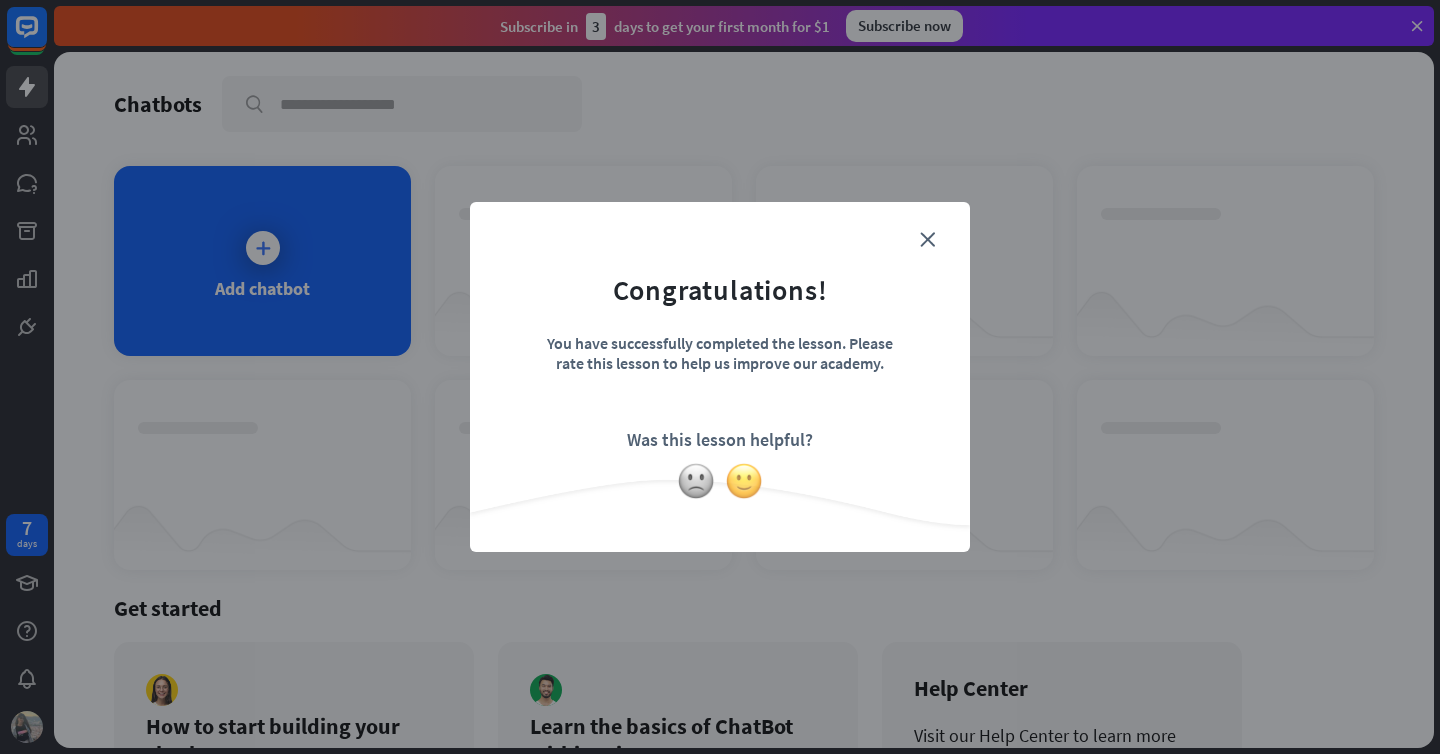 click at bounding box center (744, 481) 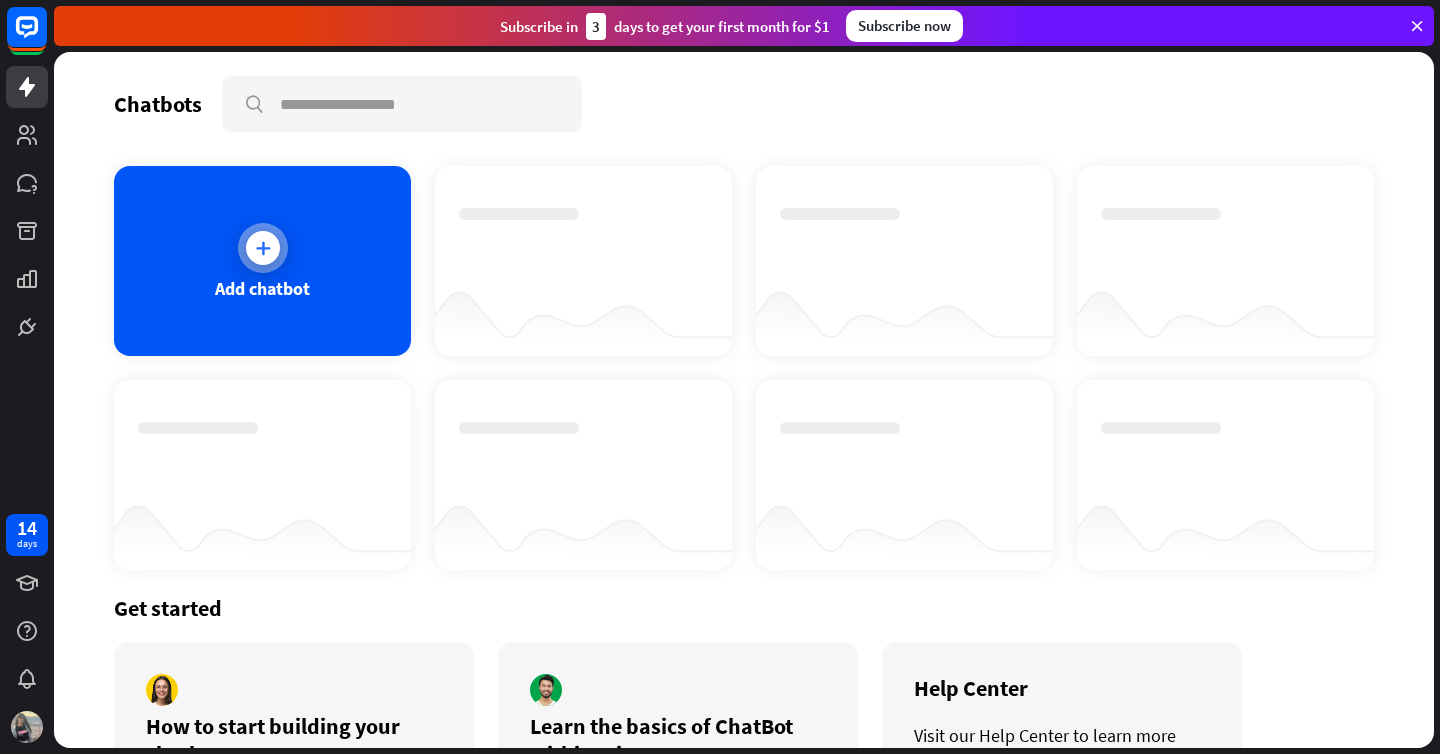 click at bounding box center (263, 248) 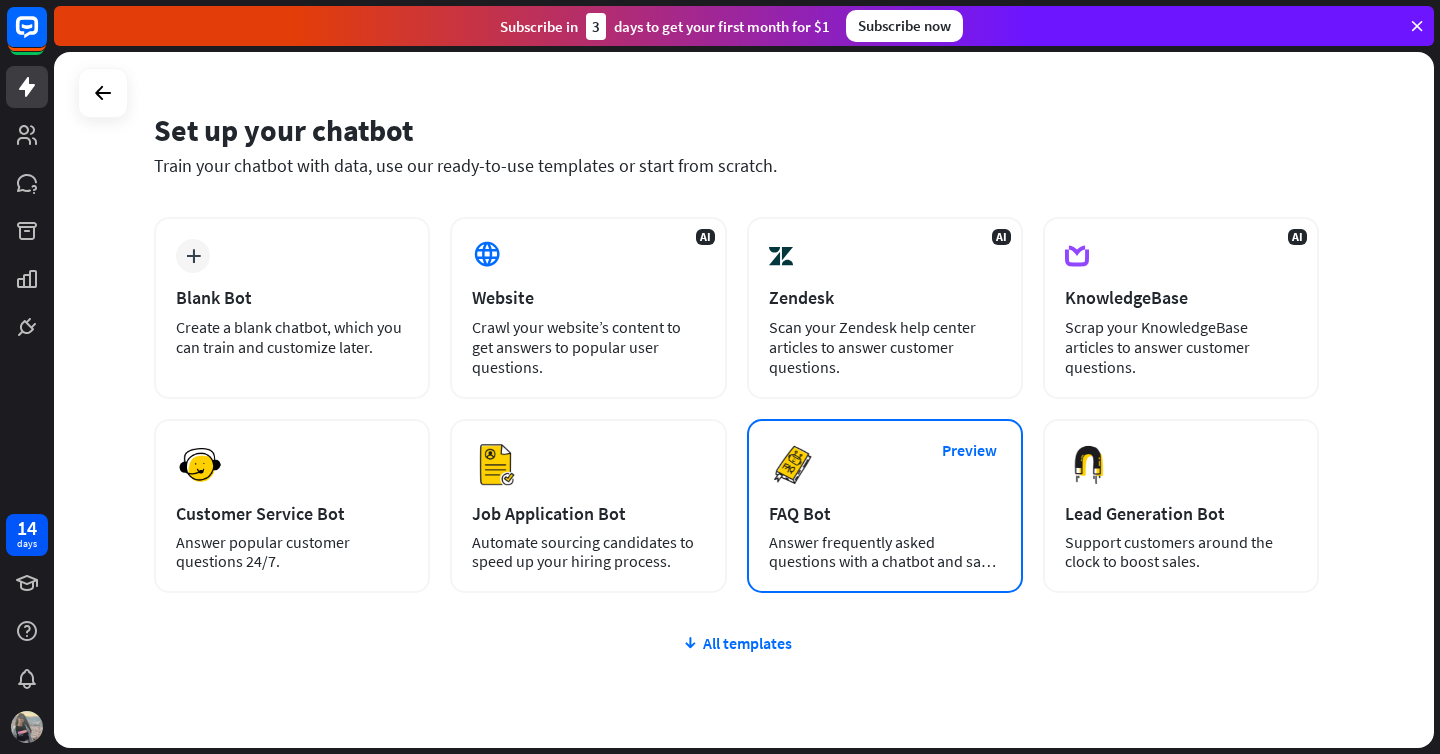 scroll, scrollTop: 47, scrollLeft: 0, axis: vertical 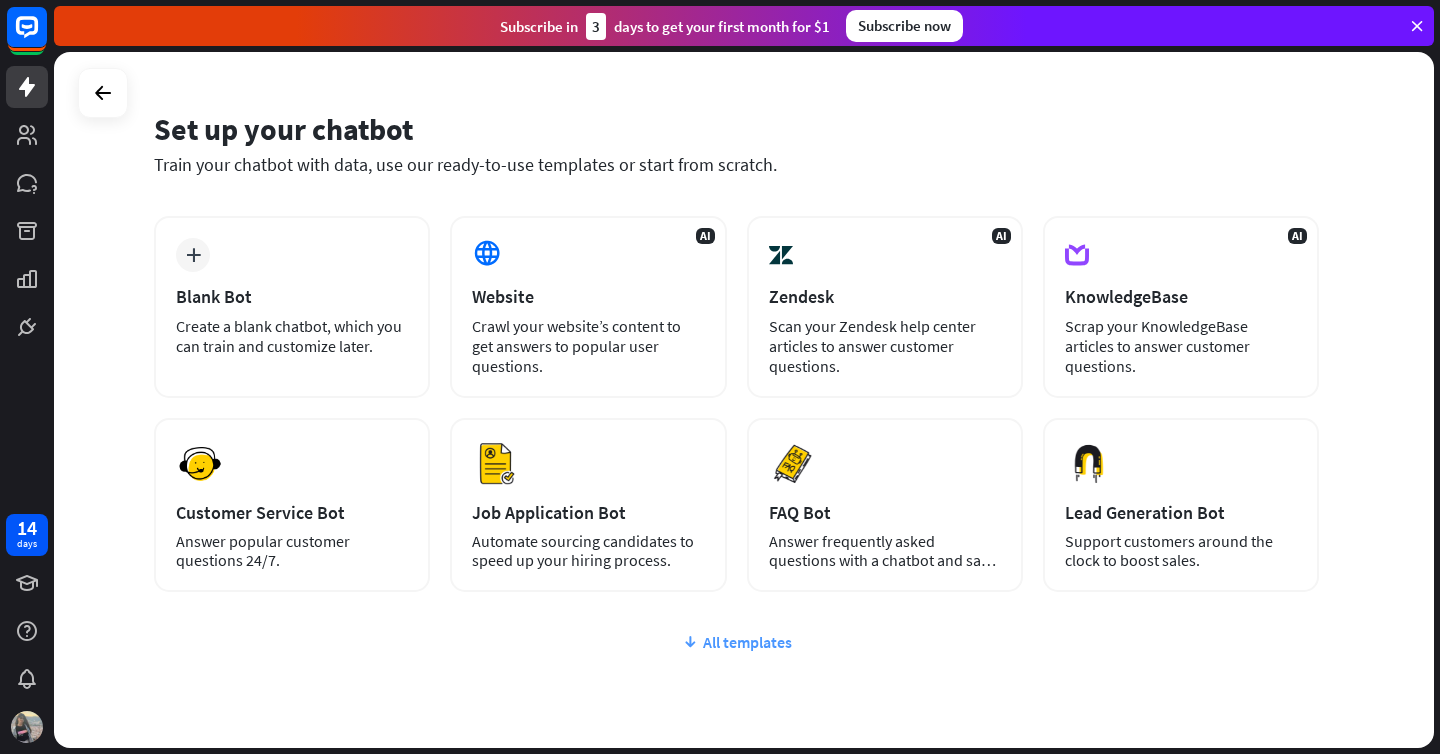 click on "All templates" at bounding box center [736, 642] 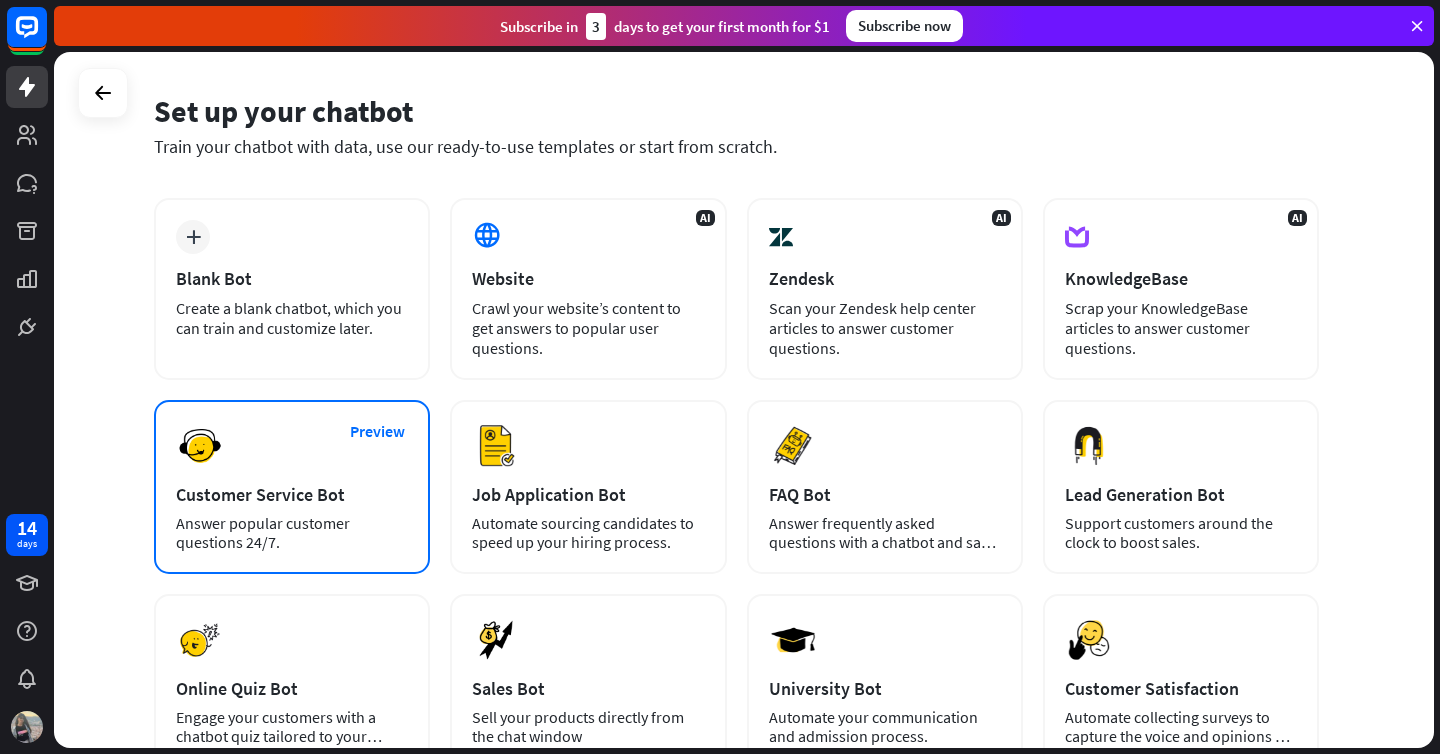 scroll, scrollTop: 48, scrollLeft: 0, axis: vertical 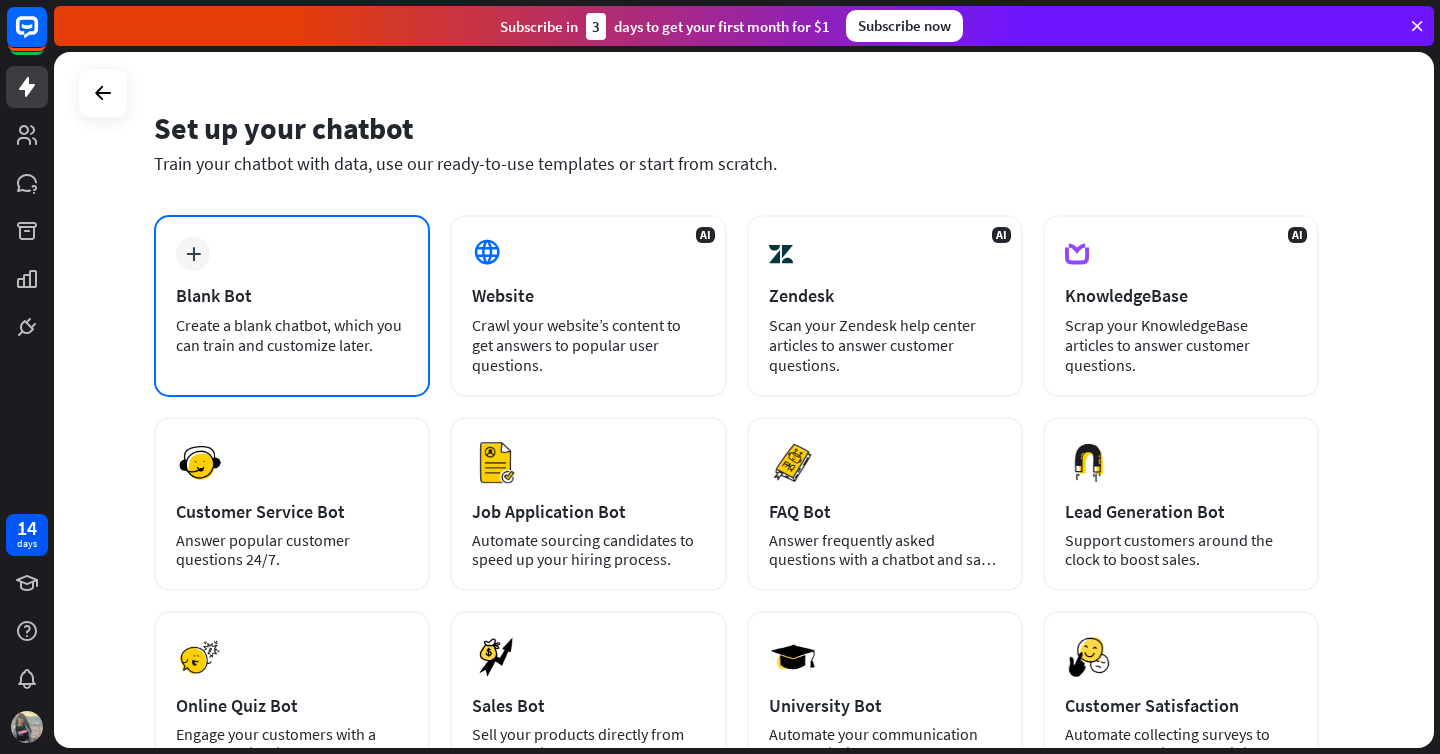 click on "plus   Blank Bot
Create a blank chatbot, which you can train and
customize later." at bounding box center (292, 306) 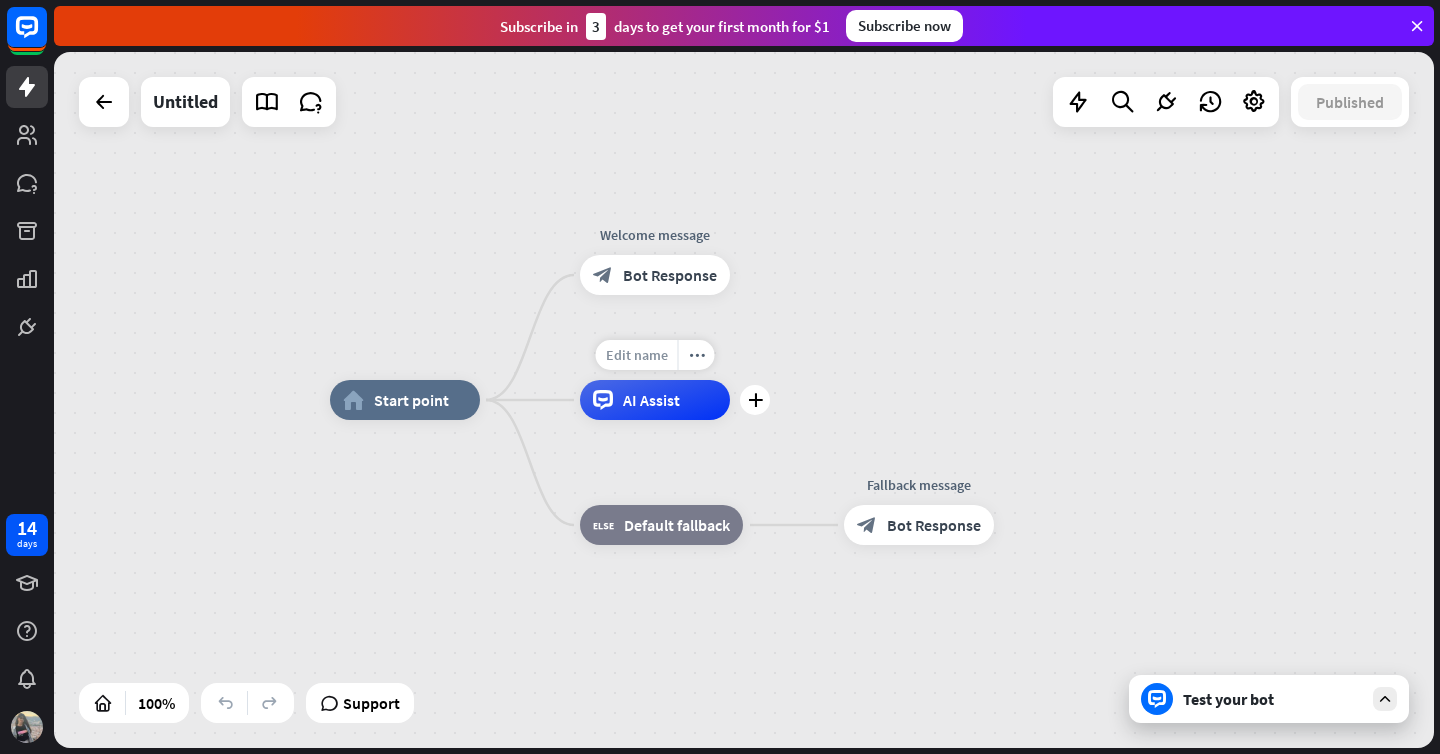 click on "Edit name" at bounding box center (637, 355) 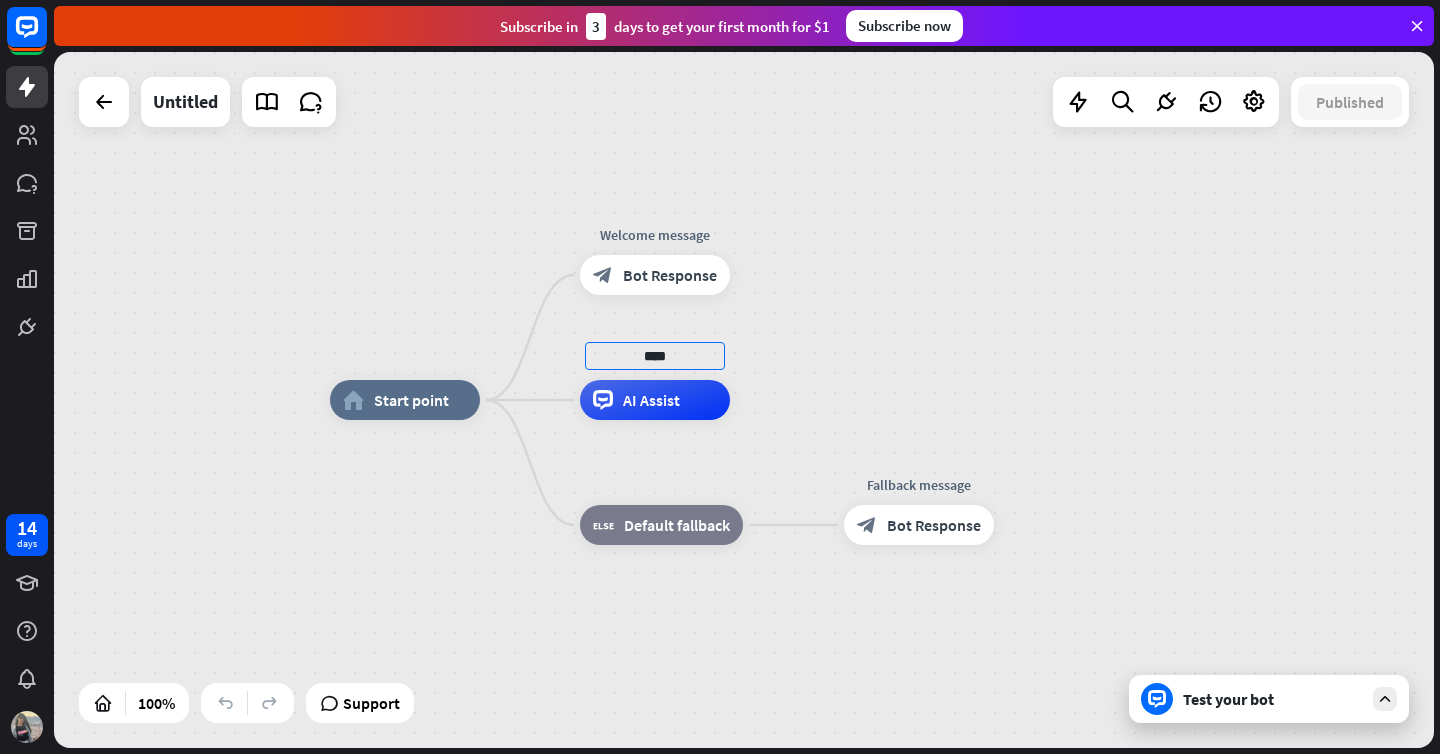 type on "****" 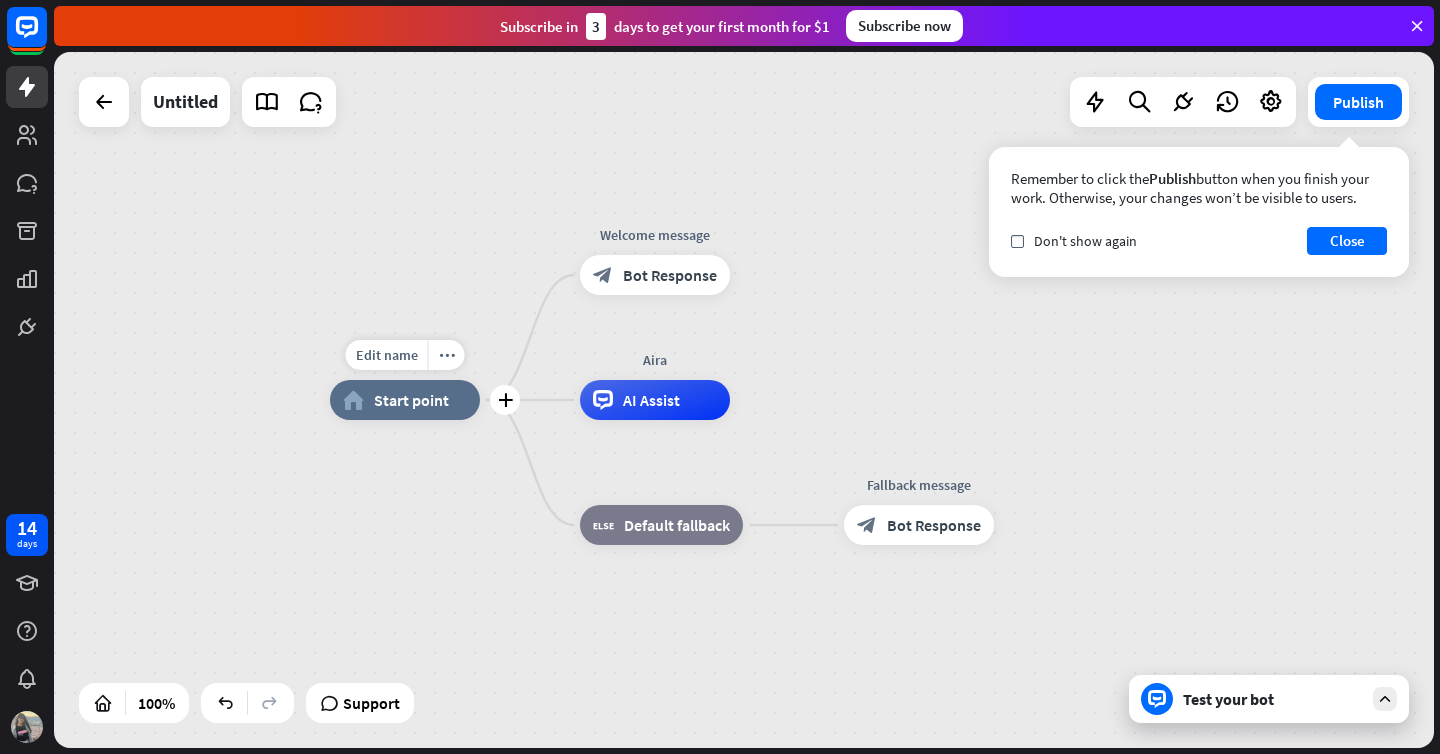 click on "home_2   Start point" at bounding box center [405, 400] 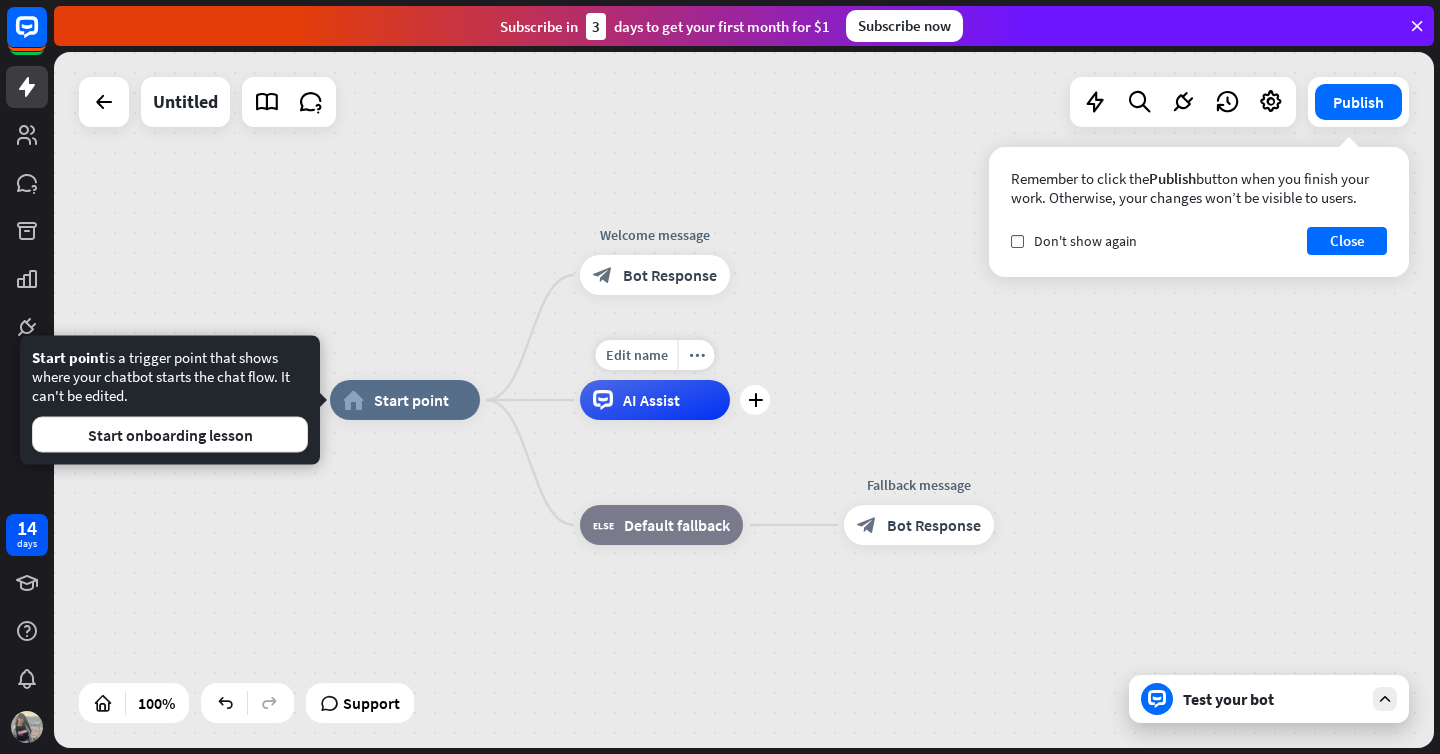 click on "AI Assist" at bounding box center (655, 400) 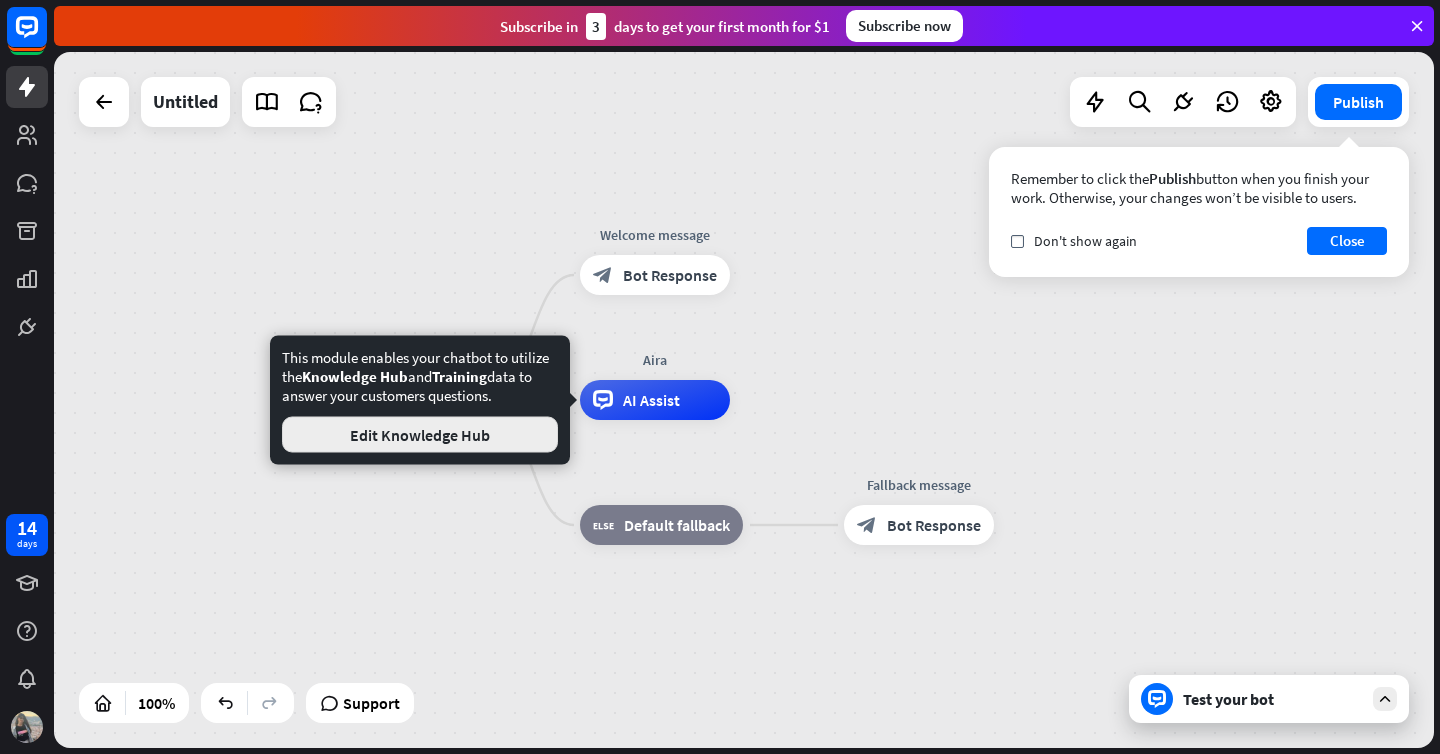 click on "Edit Knowledge Hub" at bounding box center [420, 435] 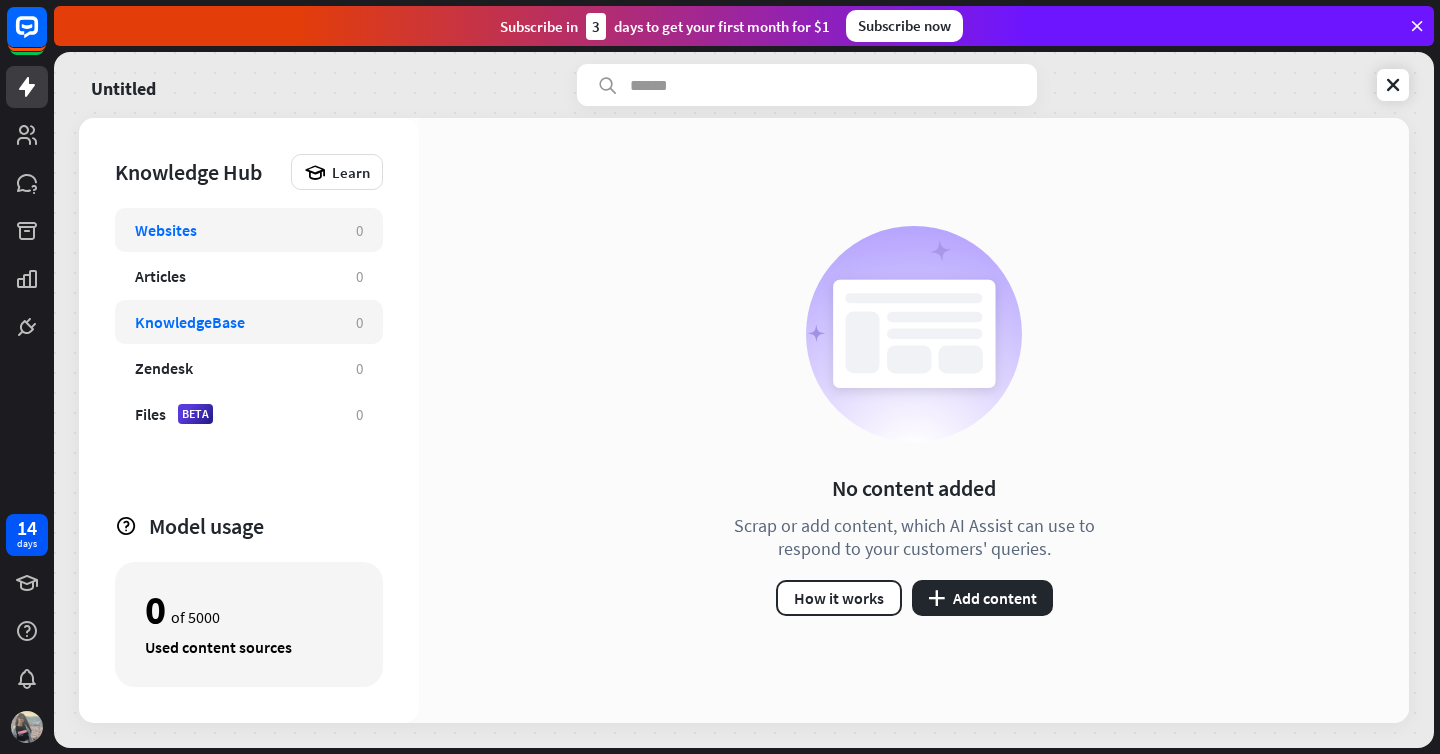 click on "KnowledgeBase" at bounding box center [190, 322] 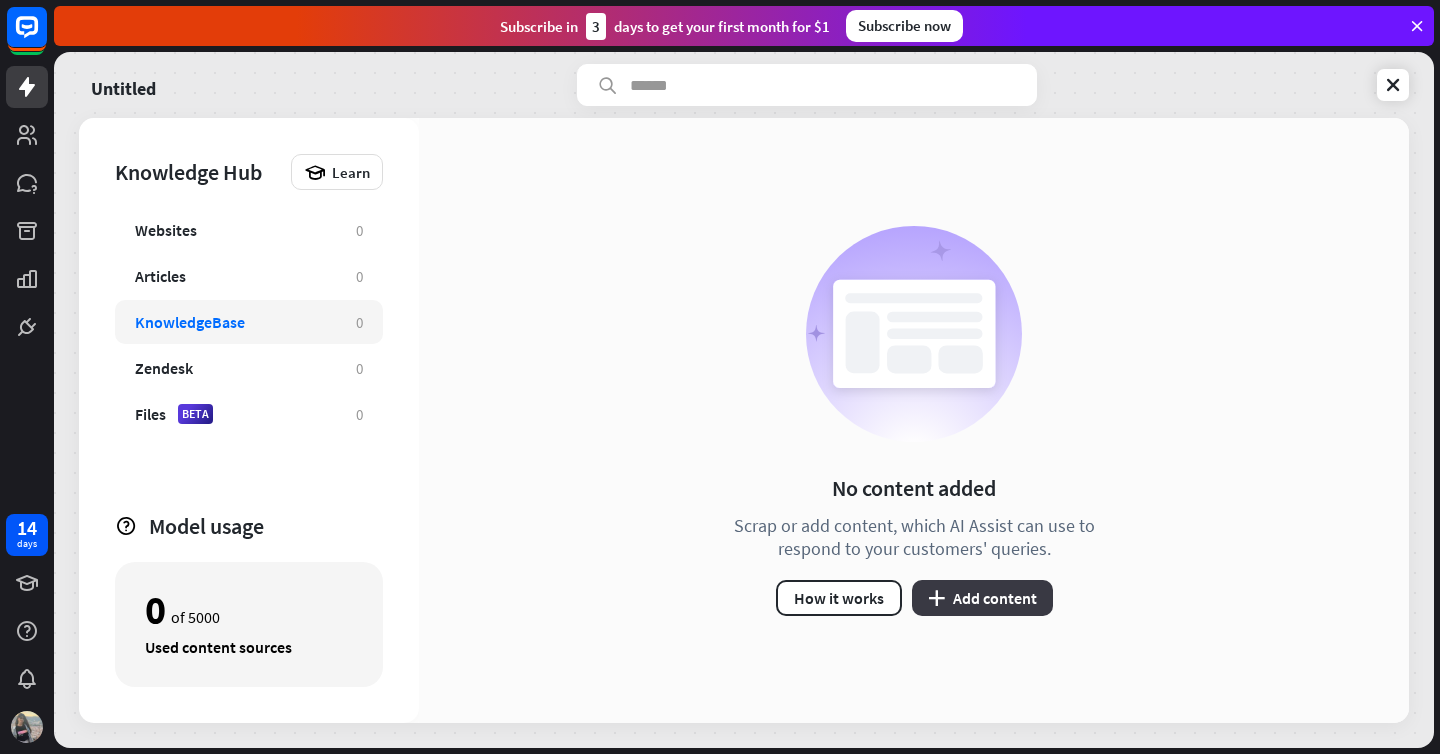 click on "plus
Add content" at bounding box center (982, 598) 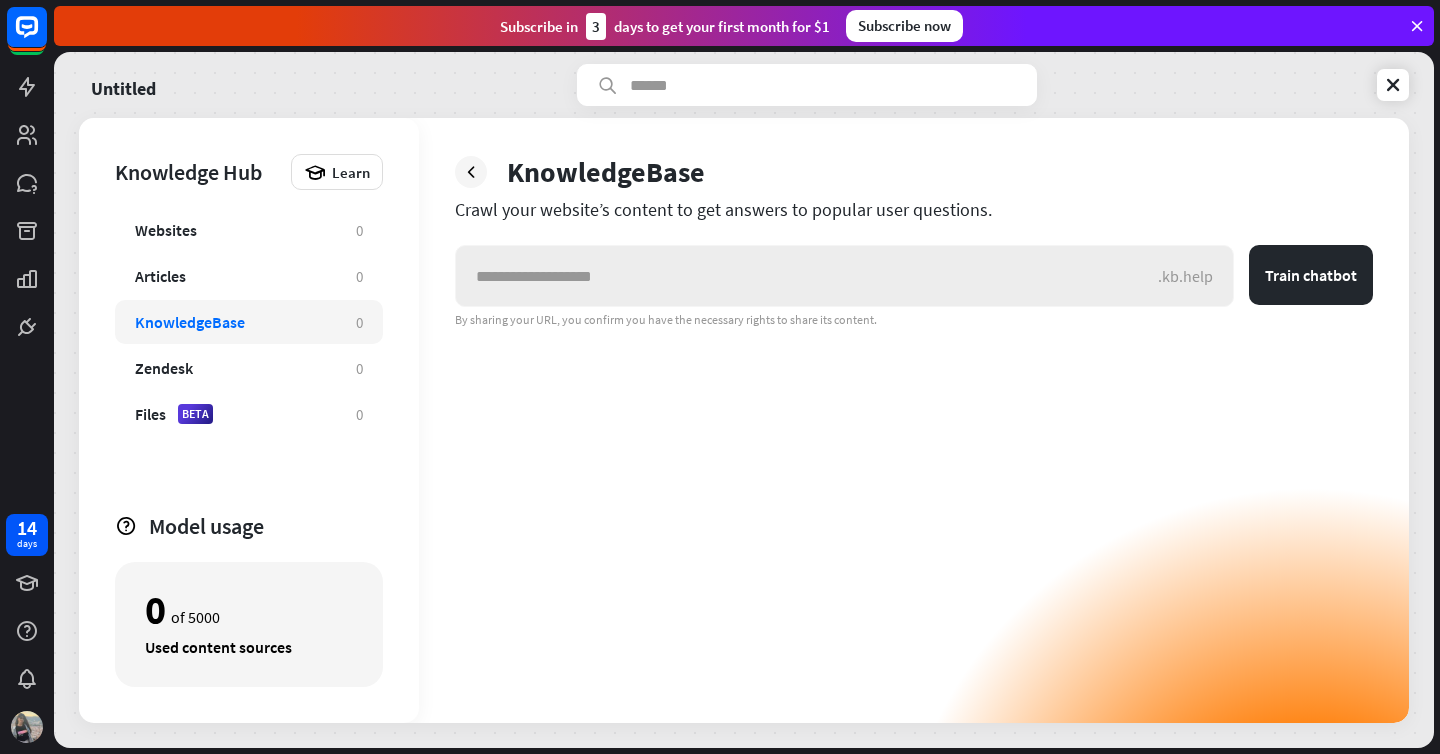 click at bounding box center (807, 276) 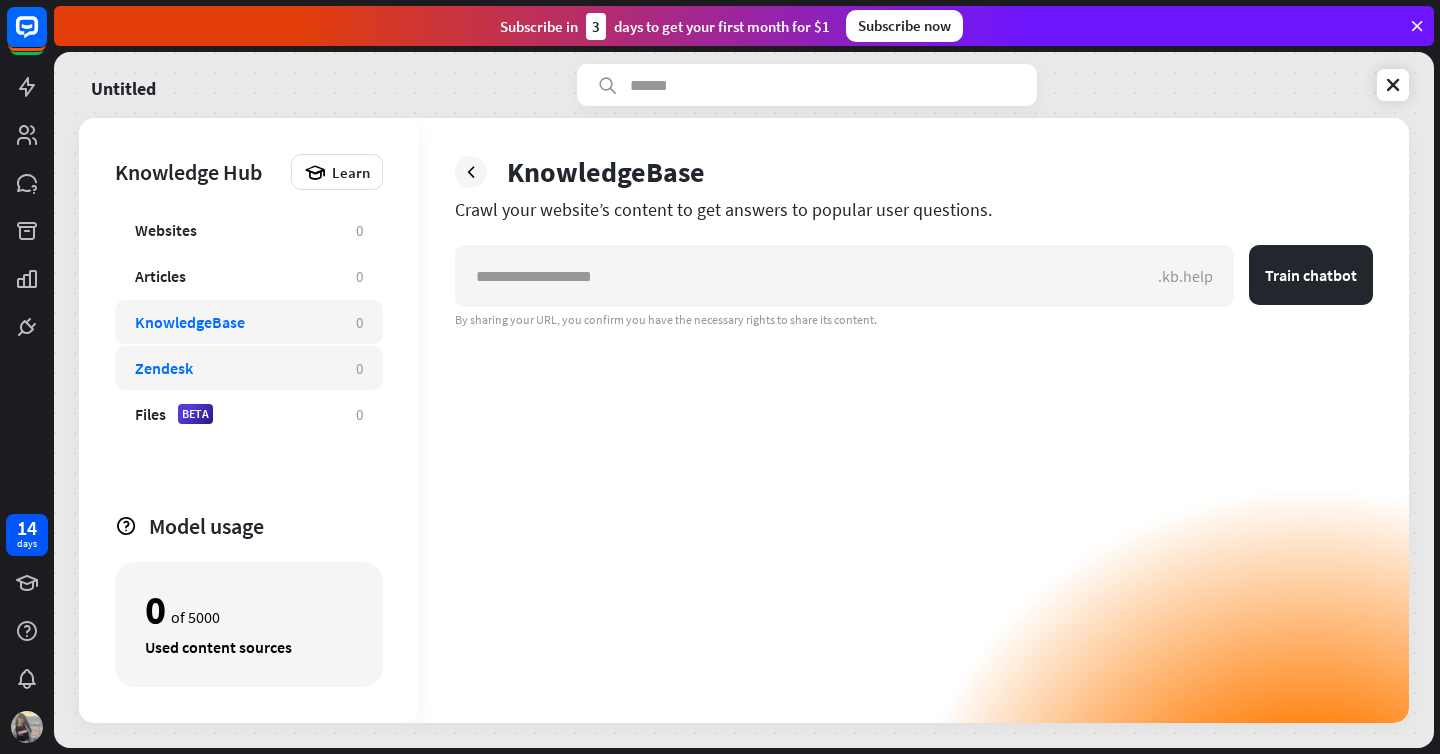 click on "Zendesk" at bounding box center [235, 368] 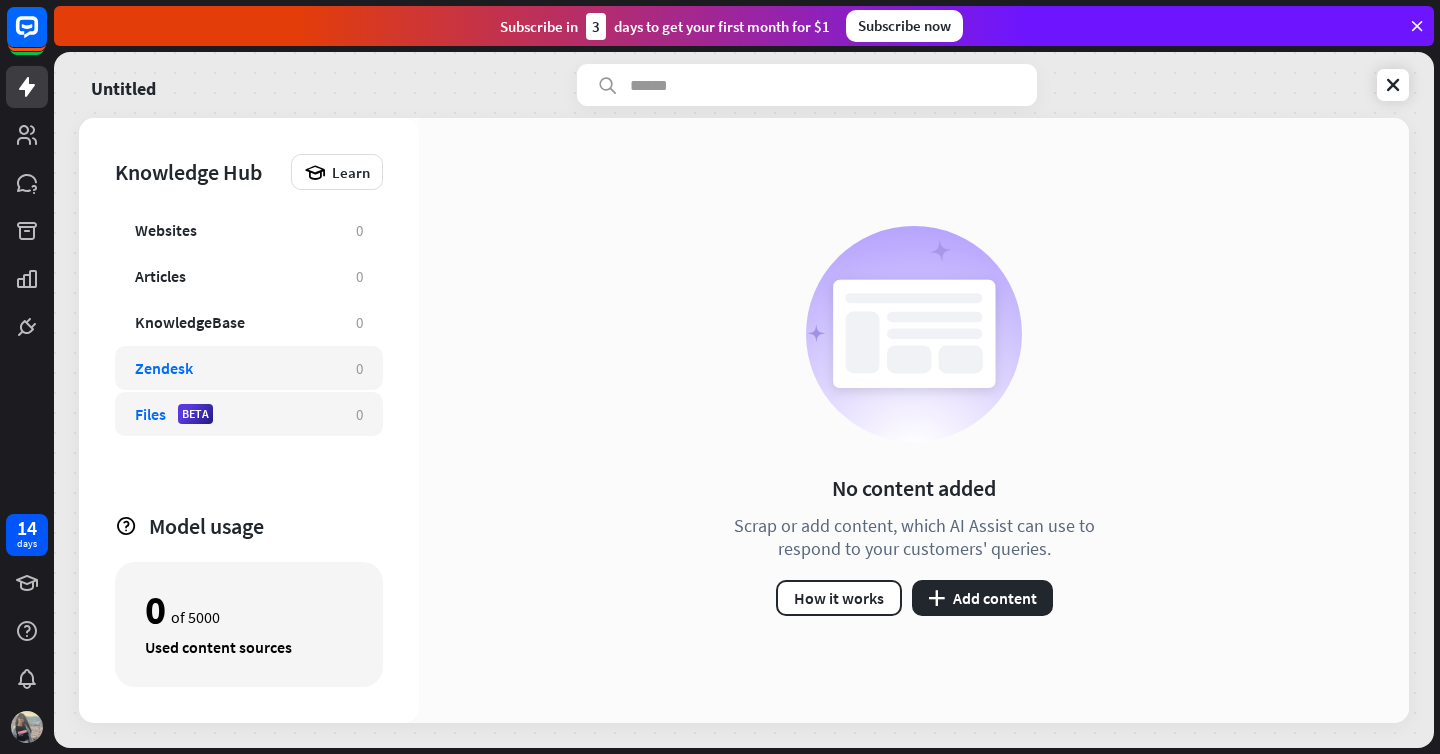 click on "Files
BETA" at bounding box center [235, 414] 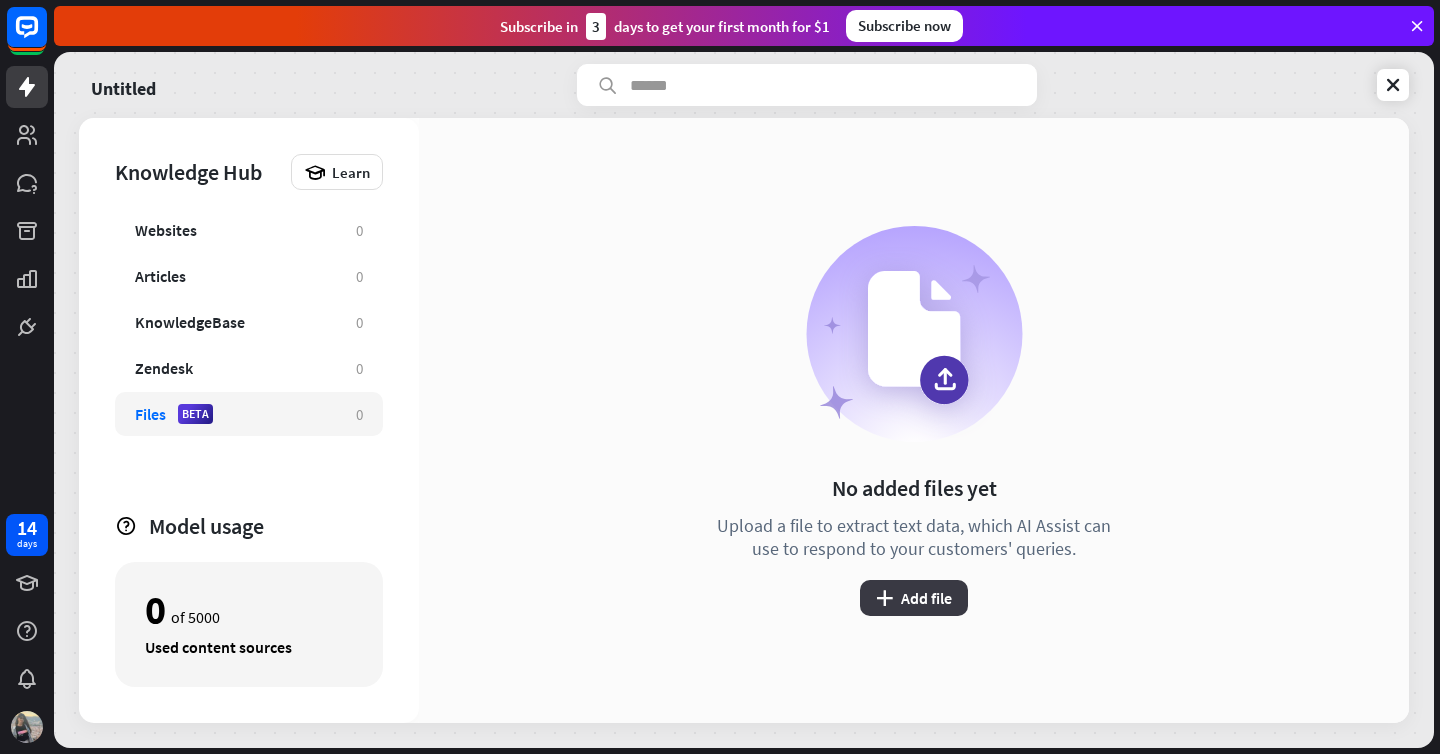 click on "plus
Add file" at bounding box center [914, 598] 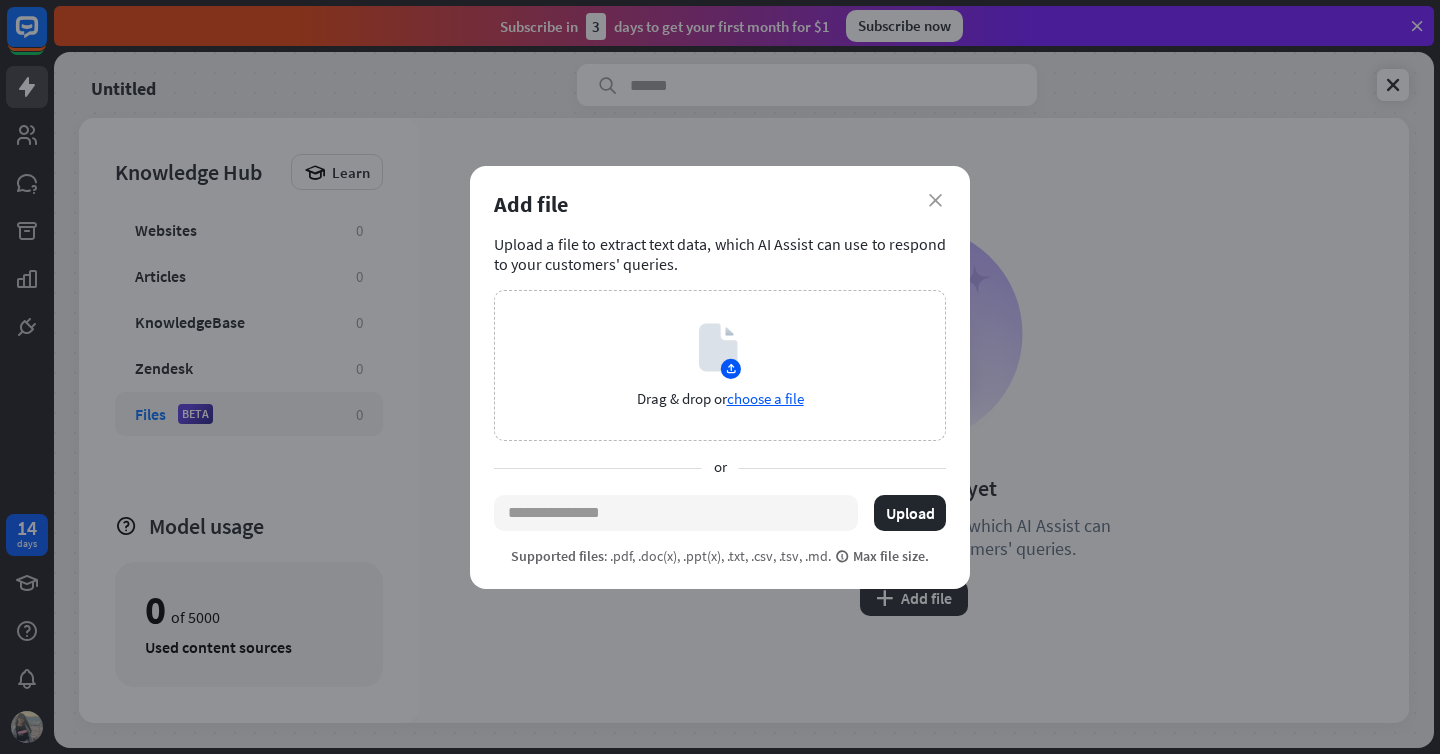 click on "Add file" at bounding box center (720, 204) 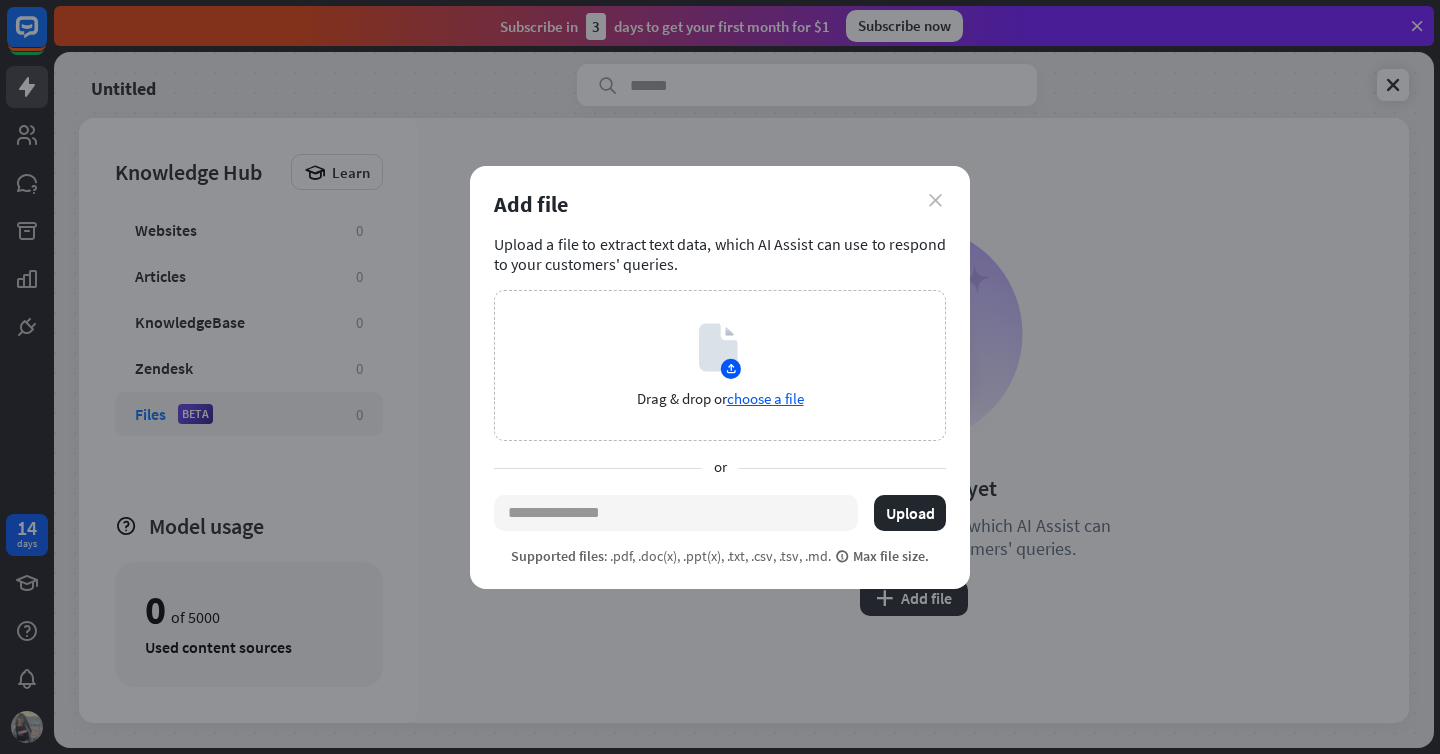 click on "close" at bounding box center [935, 200] 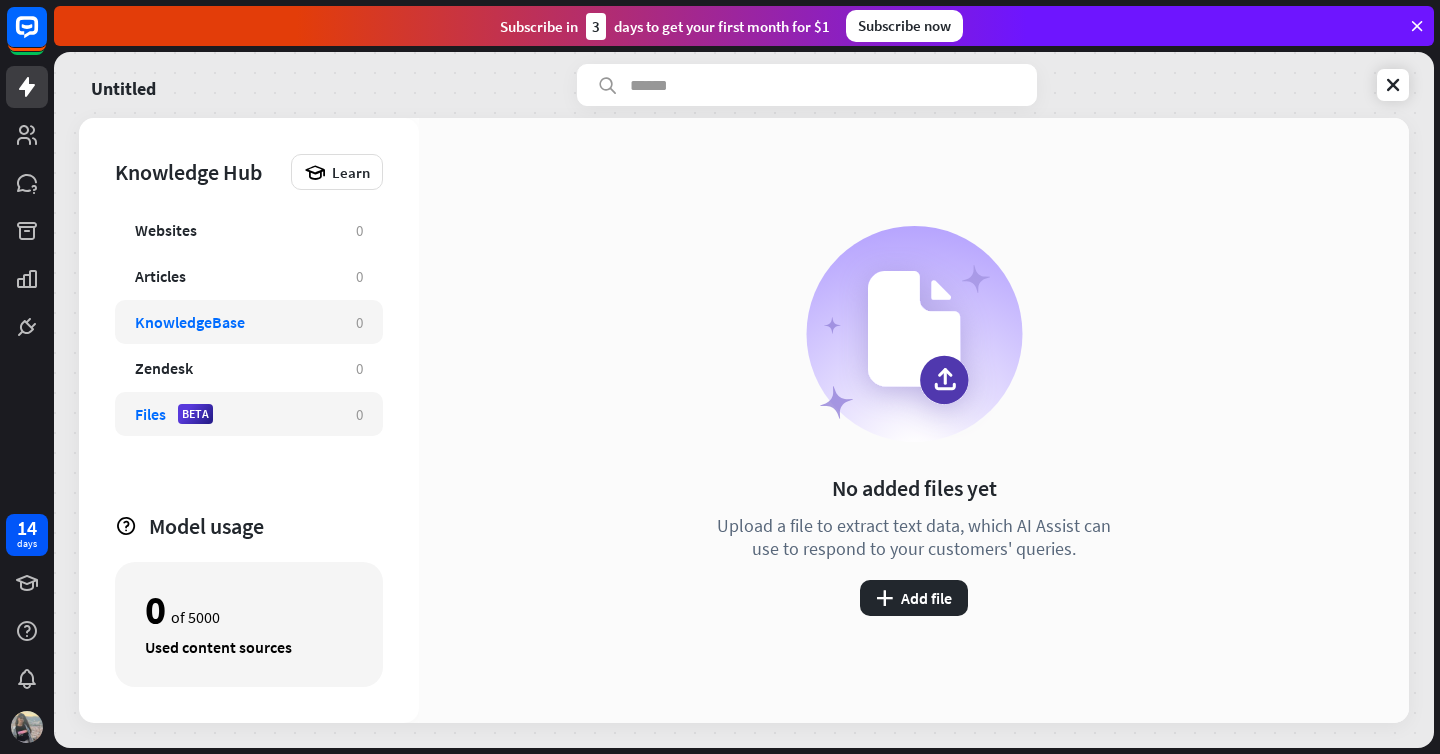 click on "KnowledgeBase" at bounding box center (190, 322) 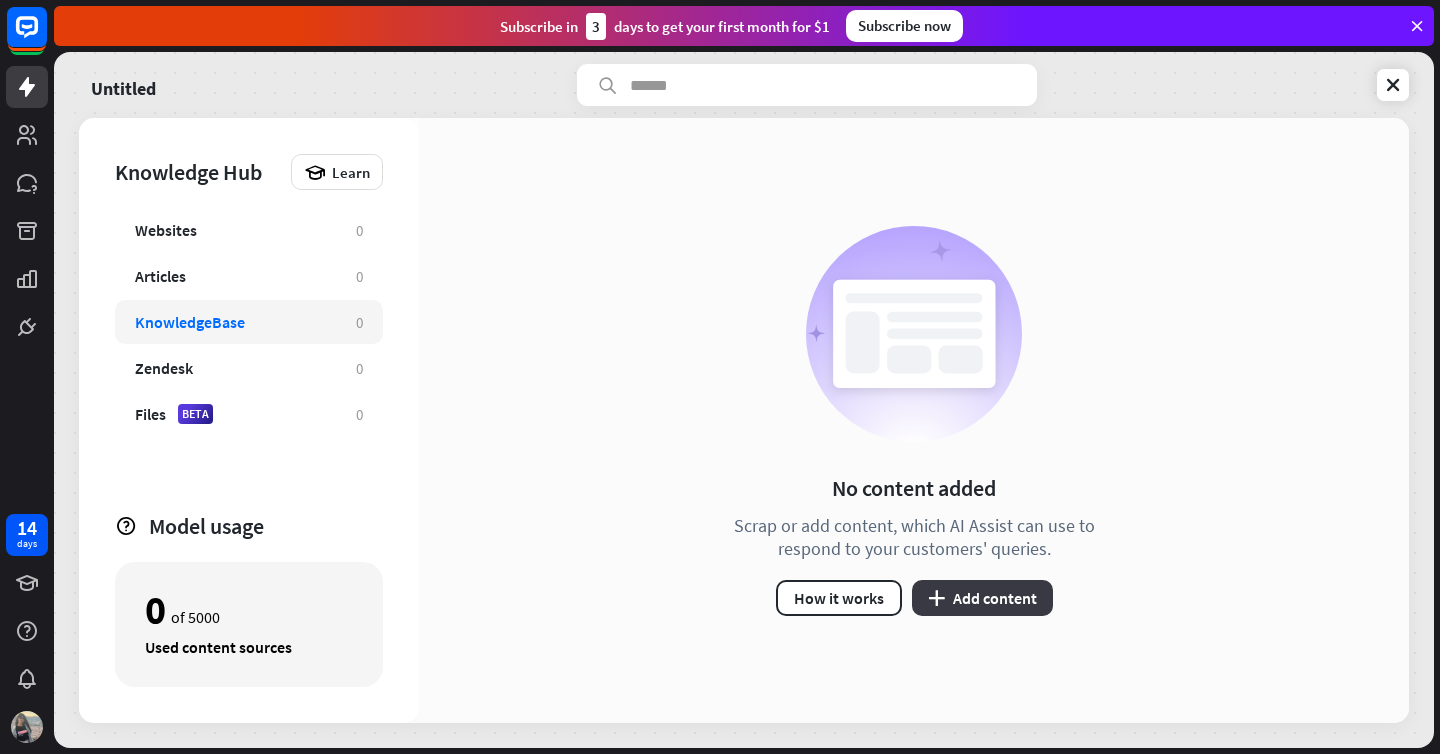 click on "plus
Add content" at bounding box center [982, 598] 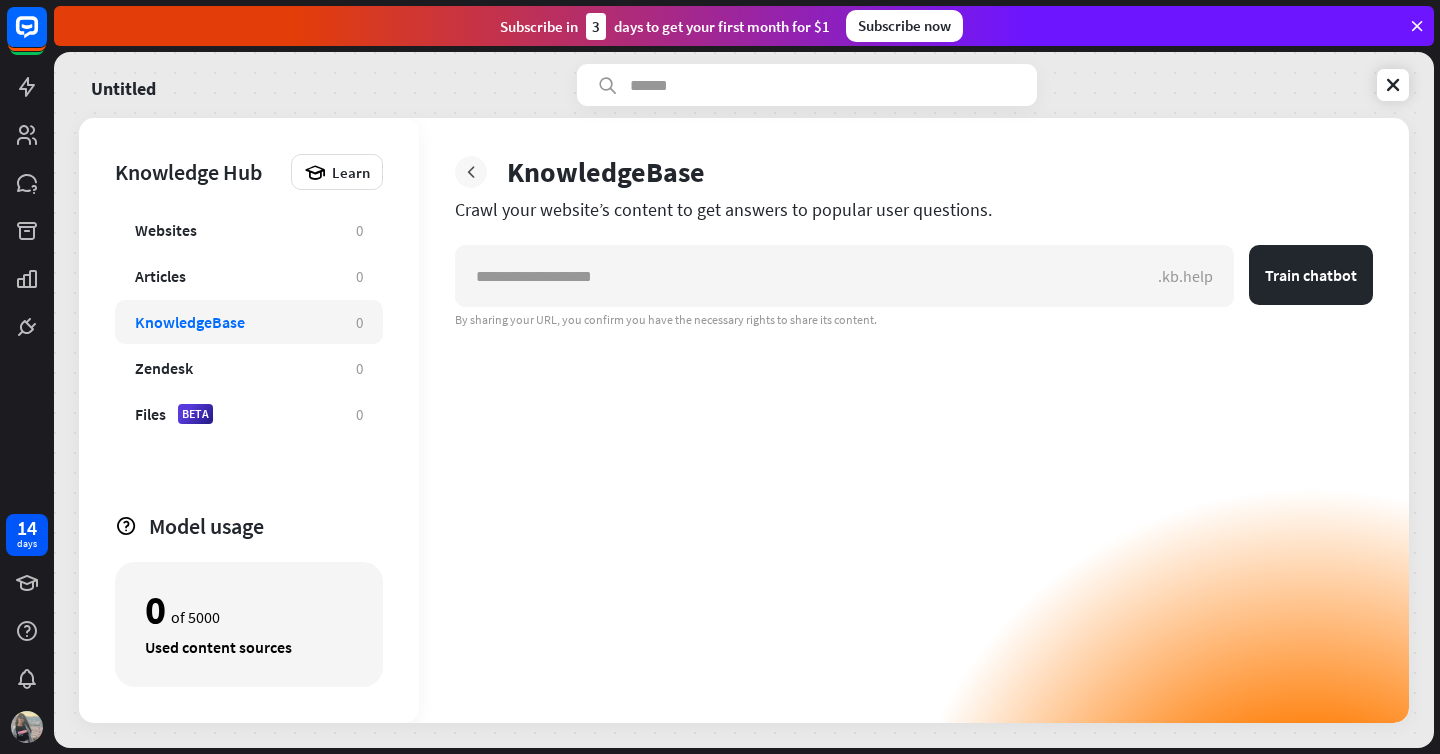 click at bounding box center (471, 172) 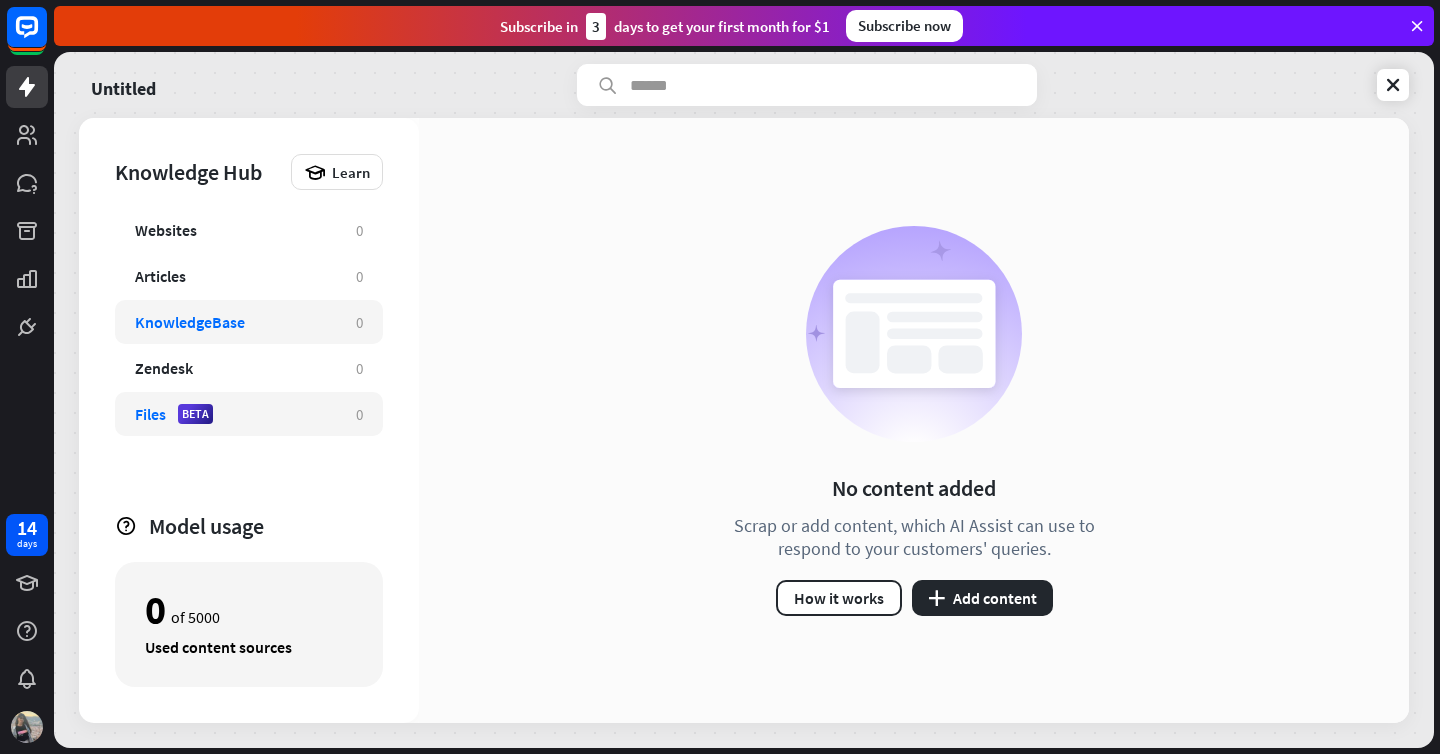 click on "Files
BETA" at bounding box center [235, 414] 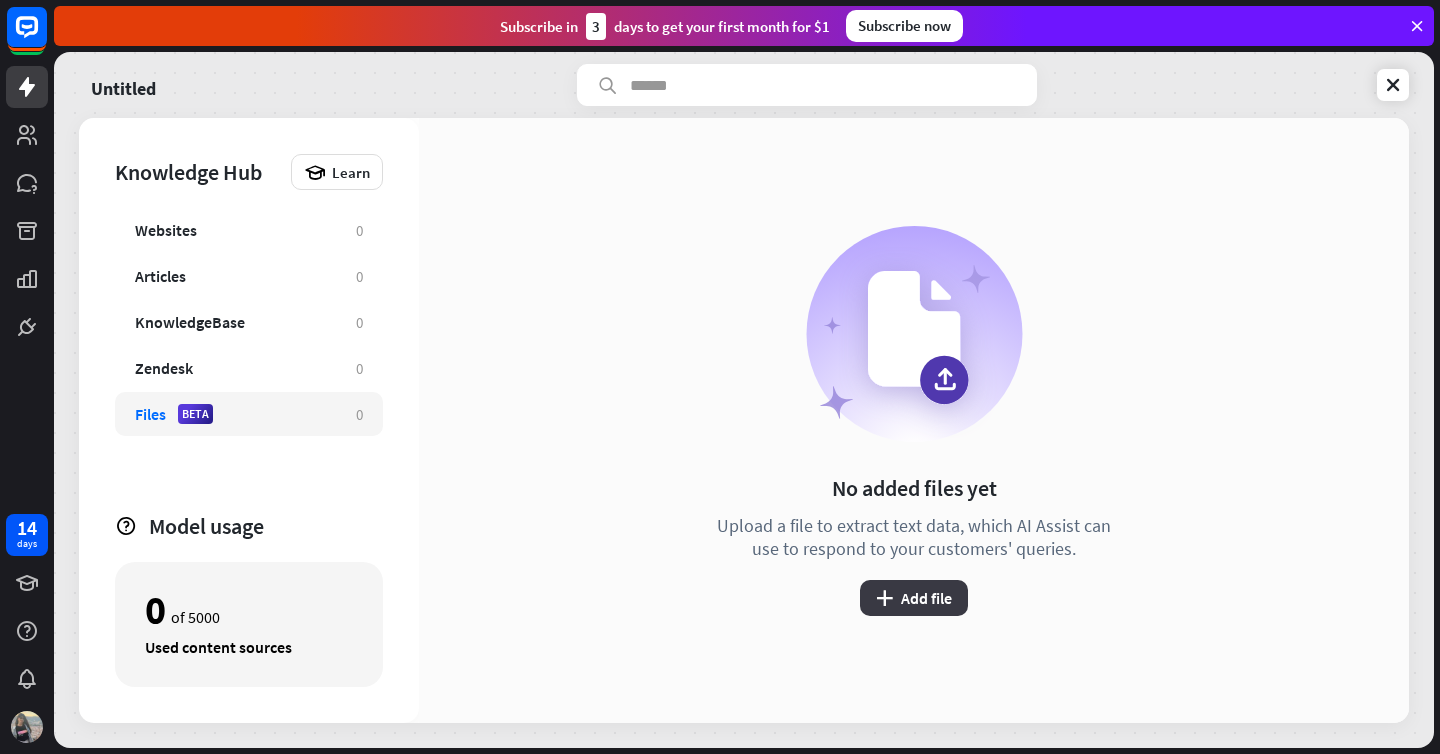 click on "plus
Add file" at bounding box center [914, 598] 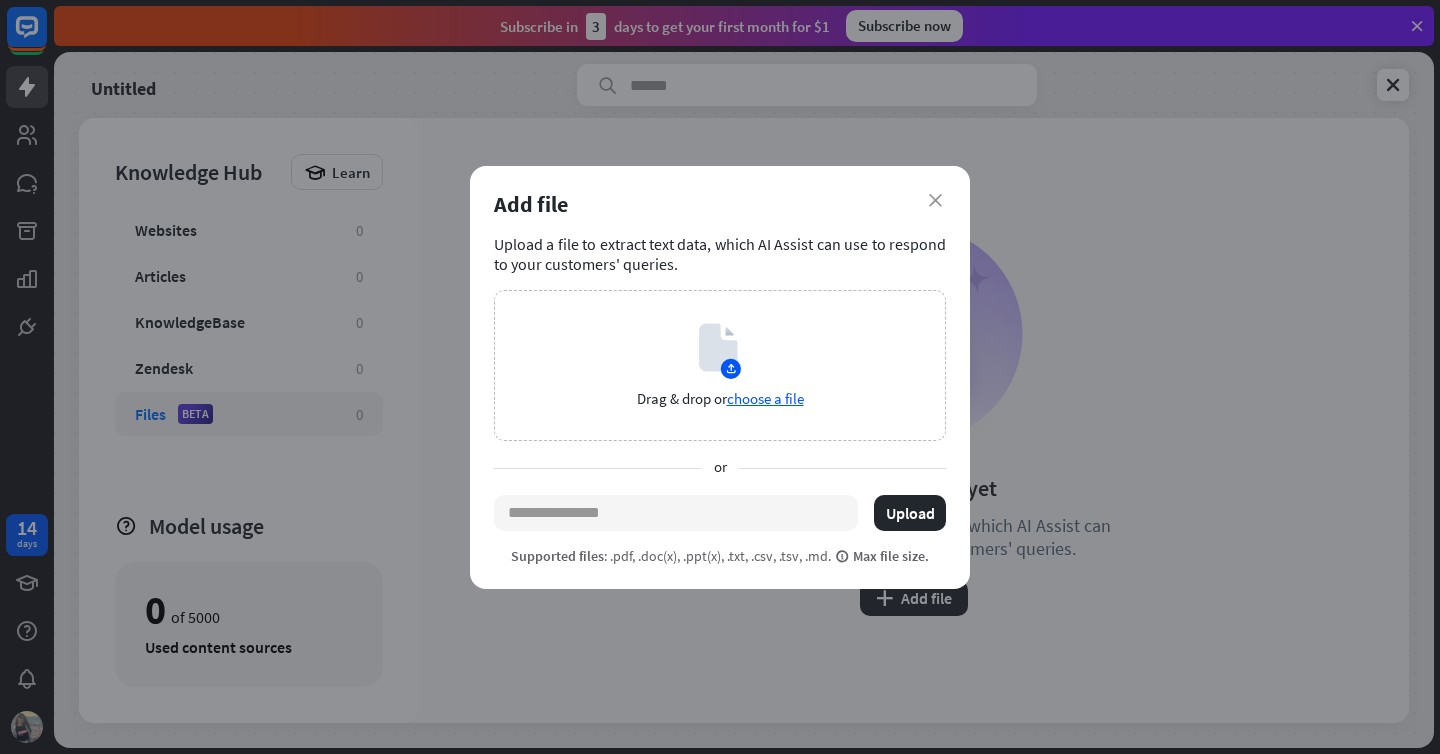 click on "close   Add file
Upload a file to extract text data, which AI Assist can
use to respond to your customers' queries.
Drag & drop or
choose a file     or
Upload
Supported files
: .pdf, .doc(x), .ppt(x), .txt, .csv, .tsv, .md.
Max file size." at bounding box center (720, 377) 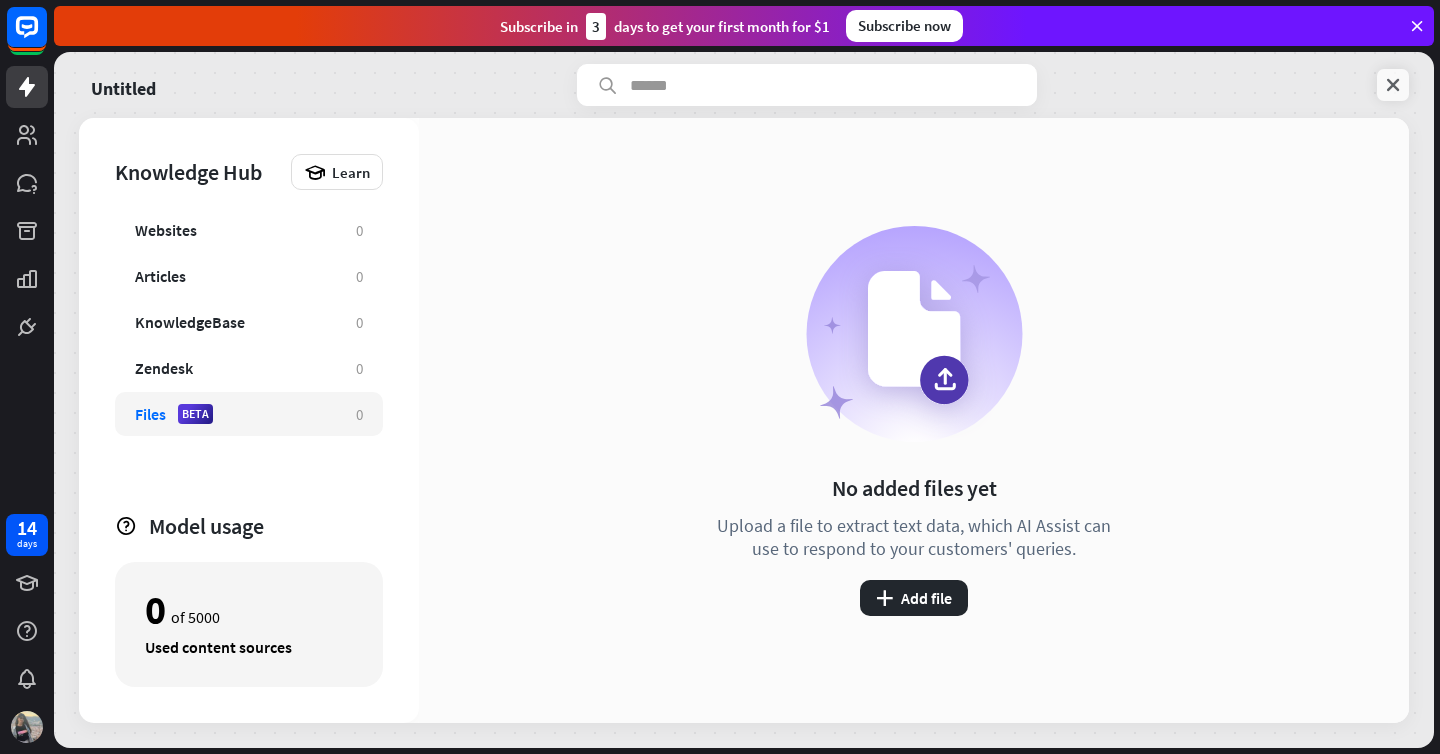 click at bounding box center [1393, 85] 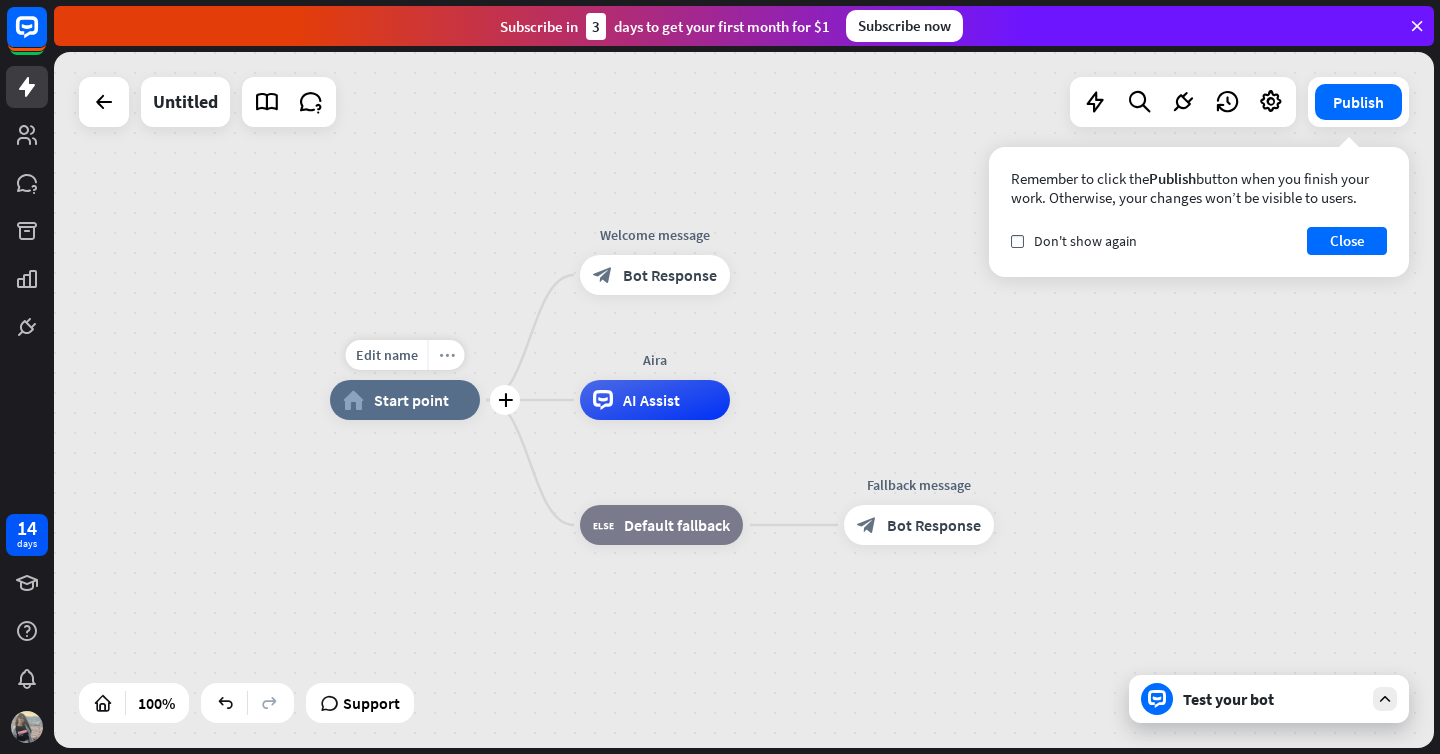 click on "more_horiz" at bounding box center [447, 355] 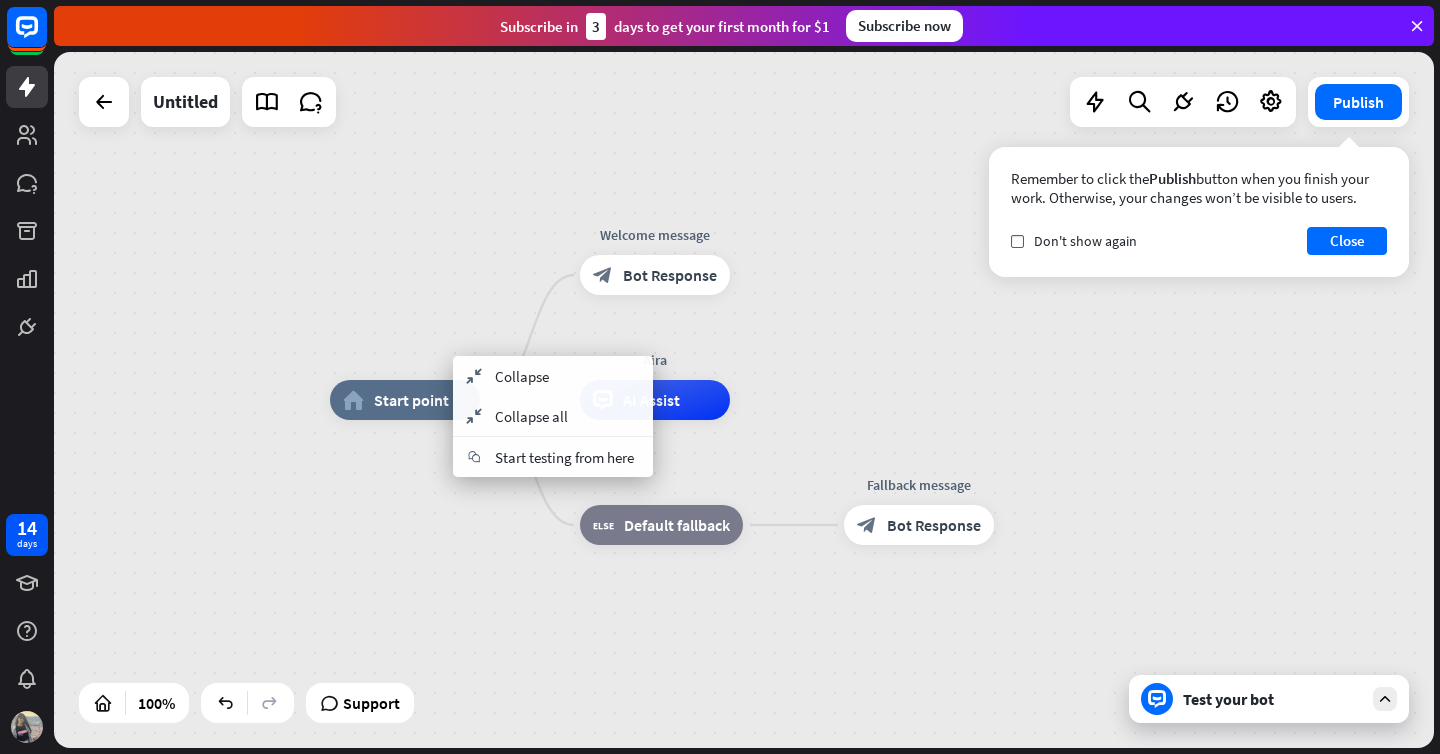 click on "home_2   Start point                 Welcome message   block_bot_response   Bot Response                 Aira     AI Assist                   block_fallback   Default fallback                 Fallback message   block_bot_response   Bot Response" at bounding box center (744, 400) 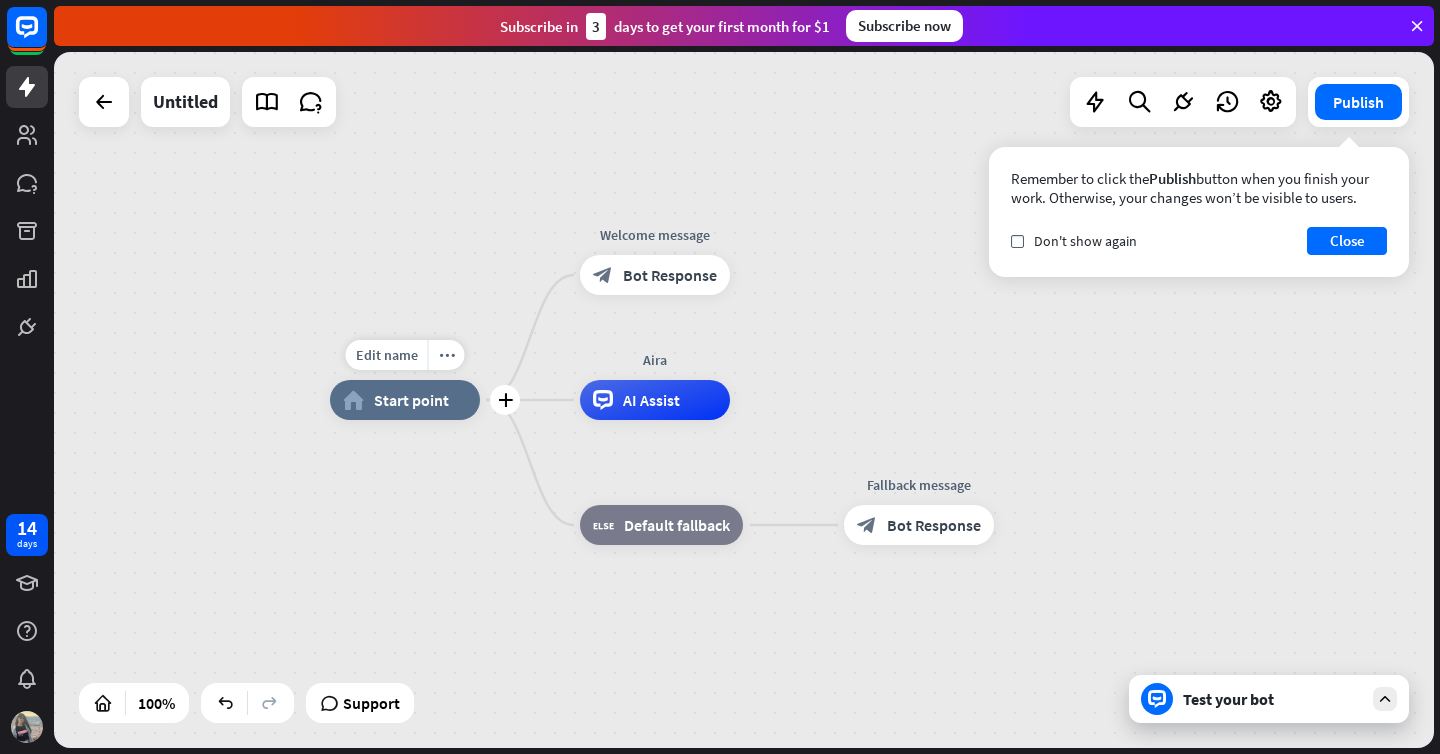 click on "home_2   Start point" at bounding box center [405, 400] 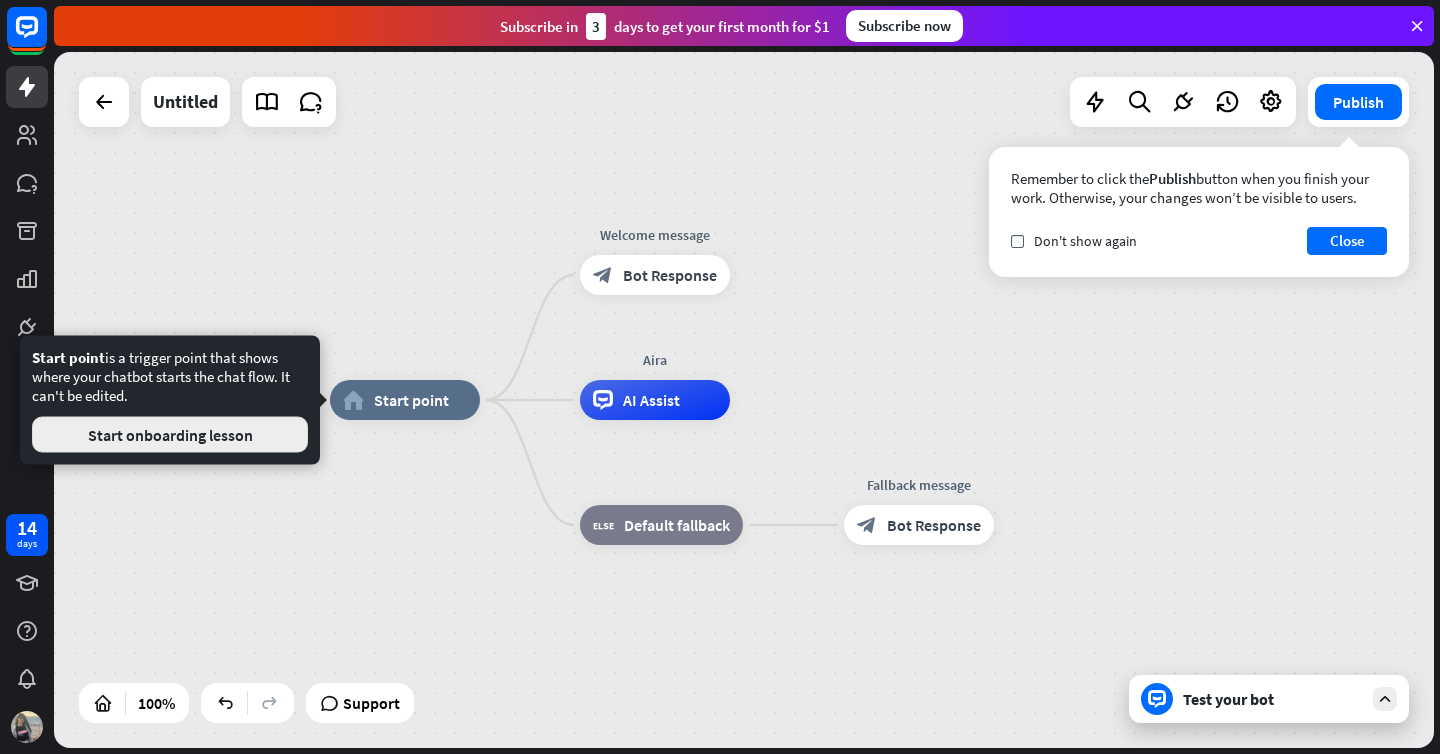 click on "Start onboarding lesson" at bounding box center (170, 435) 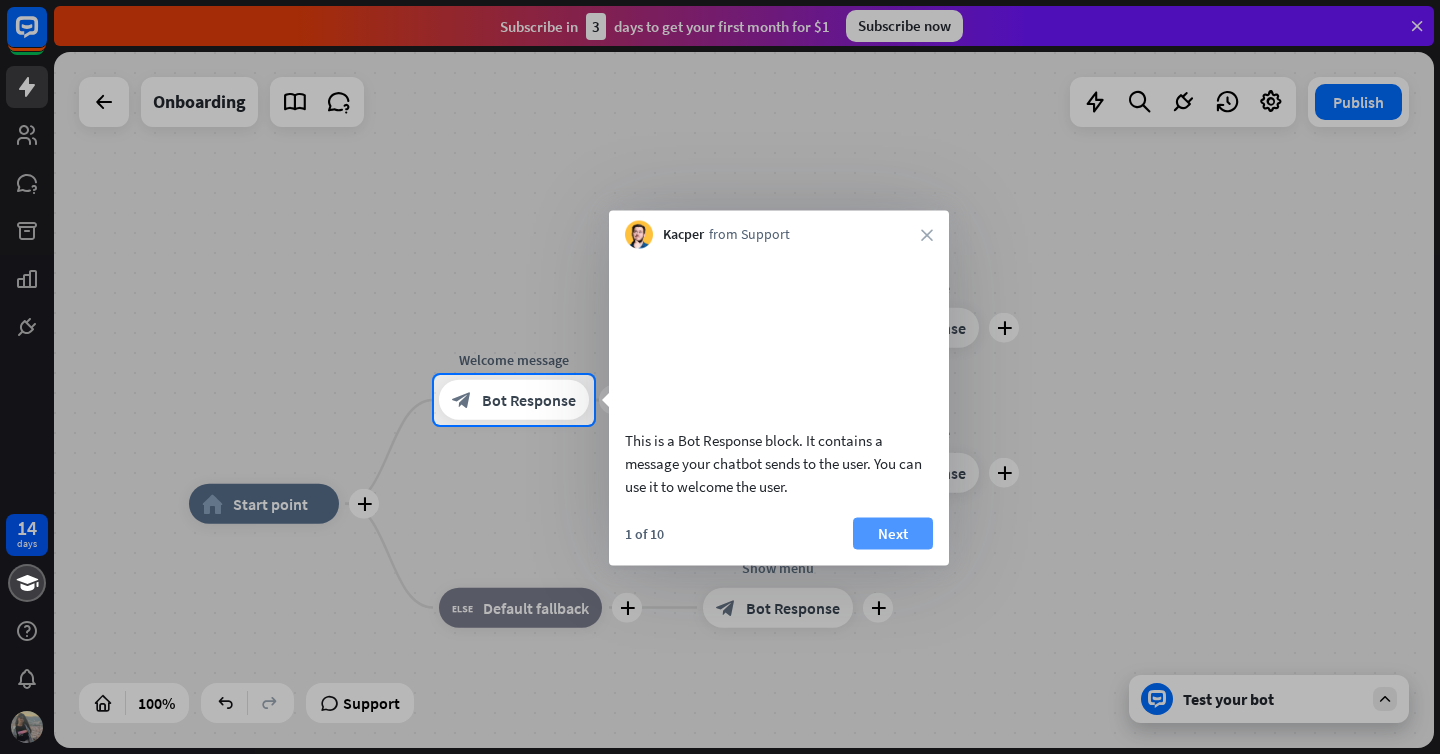 click on "Next" at bounding box center [893, 533] 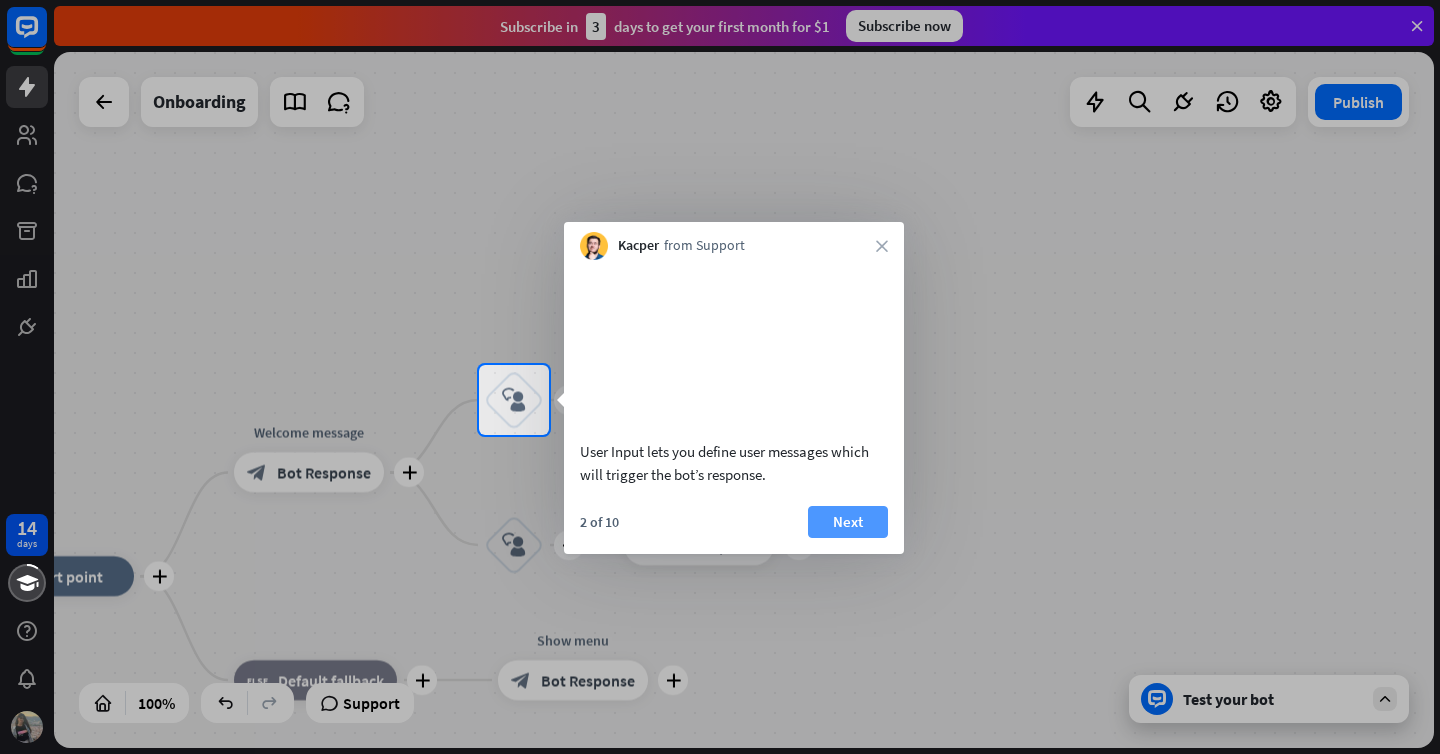 click on "Next" at bounding box center (848, 522) 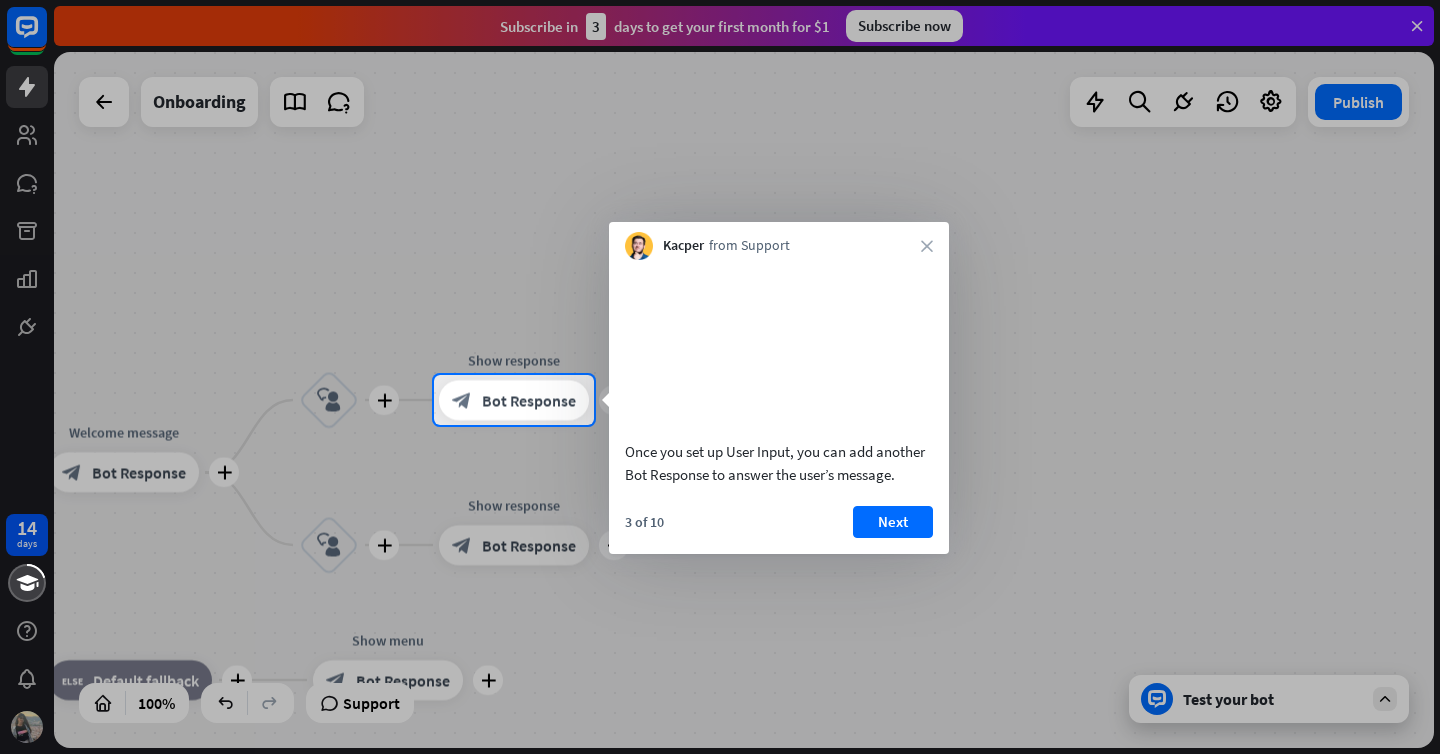 click on "Kacper
from Support
close" at bounding box center [779, 241] 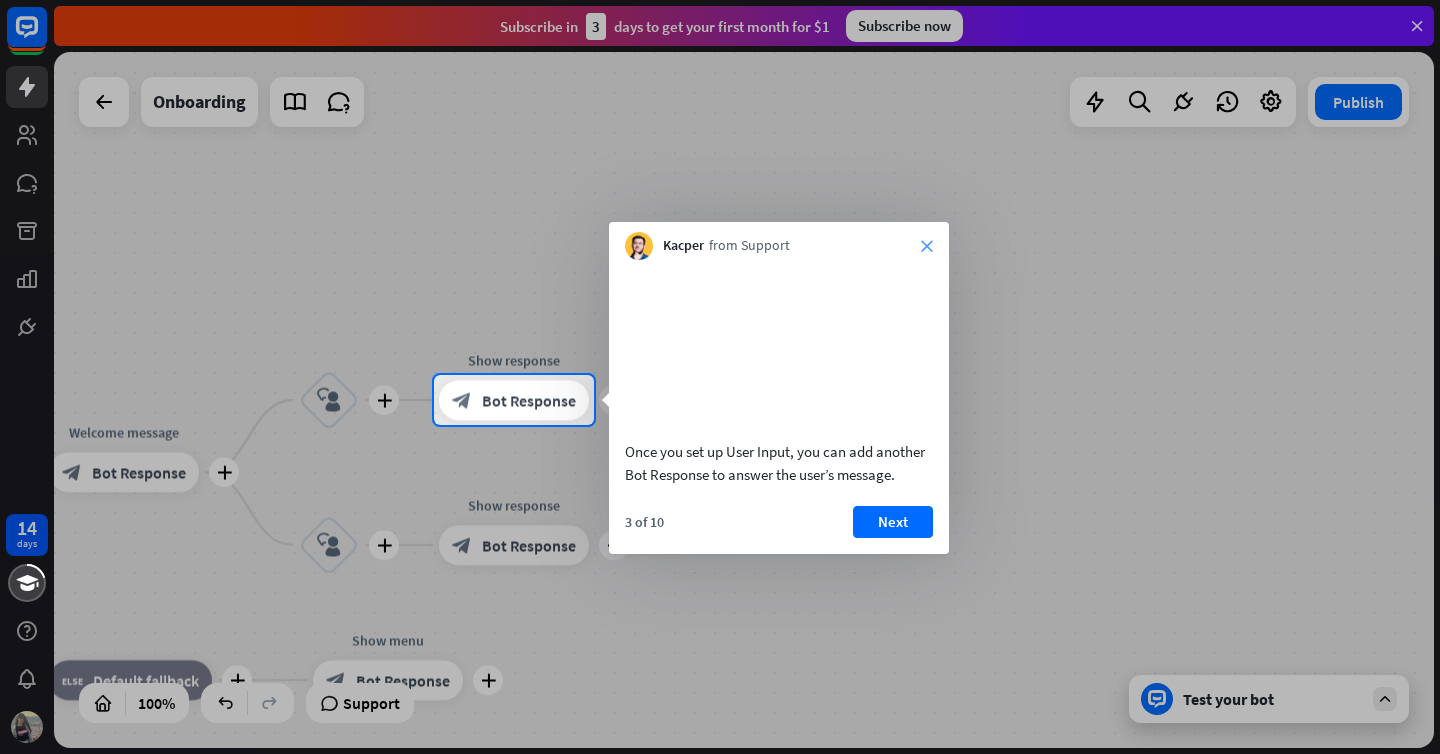 click on "close" at bounding box center [927, 246] 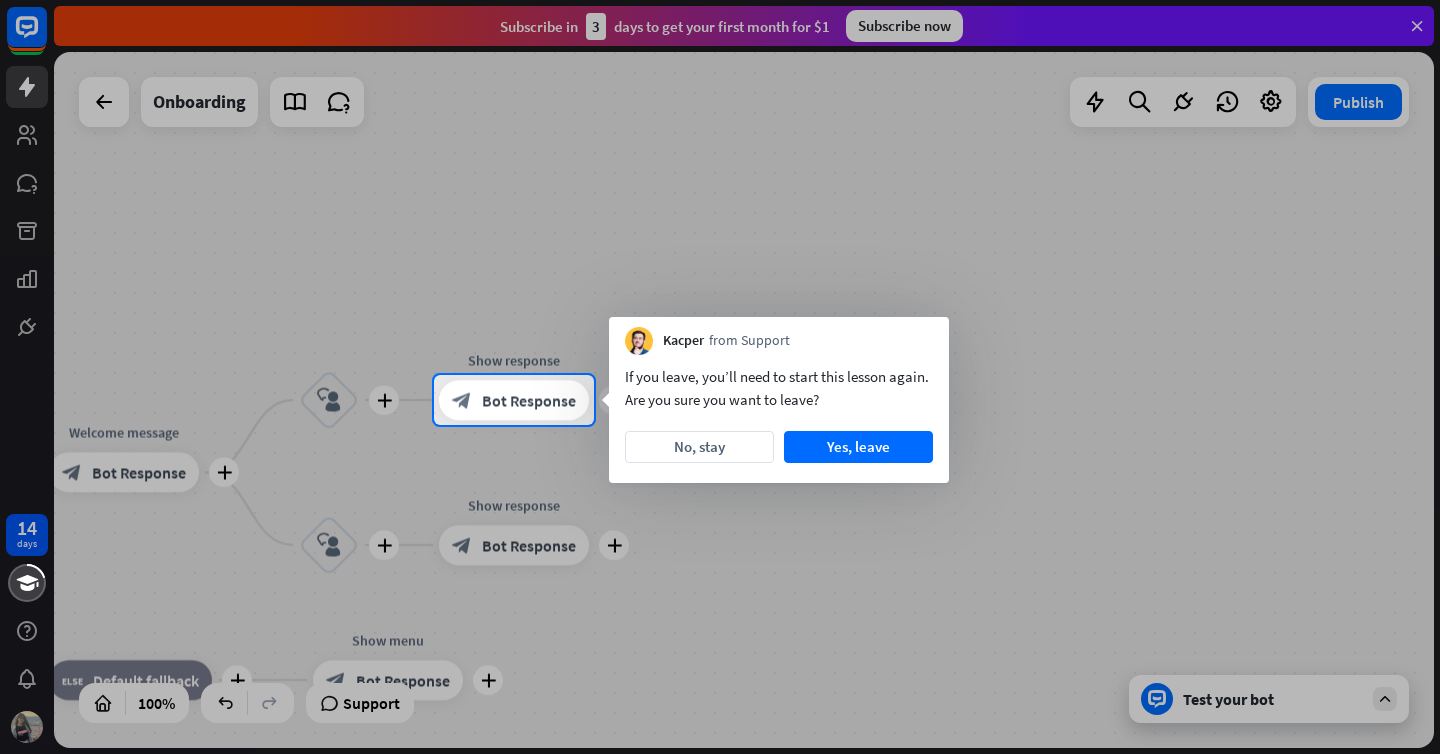 click at bounding box center (720, 187) 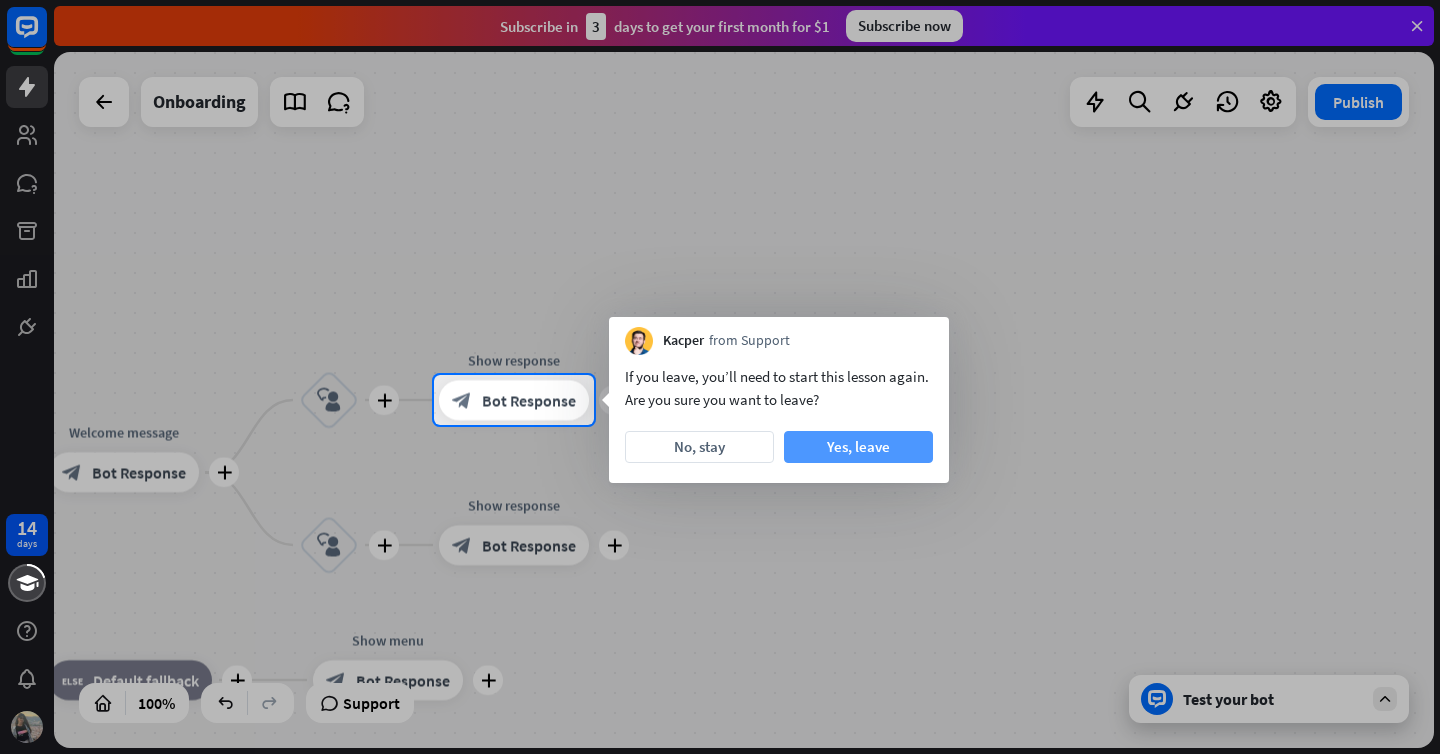 click on "Yes, leave" at bounding box center [858, 447] 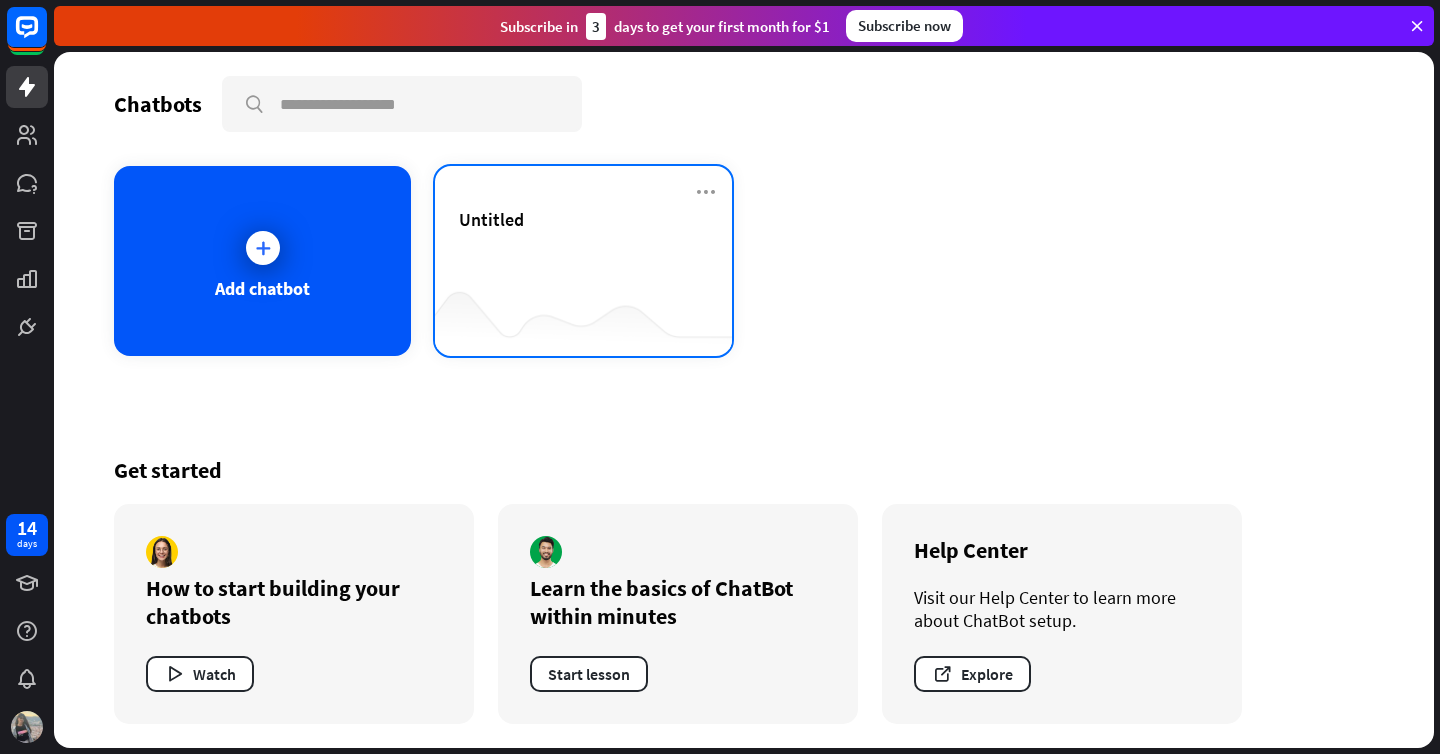 click on "Untitled" at bounding box center [583, 243] 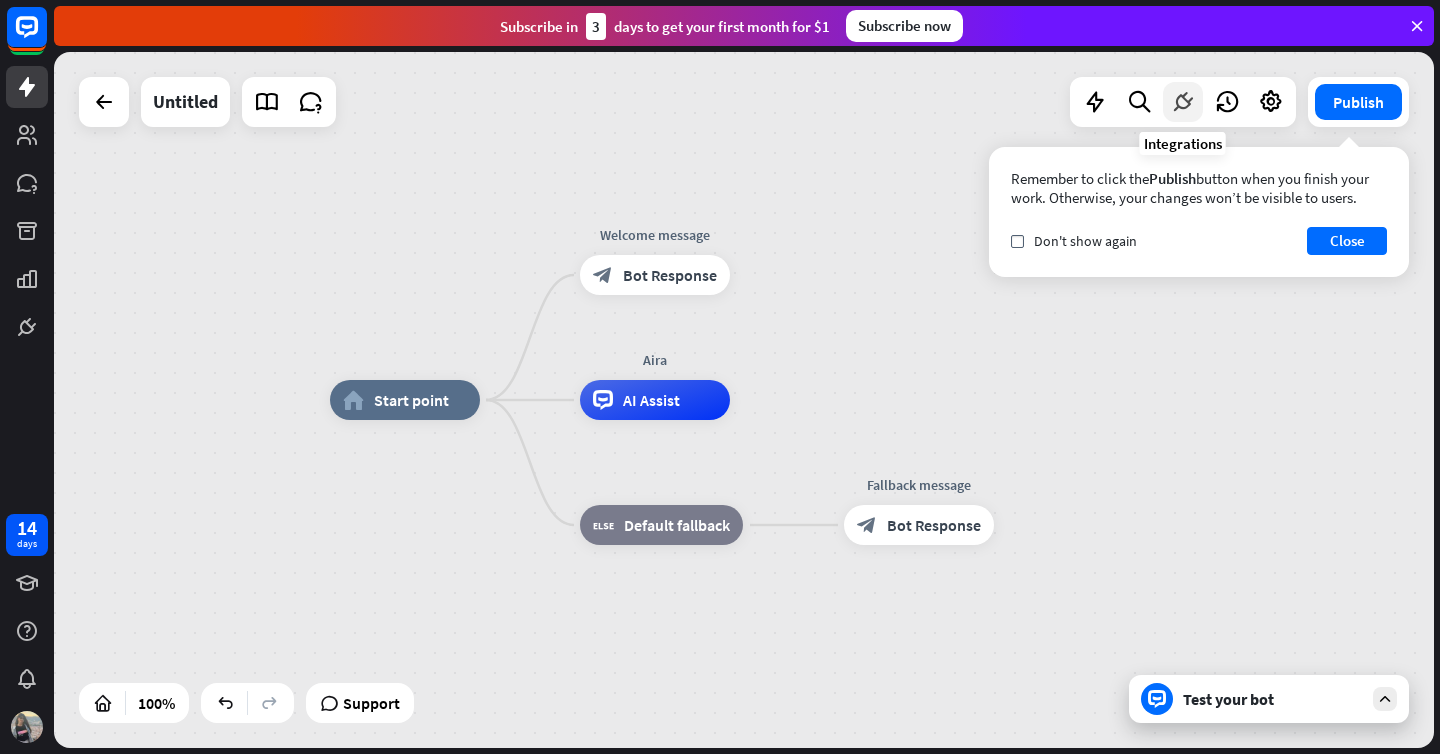 click at bounding box center (1183, 102) 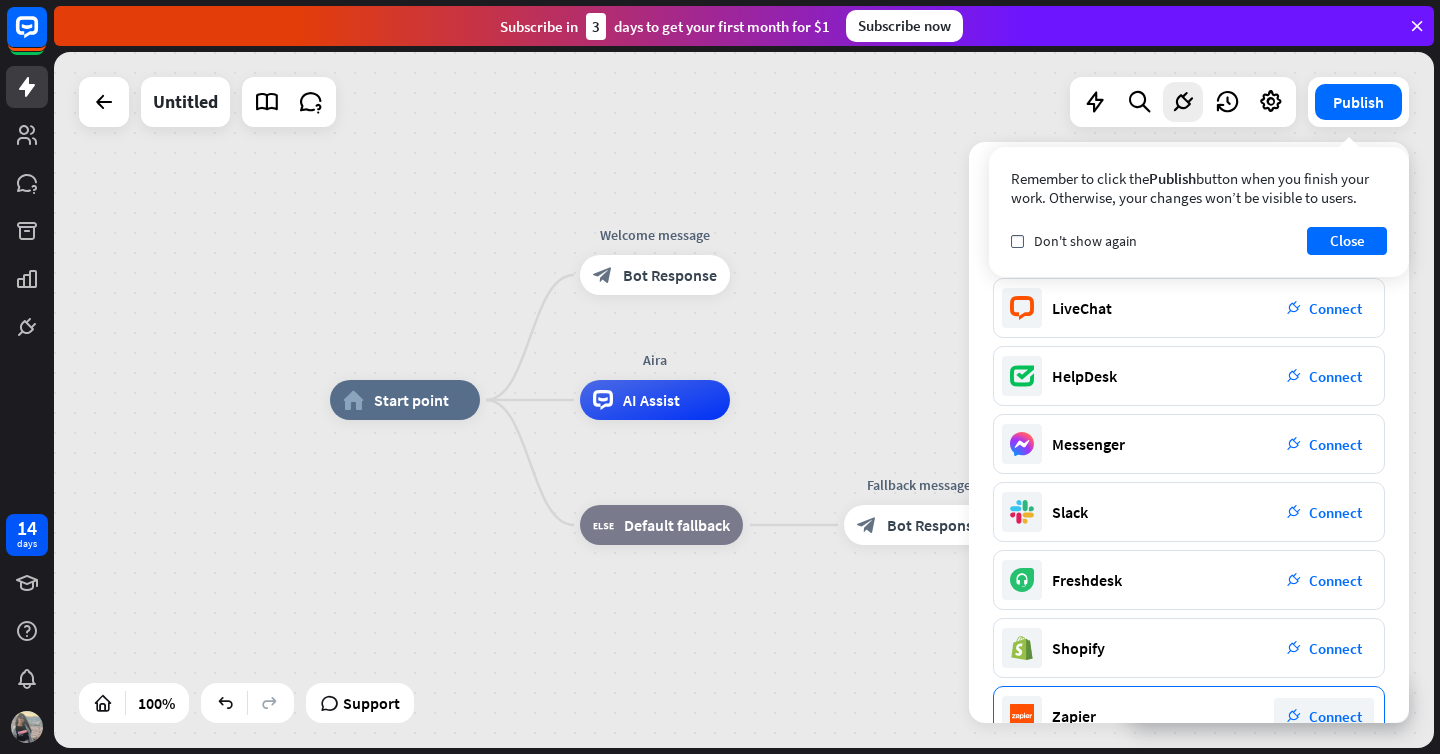 scroll, scrollTop: 0, scrollLeft: 0, axis: both 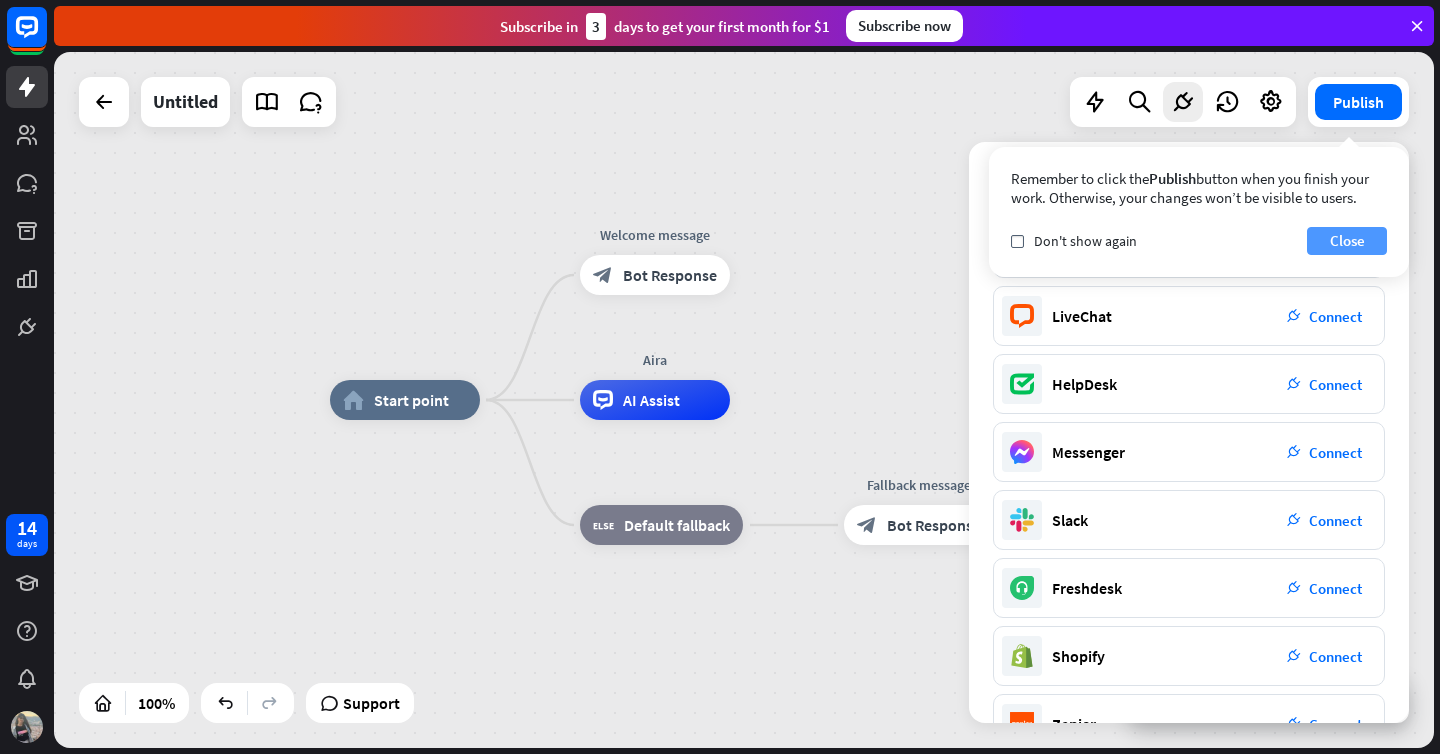 click on "Close" at bounding box center [1347, 241] 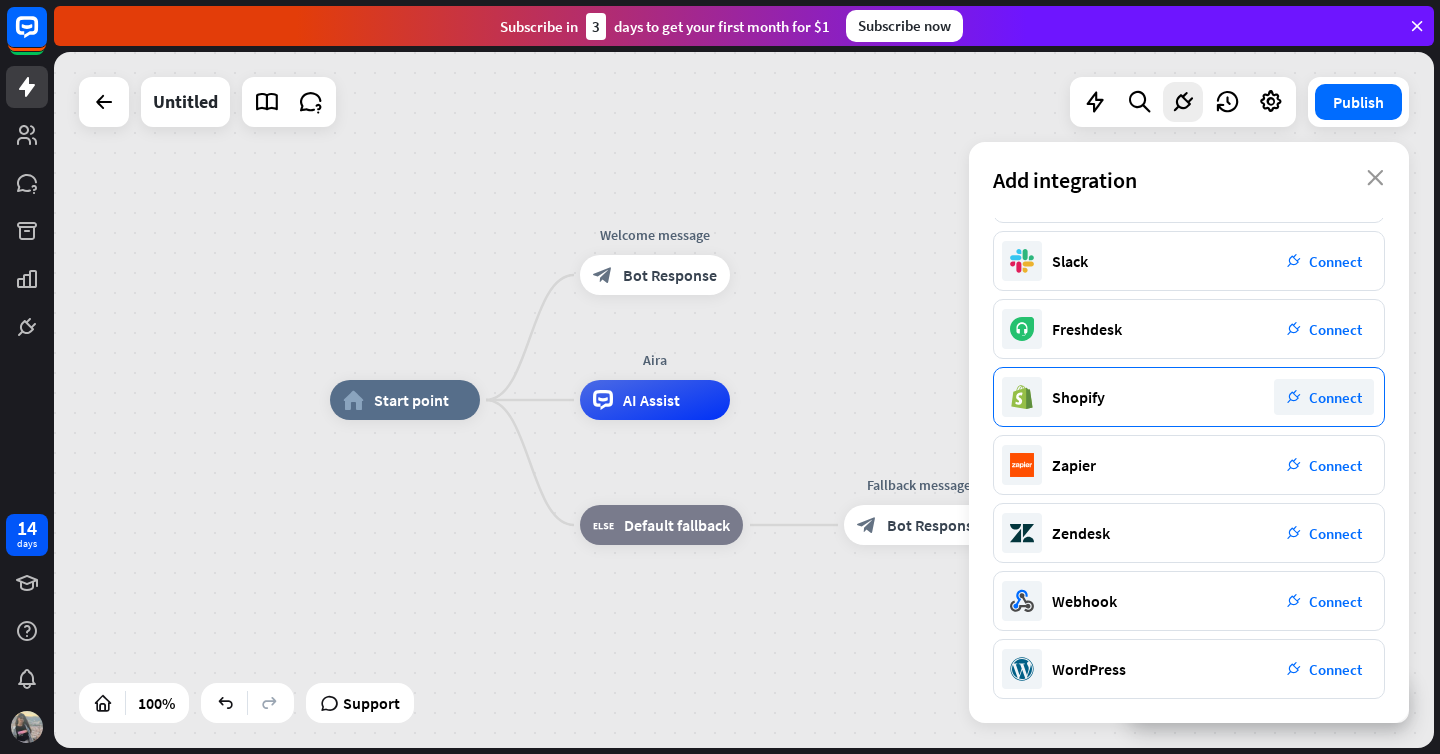 scroll, scrollTop: 0, scrollLeft: 0, axis: both 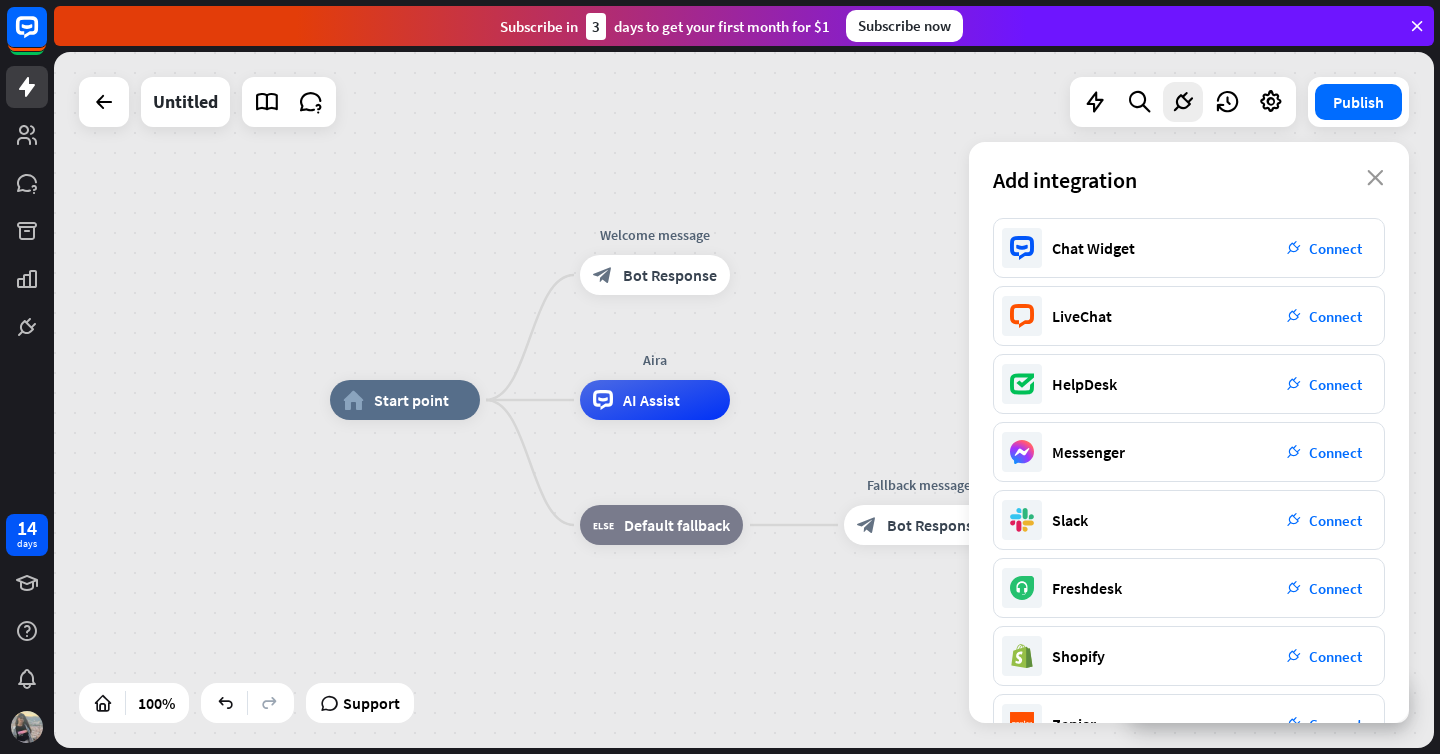 click on "Add integration   close" at bounding box center (1189, 180) 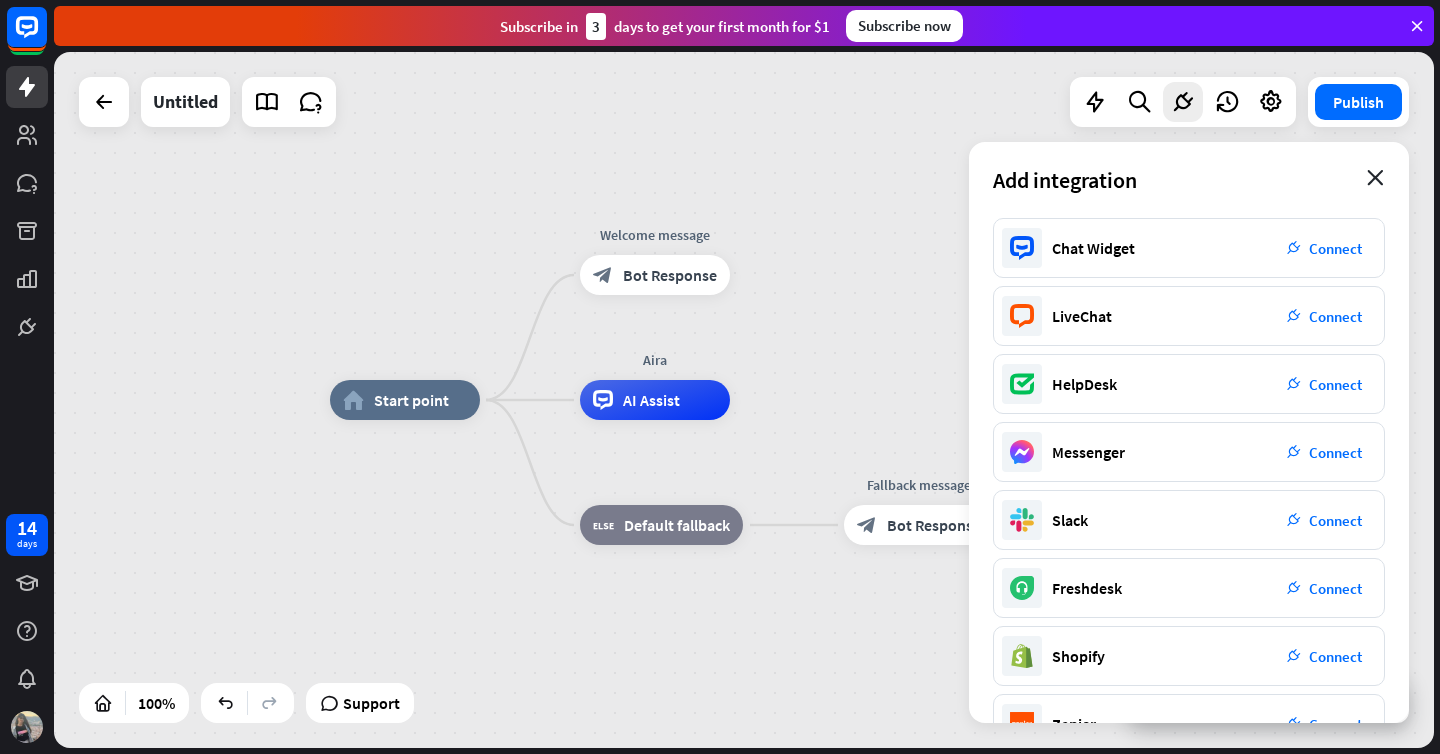 click on "close" at bounding box center (1375, 178) 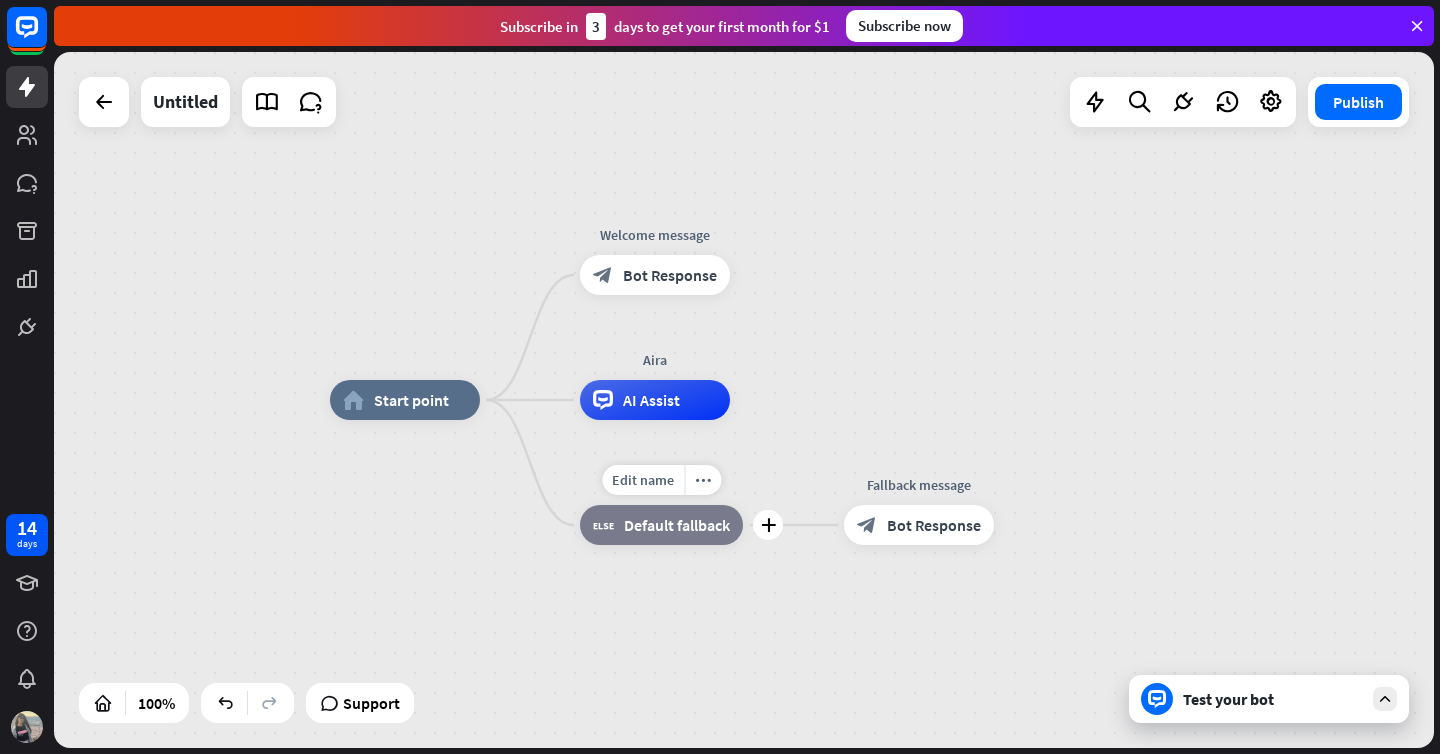 click on "Edit name   more_horiz         plus     block_fallback   Default fallback" at bounding box center (661, 525) 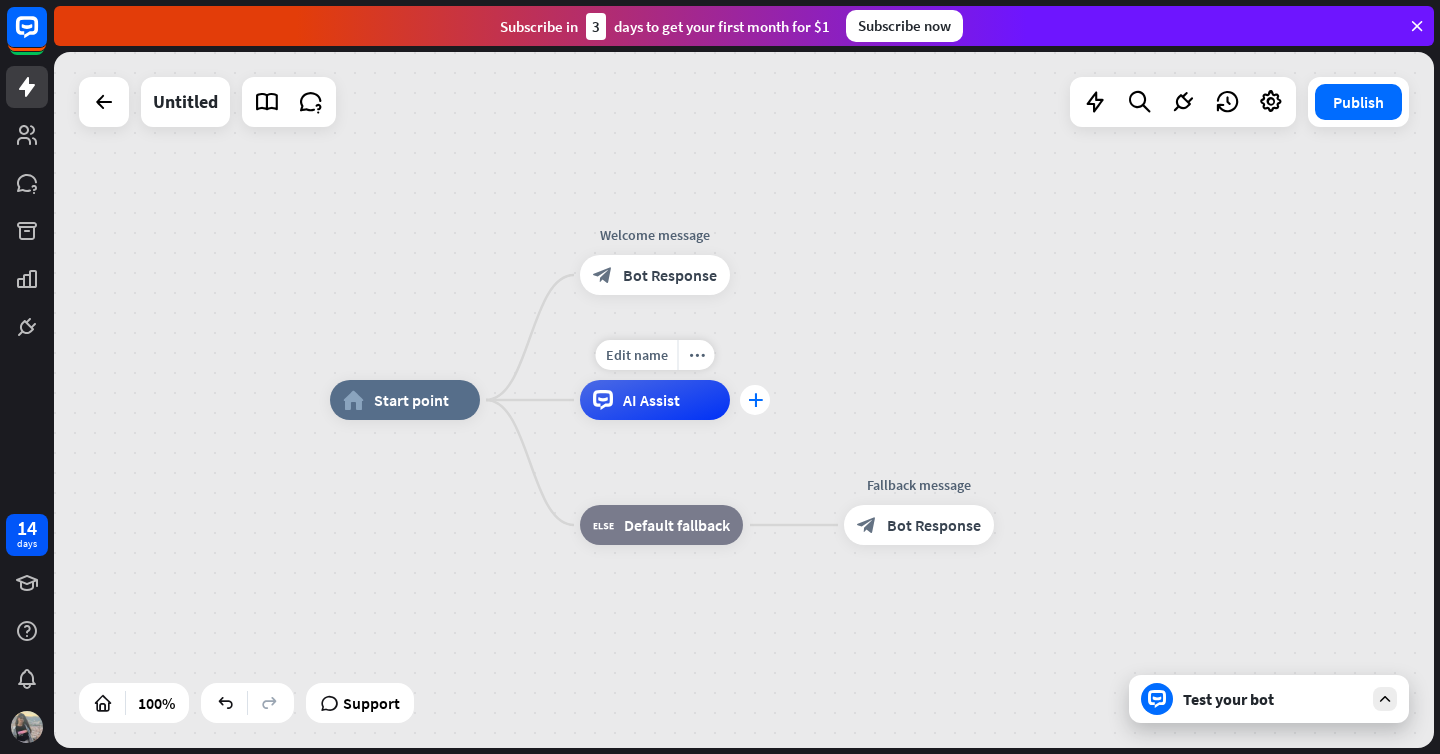 click on "plus" at bounding box center [755, 400] 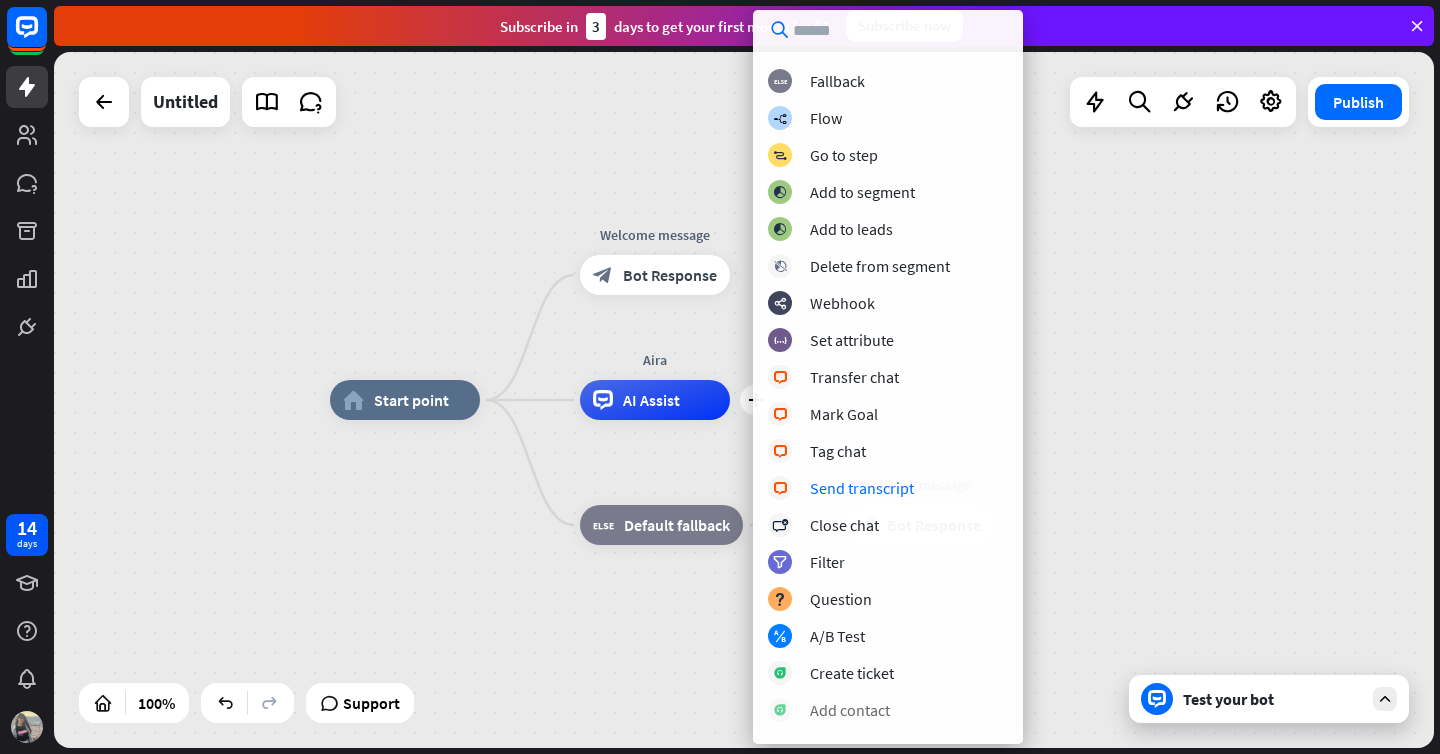 scroll, scrollTop: 0, scrollLeft: 0, axis: both 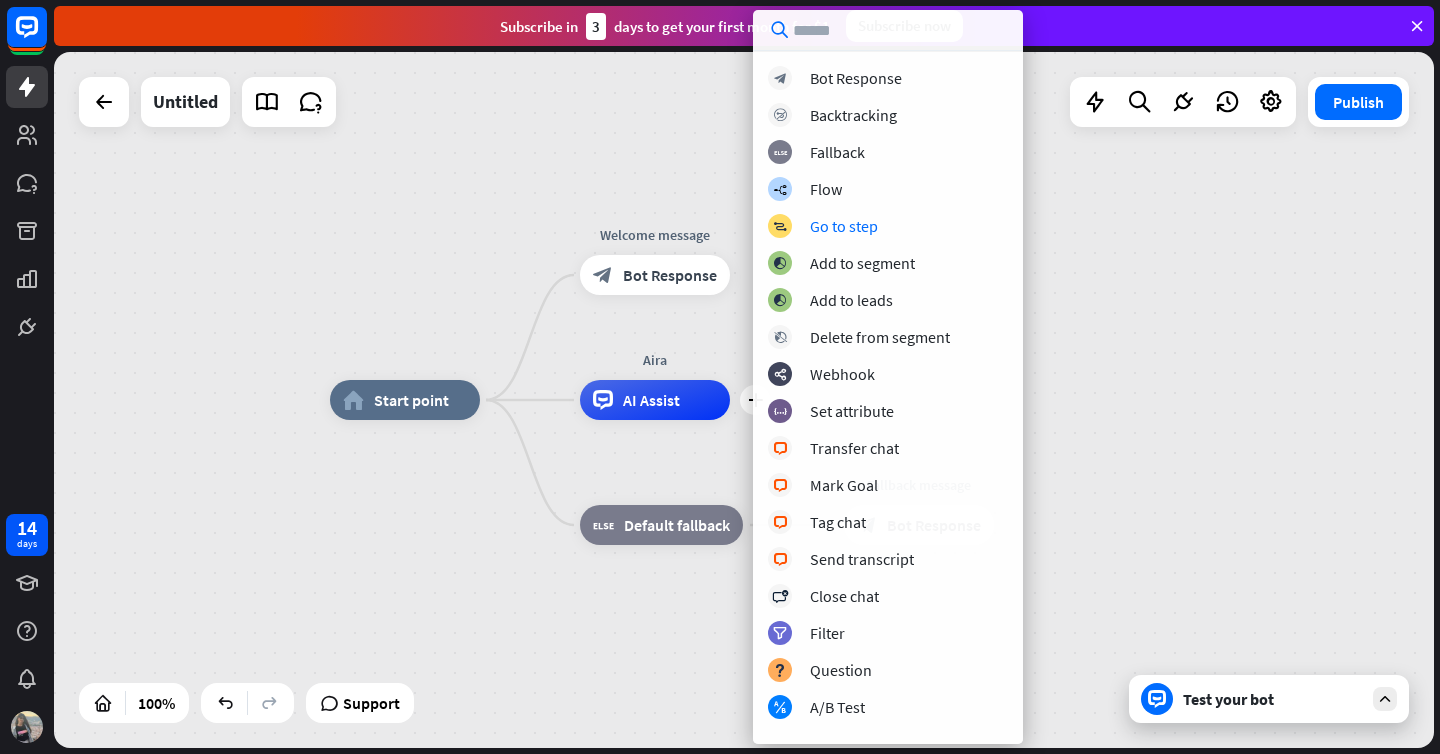 click on "home_2   Start point                 Welcome message   block_bot_response   Bot Response               plus   Aira     AI Assist                   block_fallback   Default fallback                 Fallback message   block_bot_response   Bot Response" at bounding box center [744, 400] 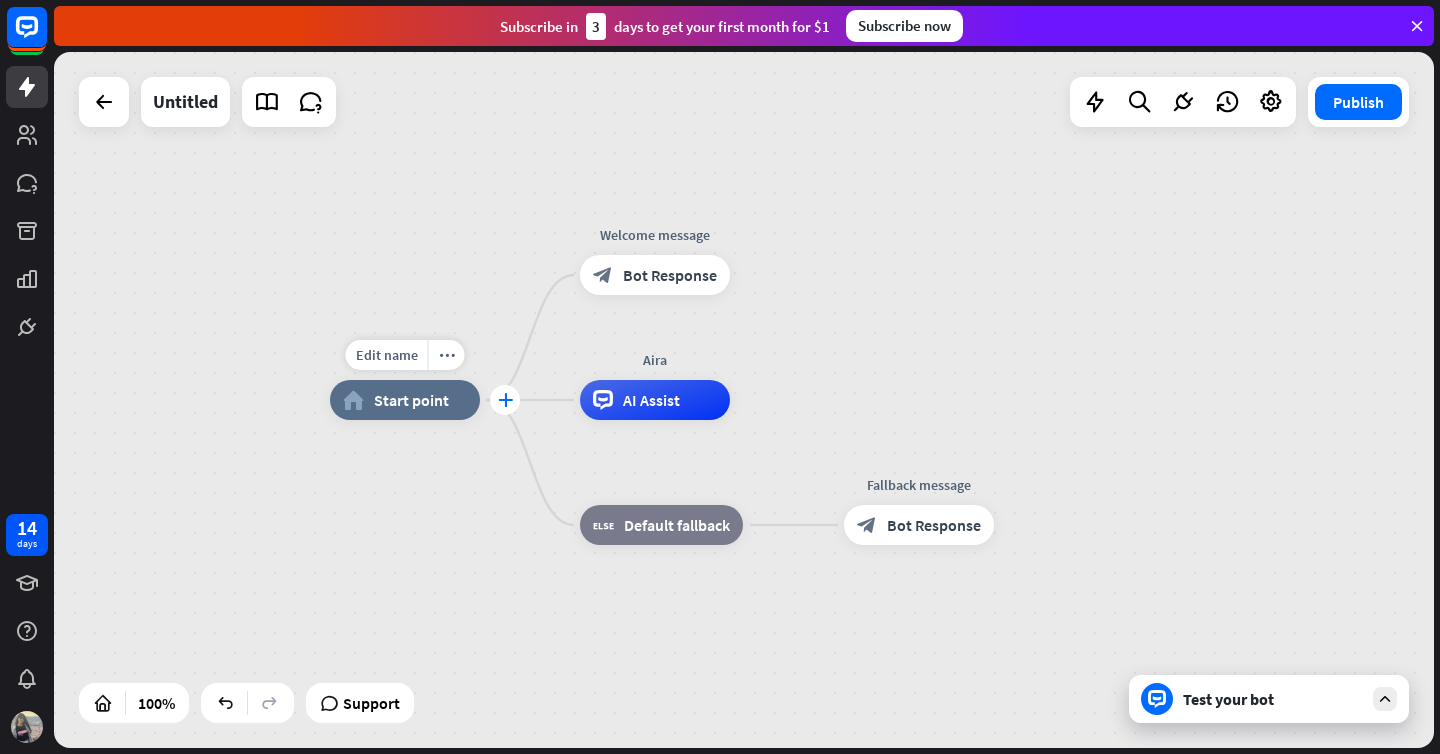 click on "plus" at bounding box center [505, 400] 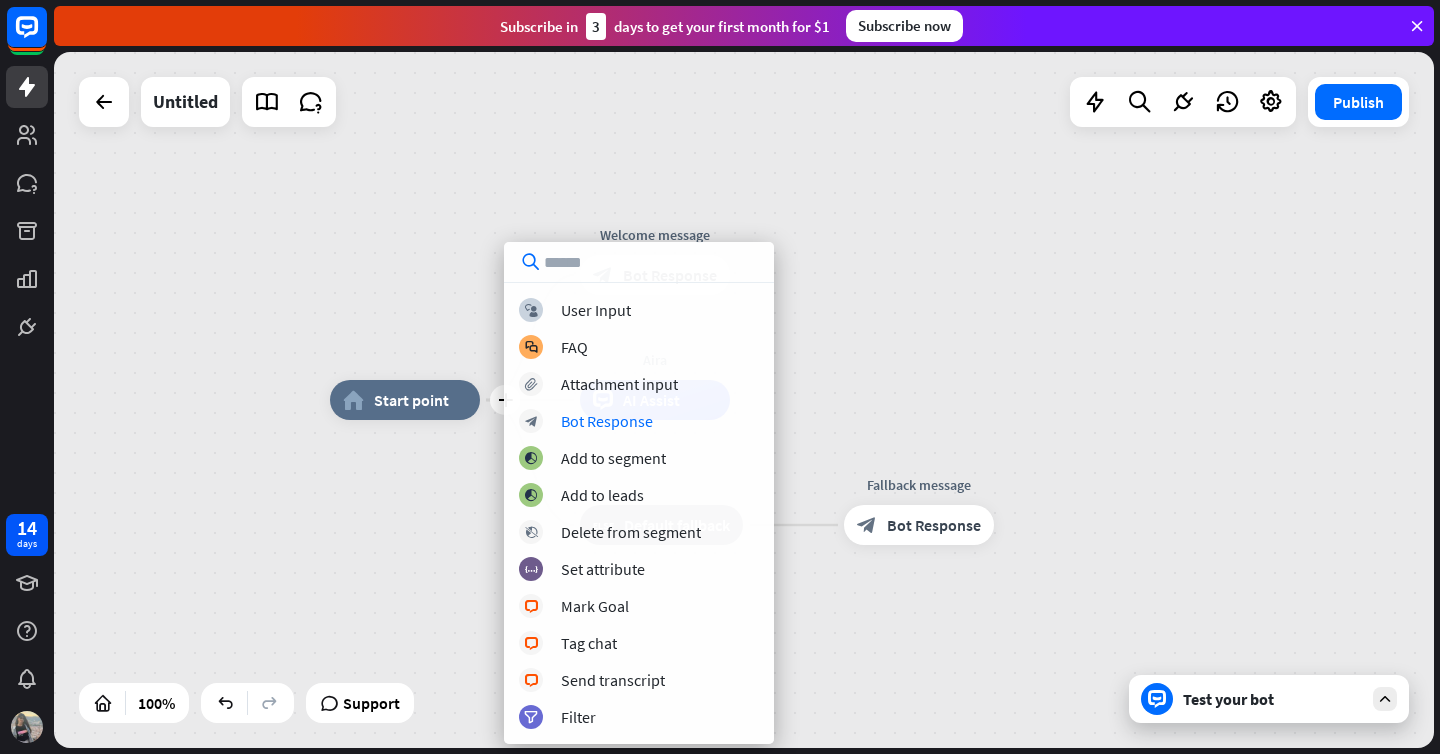 click on "plus     home_2   Start point                 Welcome message   block_bot_response   Bot Response                 Aira     AI Assist                   block_fallback   Default fallback                 Fallback message   block_bot_response   Bot Response" at bounding box center (1020, 748) 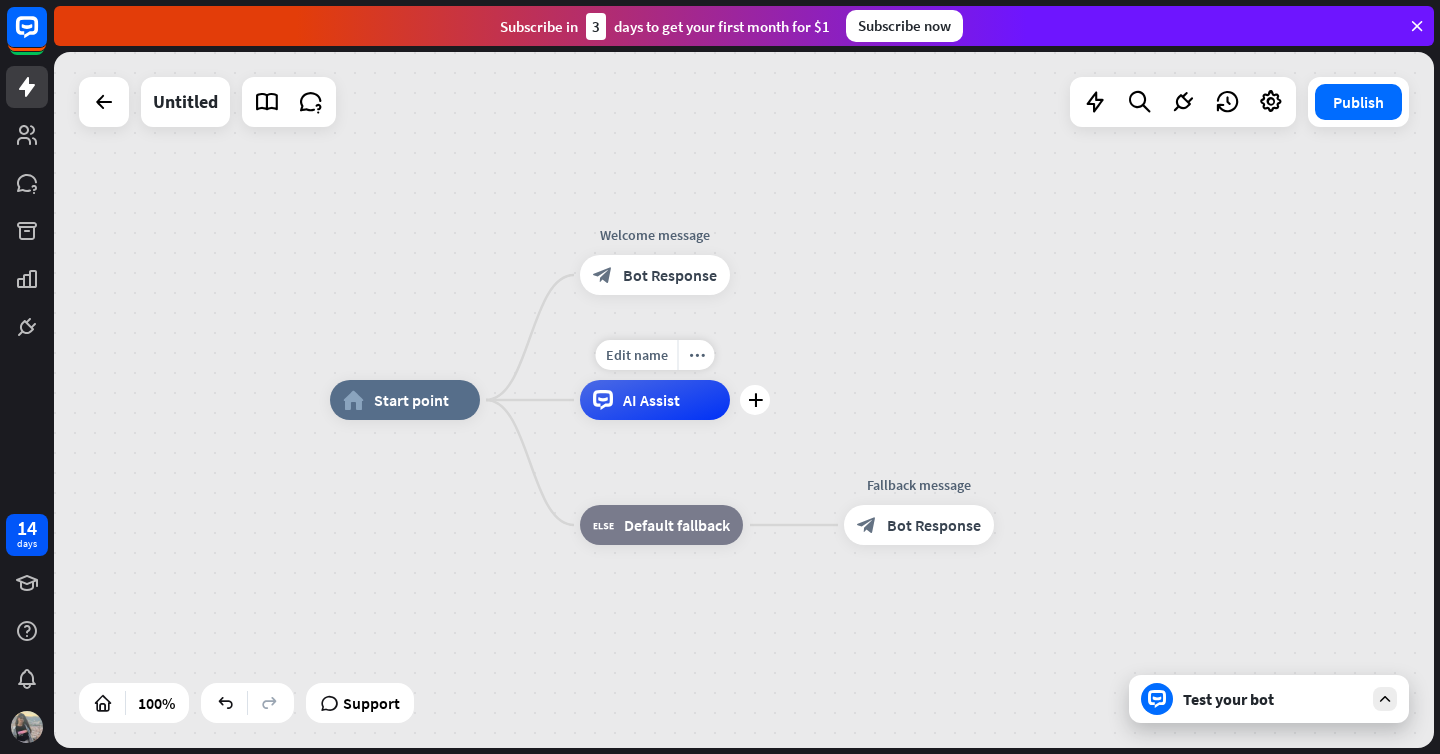 click on "AI Assist" at bounding box center [651, 400] 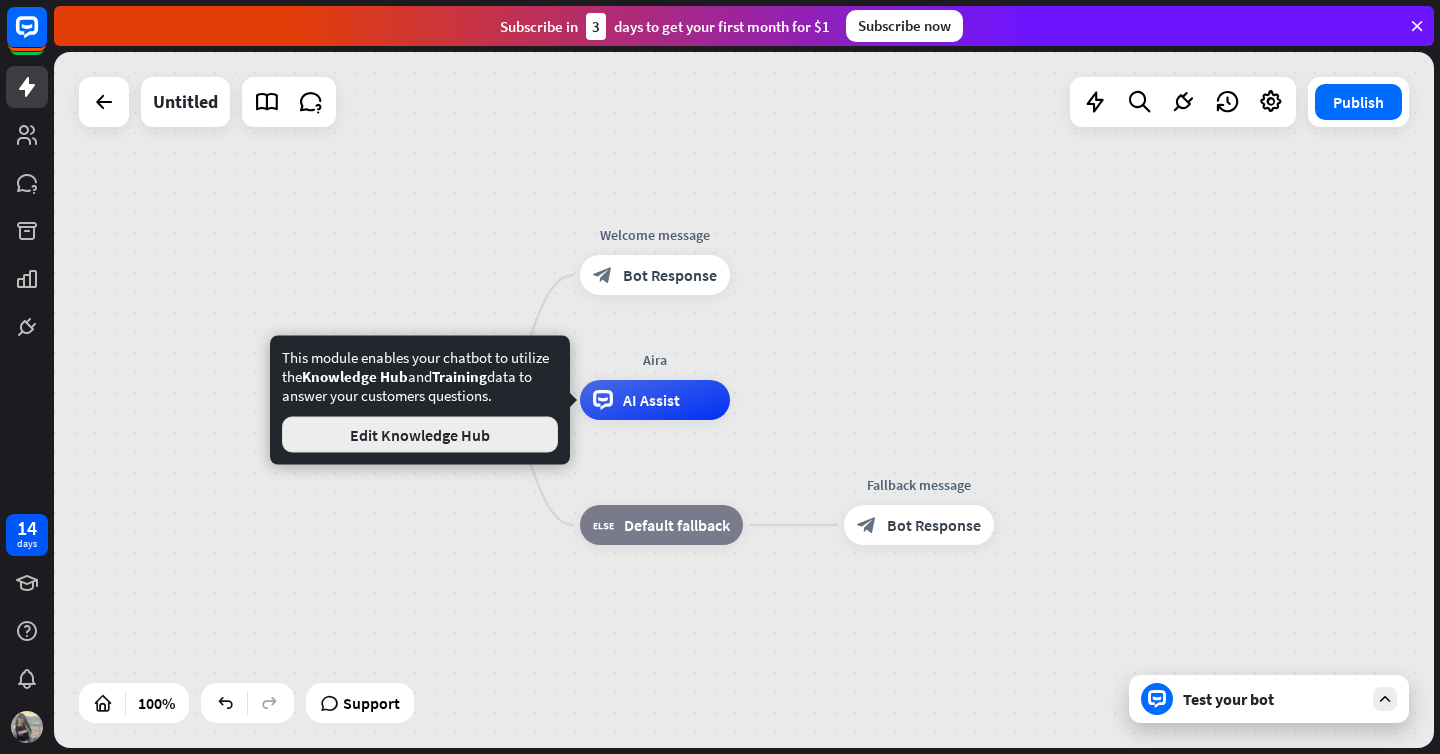 click on "Edit Knowledge Hub" at bounding box center [420, 435] 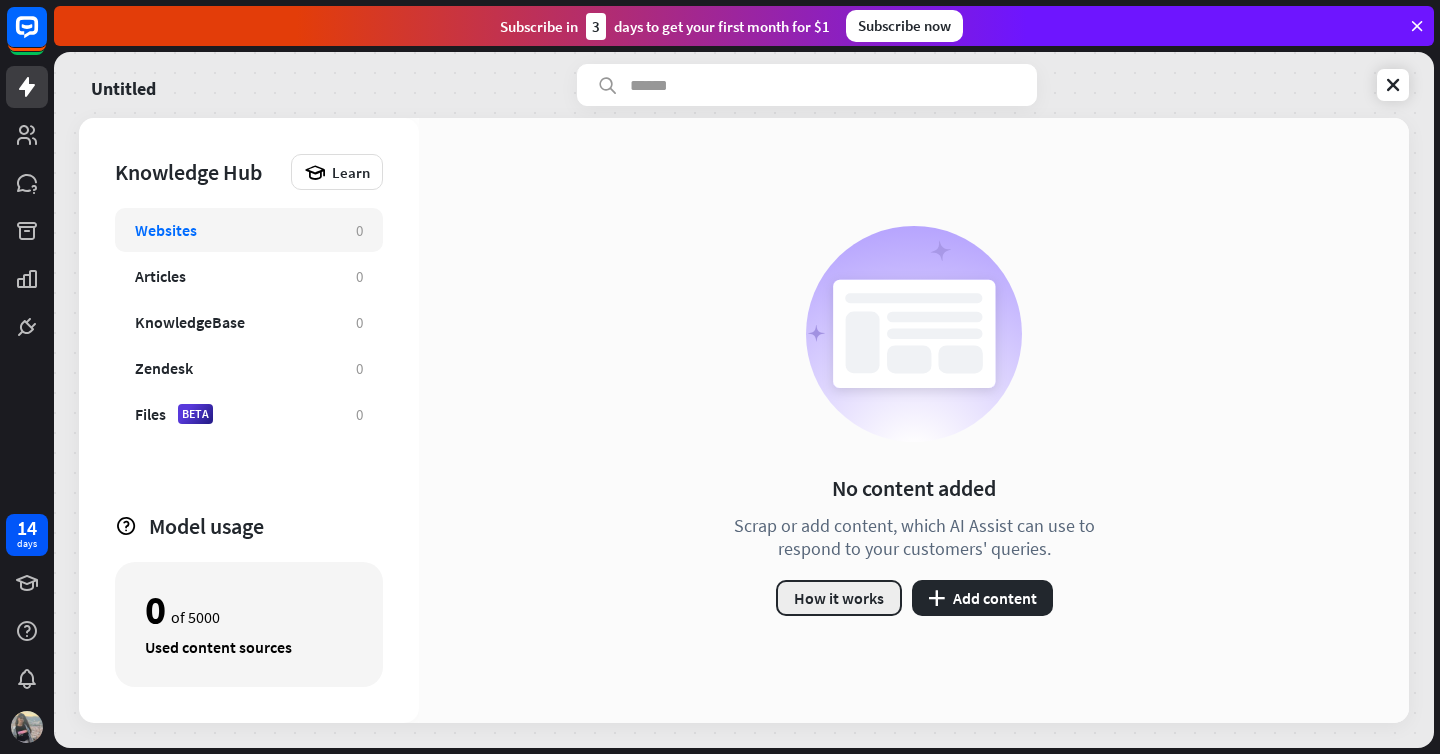 click on "How it works" at bounding box center [839, 598] 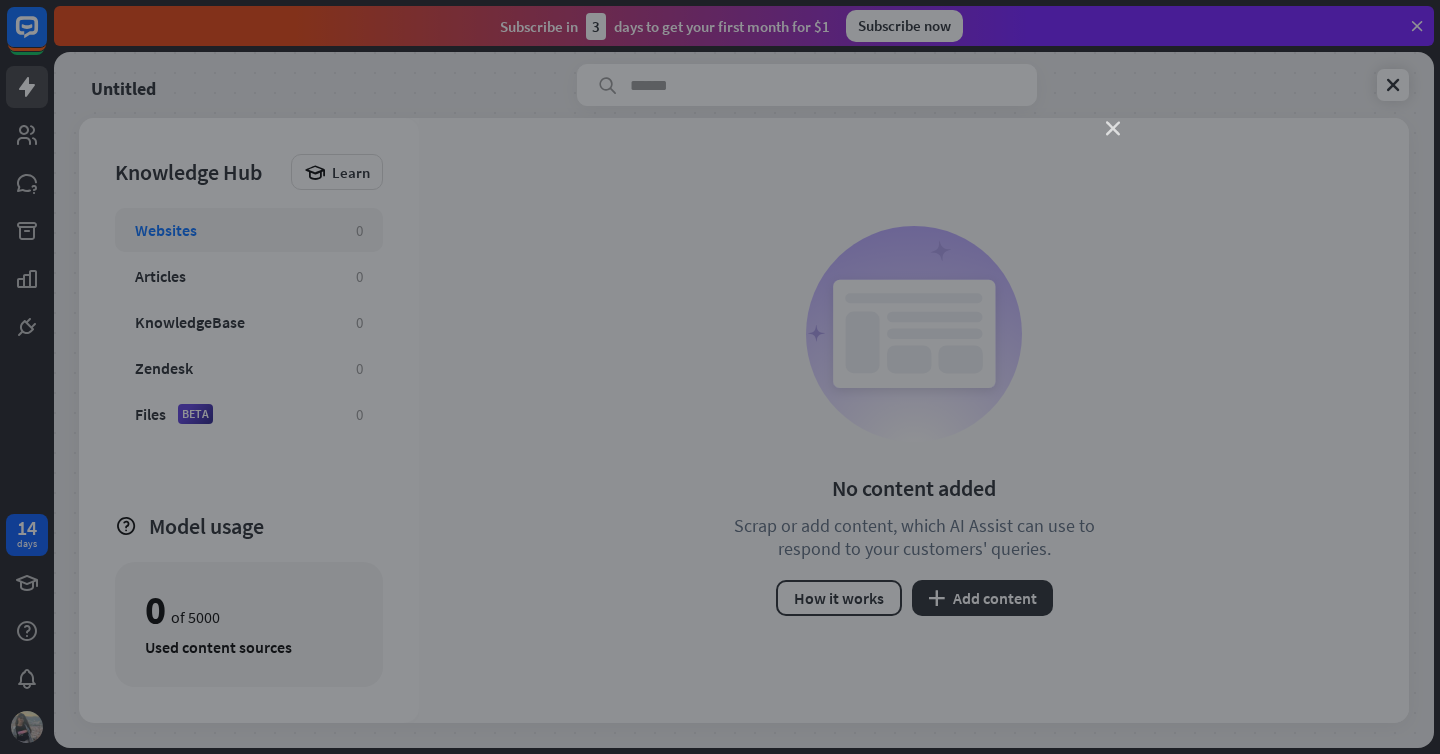 click on "close" at bounding box center [1113, 129] 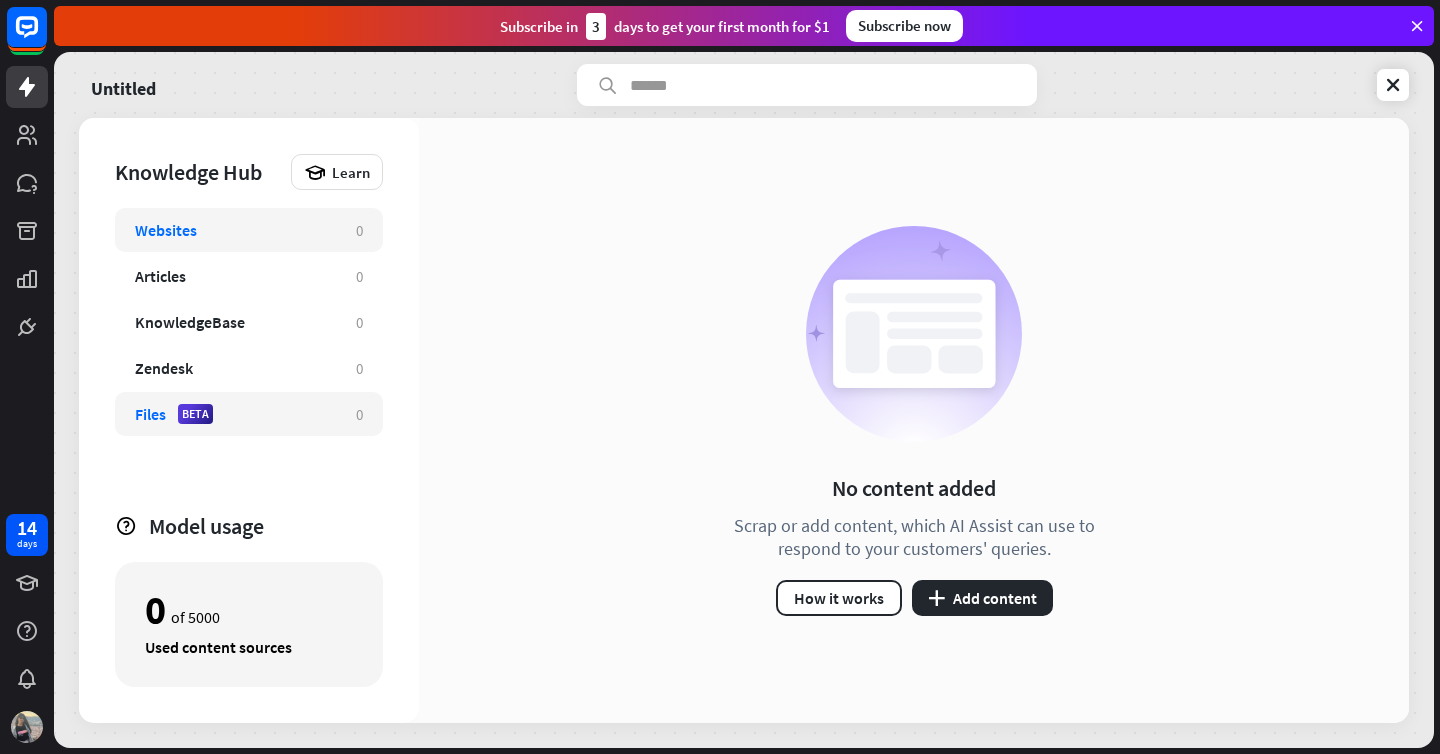 click on "Files
BETA
0" at bounding box center [249, 414] 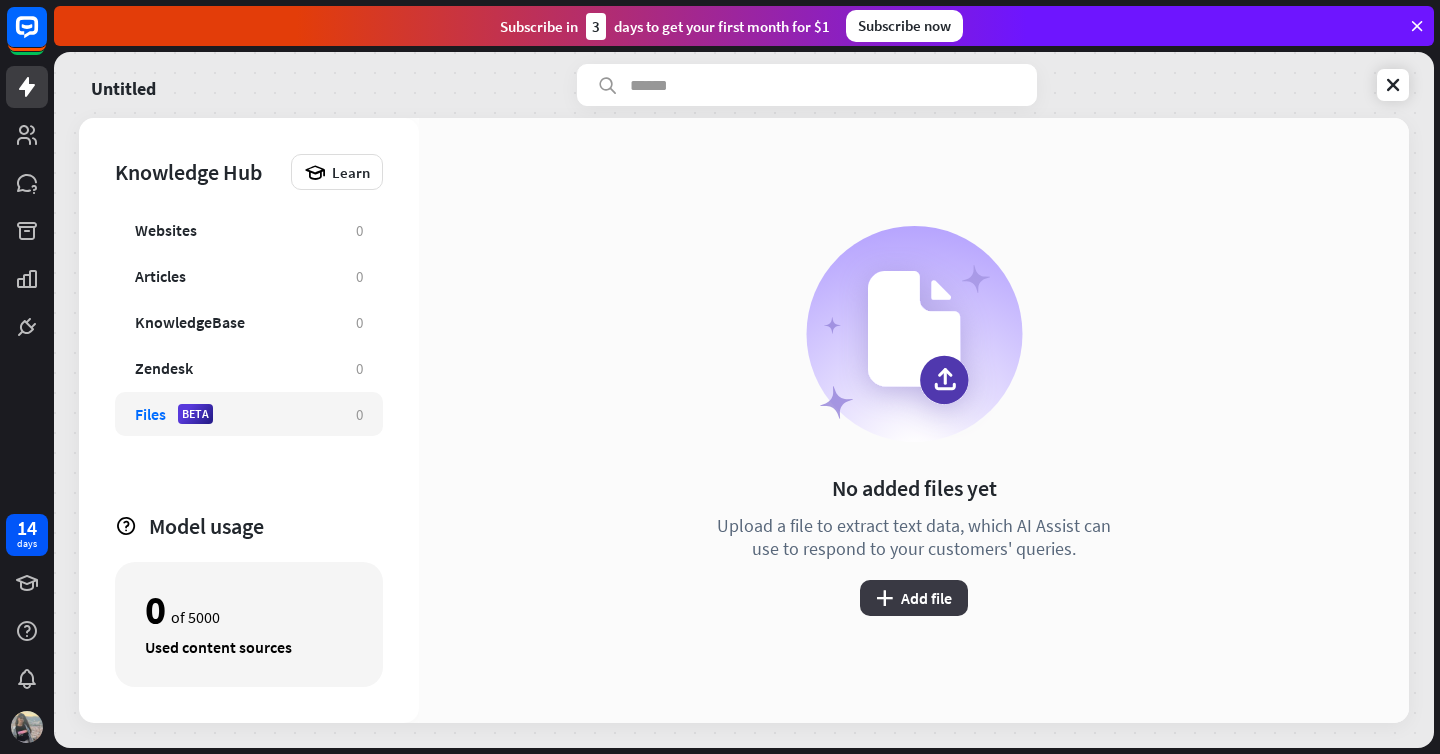 click on "plus
Add file" at bounding box center [914, 598] 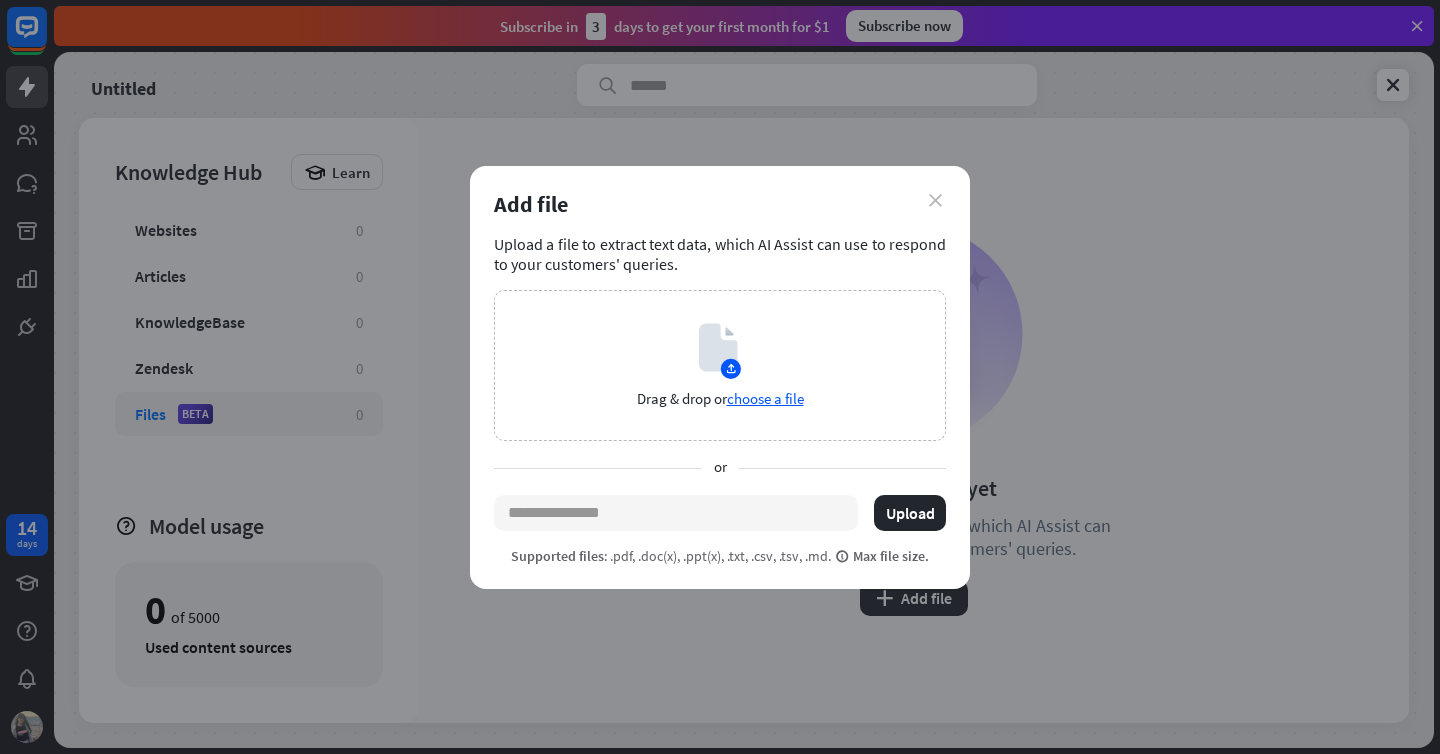 click on "close" at bounding box center (935, 200) 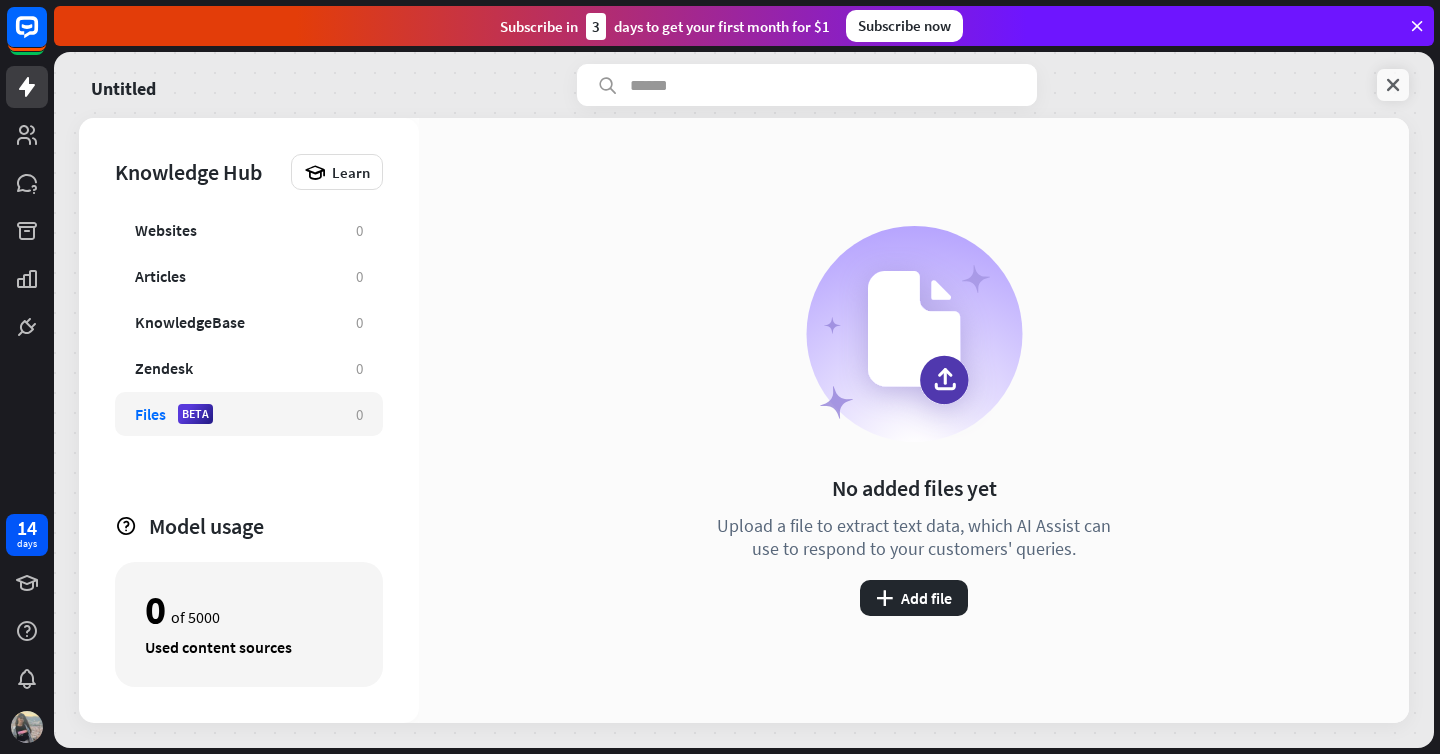 click at bounding box center (1393, 85) 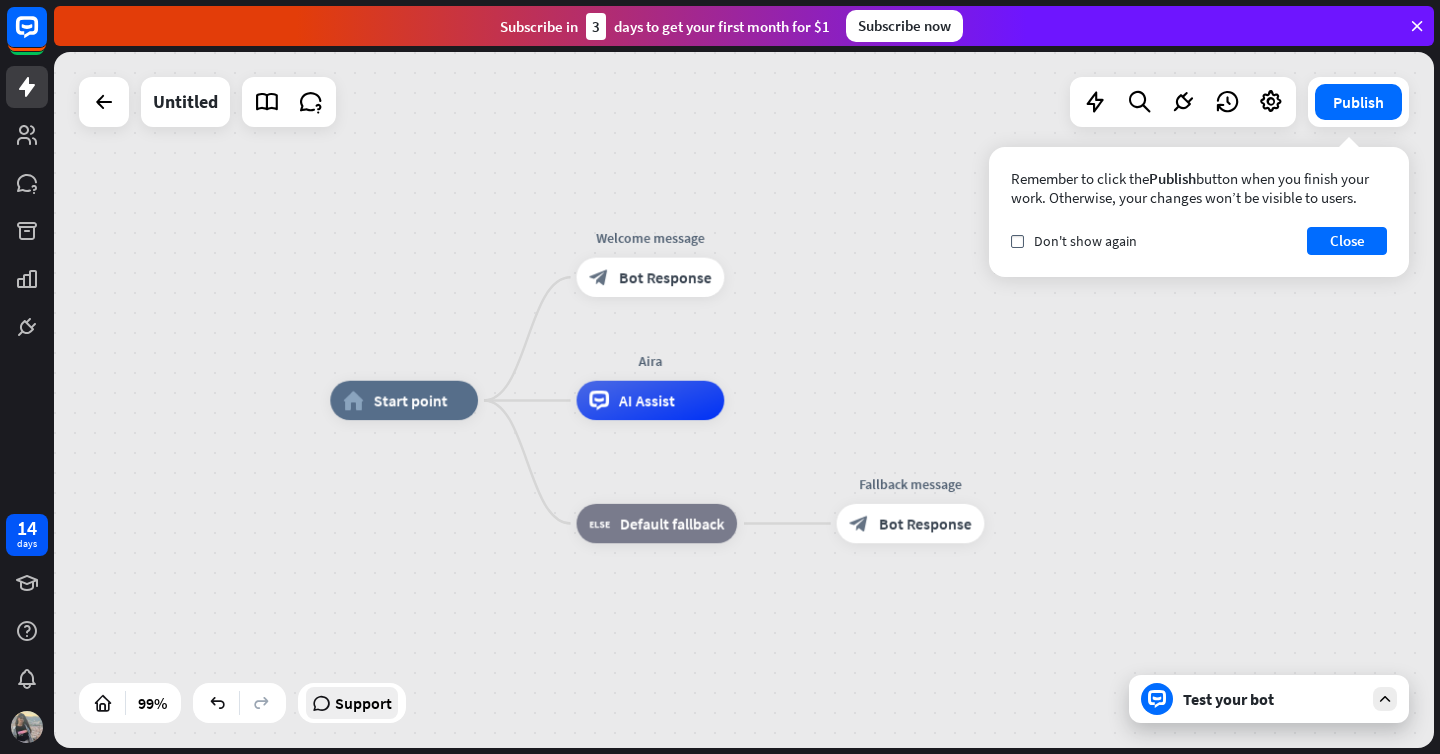 click on "Support" at bounding box center (363, 703) 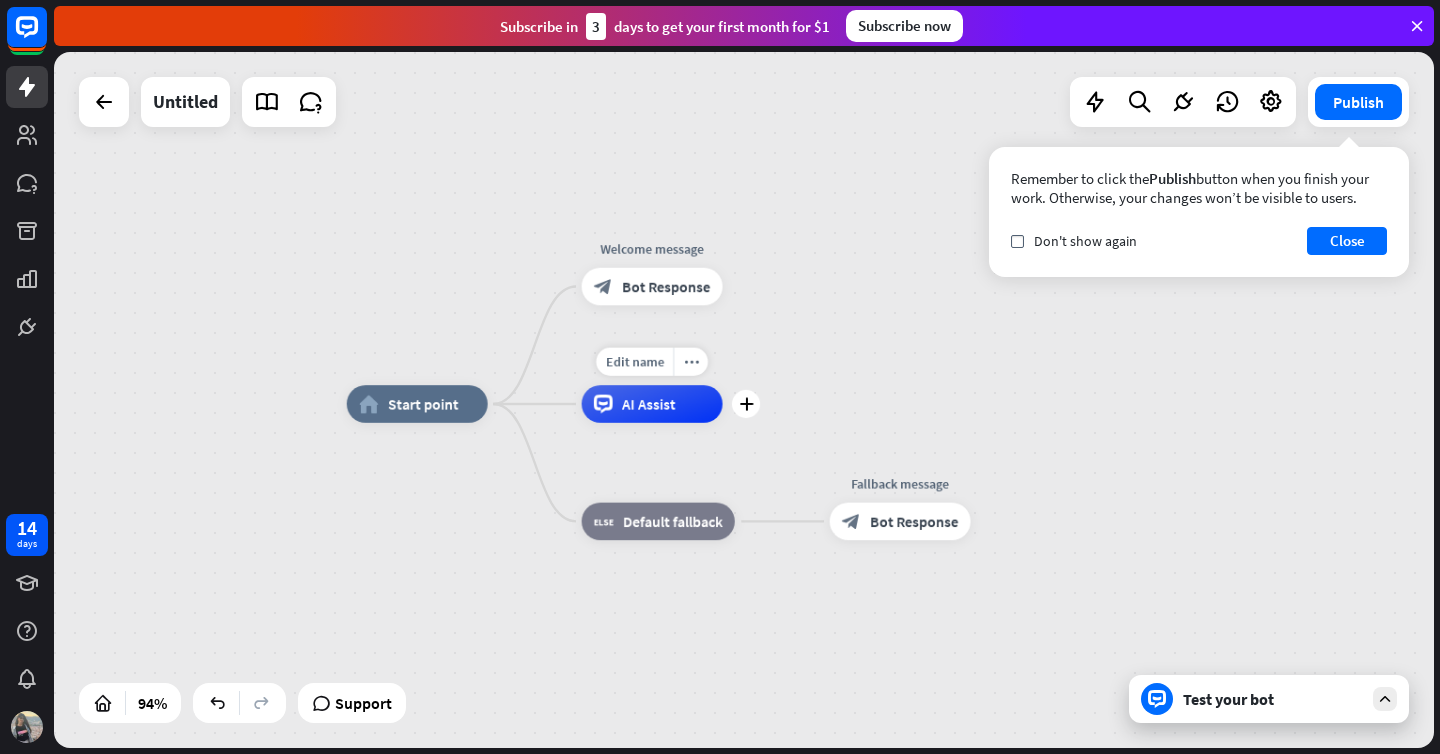 click on "AI Assist" at bounding box center [652, 404] 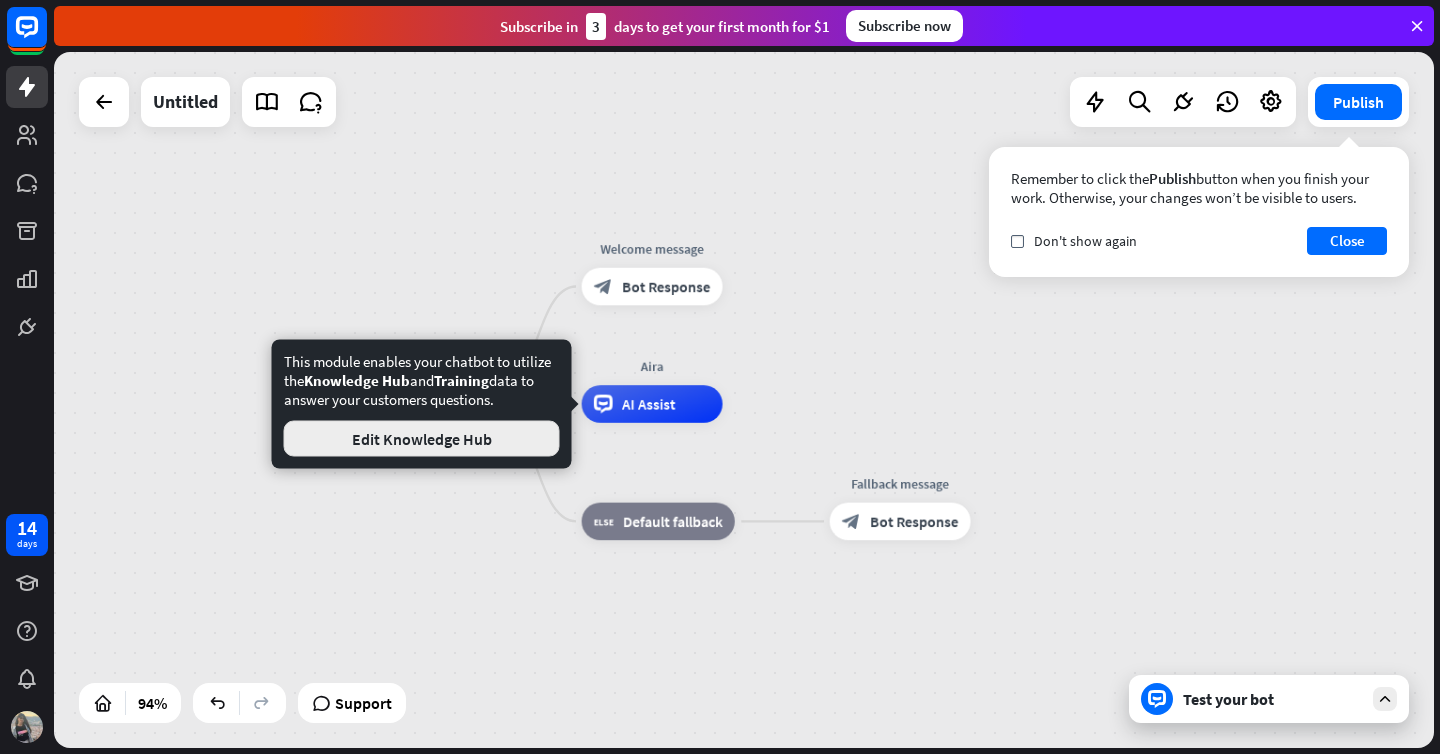 click on "Edit Knowledge Hub" at bounding box center [422, 439] 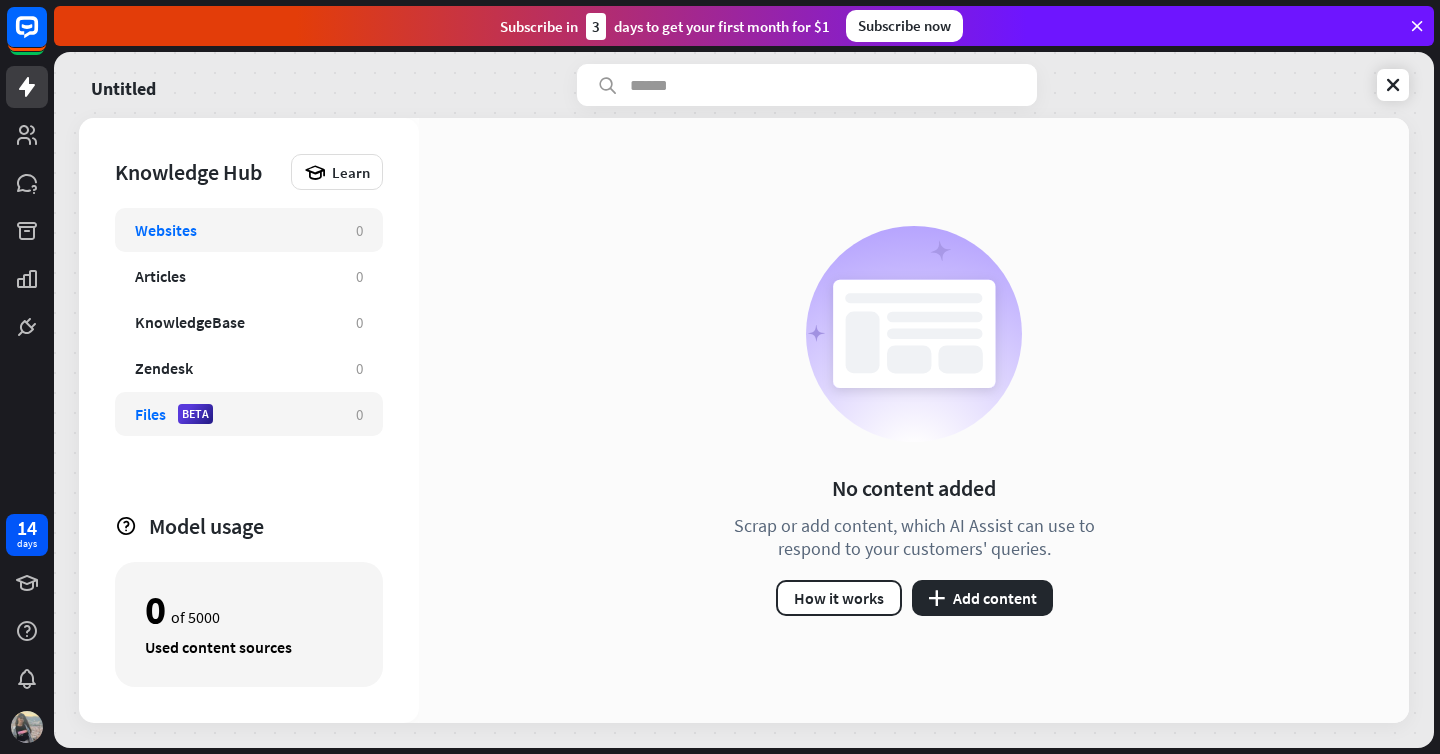 click on "Files
BETA" at bounding box center [235, 414] 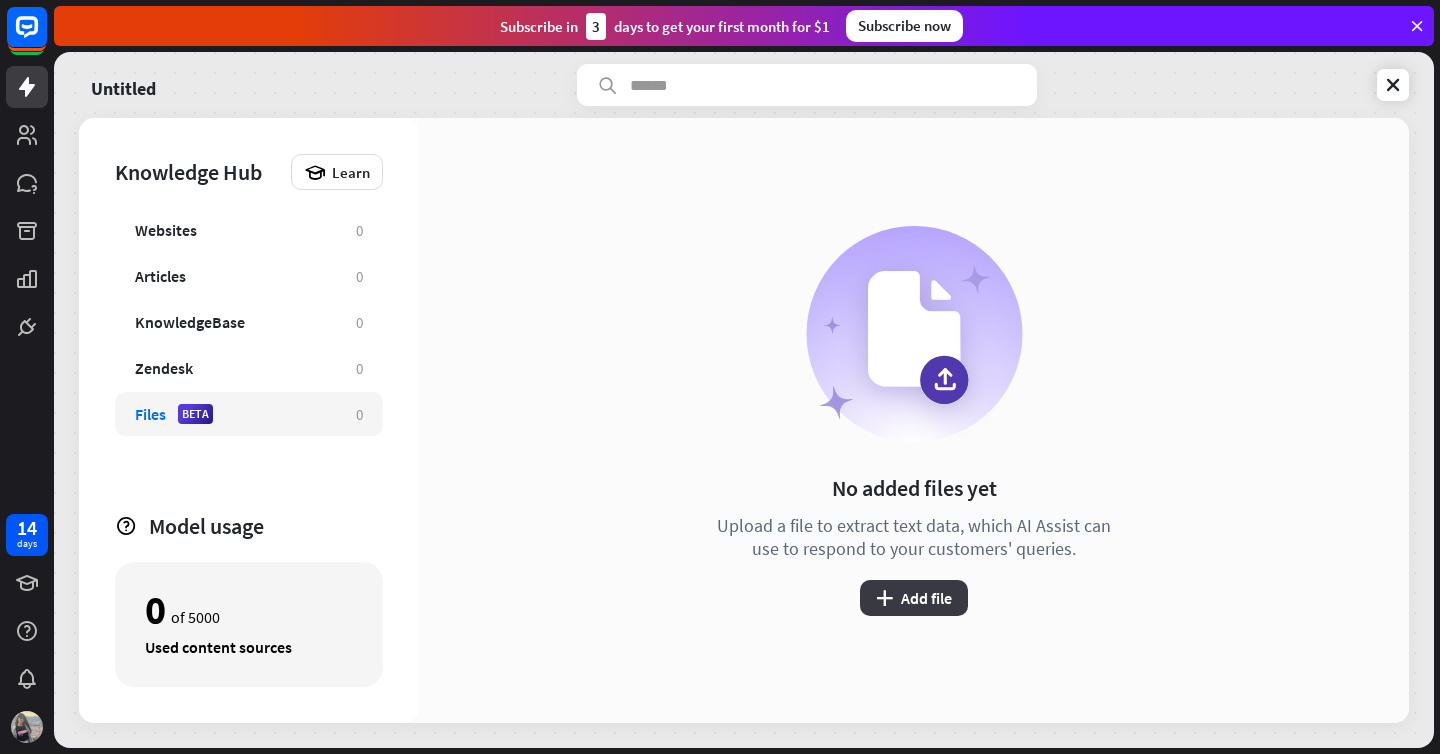 click on "plus
Add file" at bounding box center (914, 598) 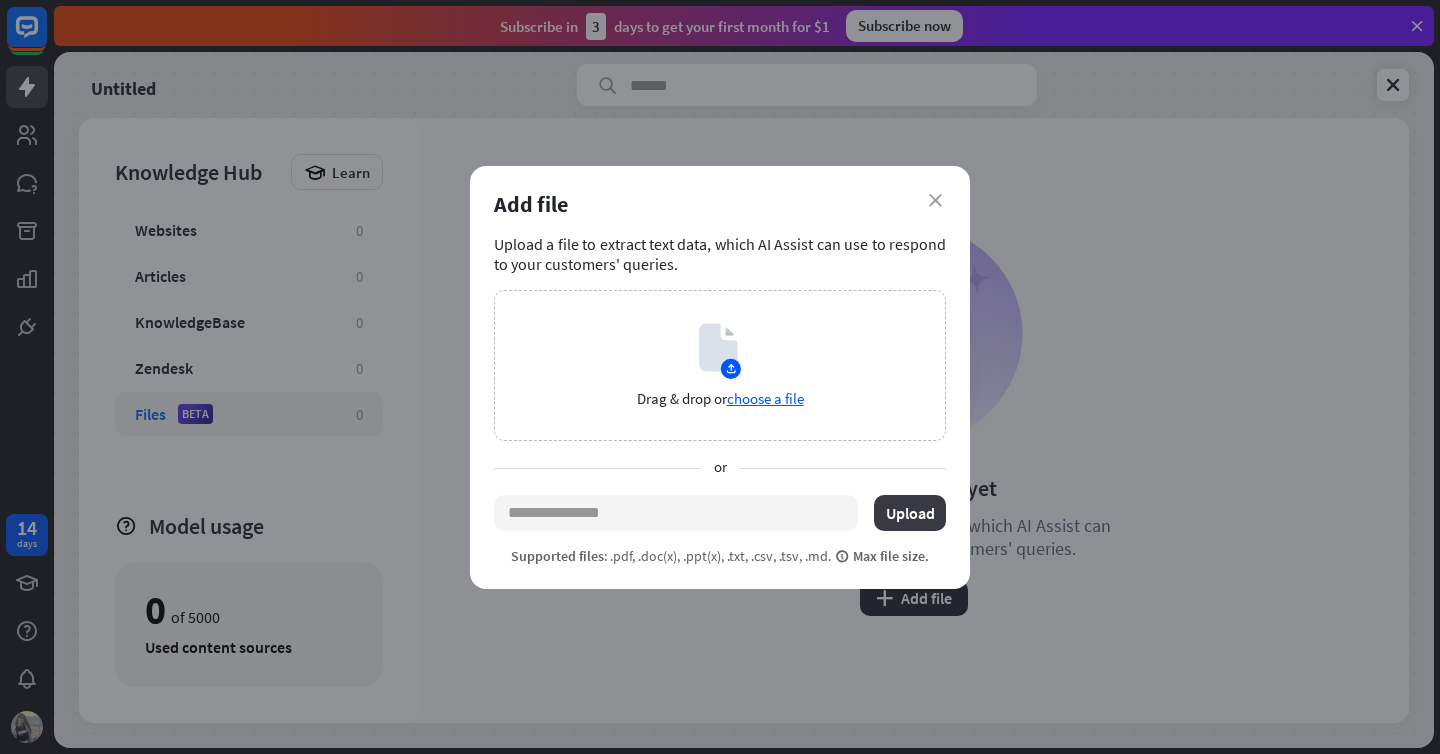 click on "Upload" at bounding box center (910, 513) 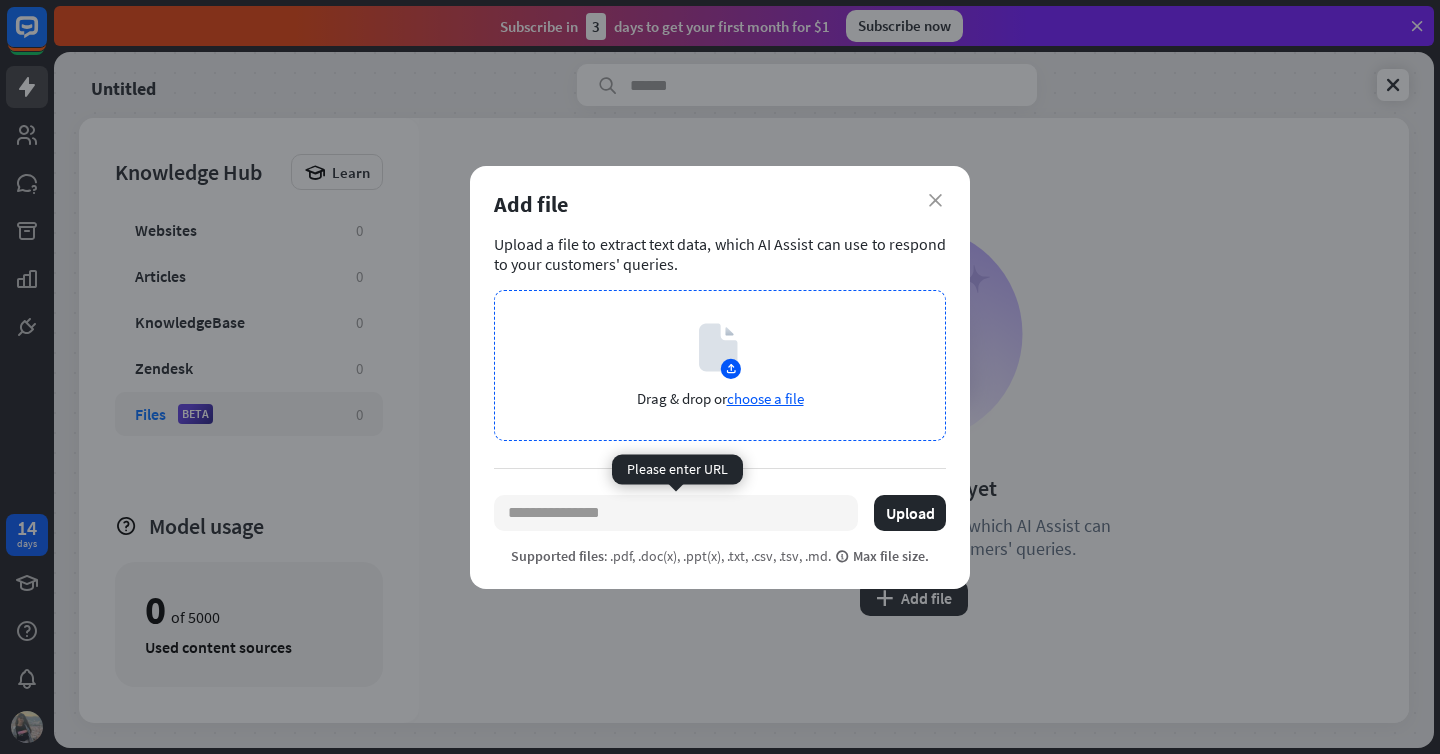 click on "choose a file" at bounding box center [765, 398] 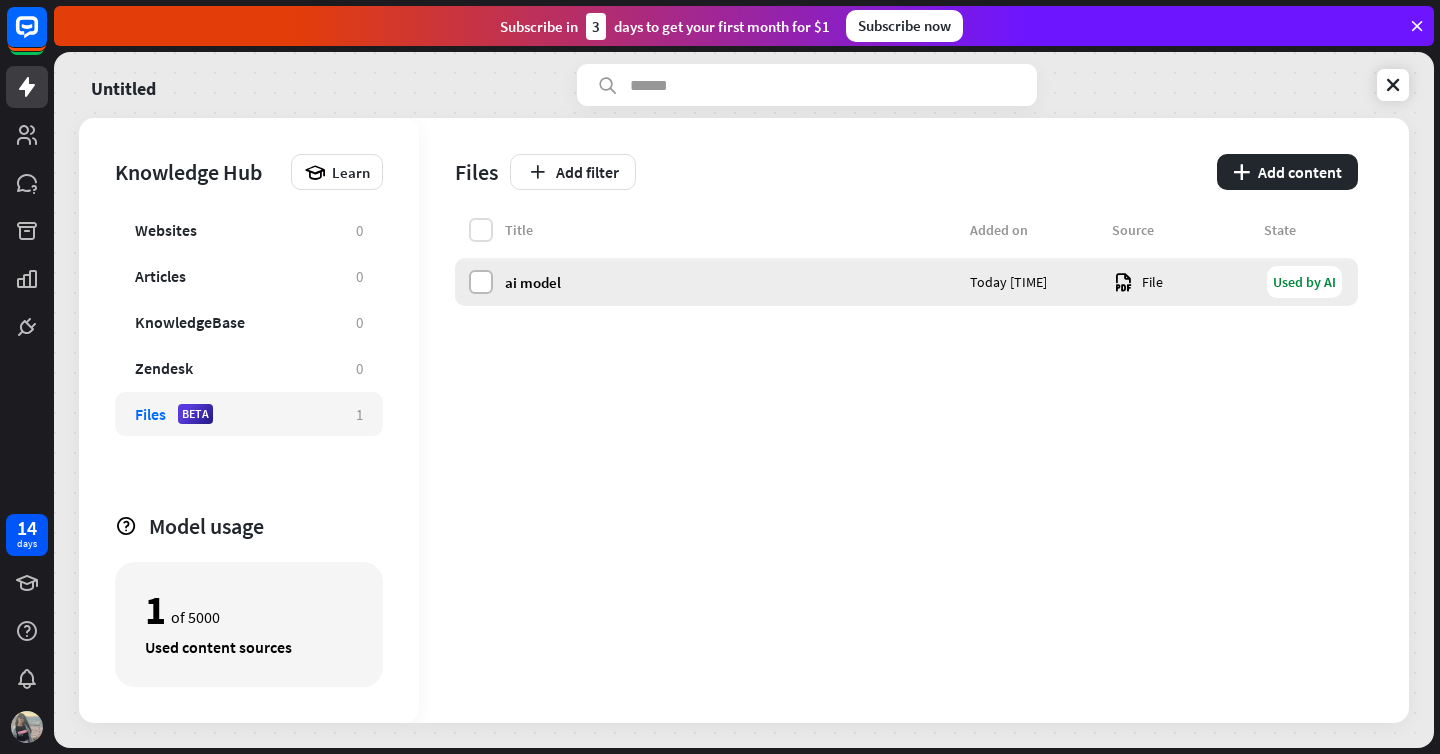 click at bounding box center (481, 282) 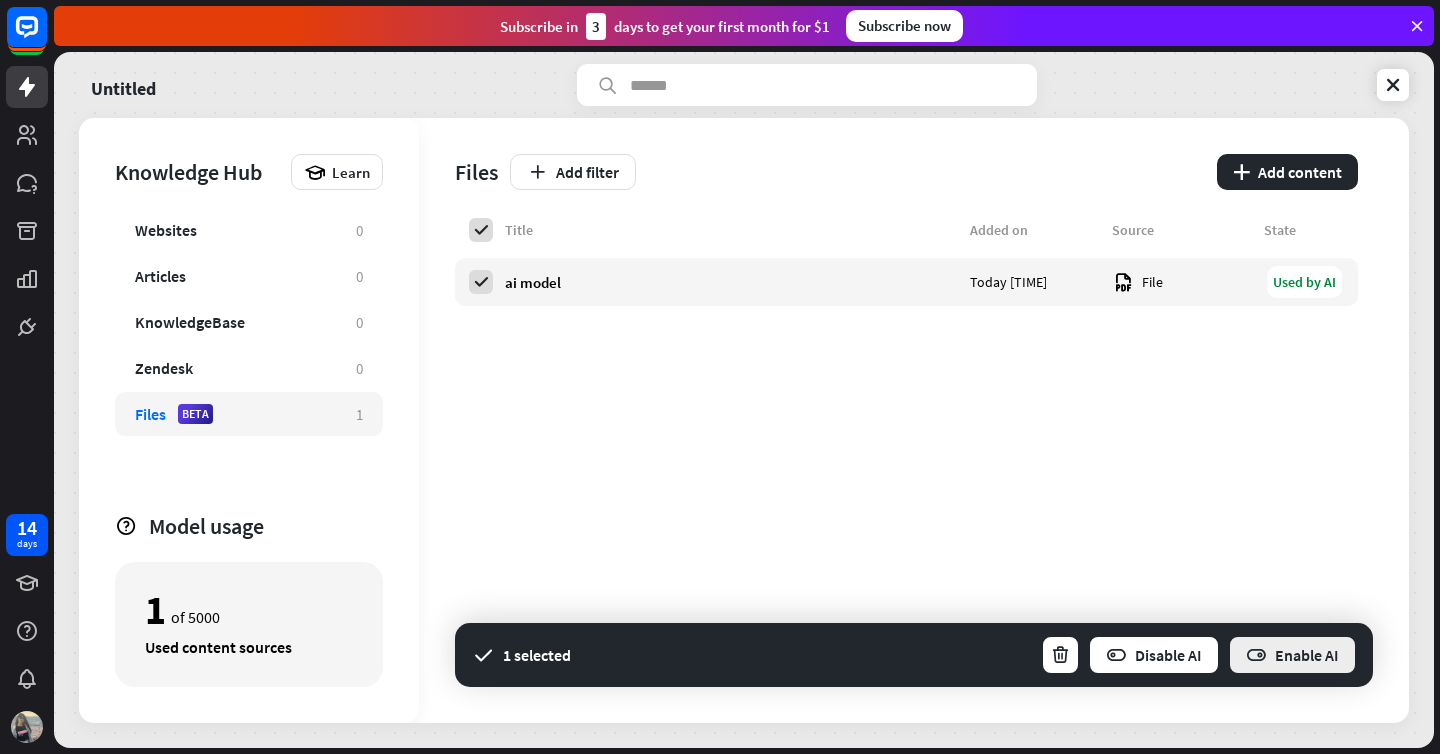 click on "Enable AI" at bounding box center (1292, 655) 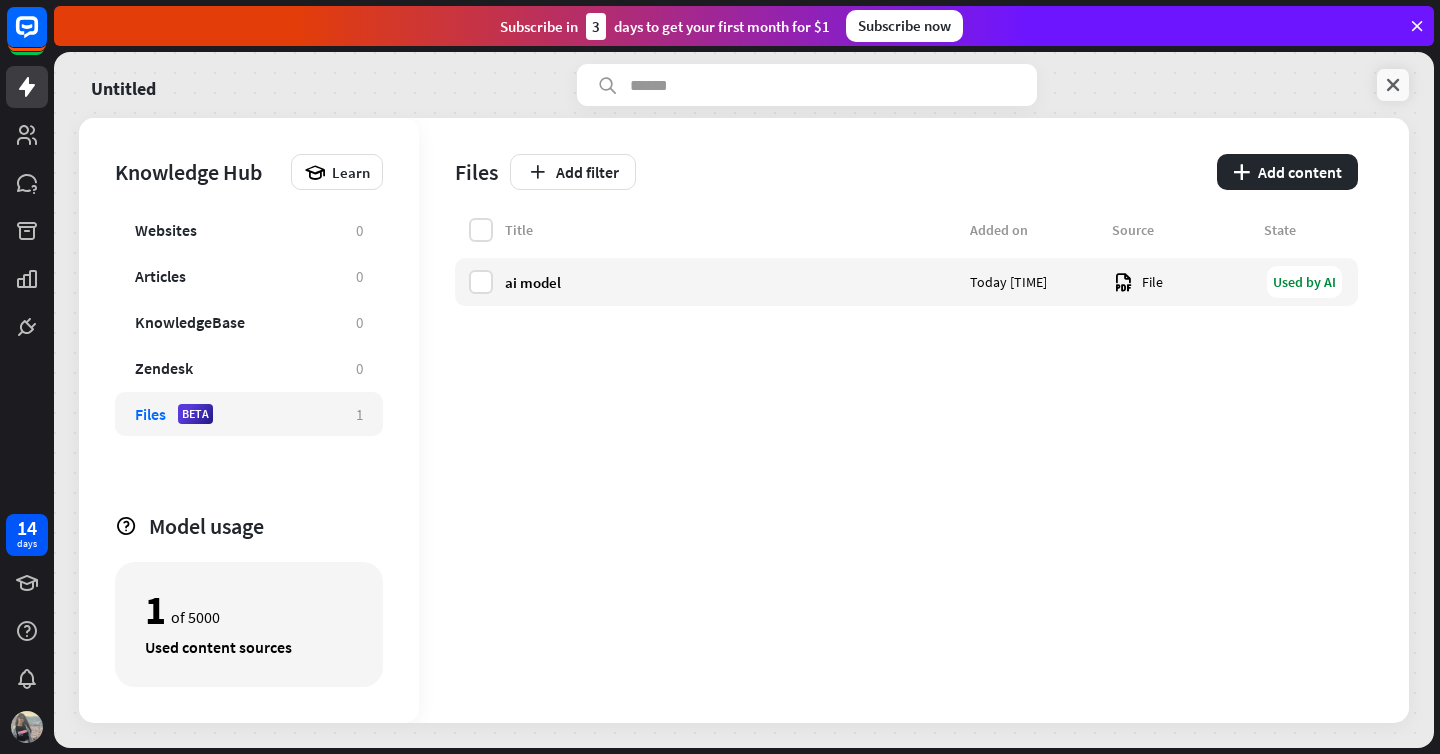 click at bounding box center (1393, 85) 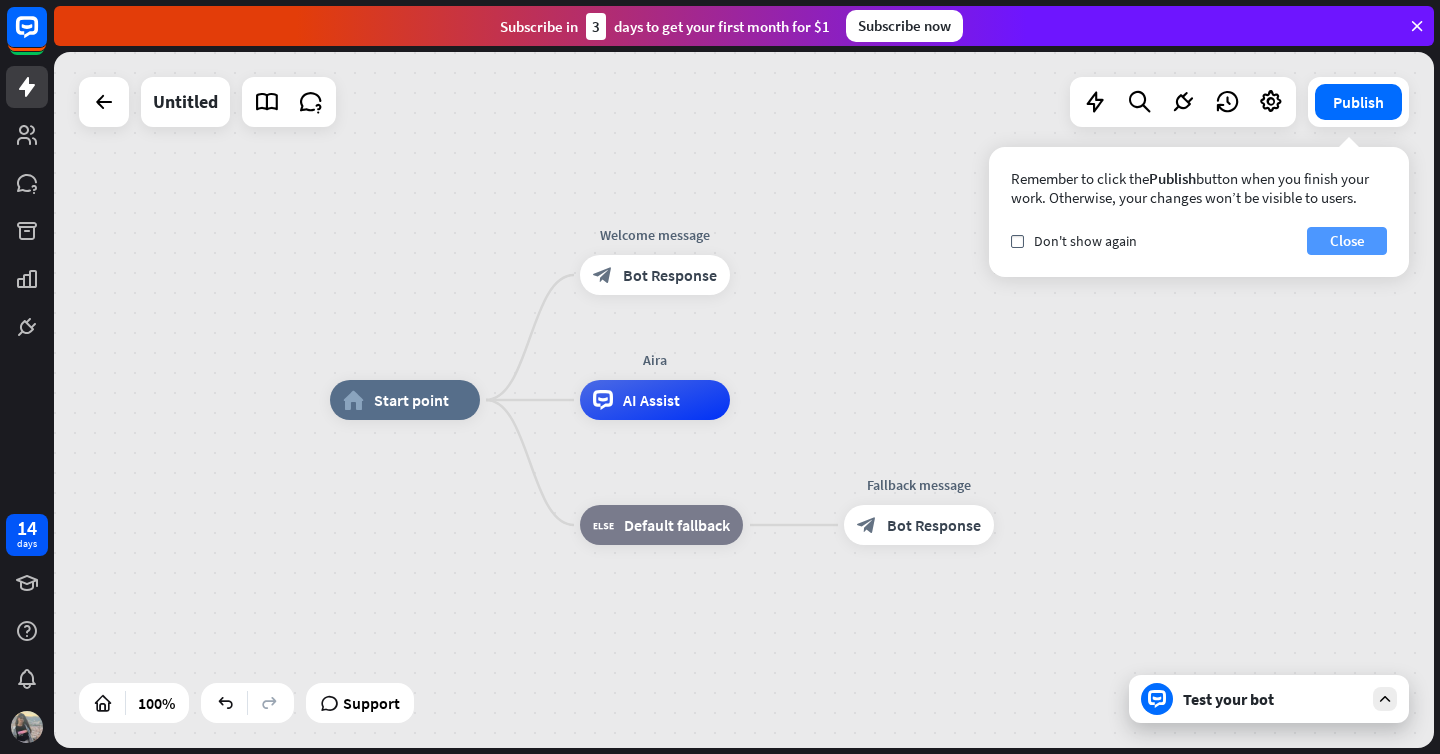 click on "Close" at bounding box center [1347, 241] 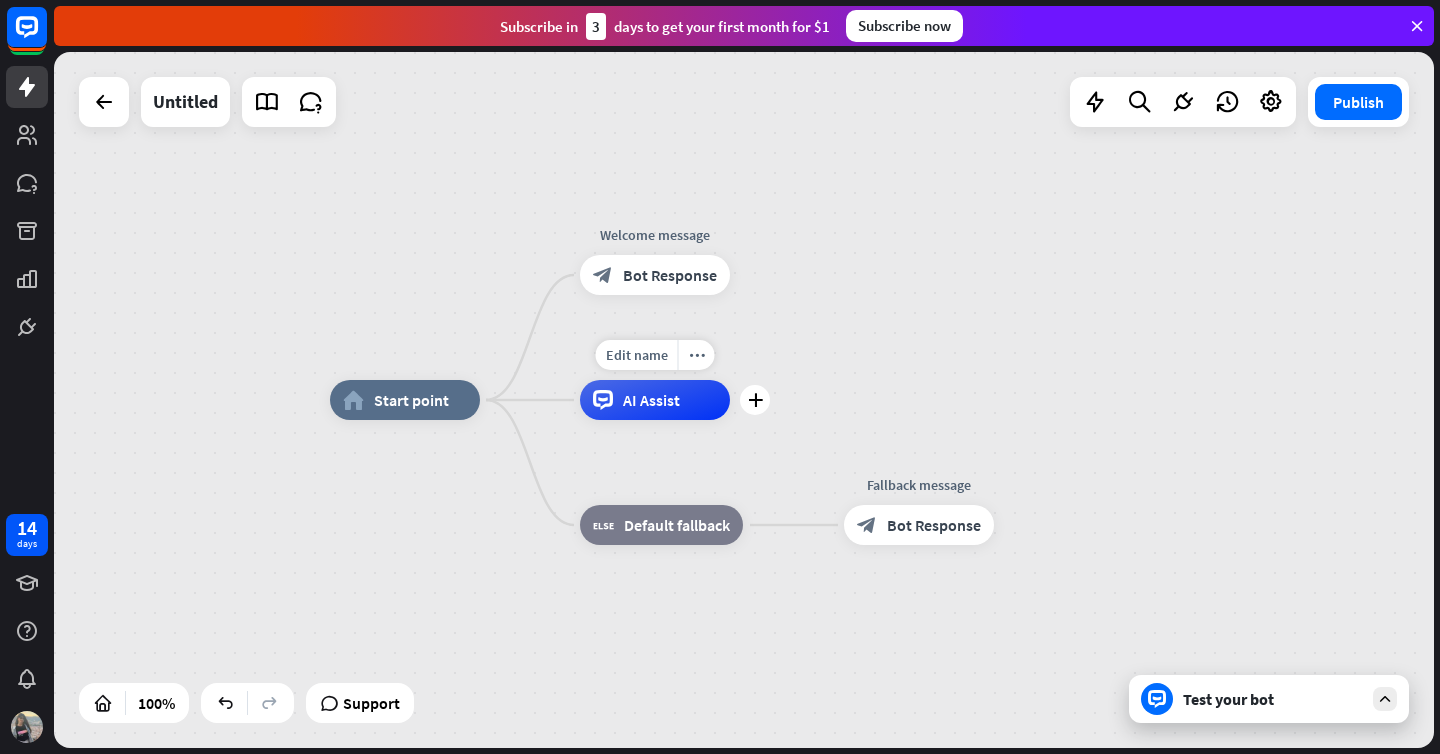 click on "AI Assist" at bounding box center (651, 400) 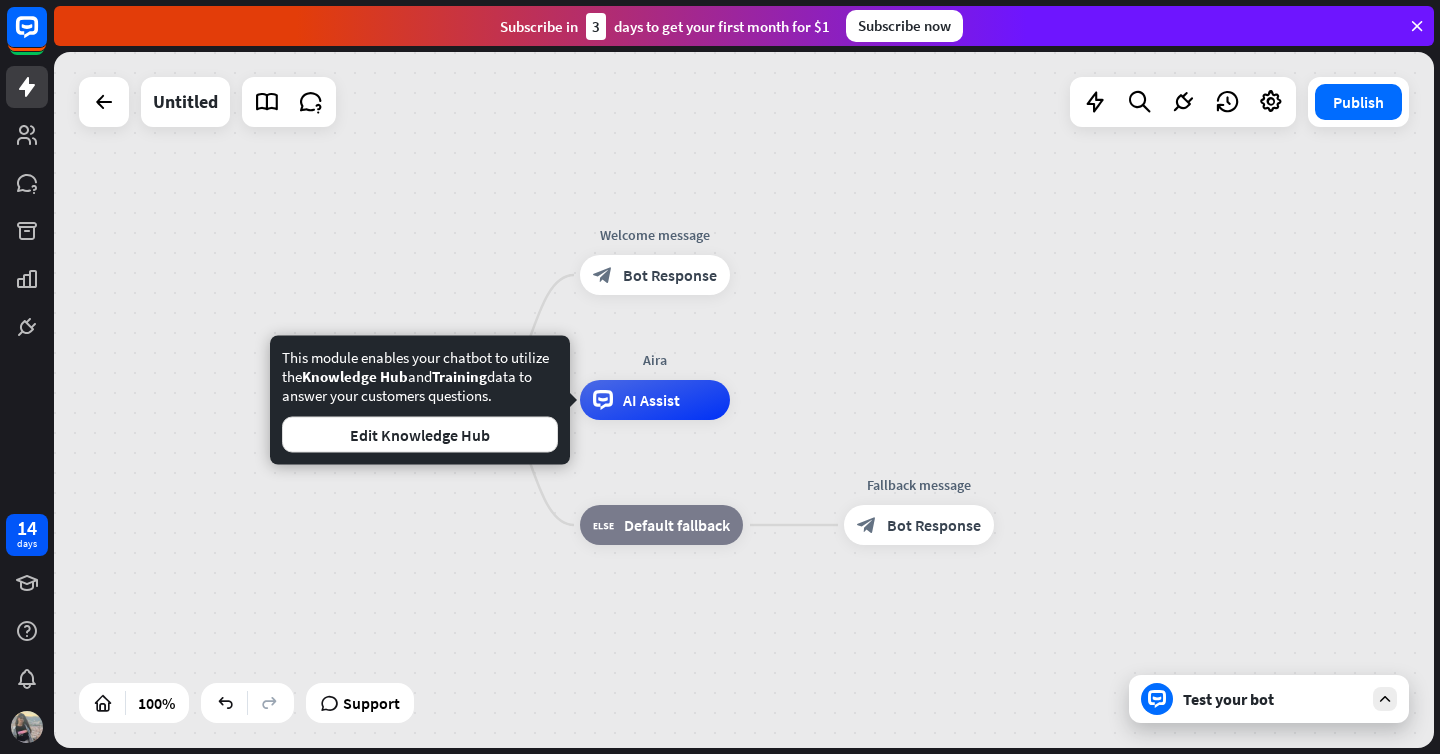 click on "home_2   Start point                 Welcome message   block_bot_response   Bot Response       Edit name   more_horiz           Aira     AI Assist                   block_fallback   Default fallback                 Fallback message   block_bot_response   Bot Response" at bounding box center (744, 400) 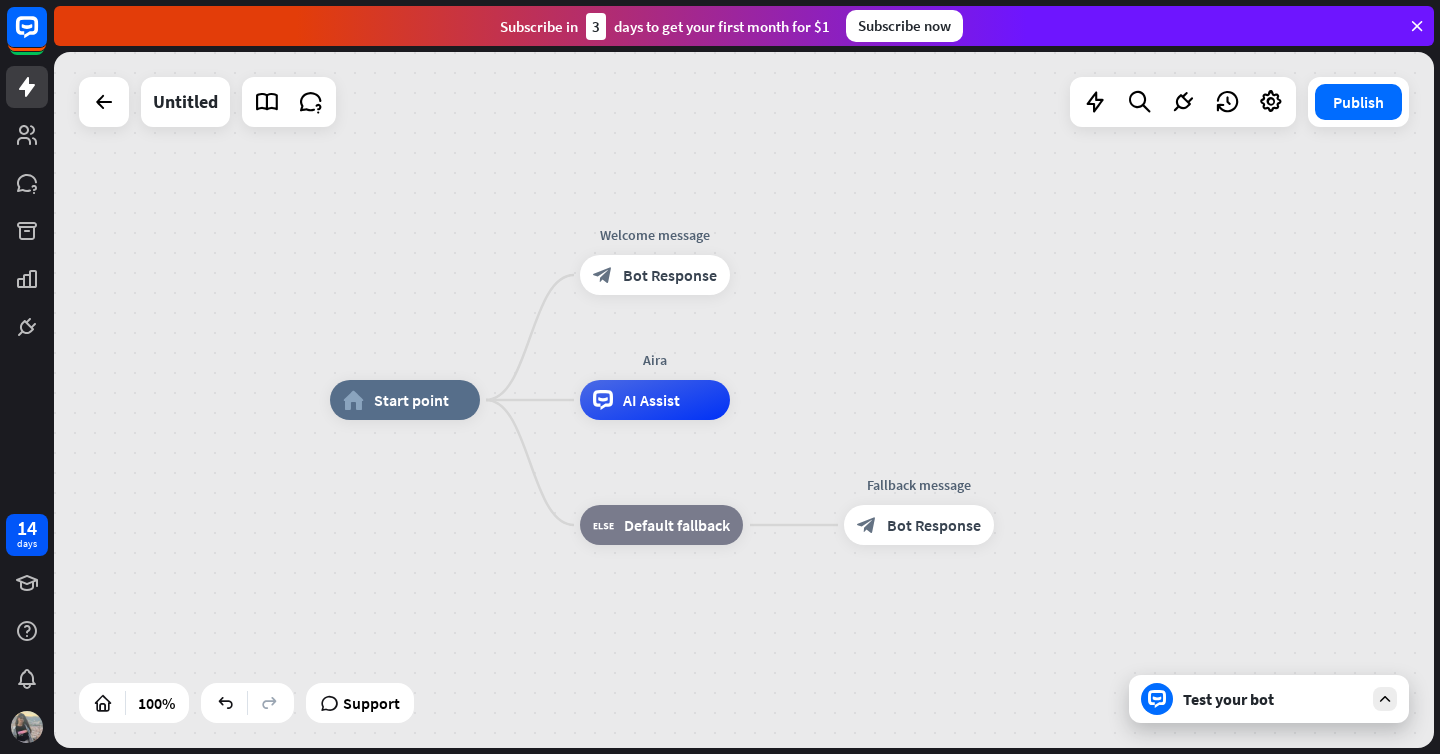 click on "Test your bot" at bounding box center (1273, 699) 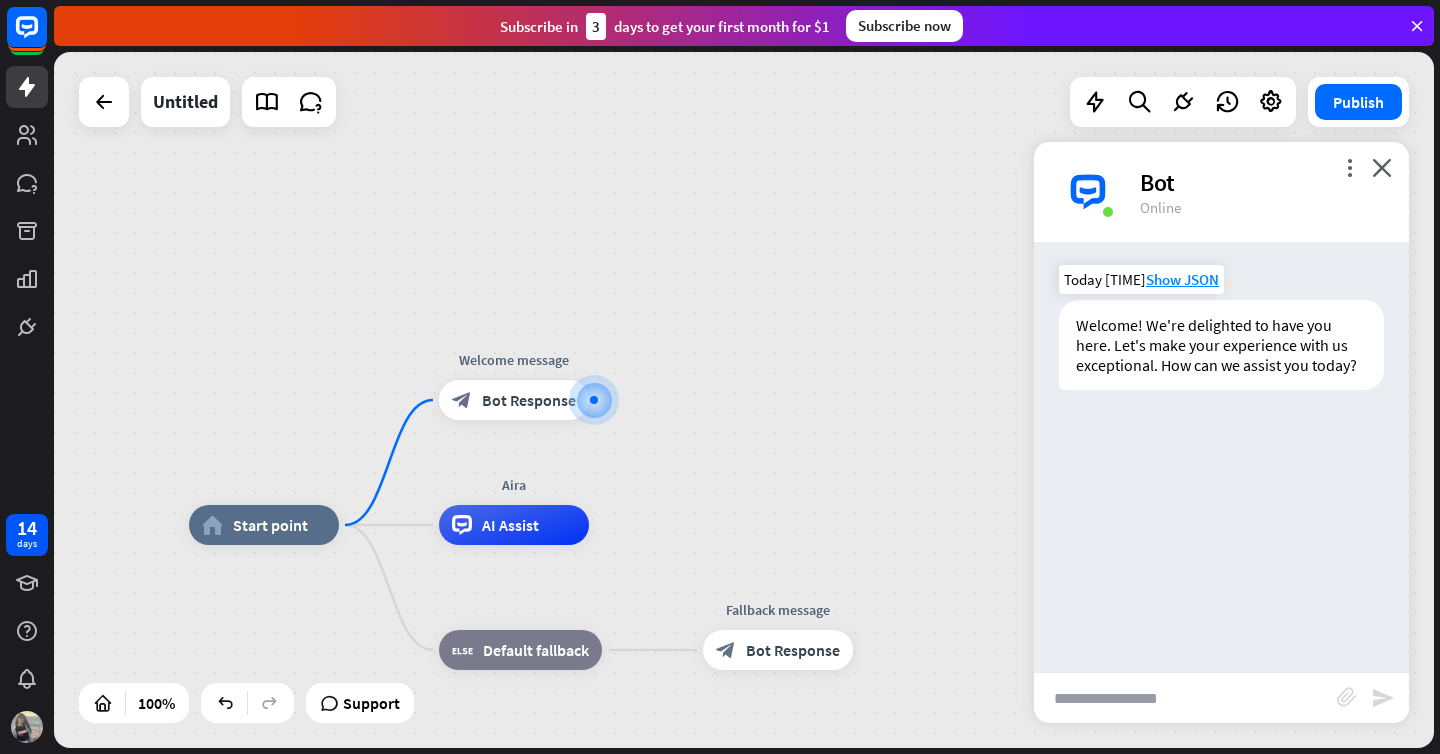click on "Welcome! We're delighted to have you here. Let's make your experience with us exceptional. How can we assist you today?" at bounding box center (1221, 345) 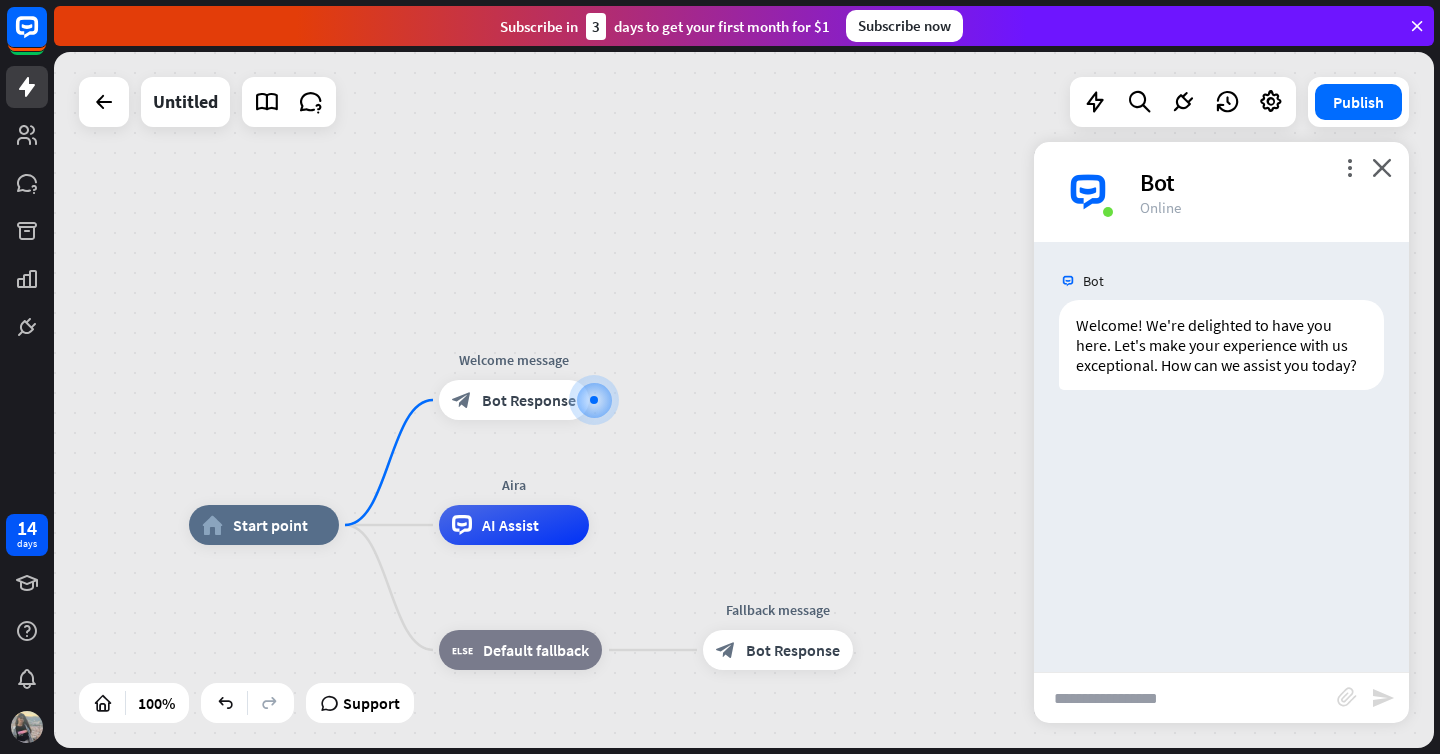 click at bounding box center (1185, 698) 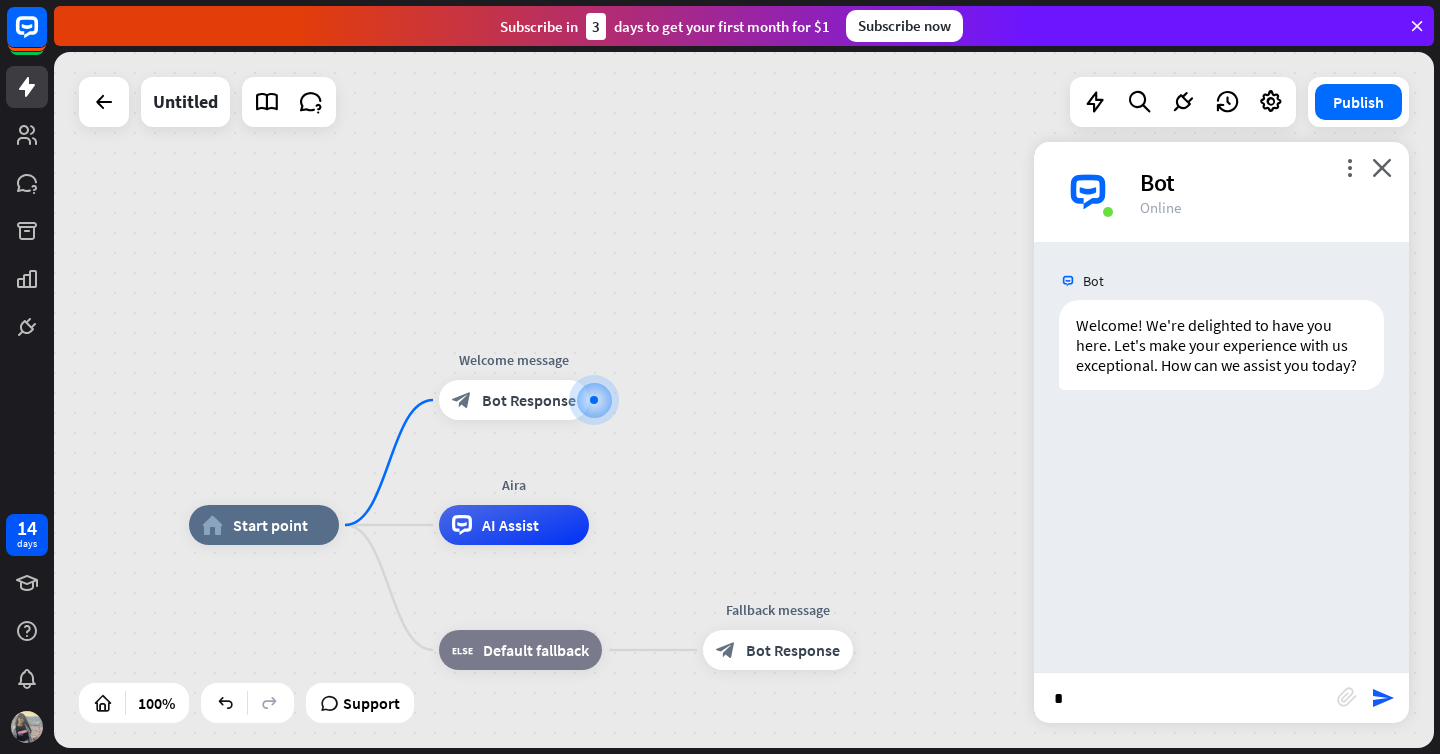 type on "**" 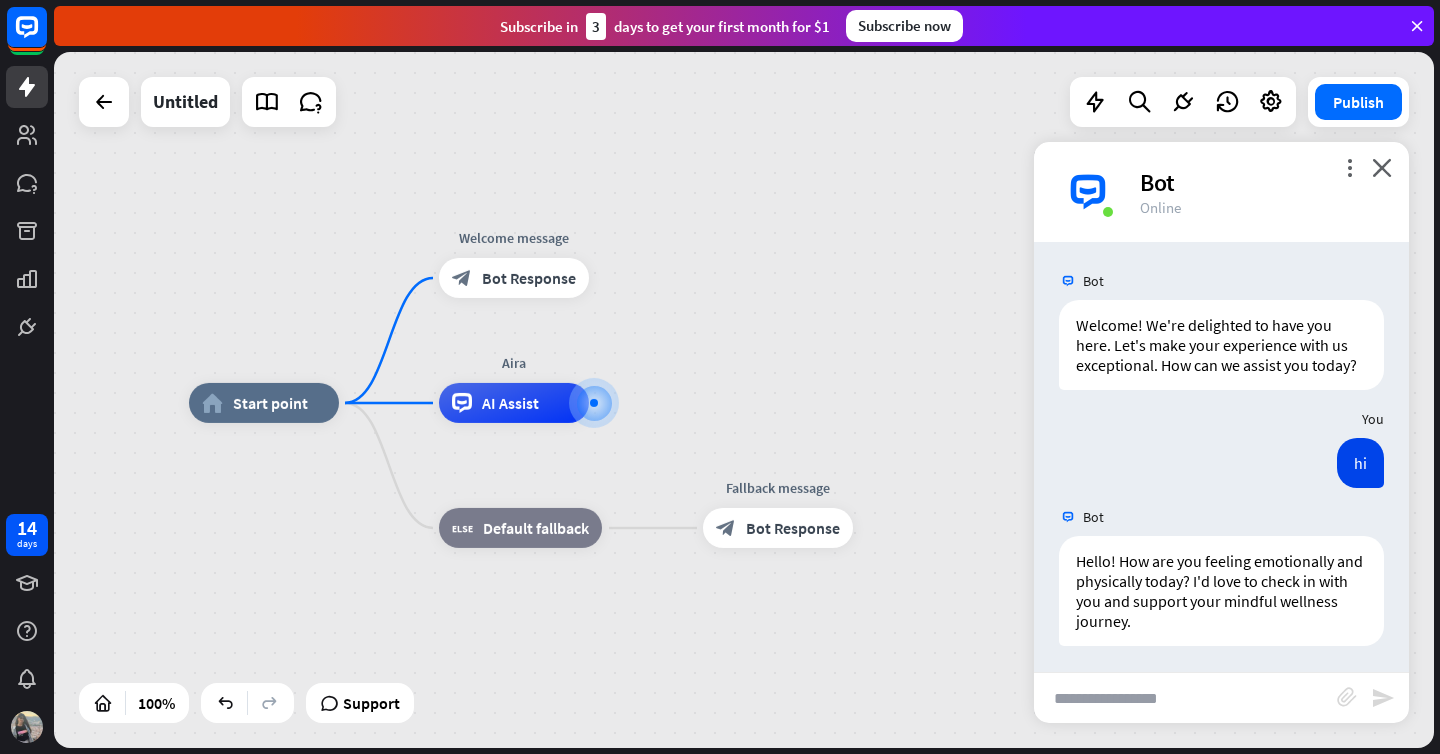 scroll, scrollTop: 4, scrollLeft: 0, axis: vertical 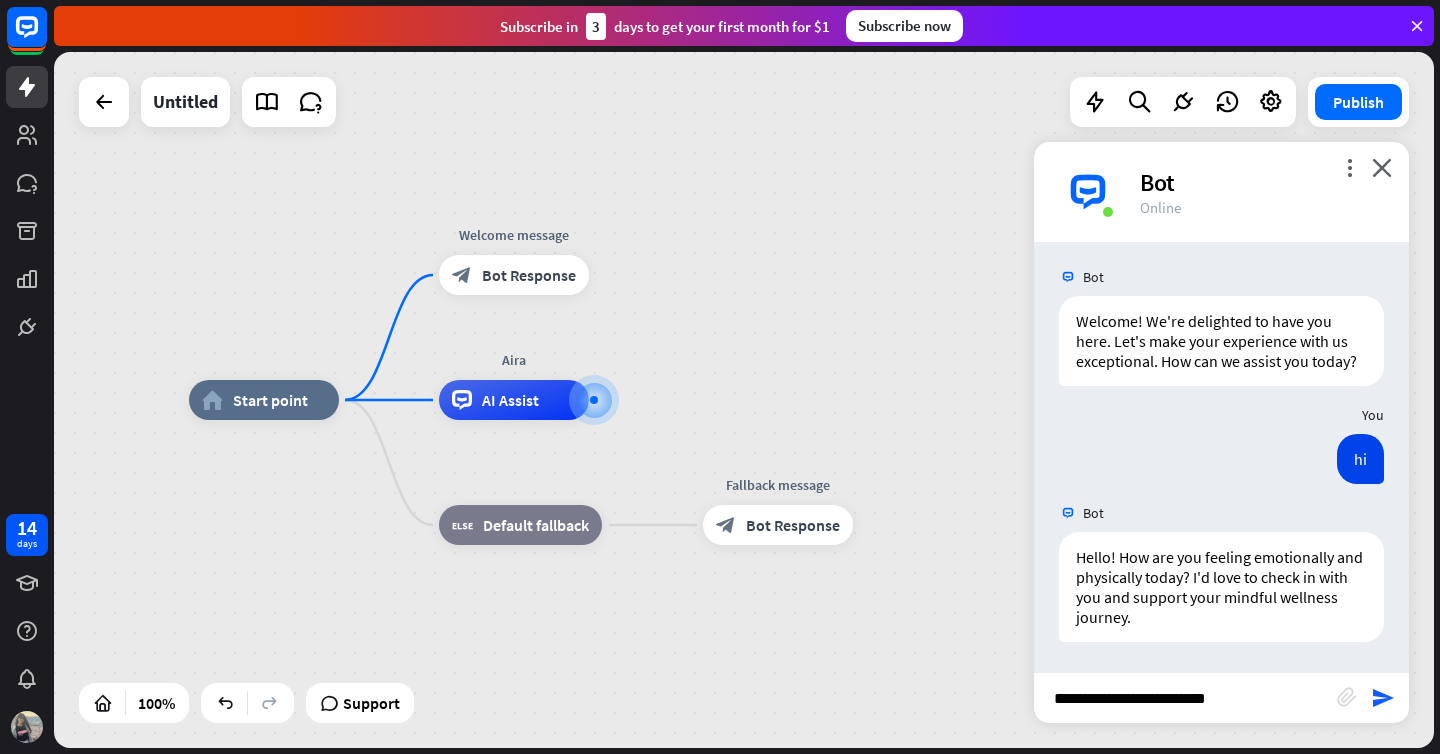 type on "**********" 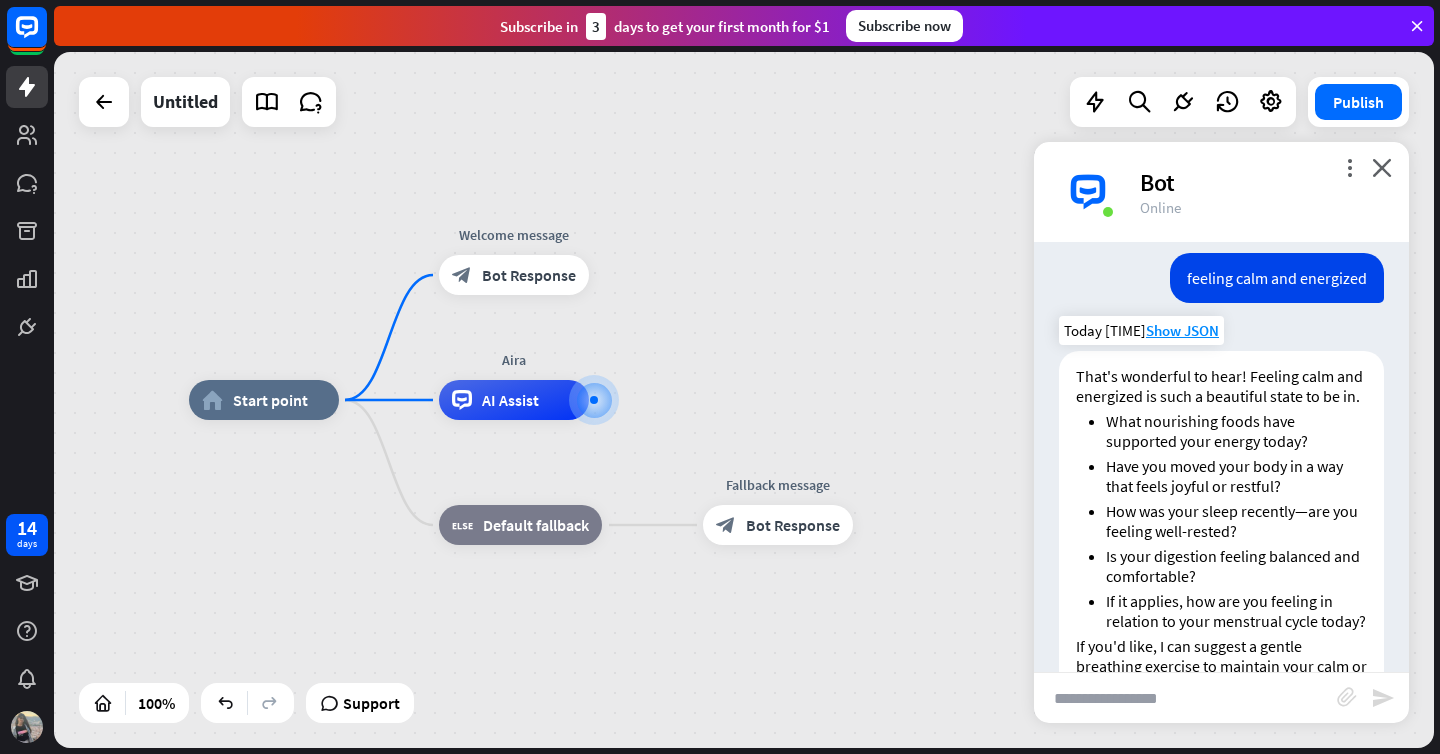 scroll, scrollTop: 610, scrollLeft: 0, axis: vertical 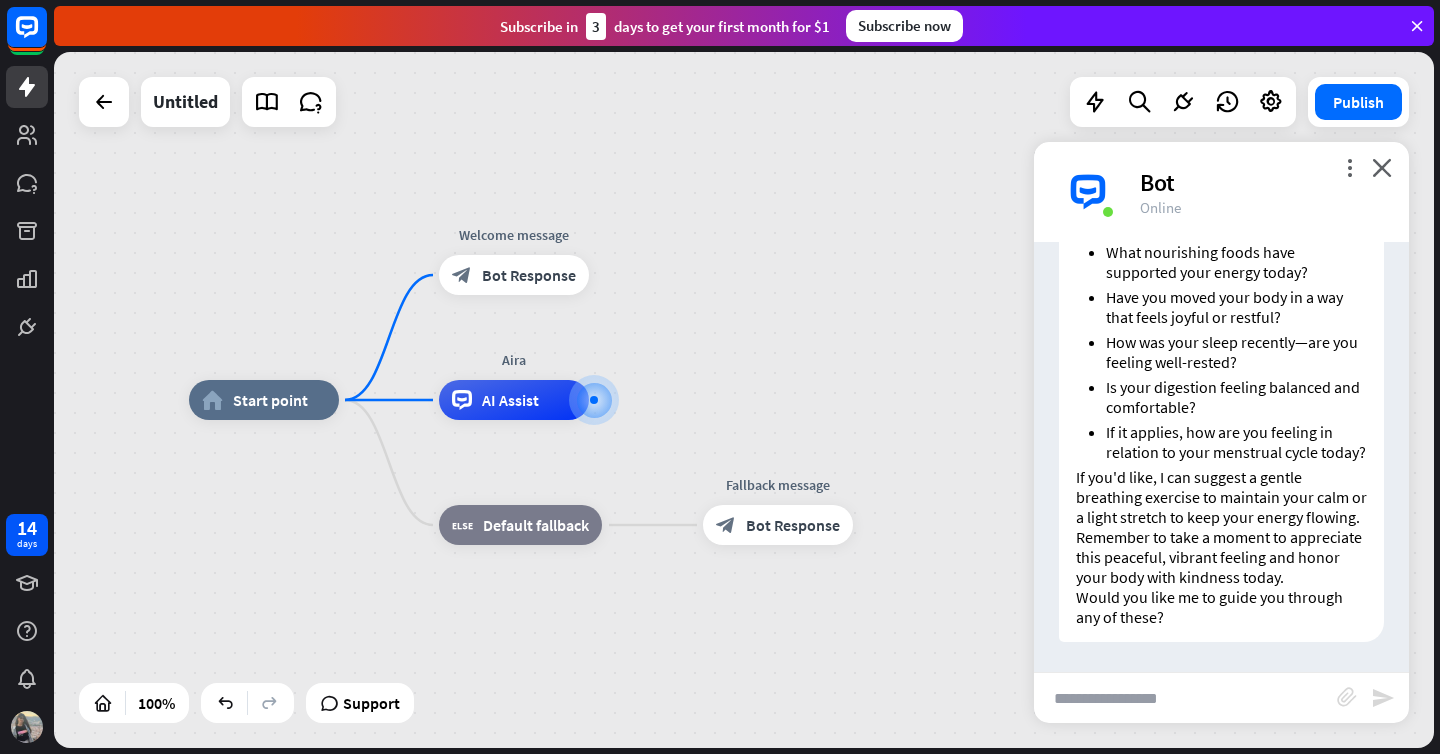click at bounding box center [1185, 698] 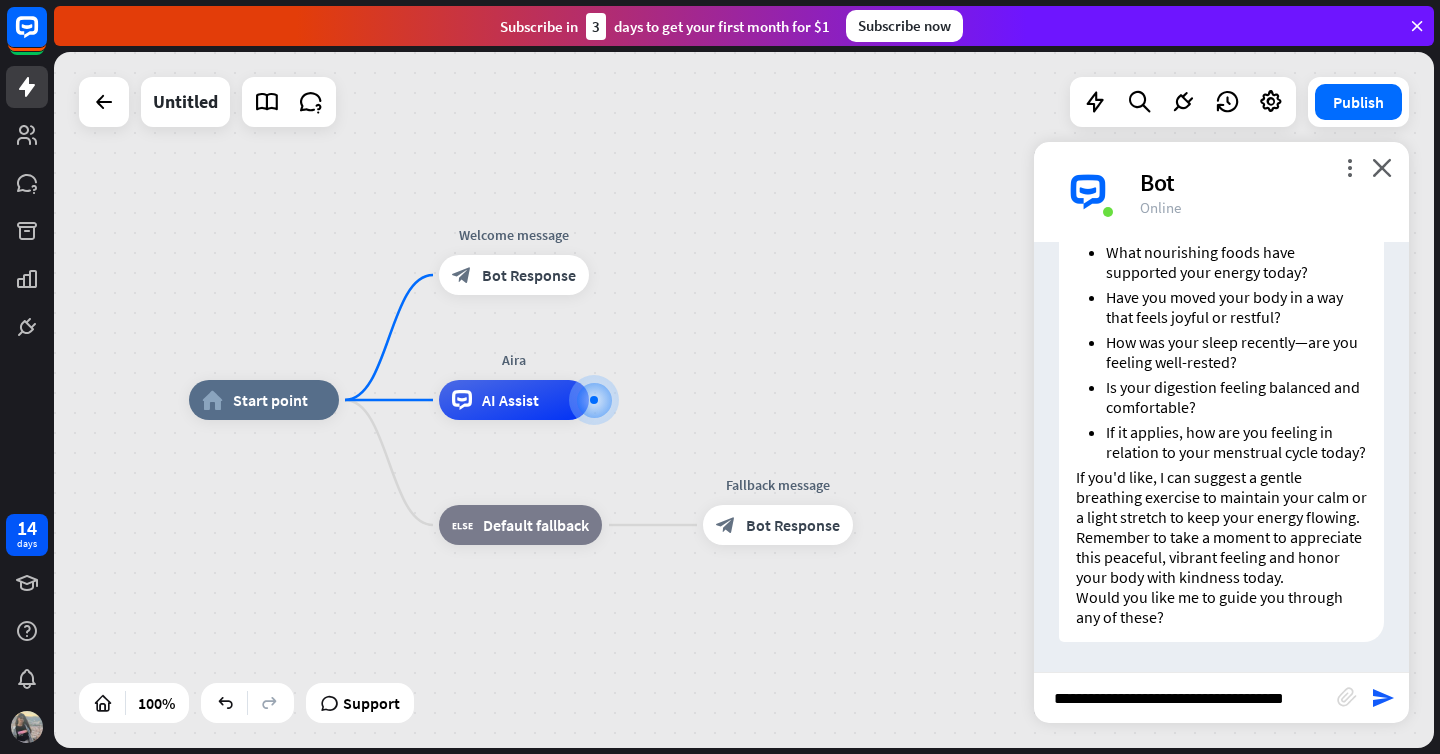 scroll, scrollTop: 0, scrollLeft: 0, axis: both 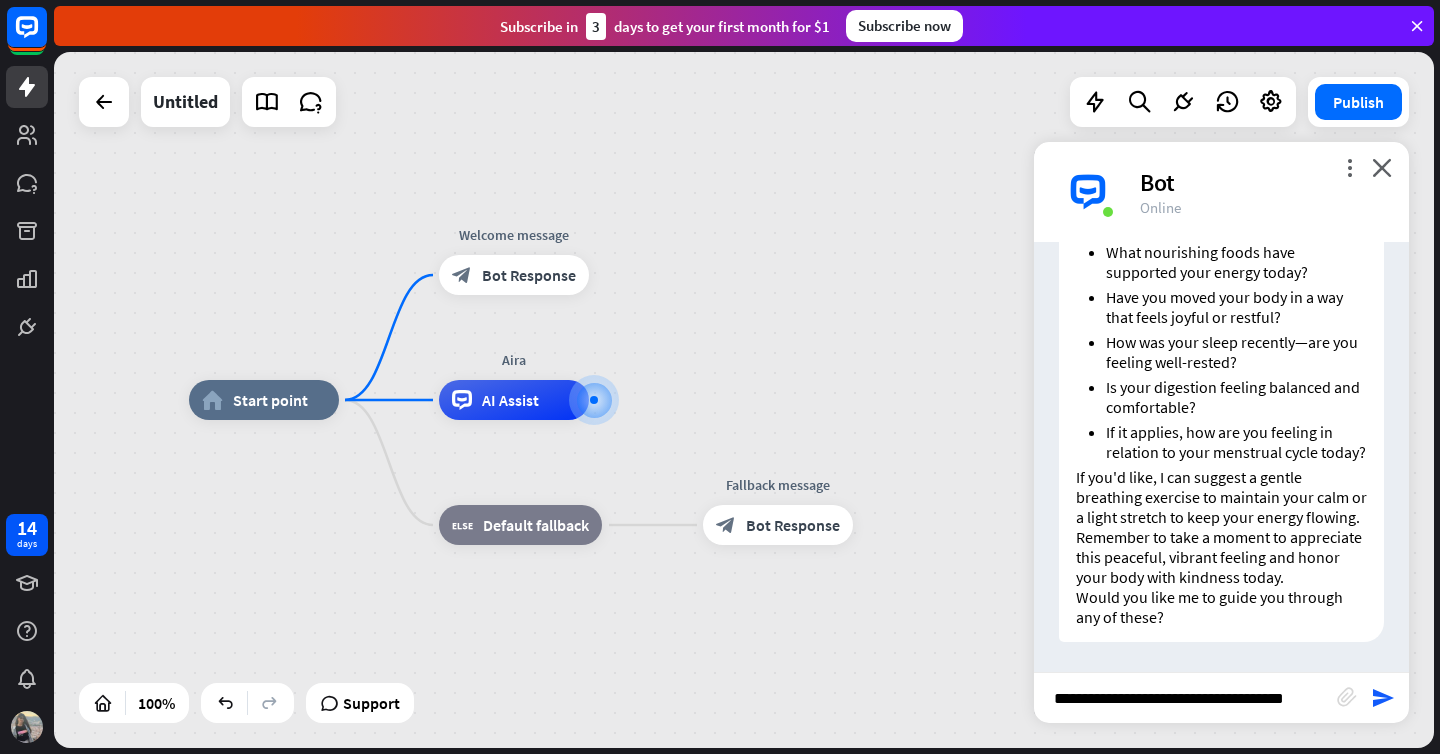 type on "**********" 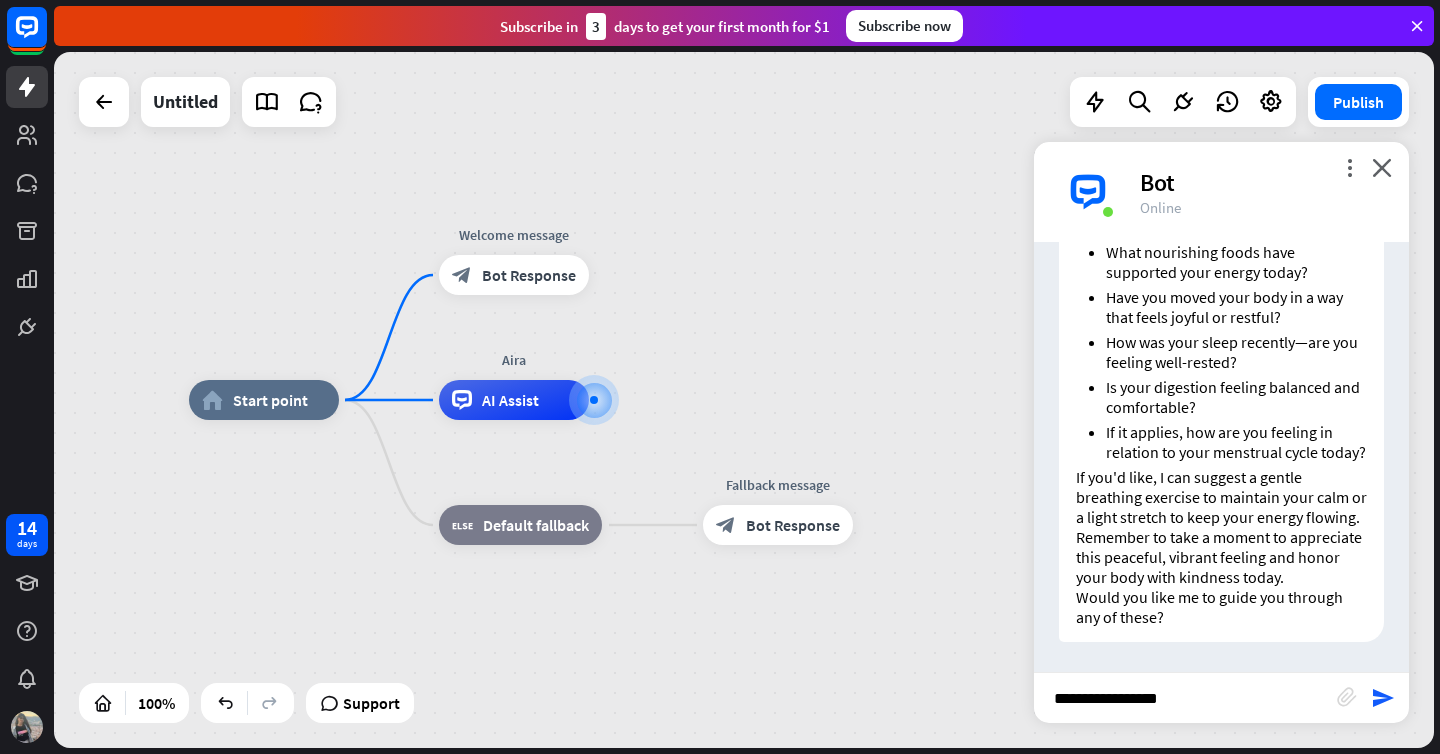 scroll, scrollTop: 0, scrollLeft: 0, axis: both 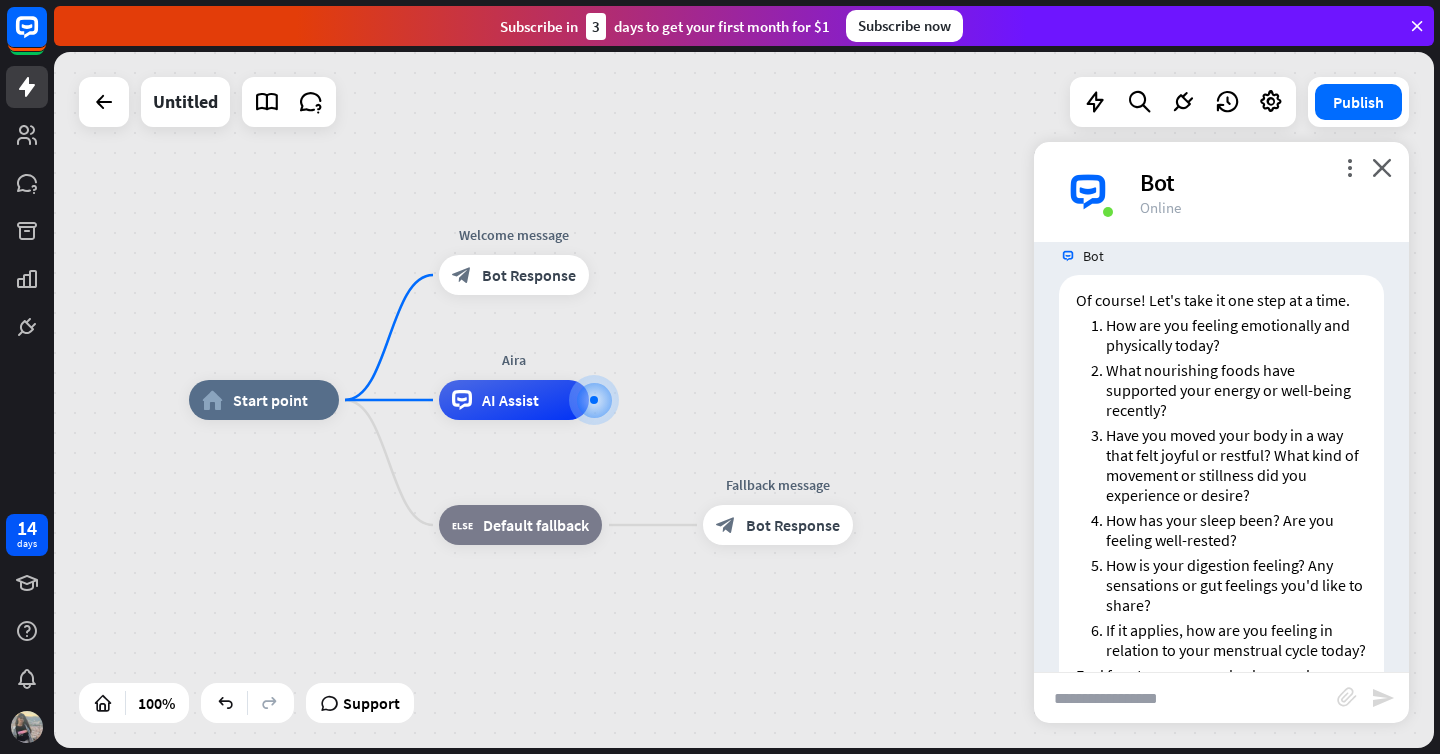 click at bounding box center [1185, 698] 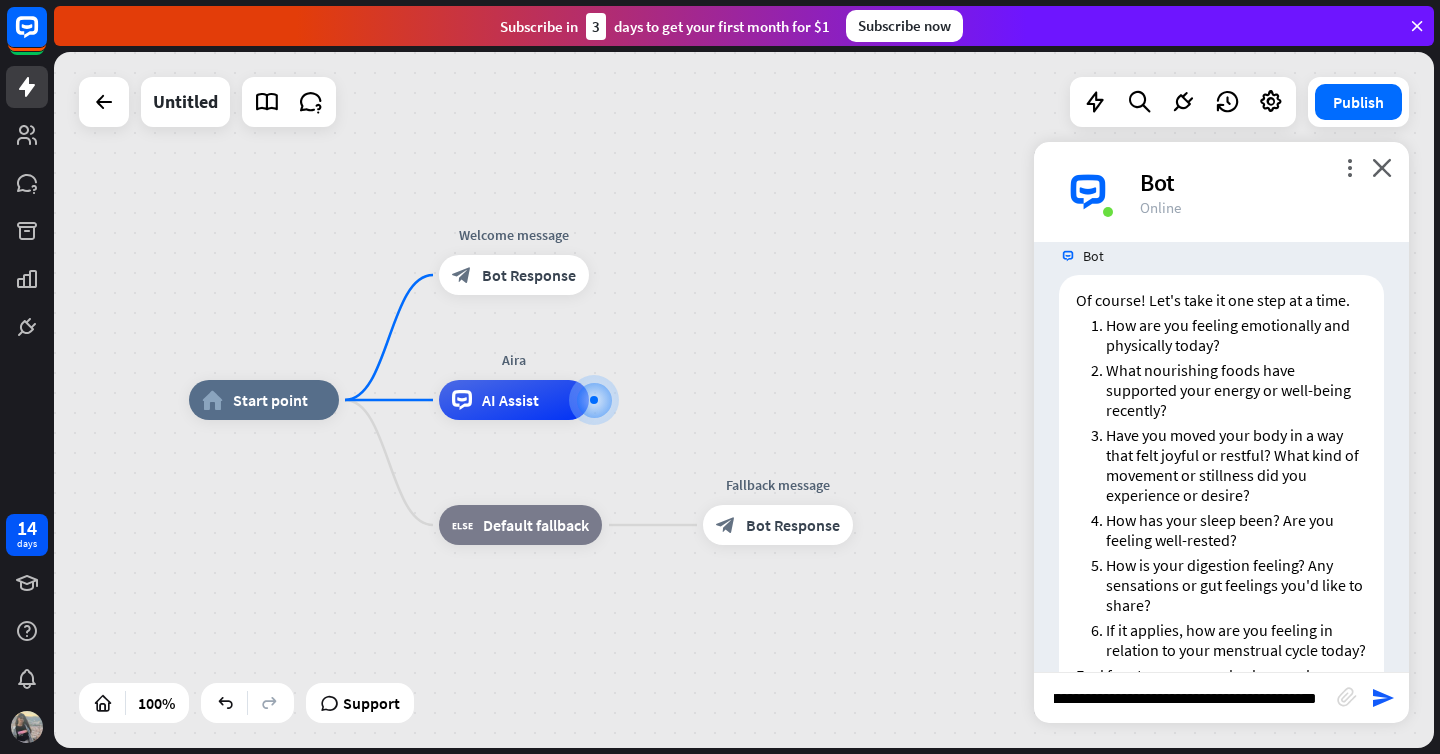 scroll, scrollTop: 0, scrollLeft: 1326, axis: horizontal 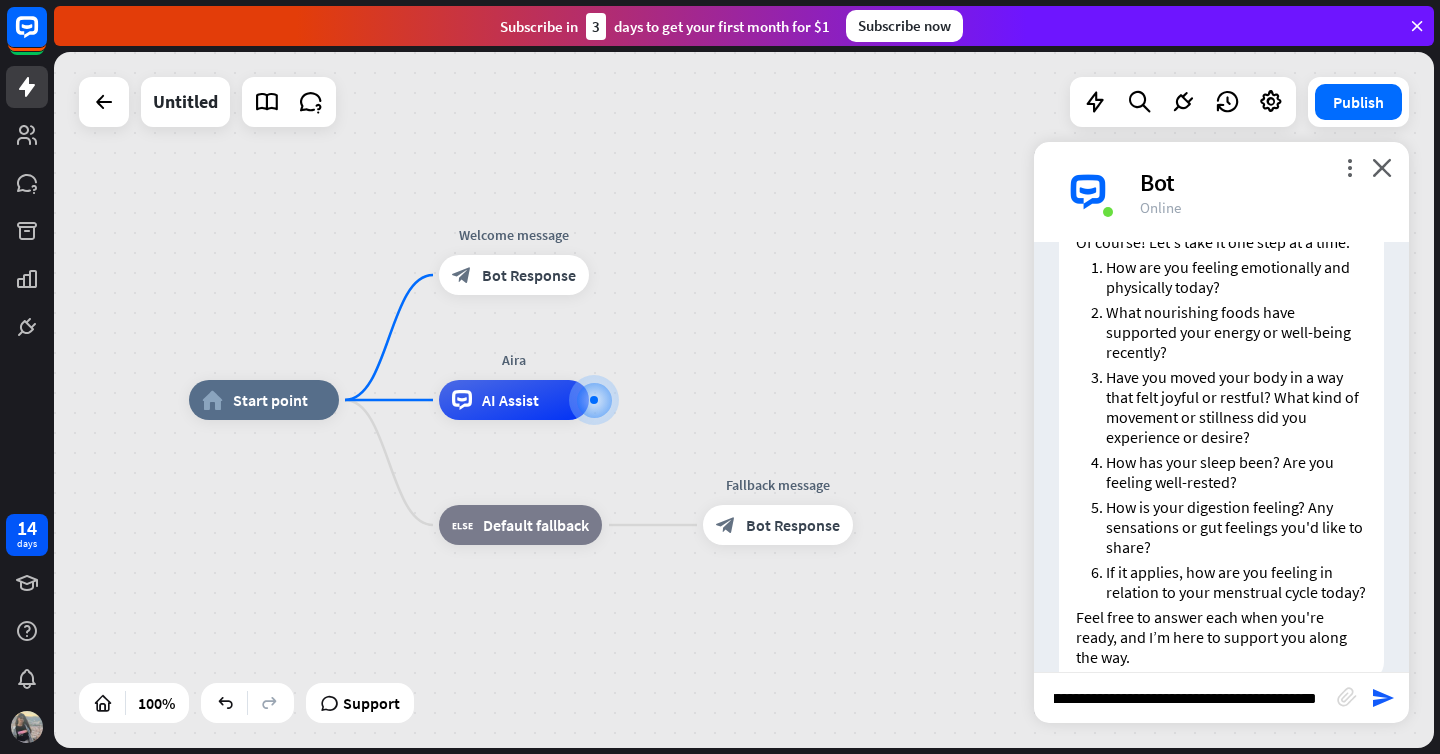 type on "**********" 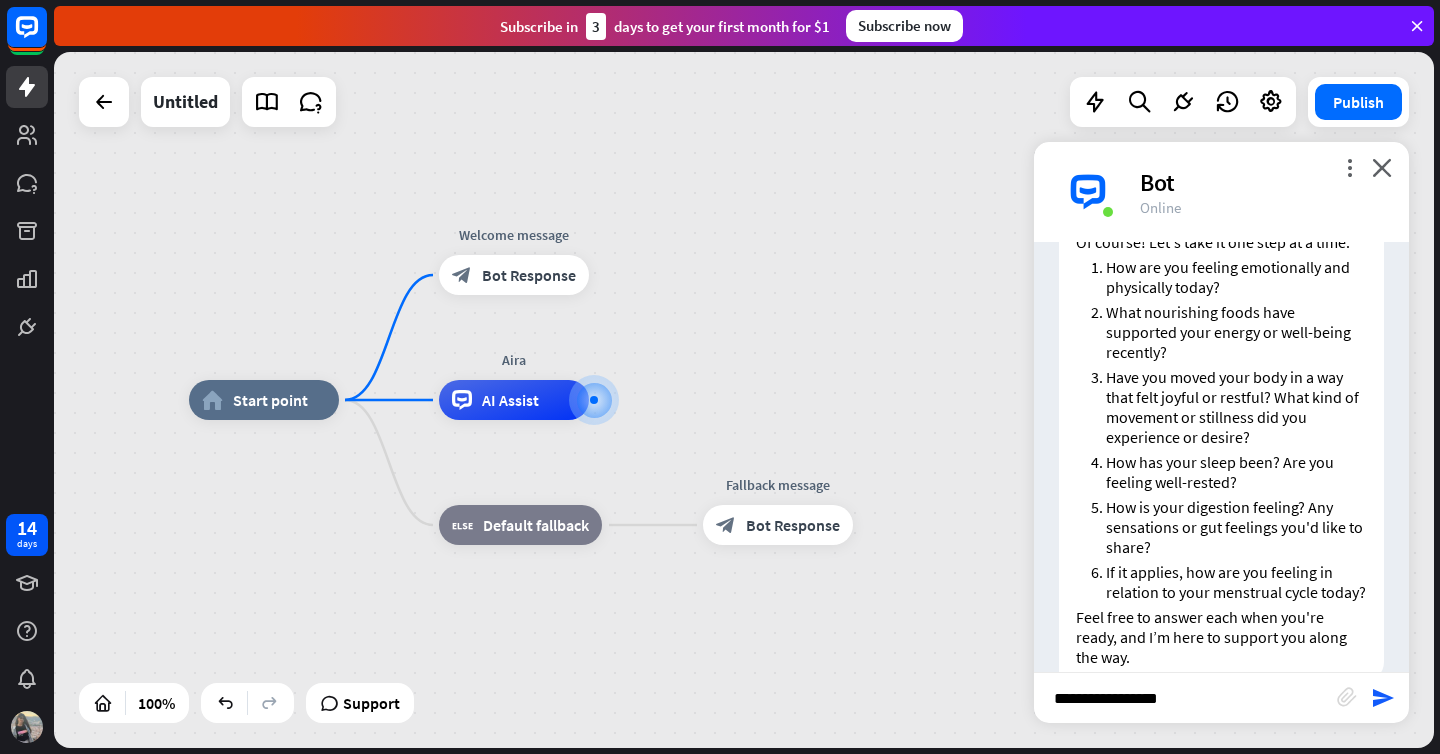 scroll, scrollTop: 0, scrollLeft: 0, axis: both 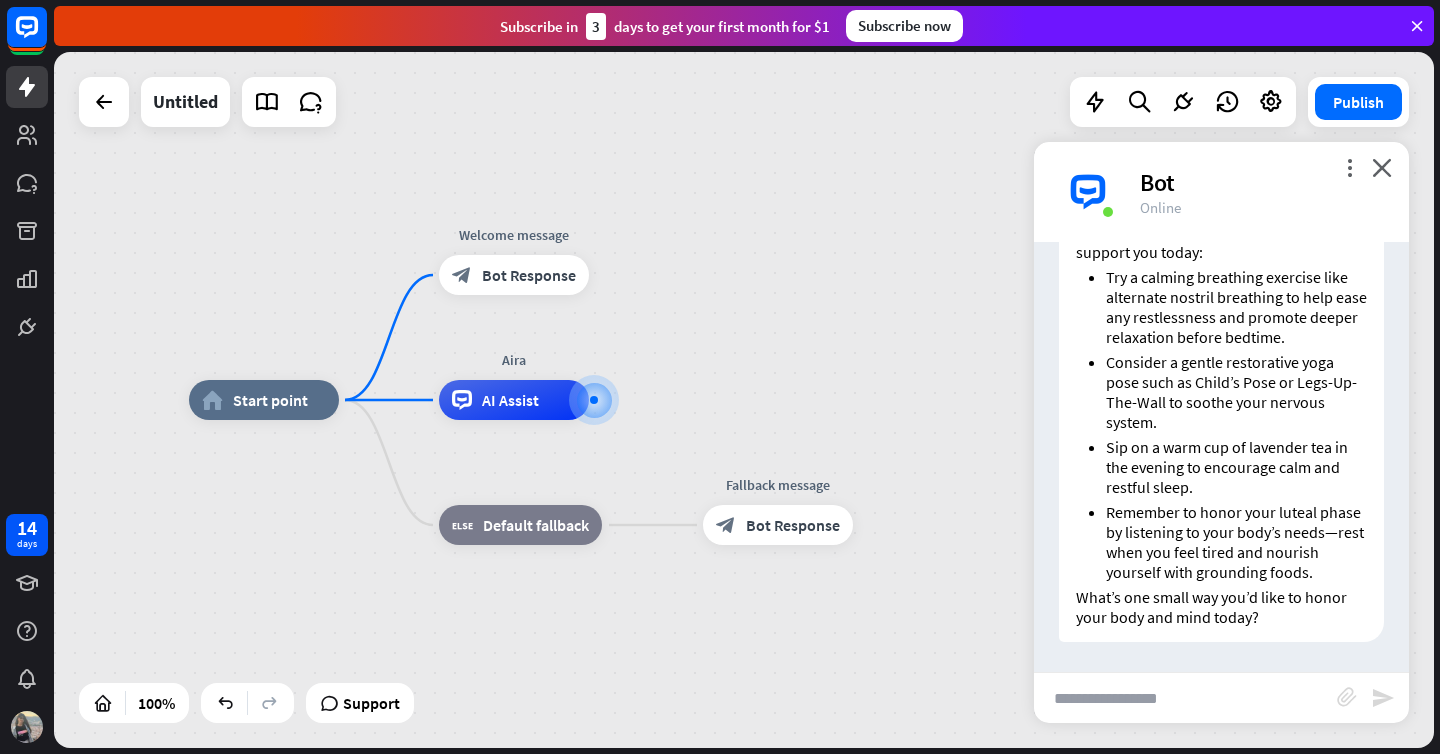 click at bounding box center [1185, 698] 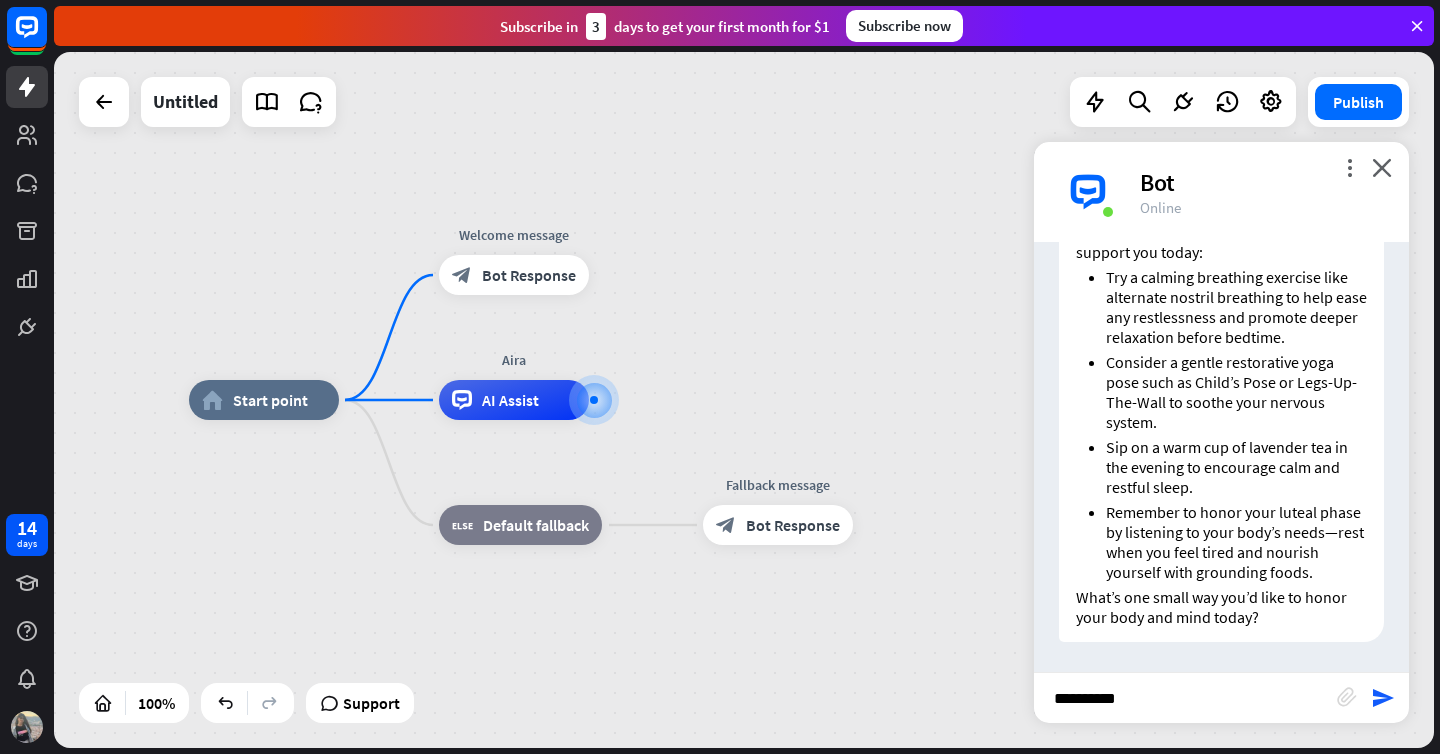 type on "**********" 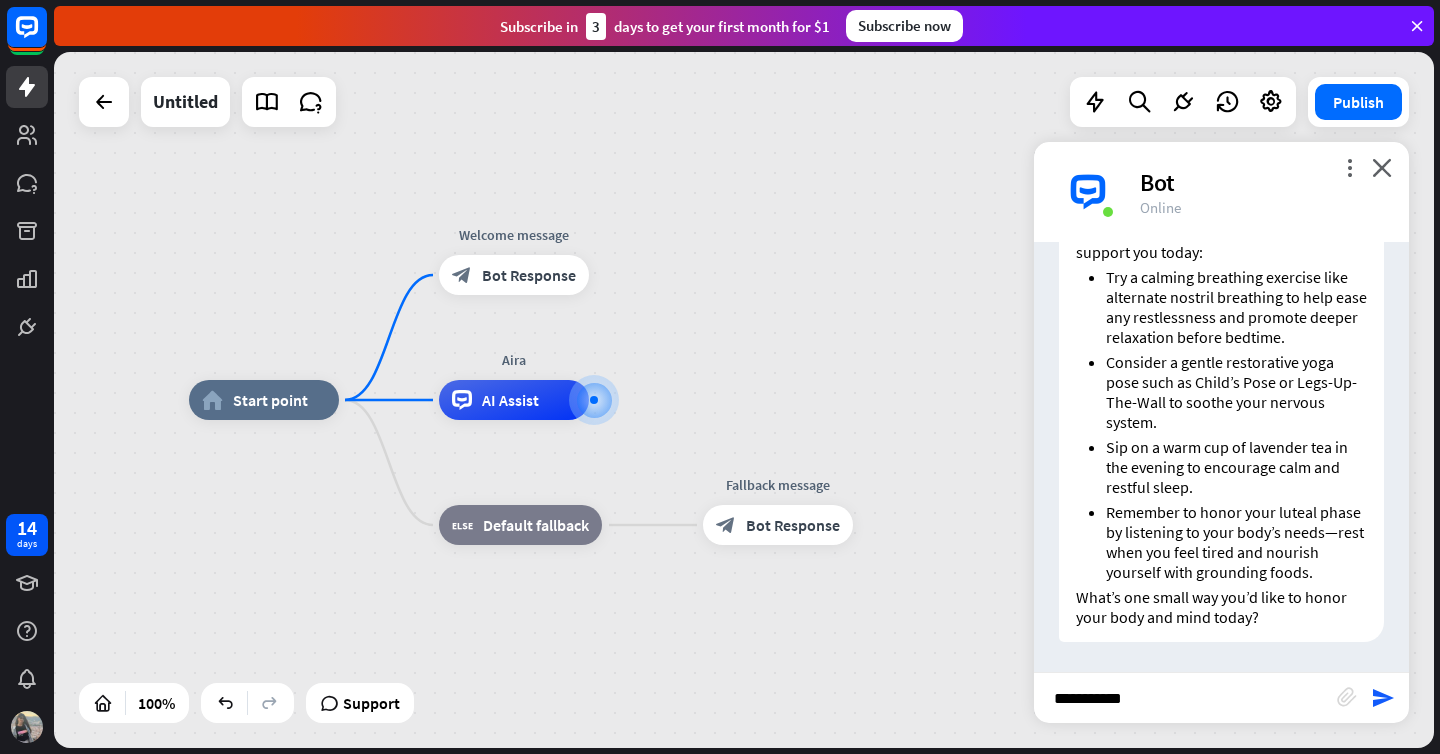 type 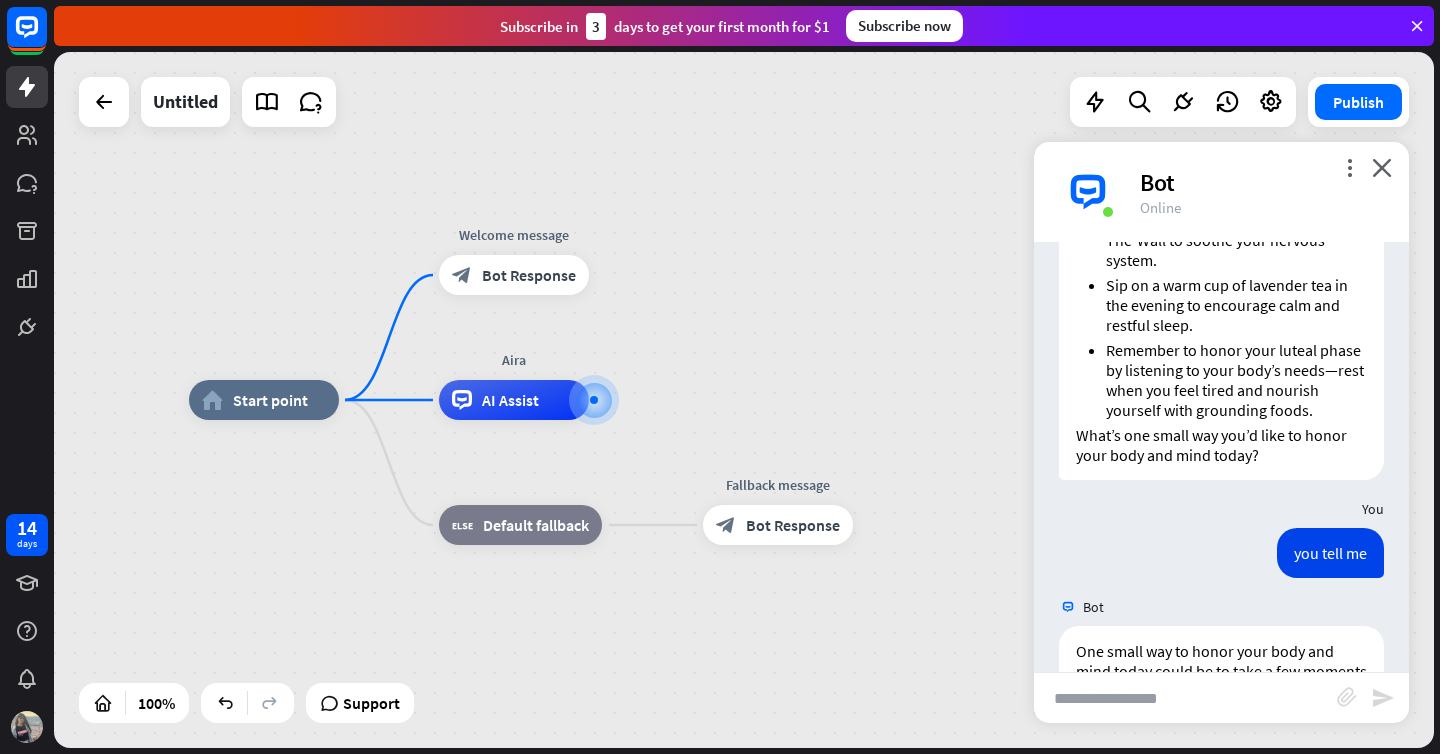 scroll, scrollTop: 2598, scrollLeft: 0, axis: vertical 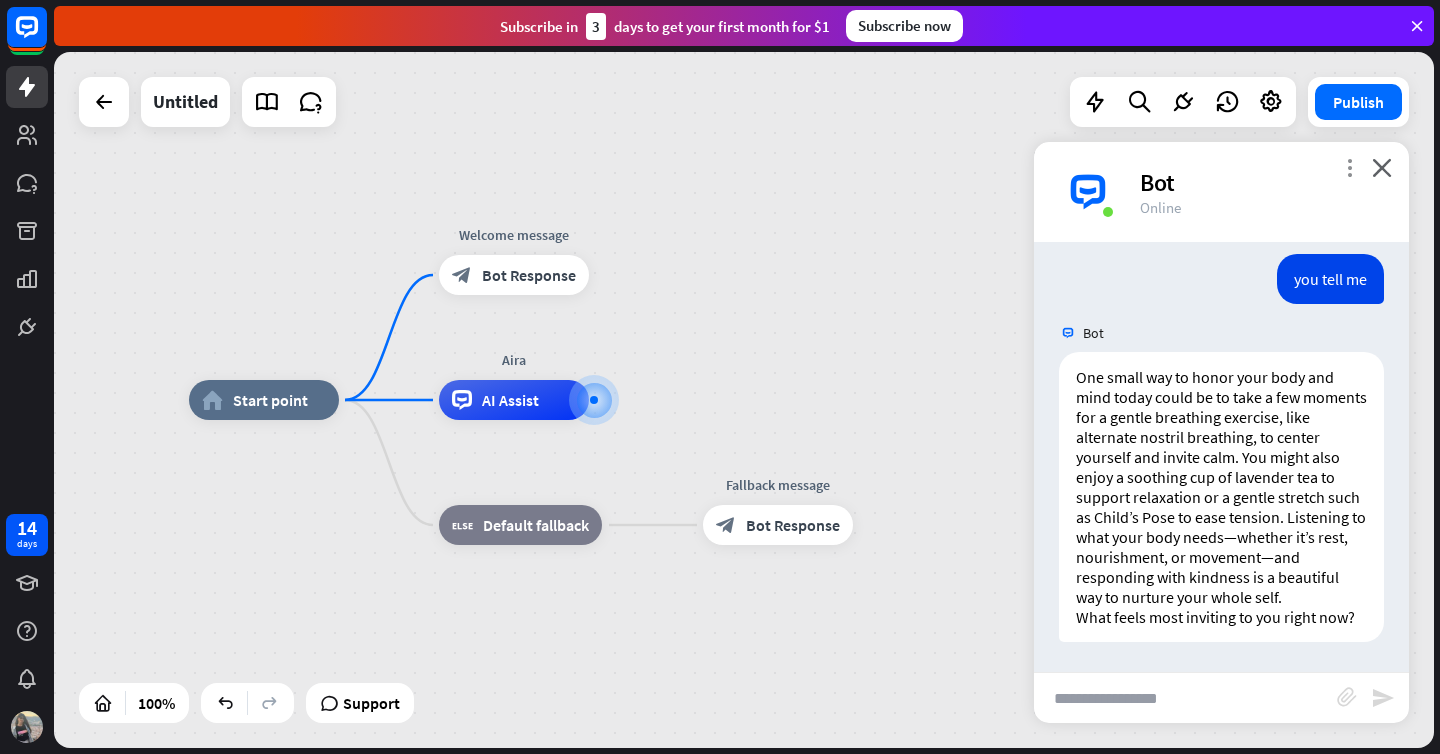 click on "more_vert" at bounding box center [1349, 167] 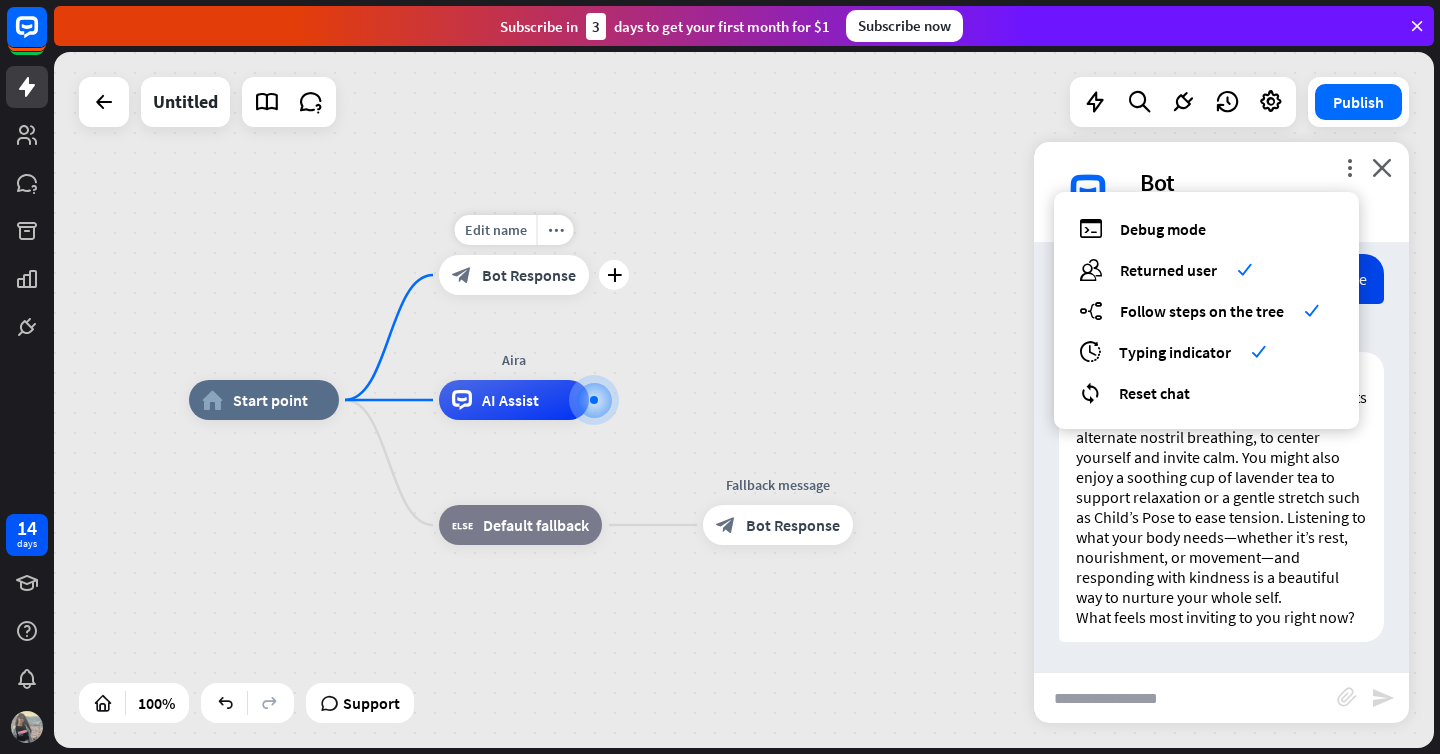 click on "Bot Response" at bounding box center [529, 275] 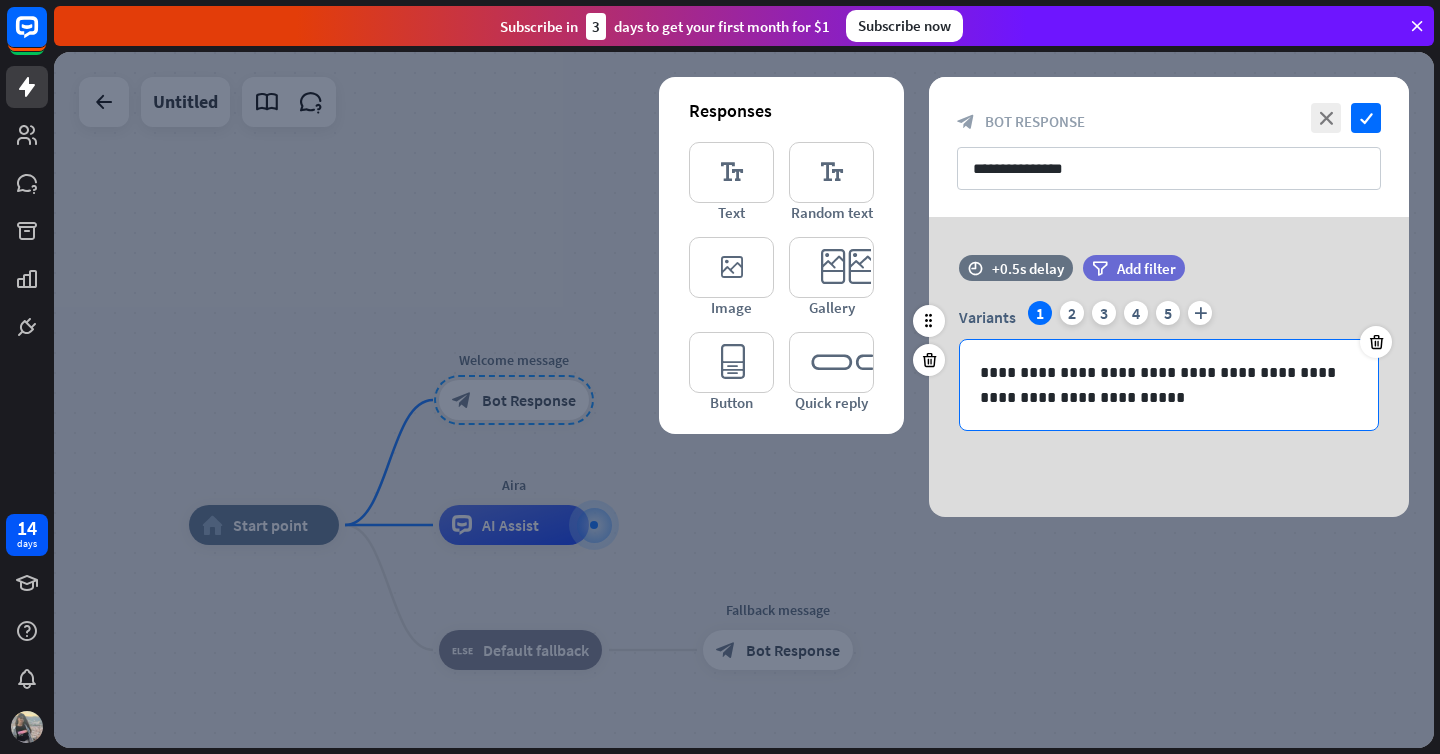 click on "**********" at bounding box center [1169, 385] 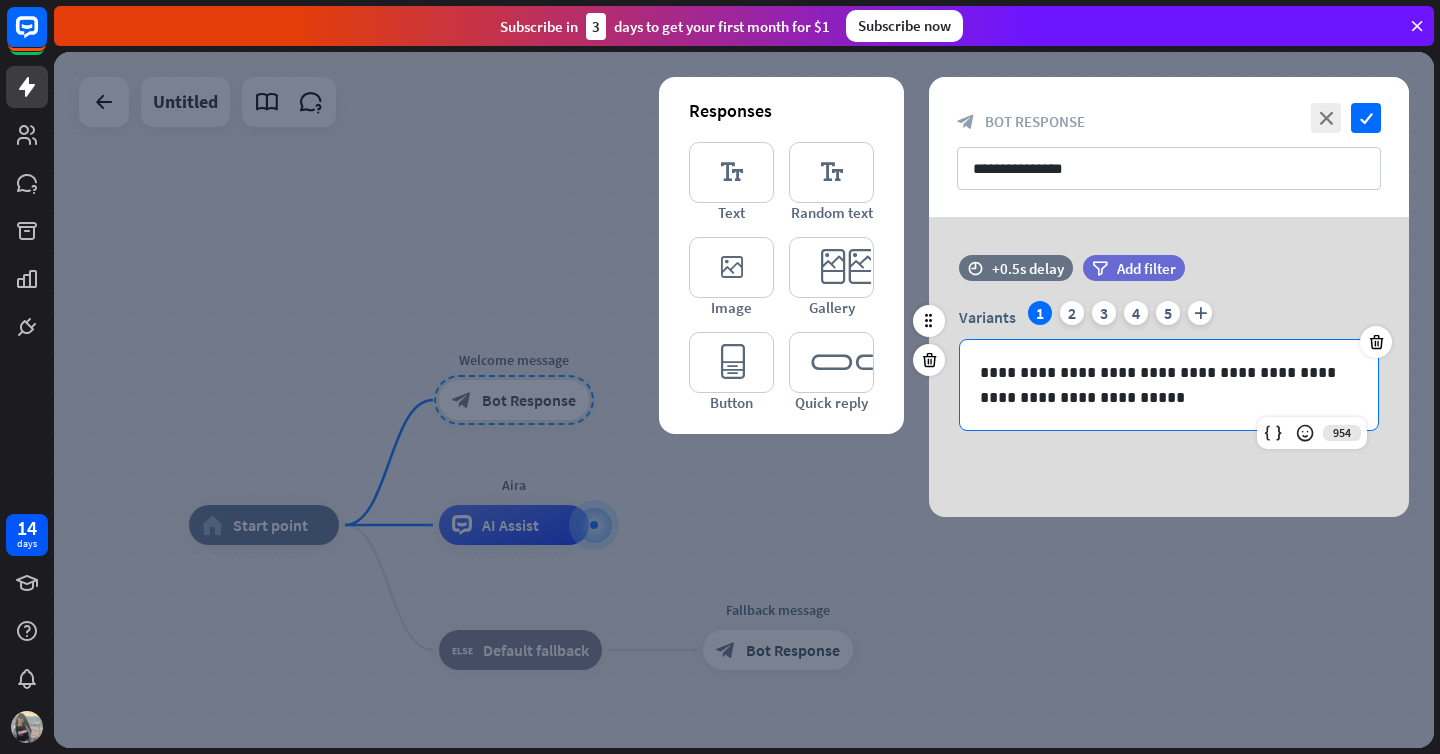 click on "**********" at bounding box center (1169, 385) 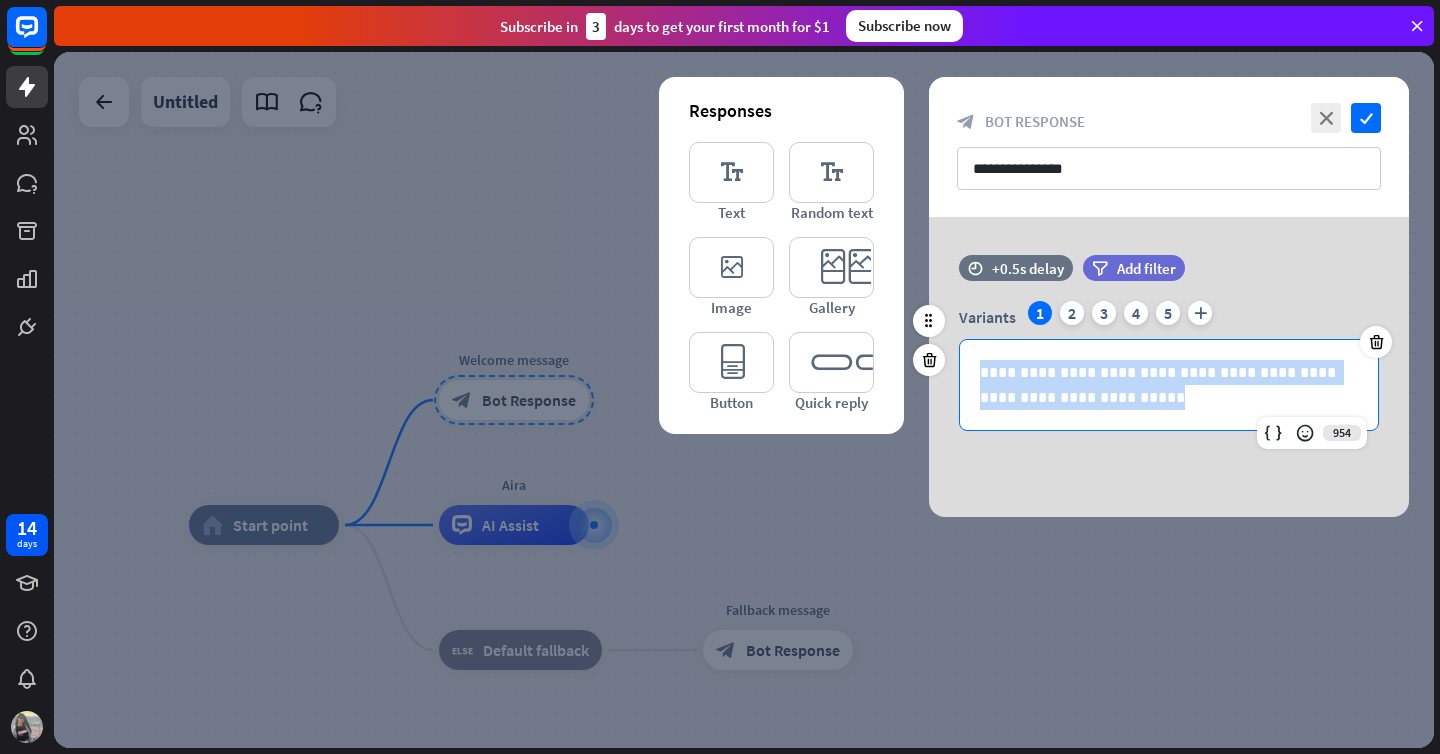 click on "**********" at bounding box center (1169, 385) 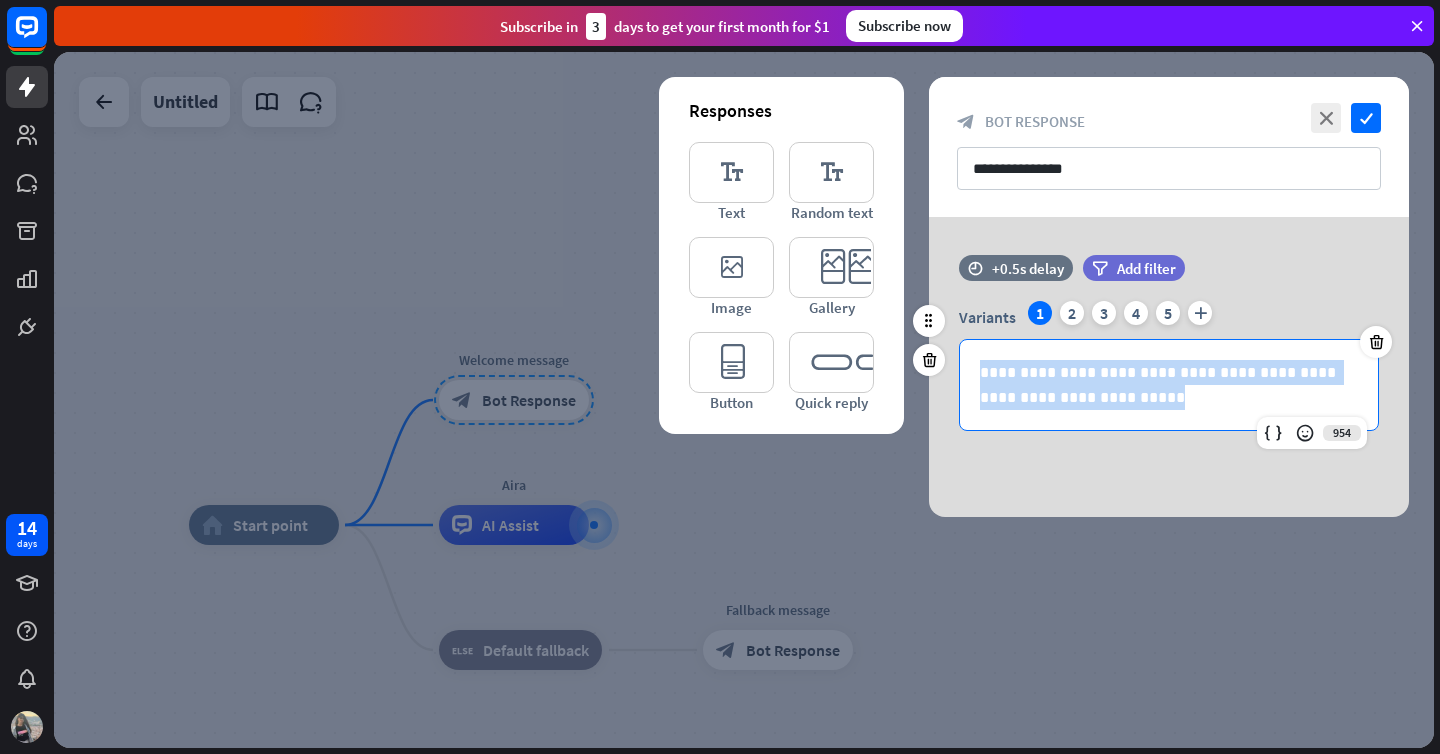 type 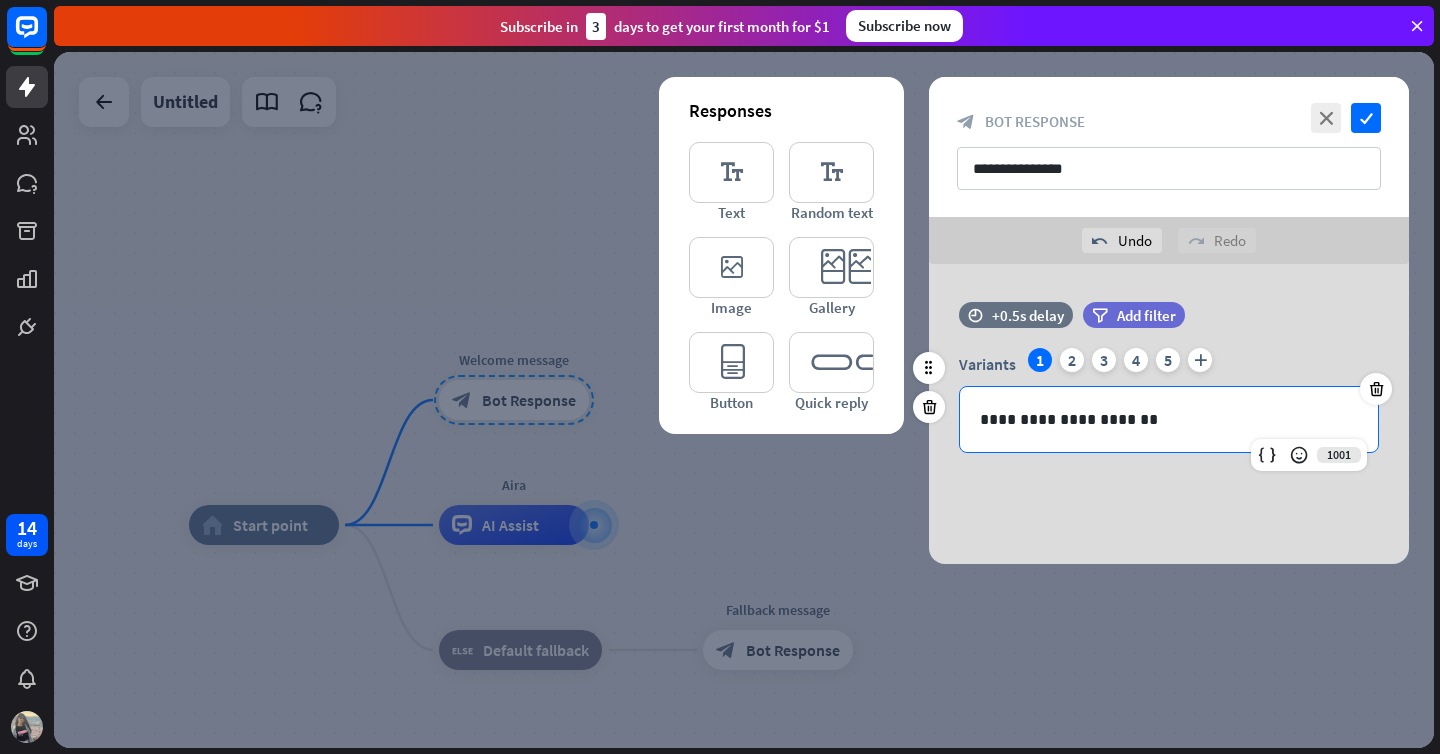 click on "**********" at bounding box center [1169, 419] 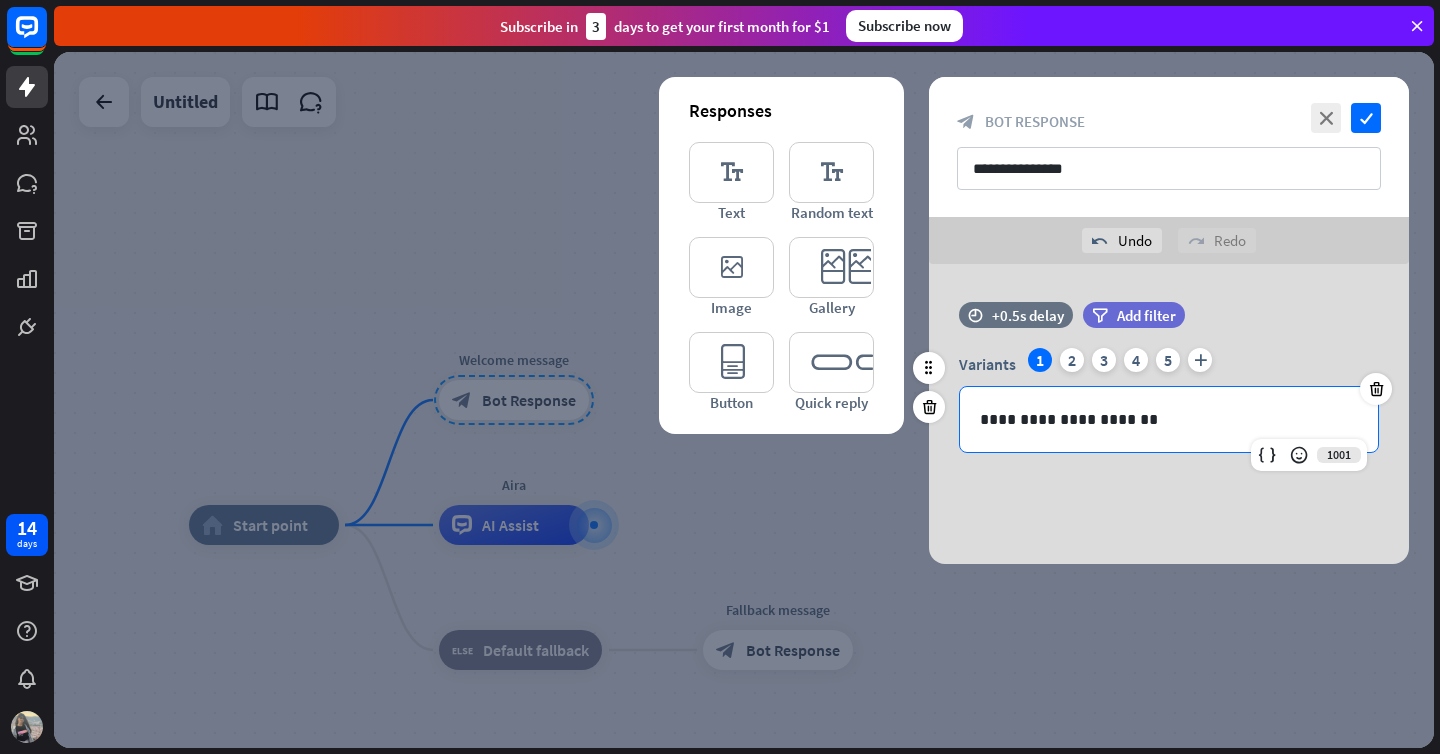 click on "**********" at bounding box center (1169, 419) 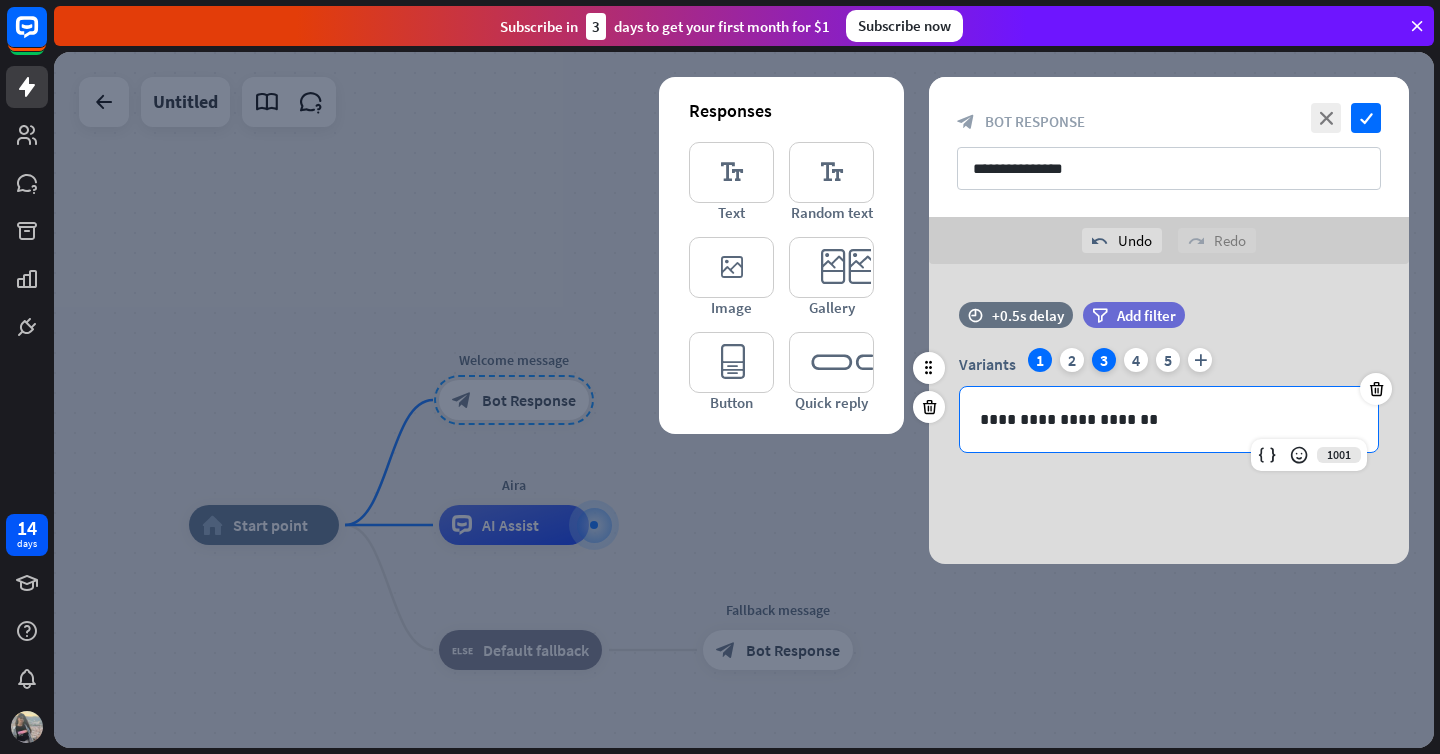 click on "3" at bounding box center (1104, 360) 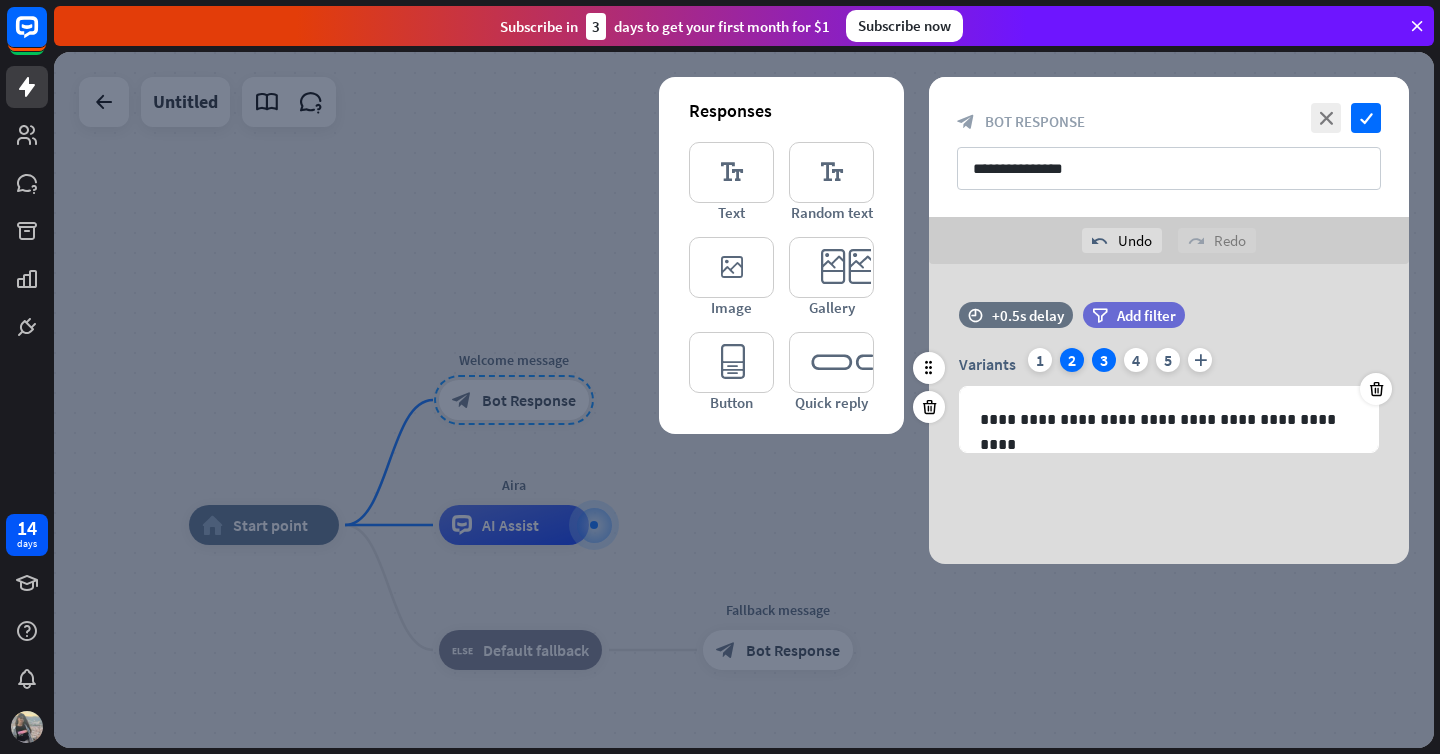 click on "2" at bounding box center [1072, 360] 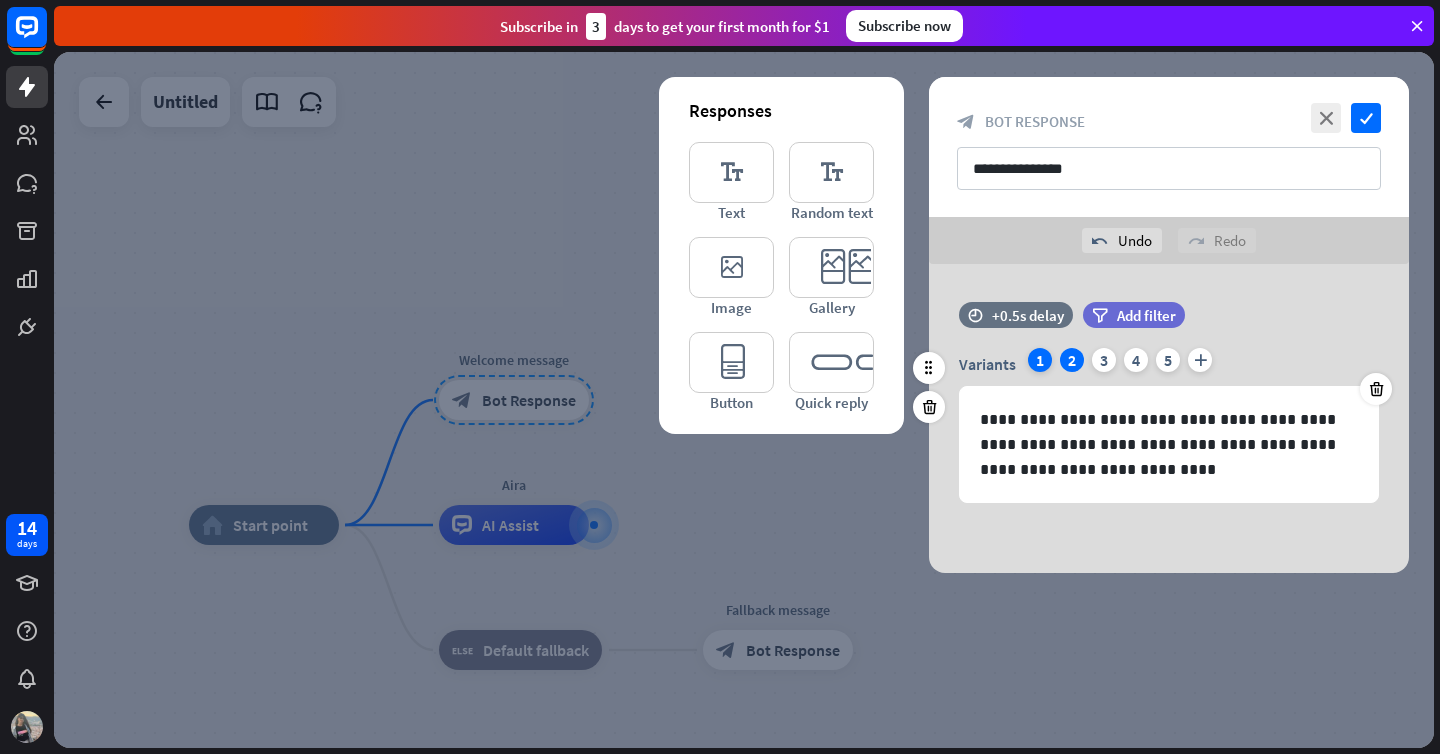 click on "1" at bounding box center (1040, 360) 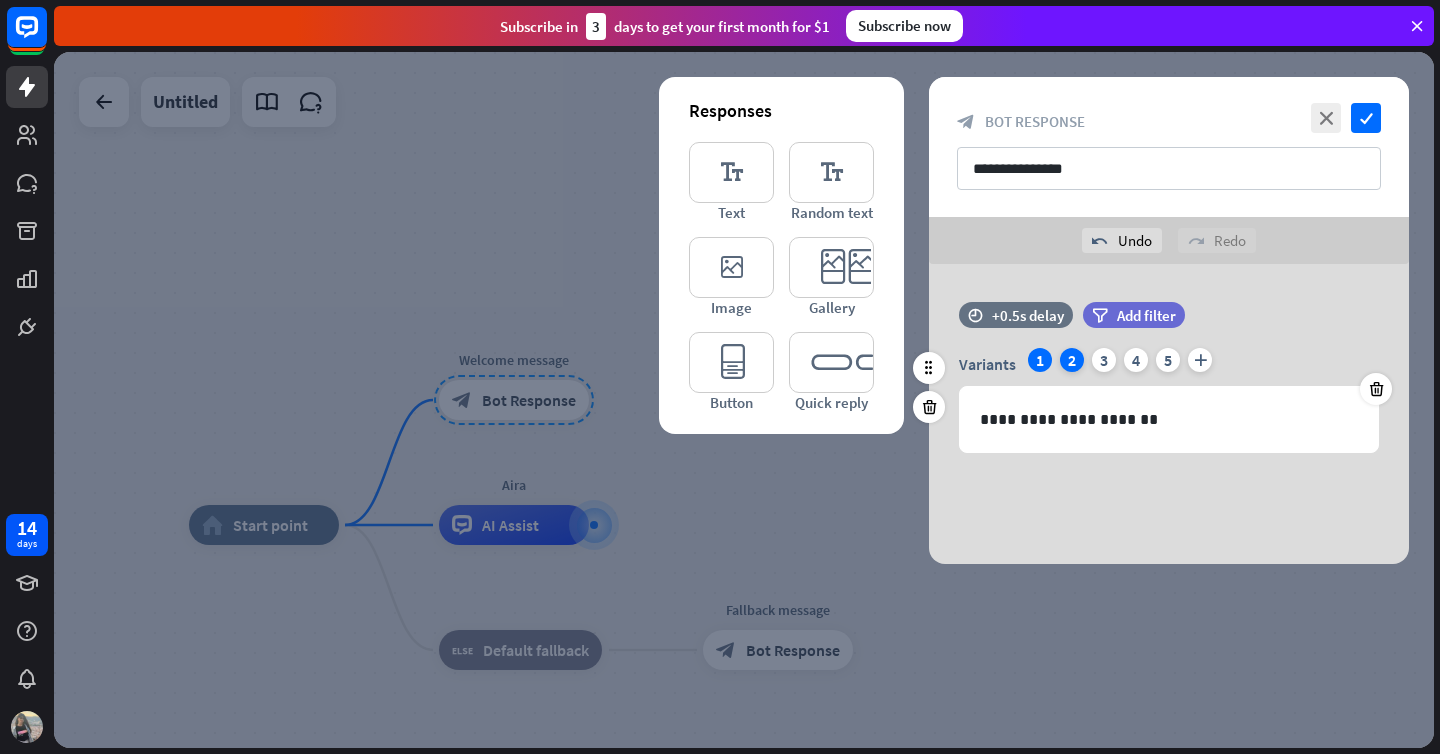 click on "2" at bounding box center (1072, 360) 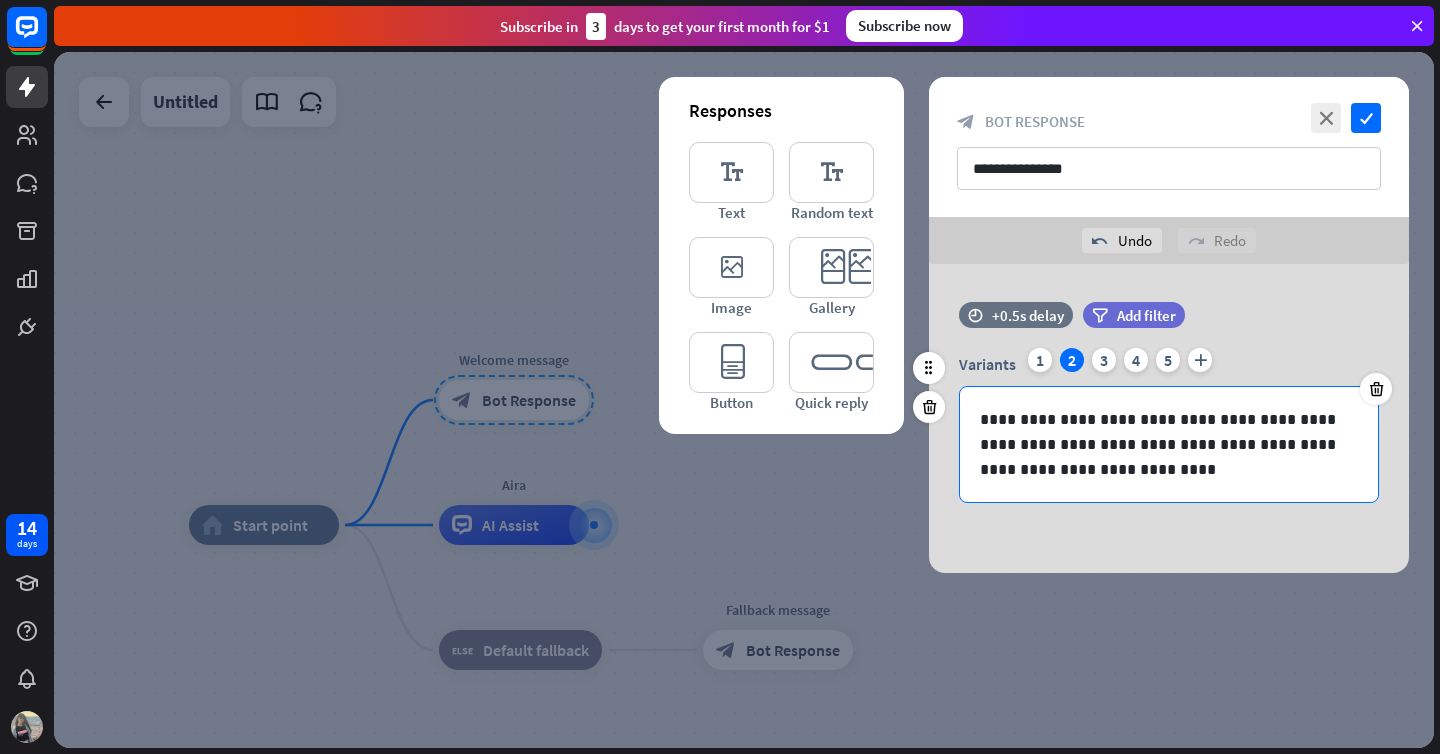 click on "**********" at bounding box center (1169, 444) 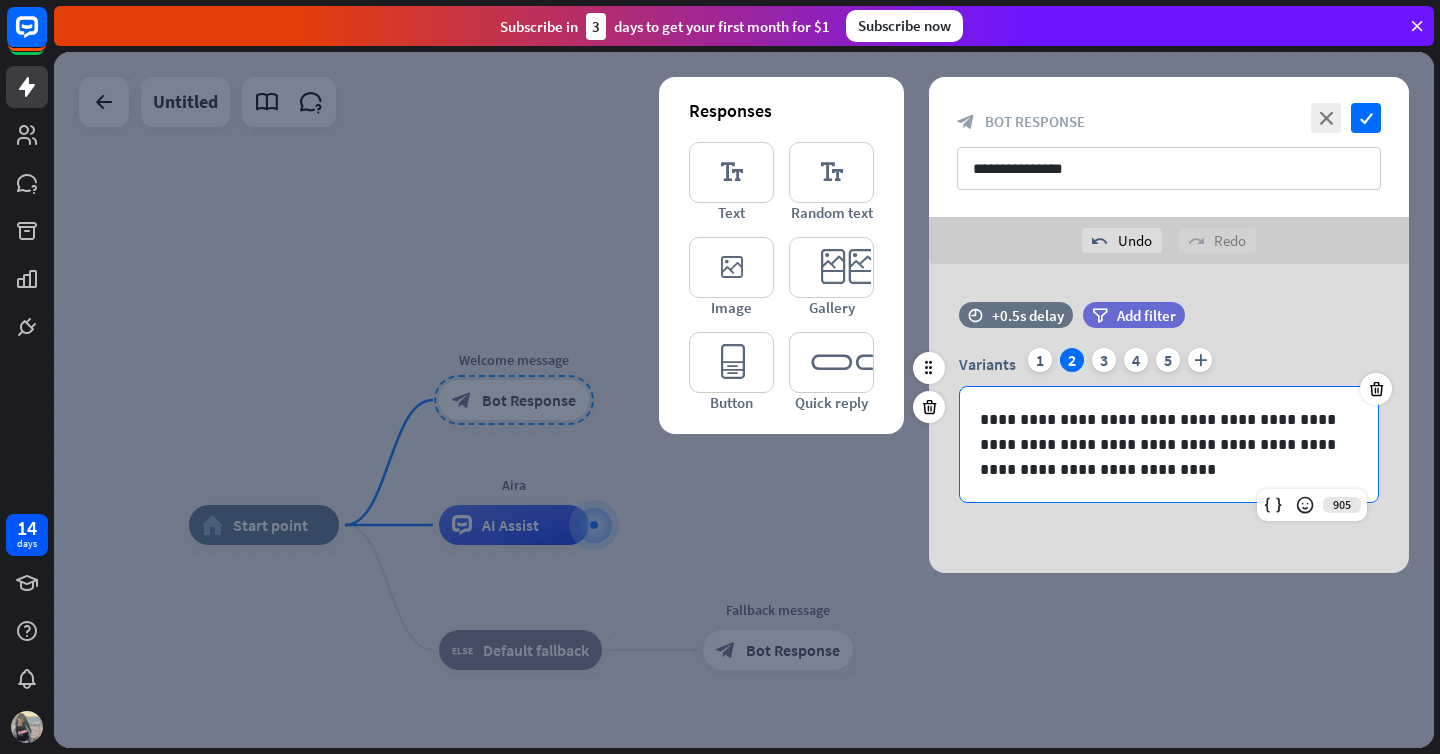 click on "**********" at bounding box center [1169, 444] 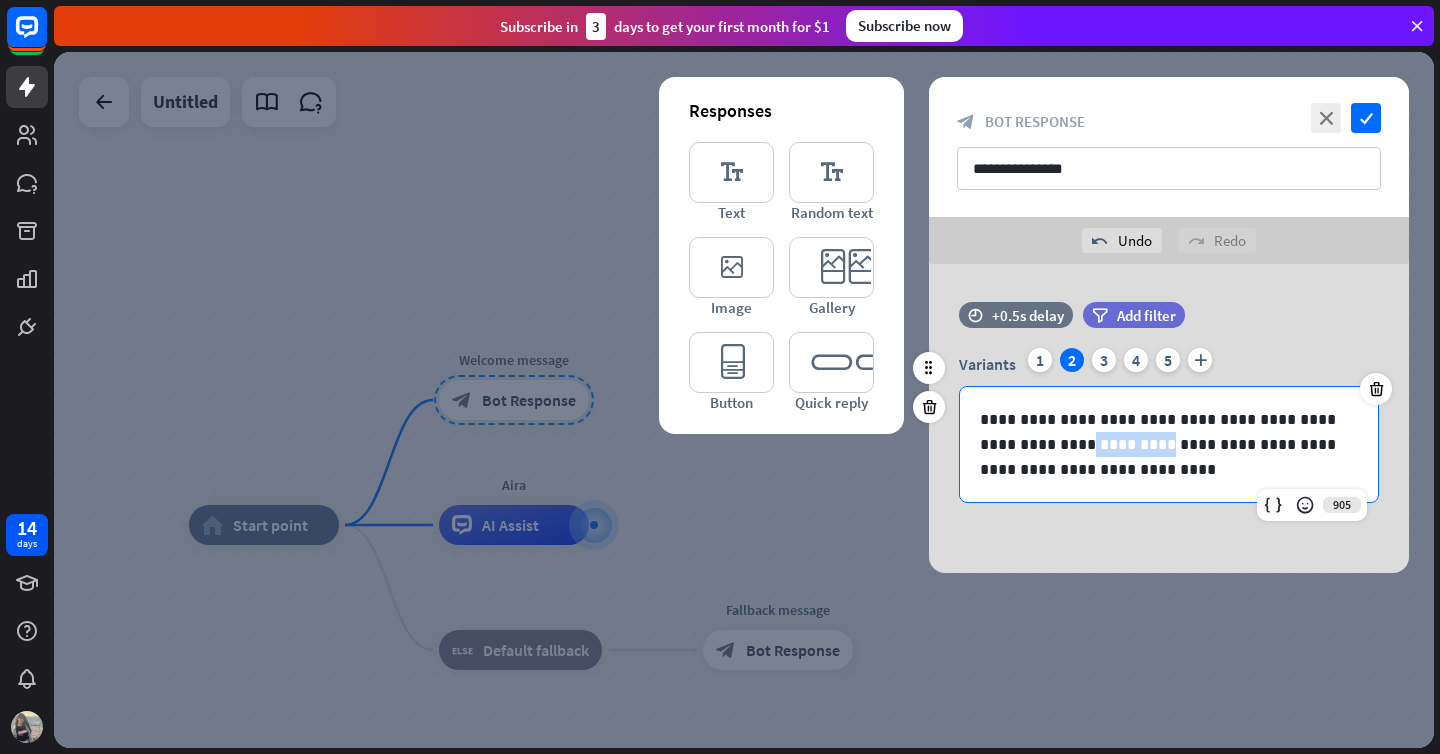 click on "**********" at bounding box center [1169, 444] 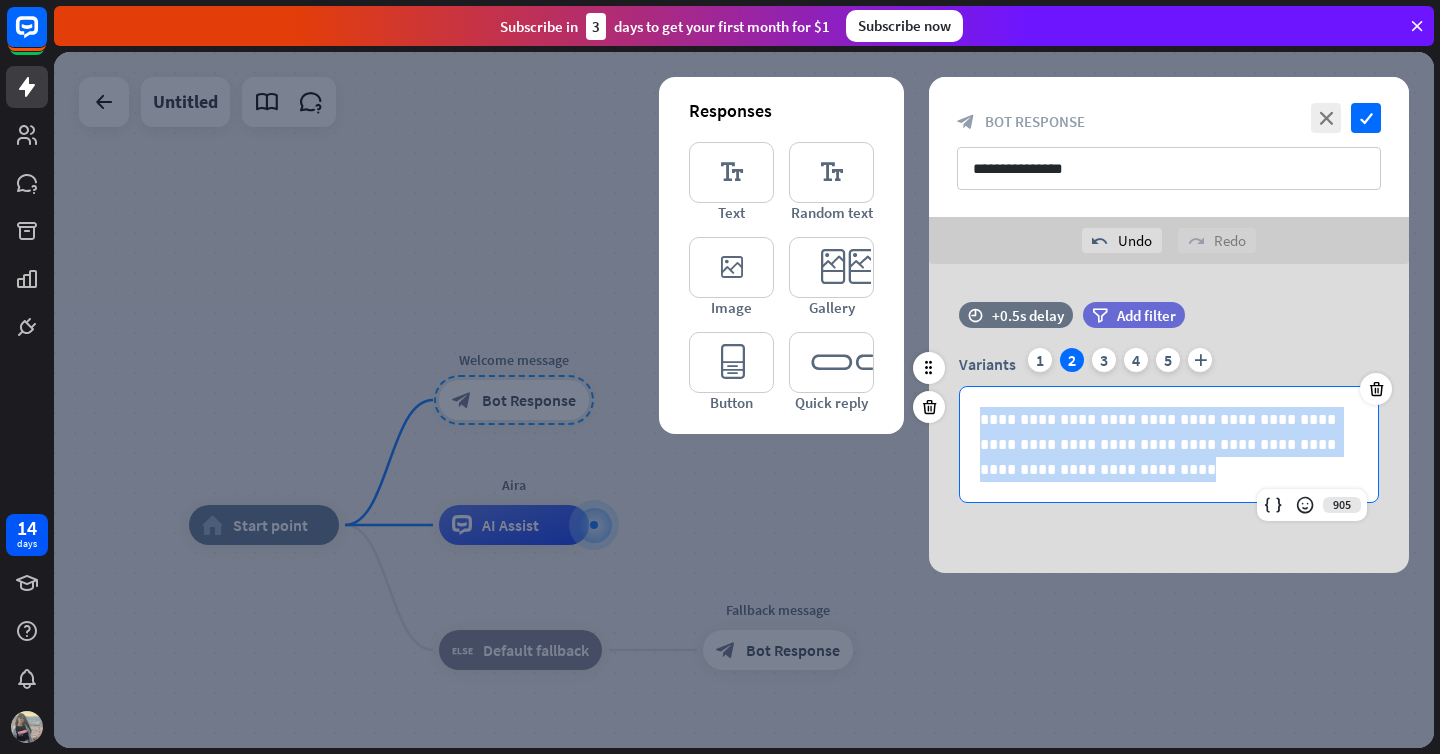 click on "**********" at bounding box center [1169, 444] 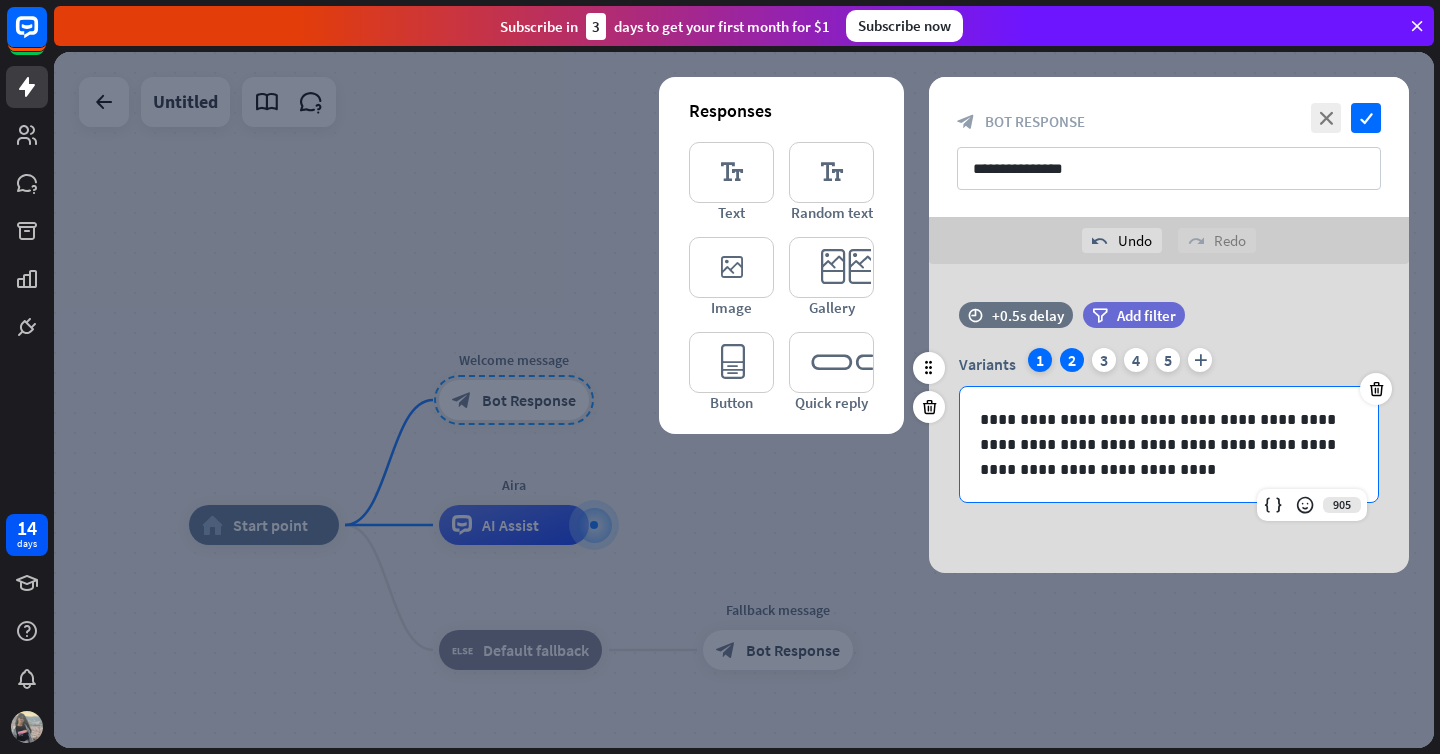 click on "1" at bounding box center (1040, 360) 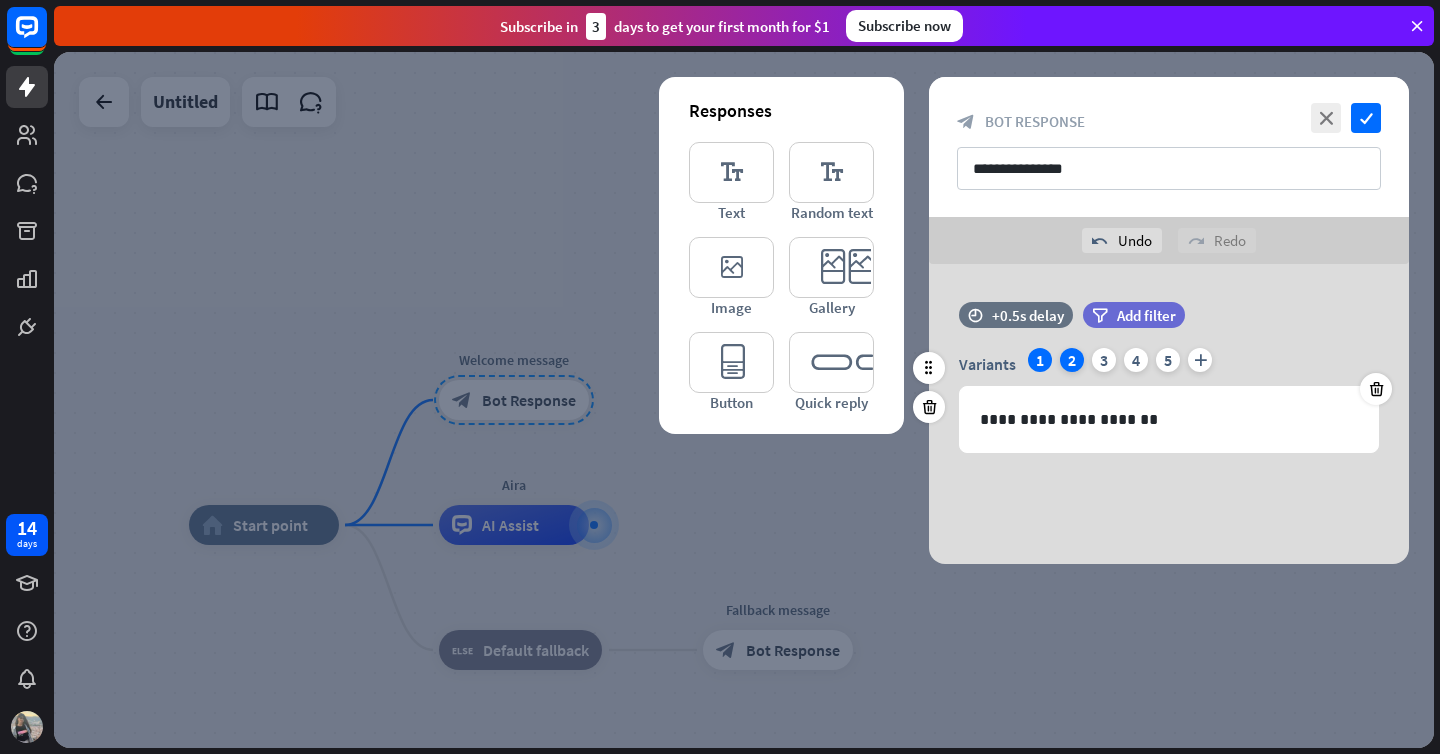 click on "2" at bounding box center [1072, 360] 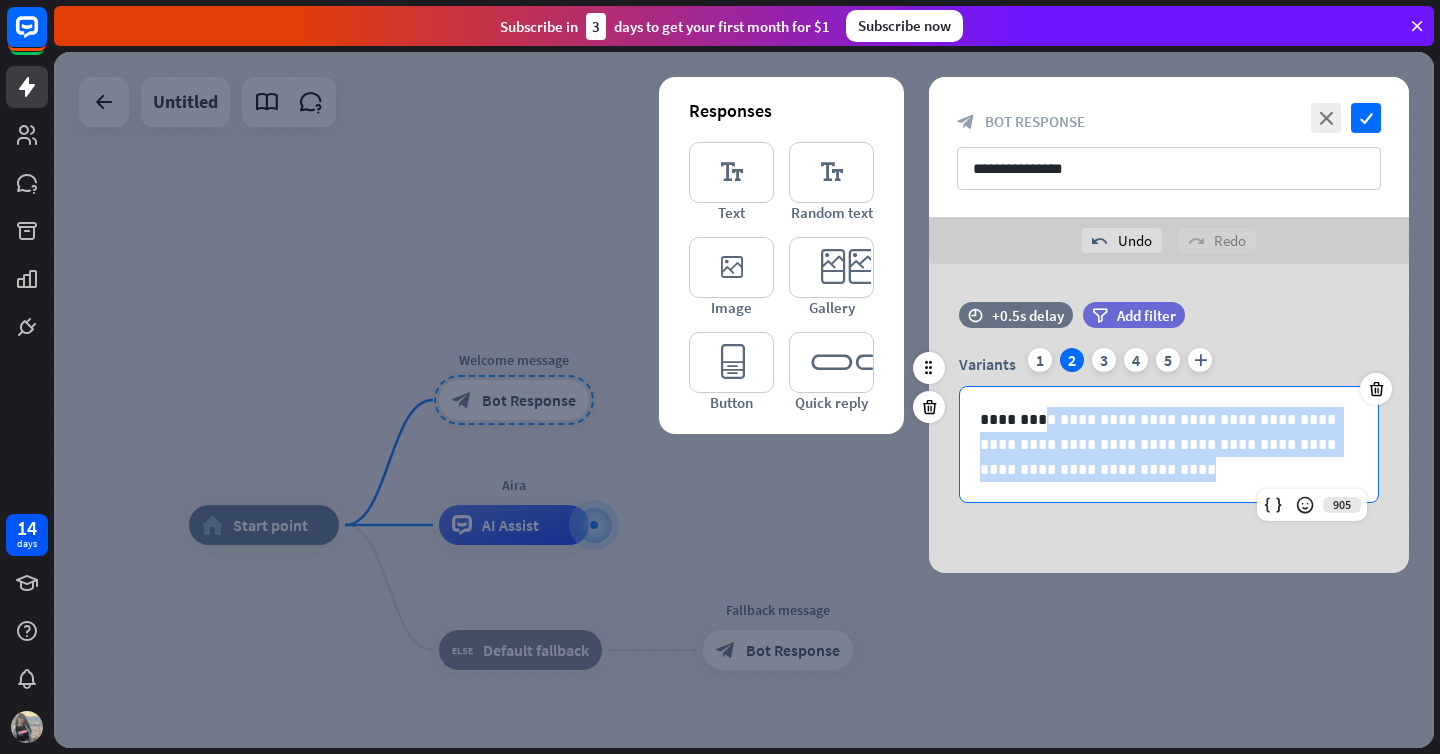drag, startPoint x: 1066, startPoint y: 476, endPoint x: 1047, endPoint y: 421, distance: 58.189346 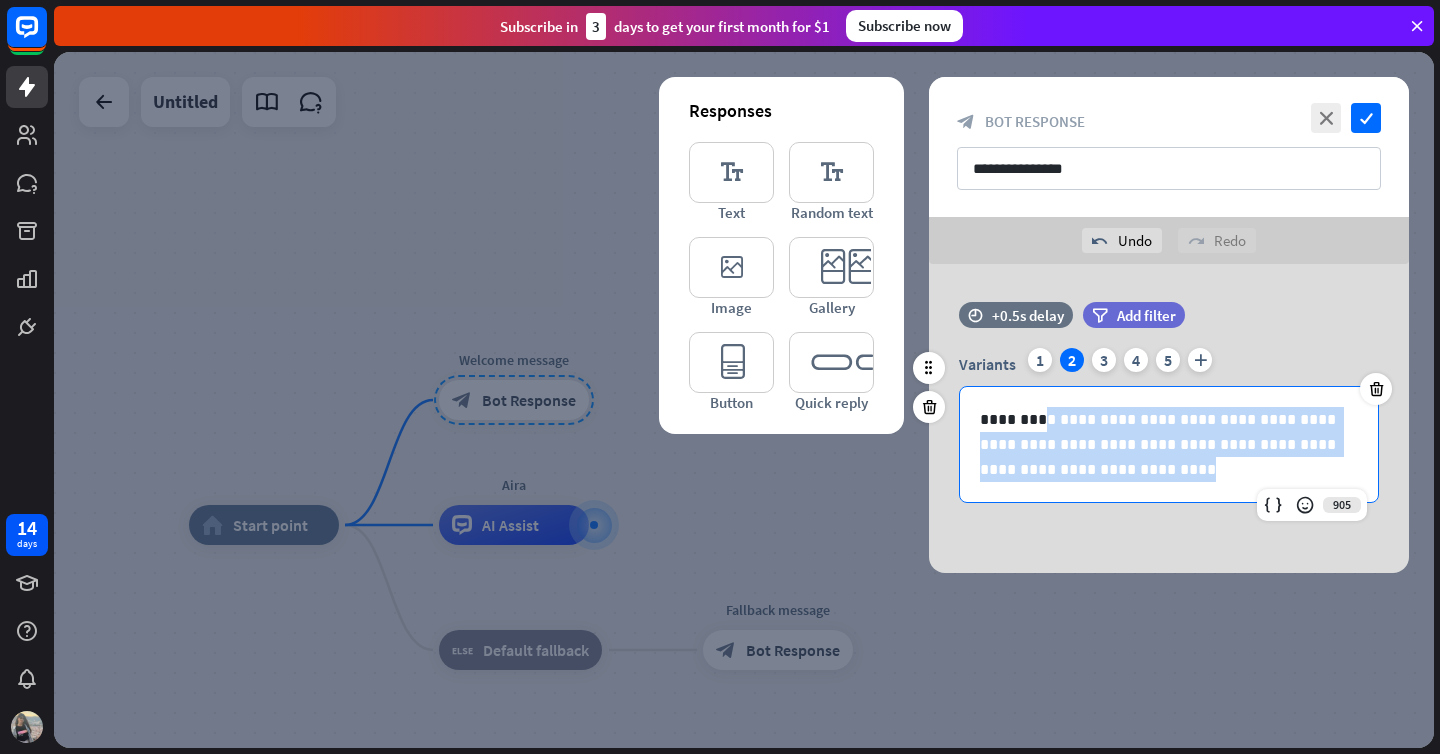 click on "**********" at bounding box center (1169, 444) 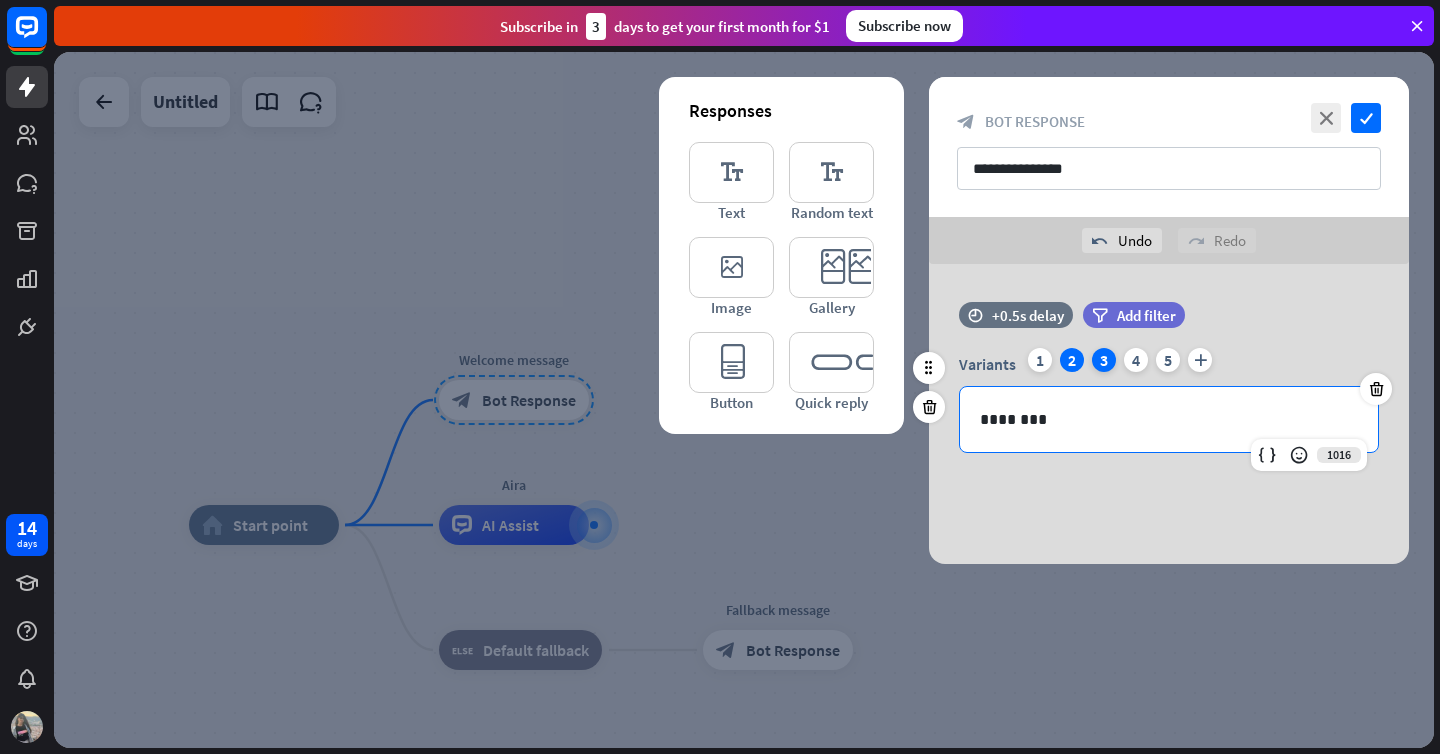 click on "3" at bounding box center [1104, 360] 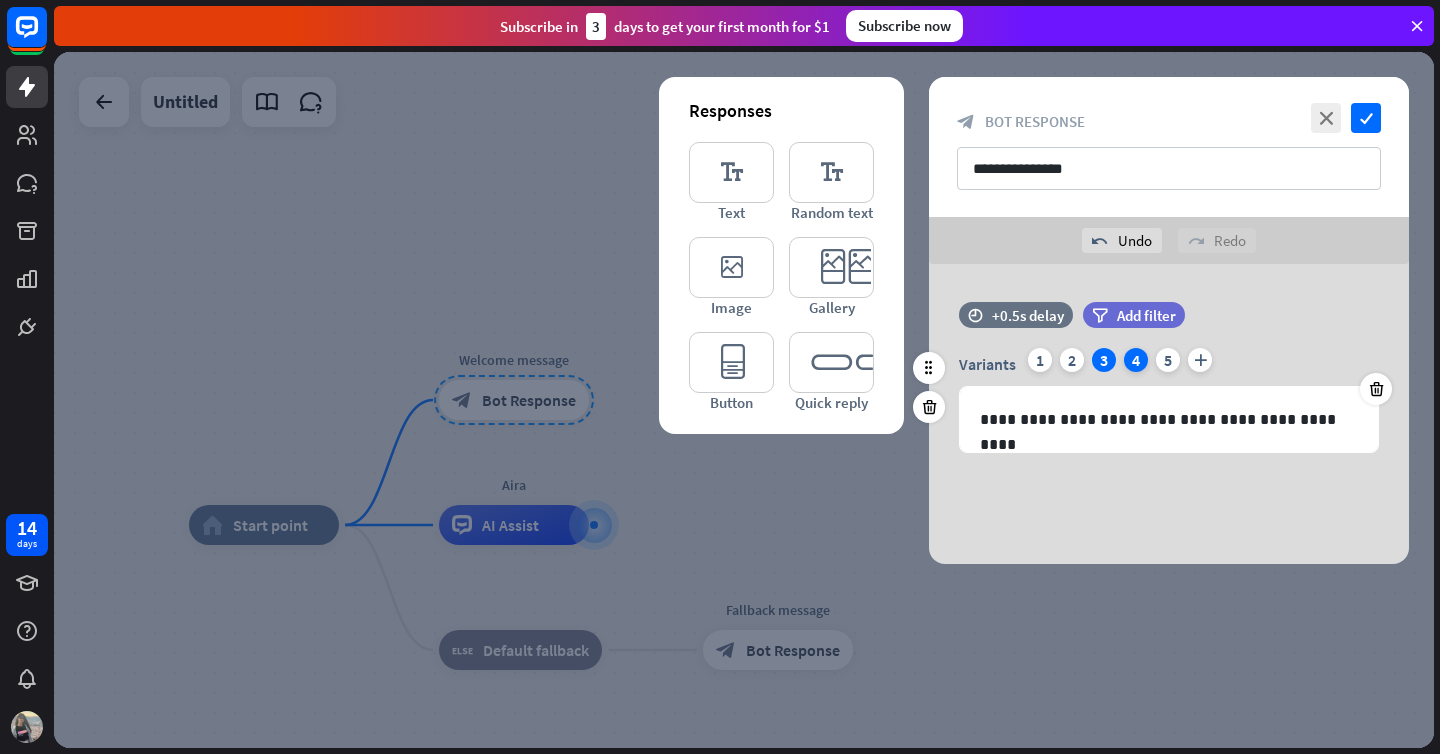 click on "4" at bounding box center [1136, 360] 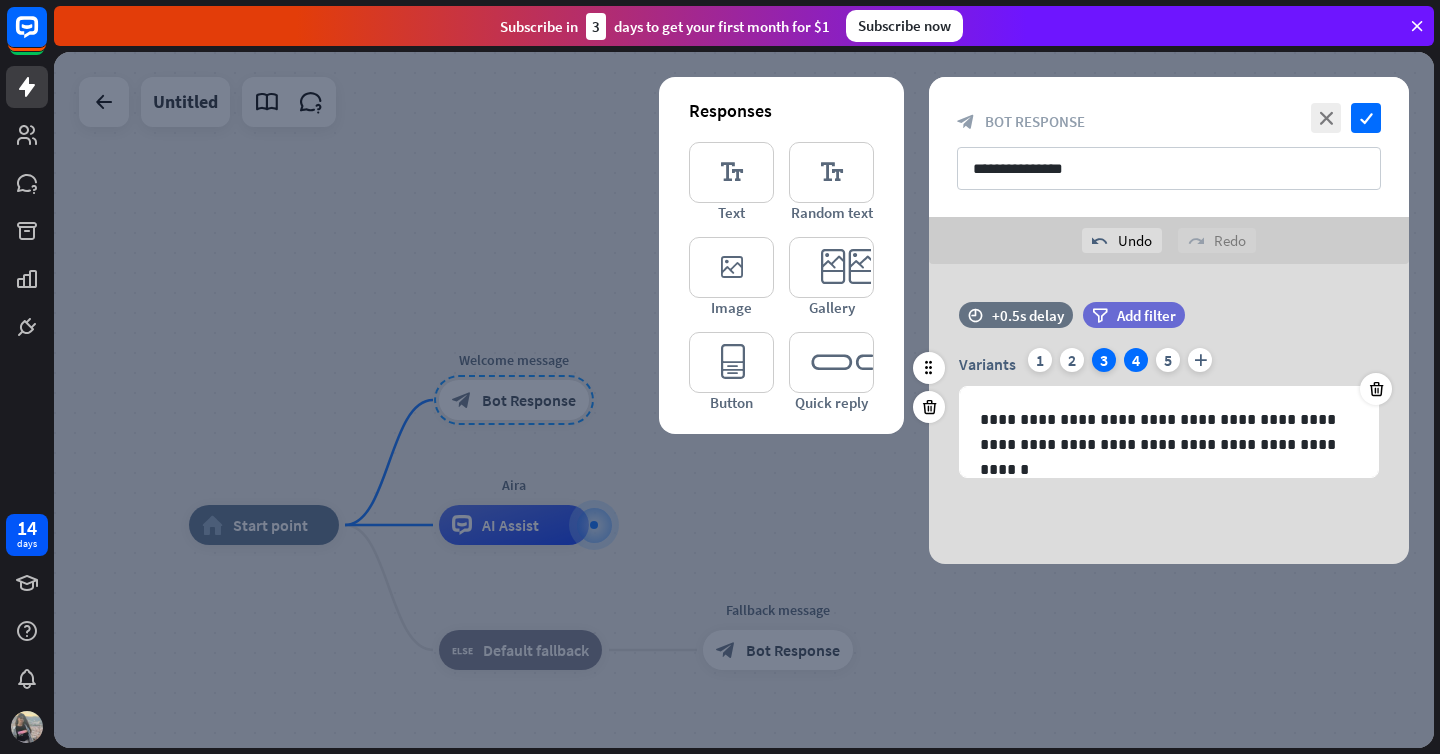 click on "3" at bounding box center [1104, 360] 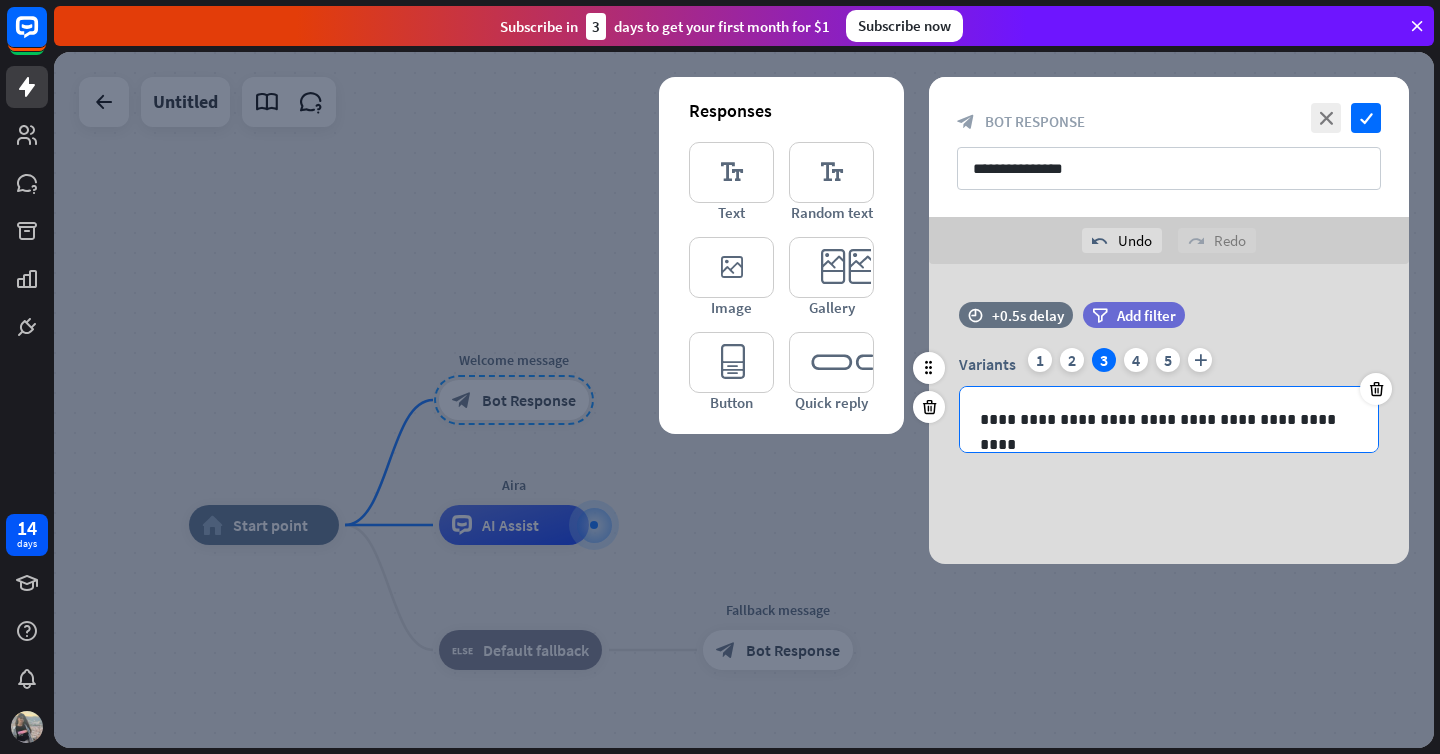 click on "**********" at bounding box center (1169, 419) 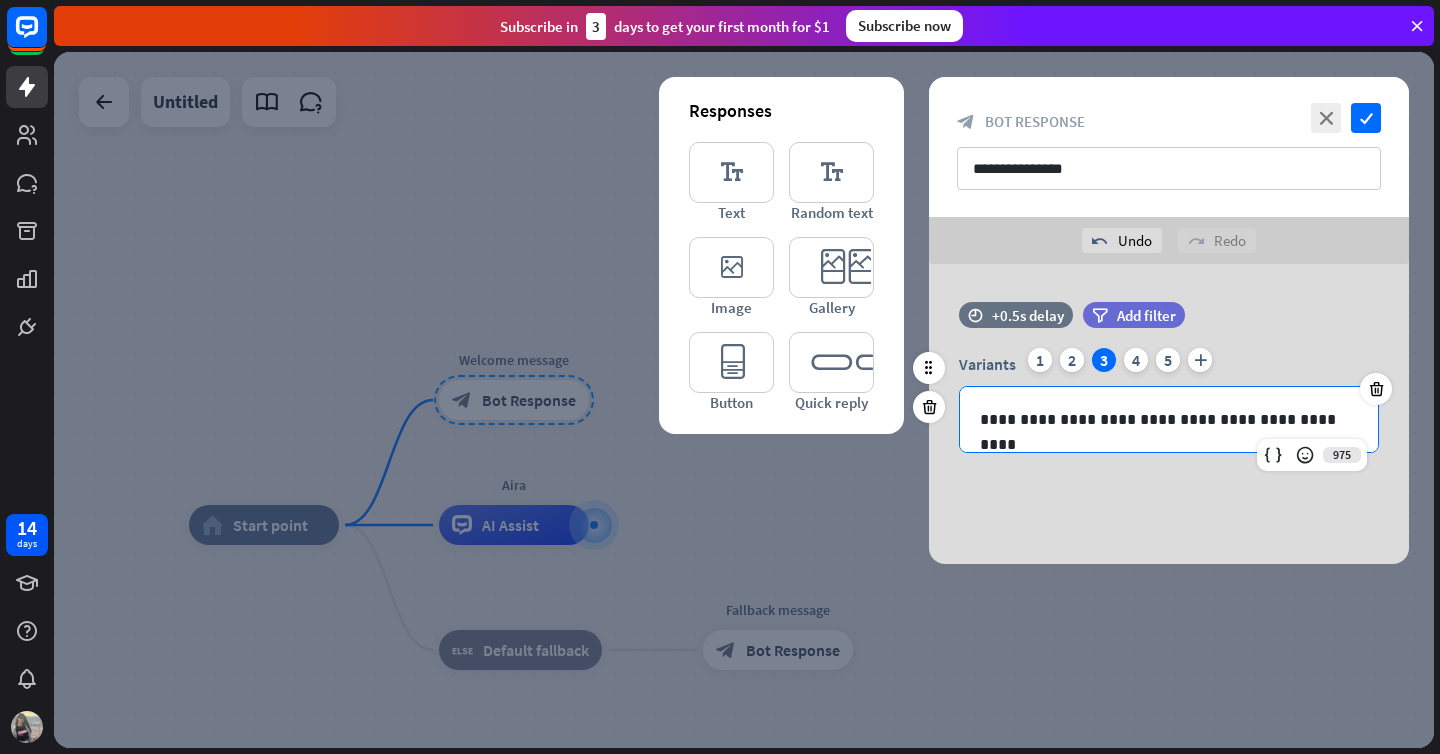 click on "**********" at bounding box center [1169, 419] 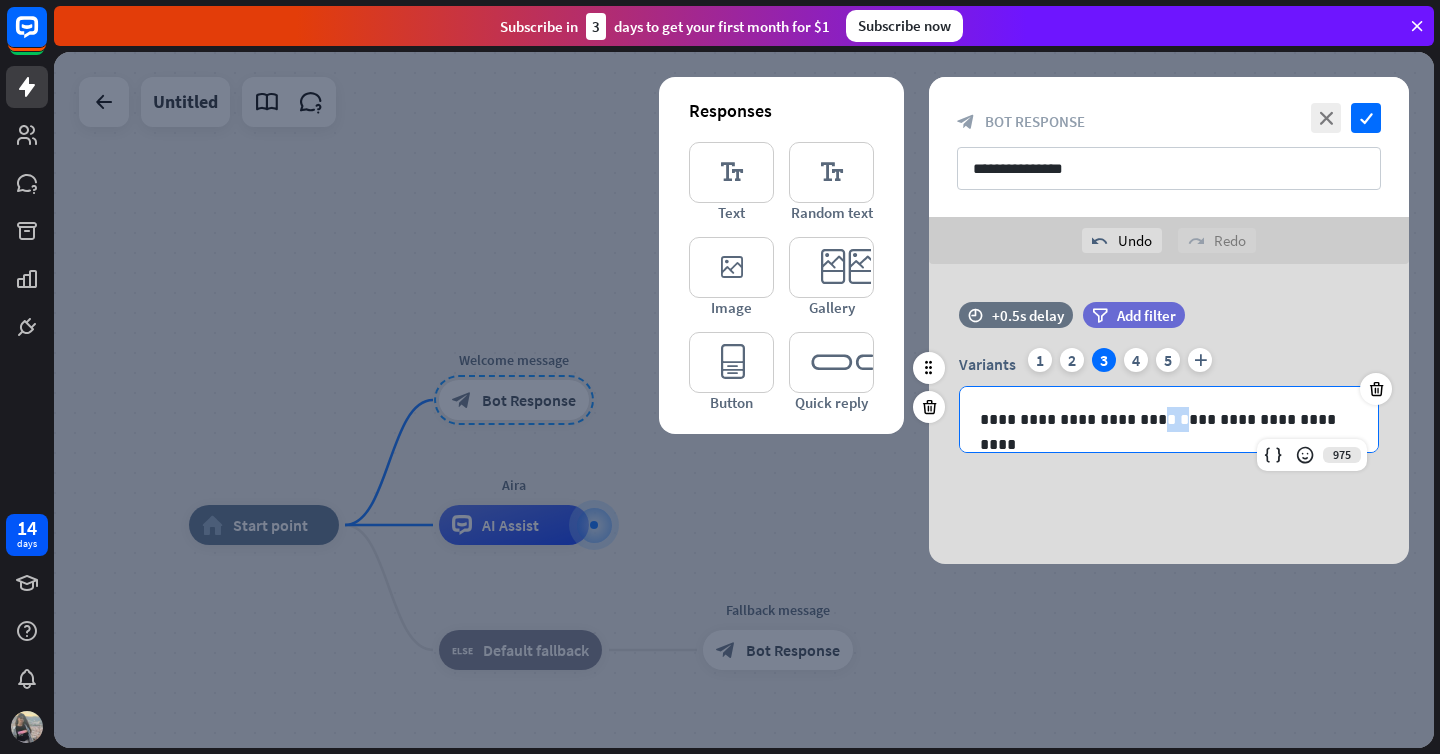 click on "**********" at bounding box center [1169, 419] 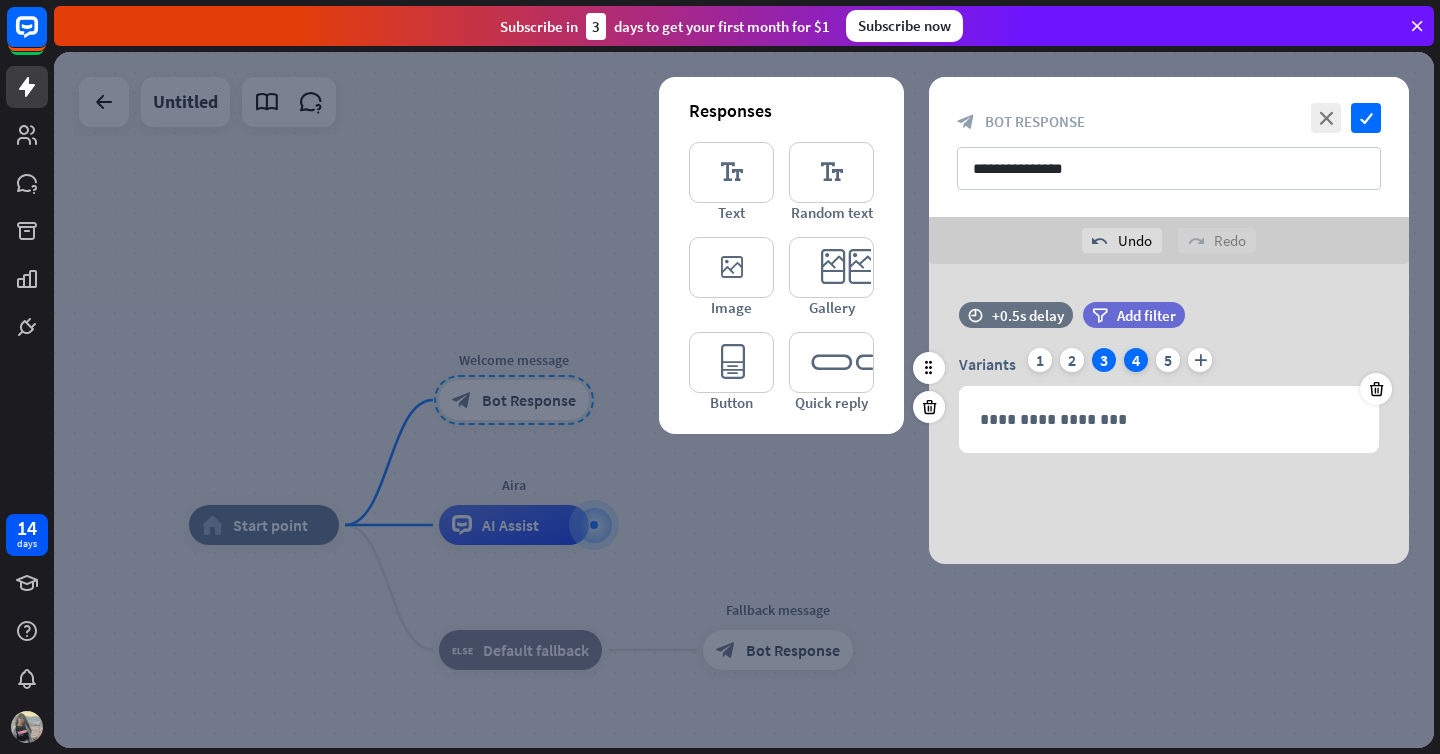 click on "4" at bounding box center [1136, 360] 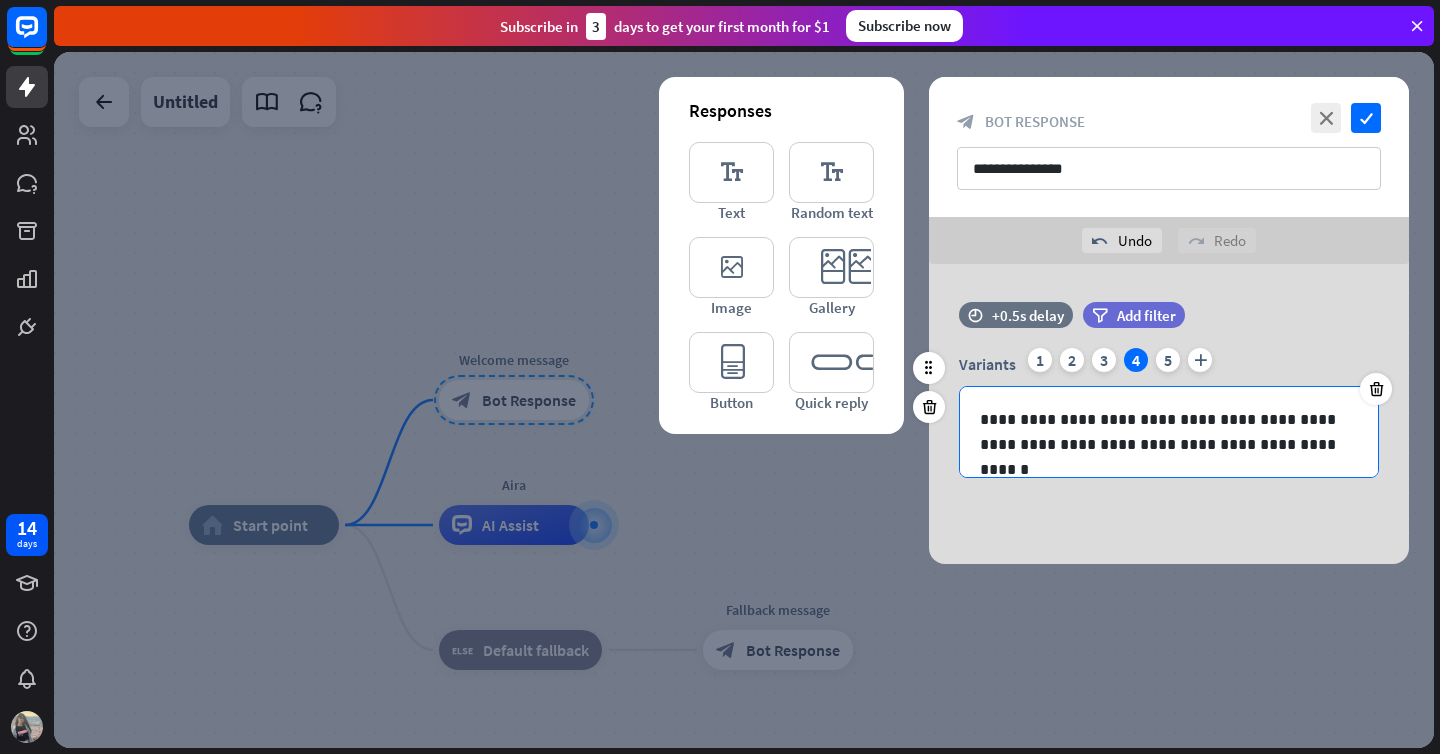 click on "**********" at bounding box center (1169, 432) 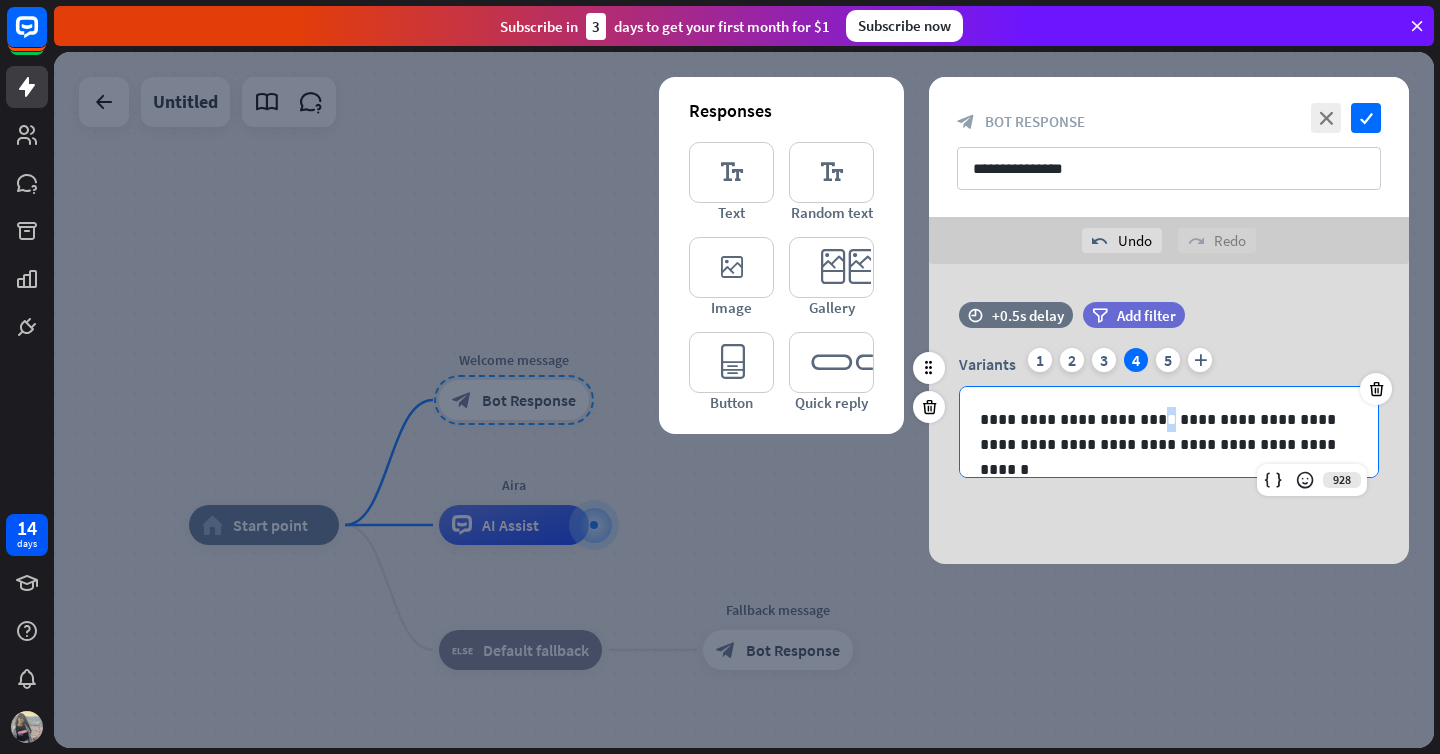 click on "**********" at bounding box center (1169, 432) 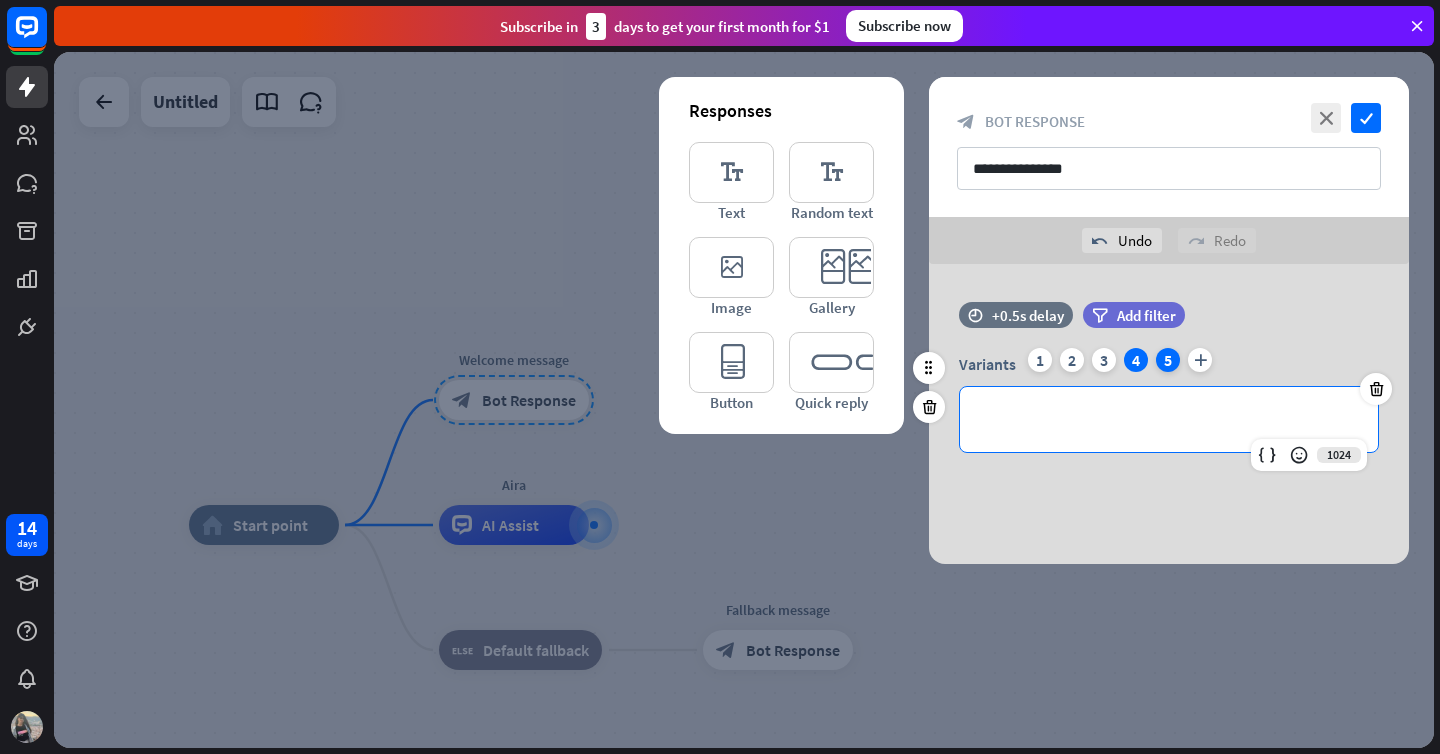click on "5" at bounding box center [1168, 360] 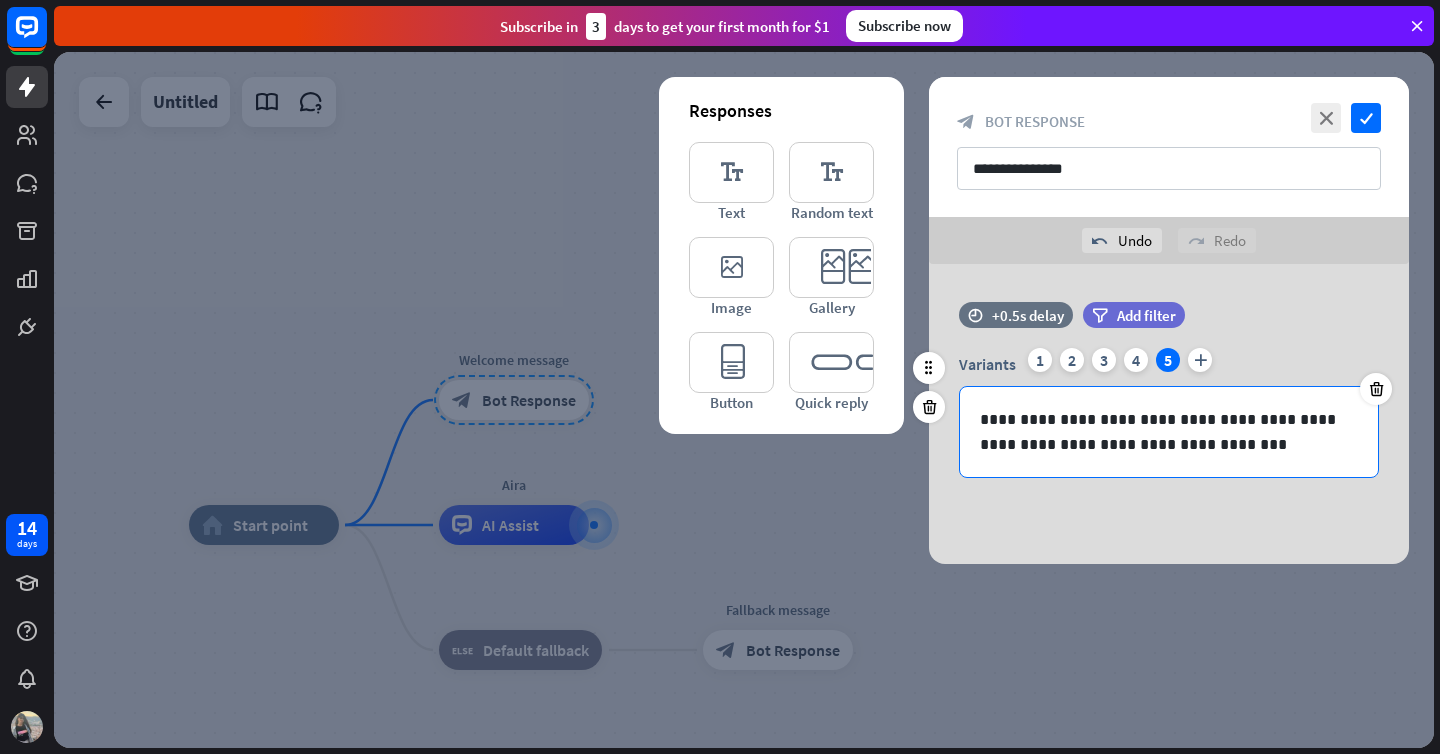 click on "**********" at bounding box center [1169, 432] 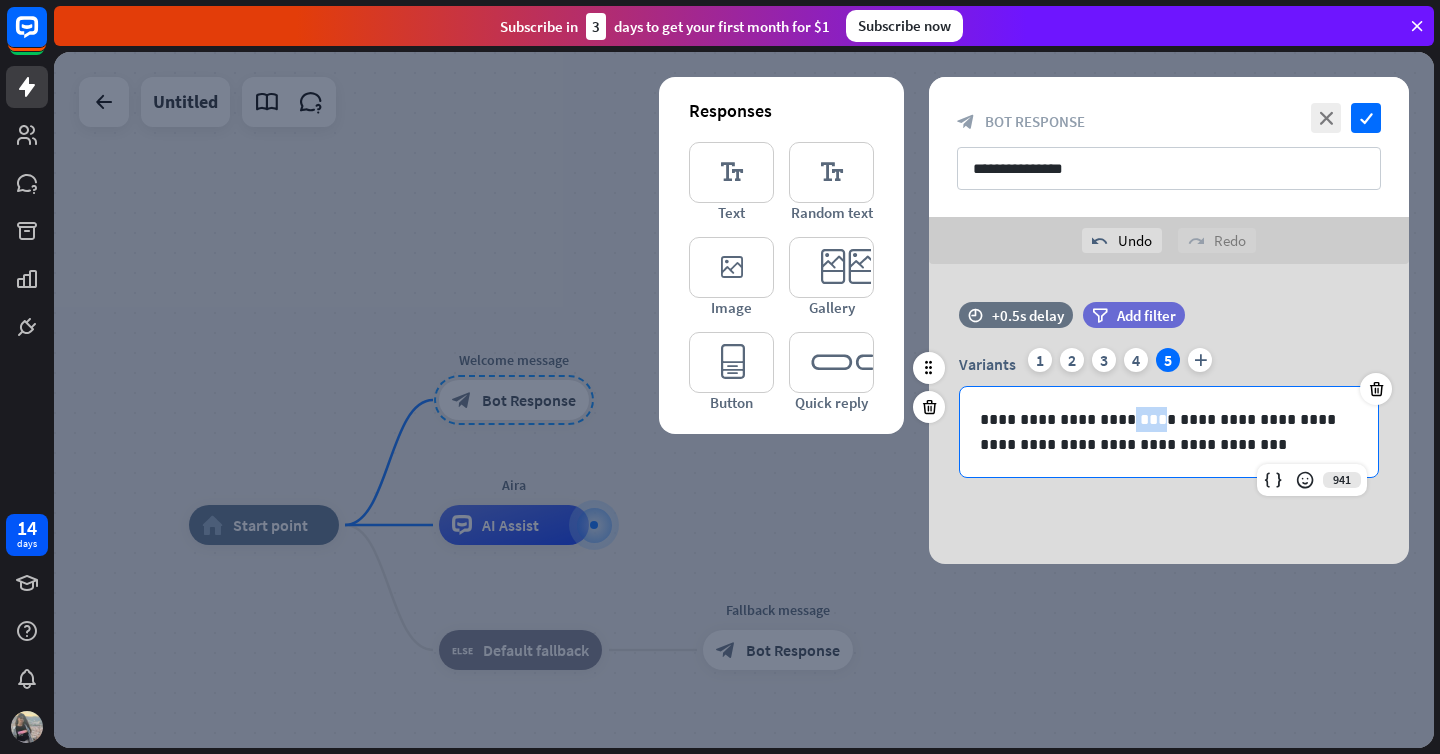 click on "**********" at bounding box center [1169, 432] 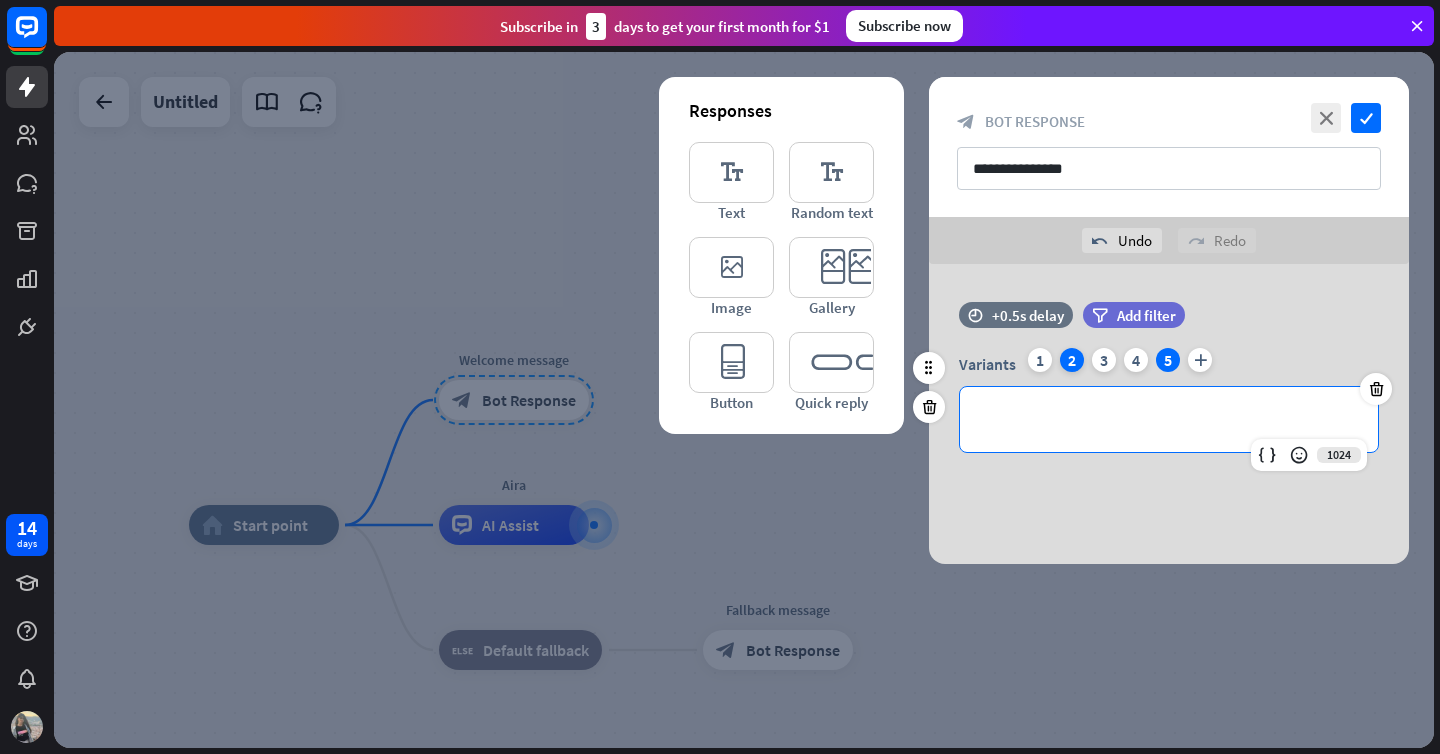 click on "2" at bounding box center [1072, 360] 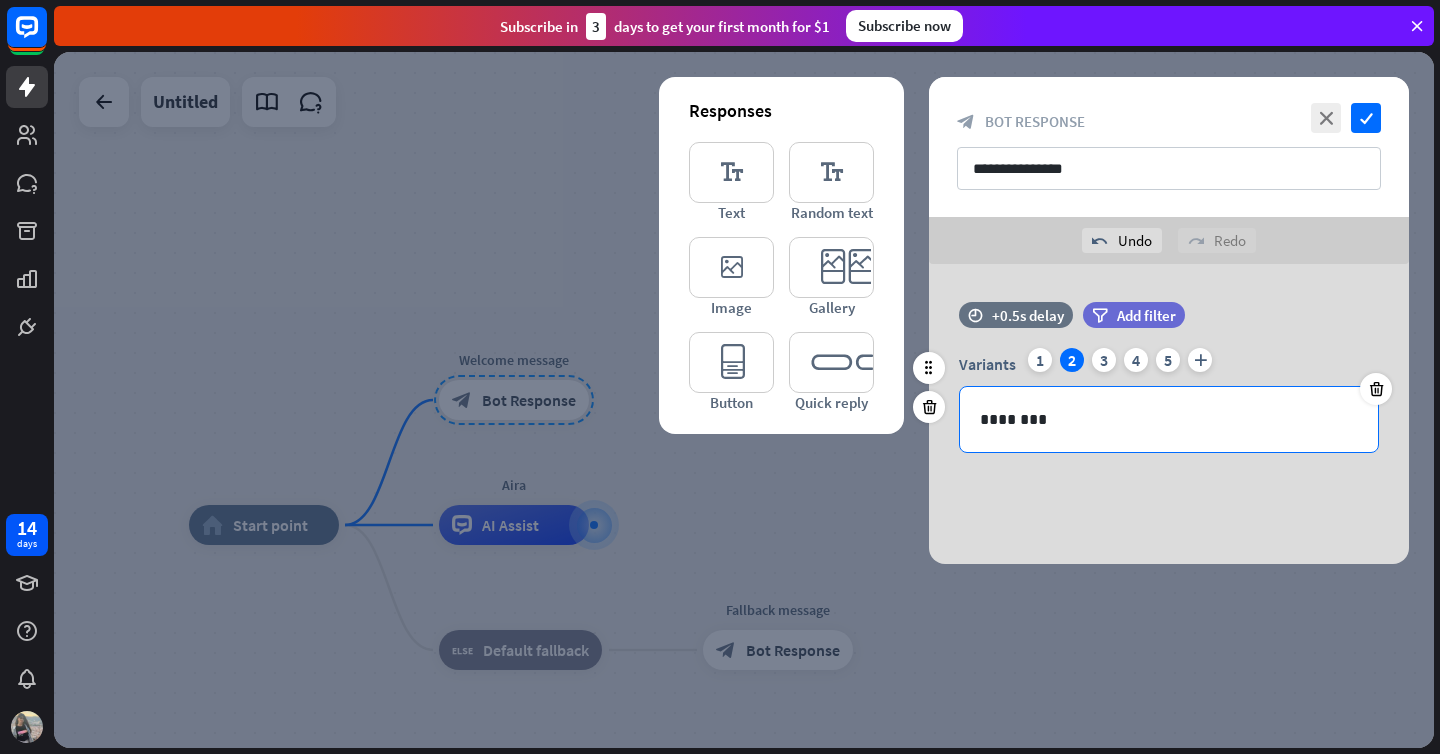 click on "********" at bounding box center (1169, 419) 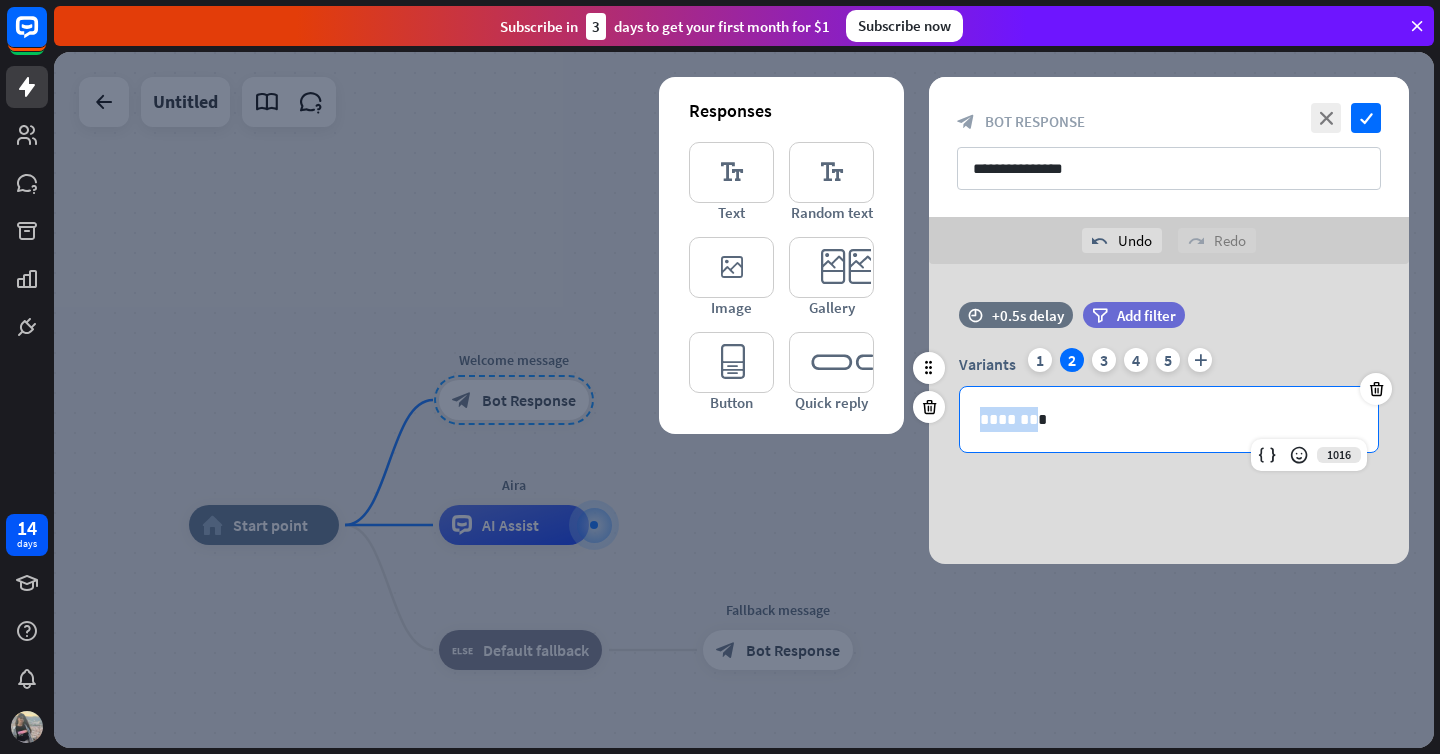 click on "********" at bounding box center [1169, 419] 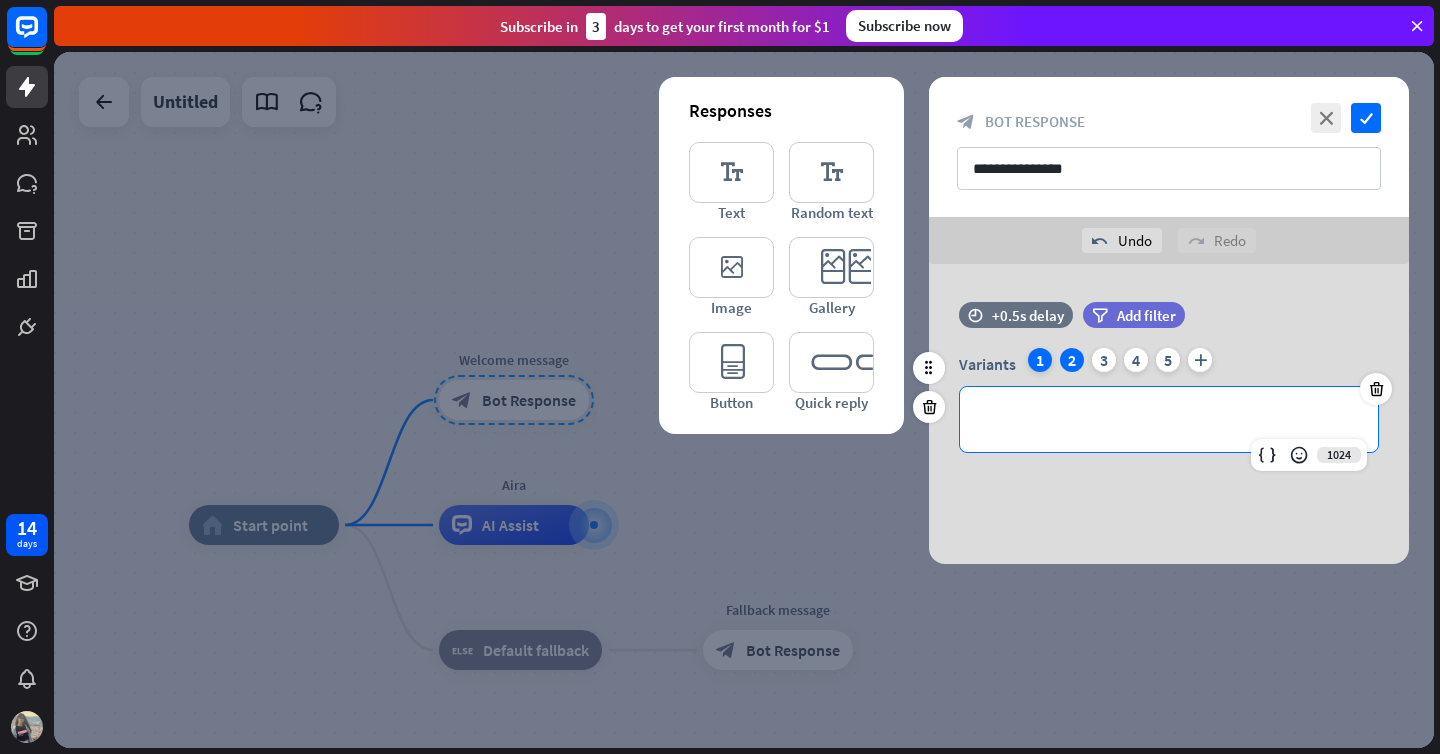 click on "1" at bounding box center [1040, 360] 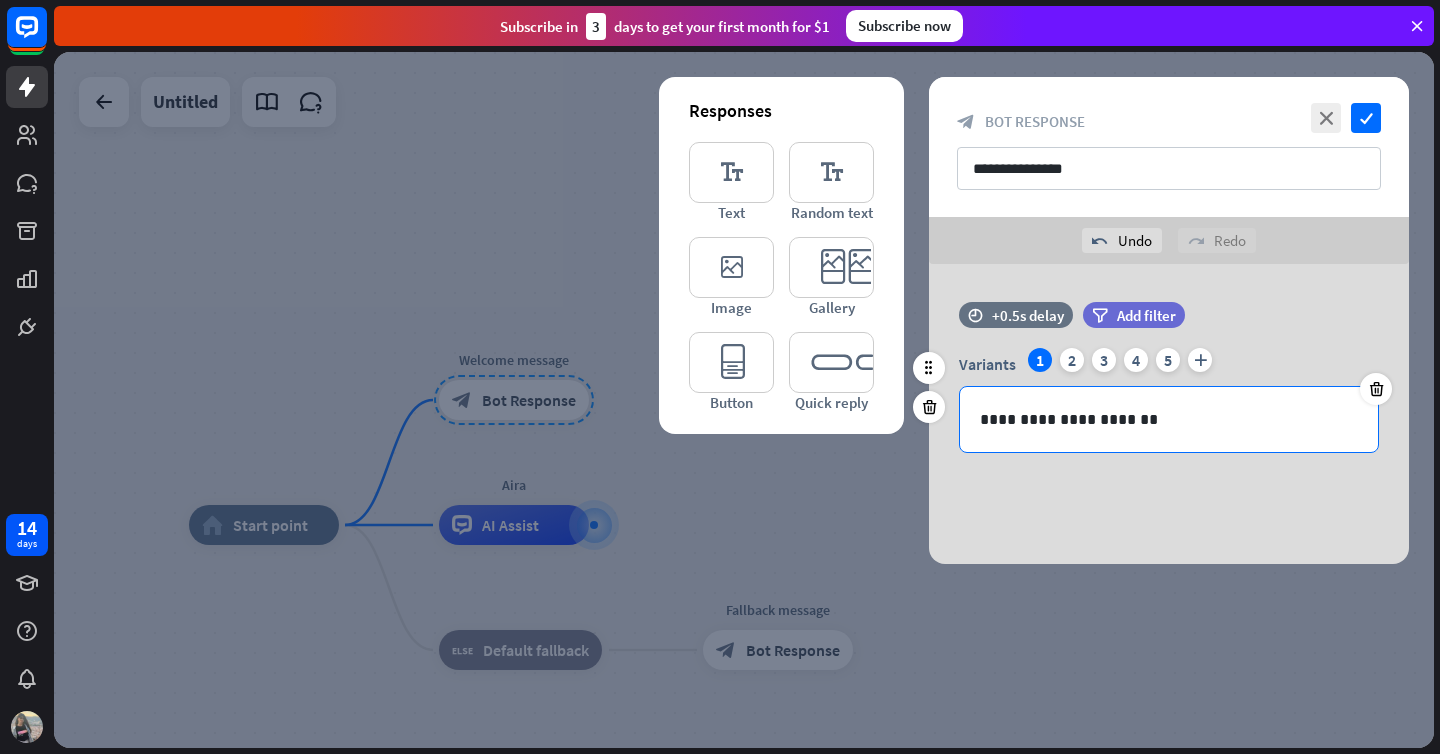 click on "**********" at bounding box center (1169, 419) 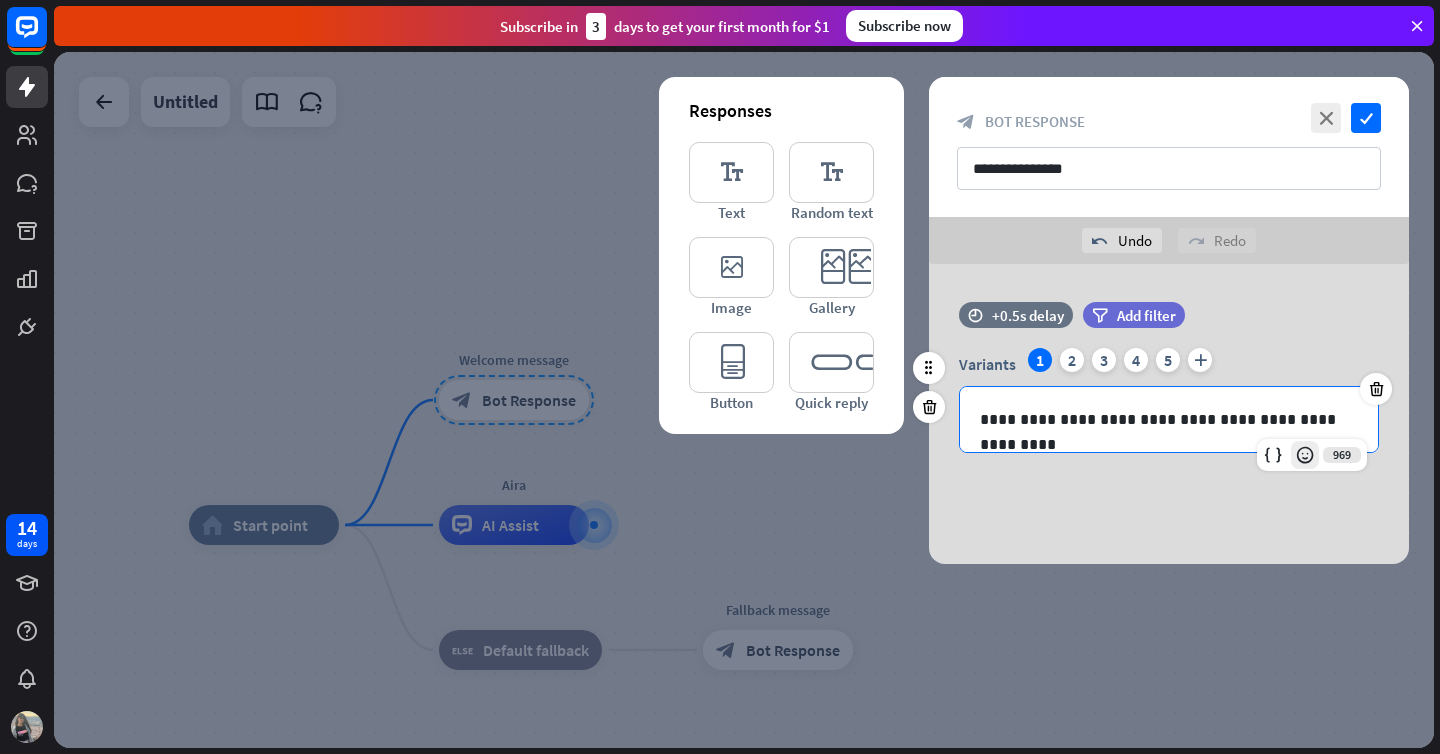 click at bounding box center [1305, 455] 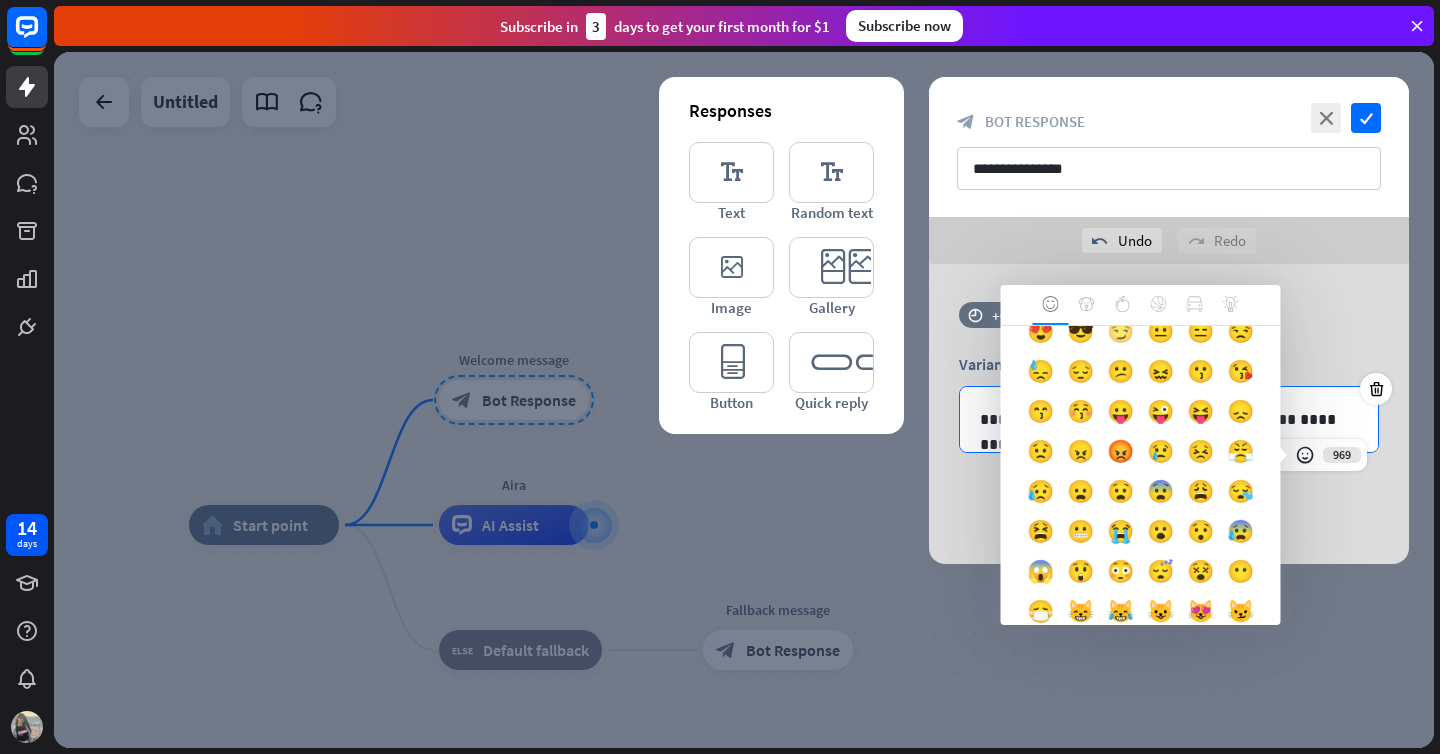 scroll, scrollTop: 0, scrollLeft: 0, axis: both 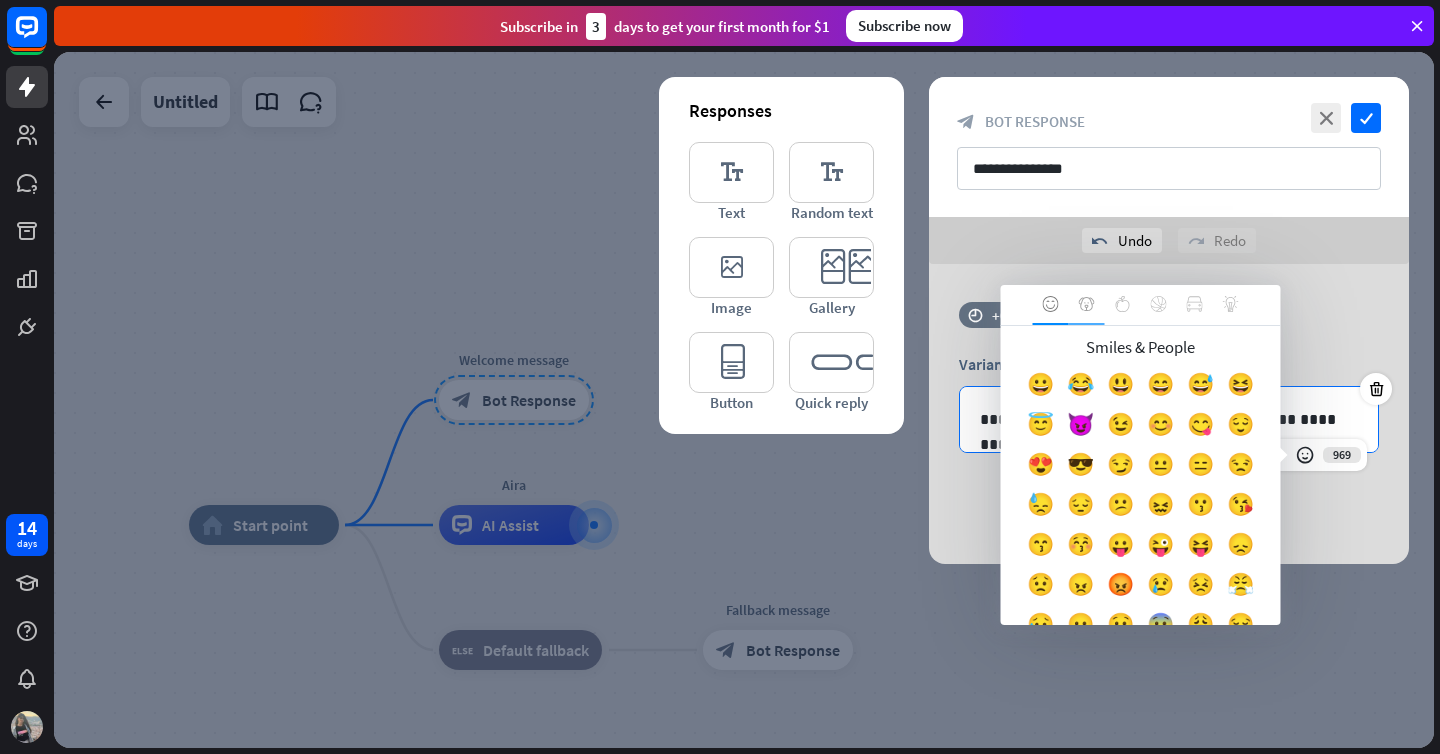 click 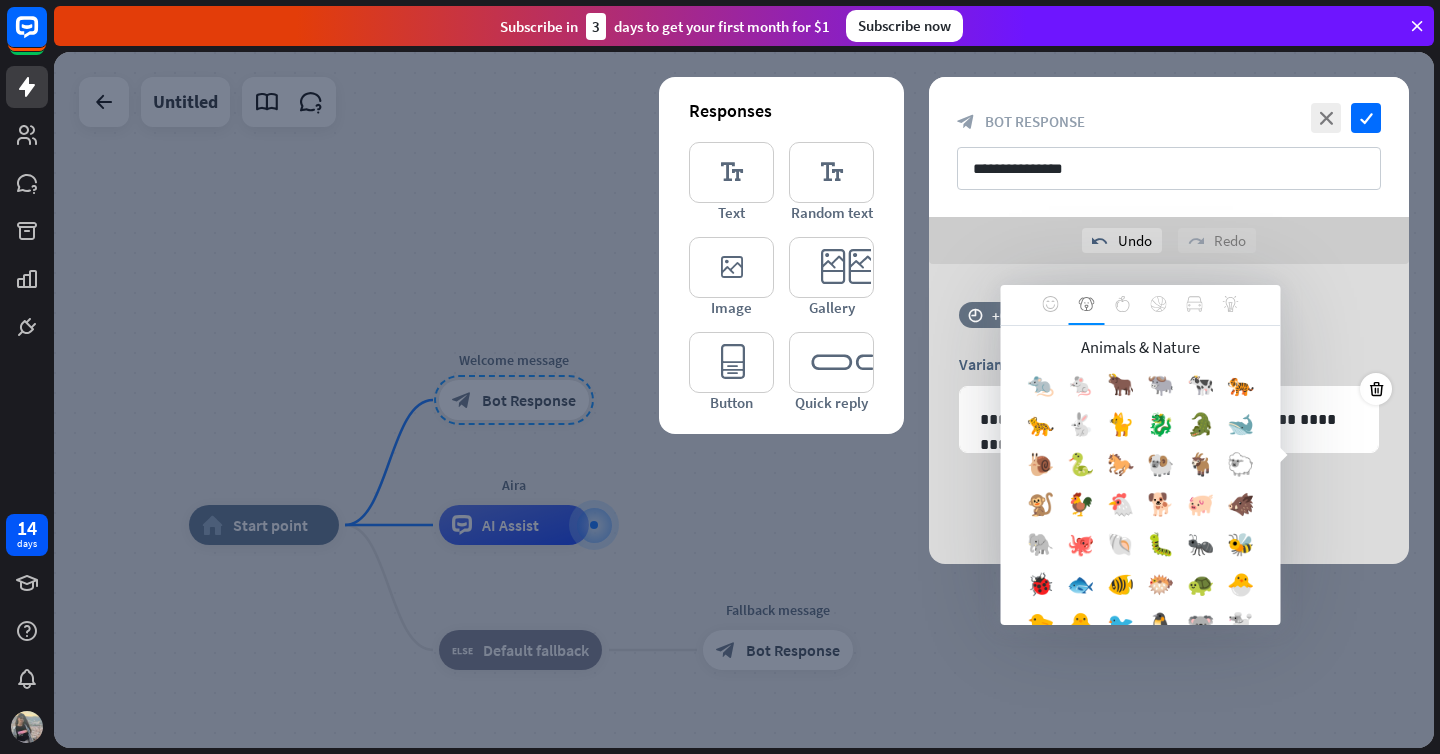 scroll, scrollTop: 554, scrollLeft: 0, axis: vertical 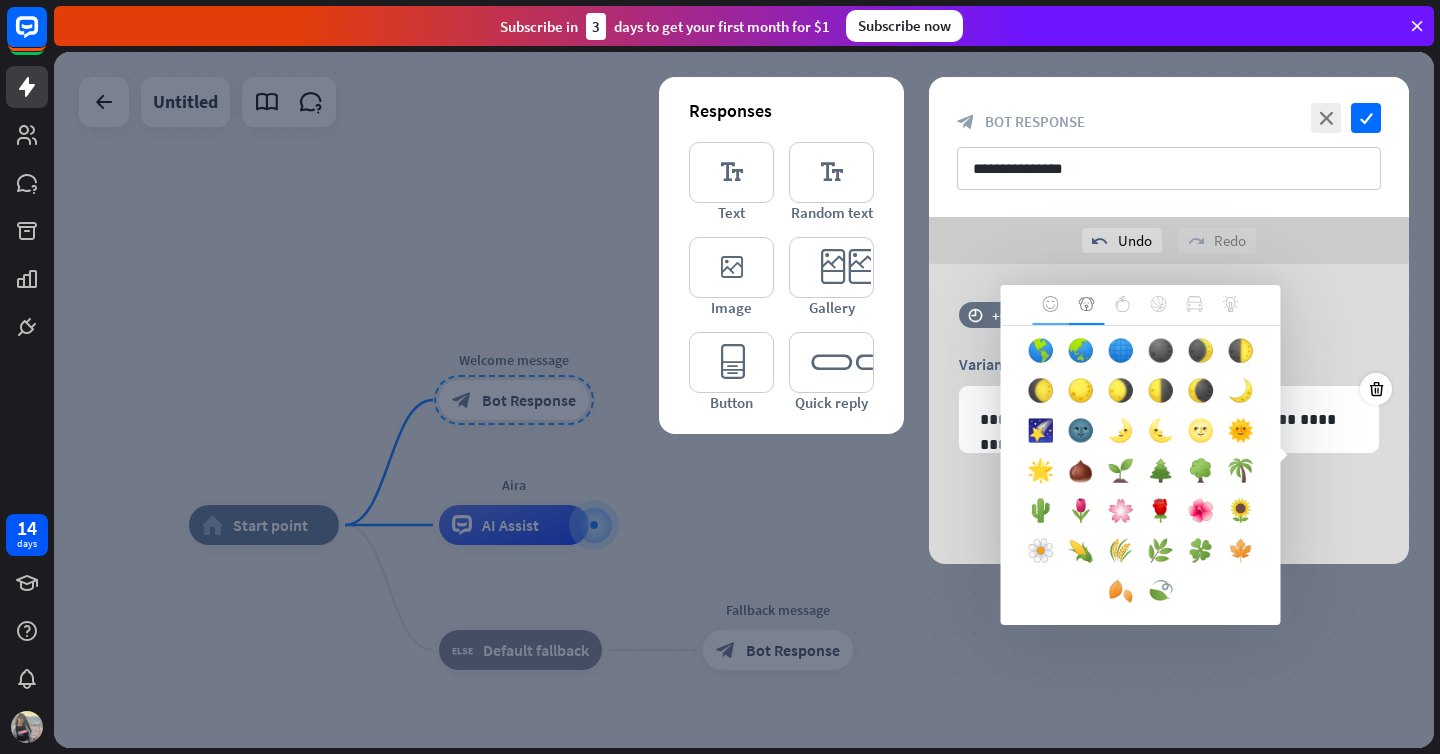 click at bounding box center [1051, 305] 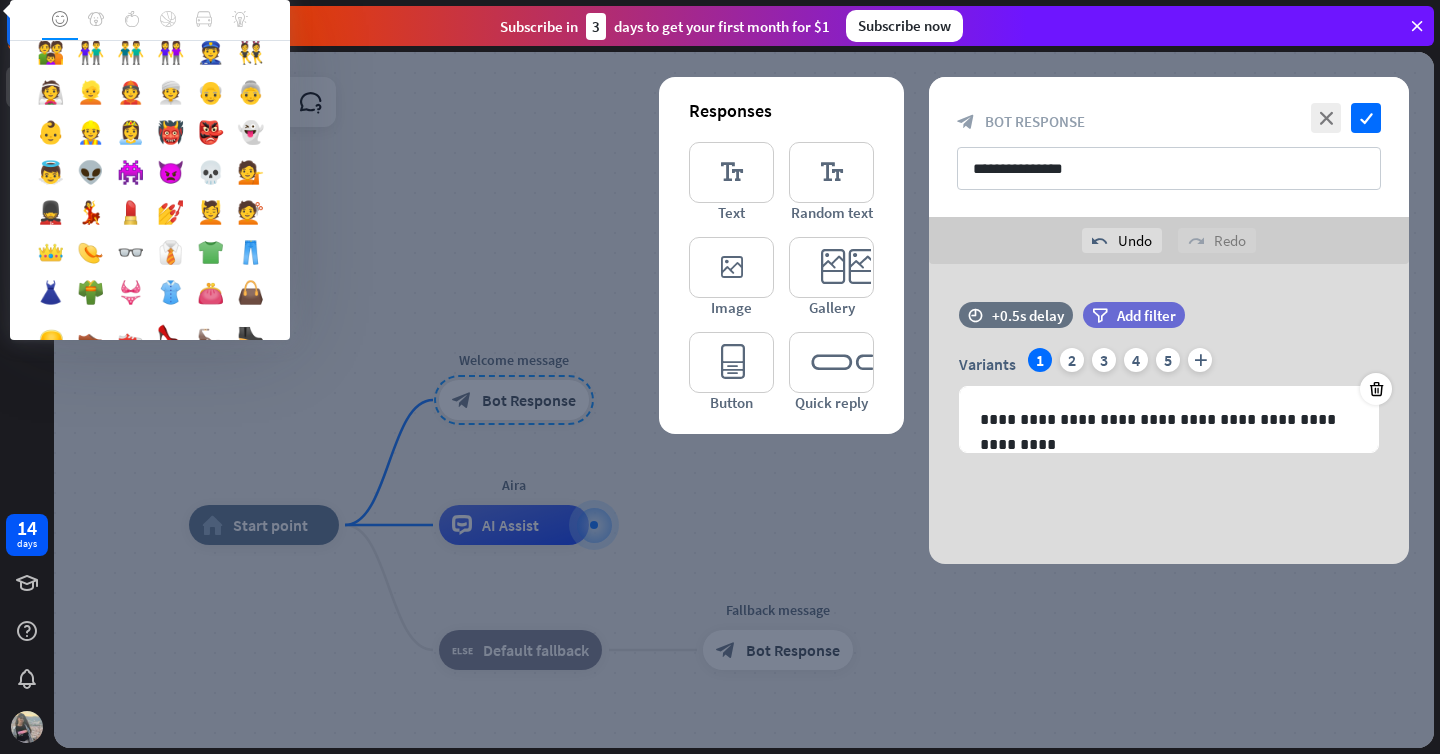 scroll, scrollTop: 874, scrollLeft: 0, axis: vertical 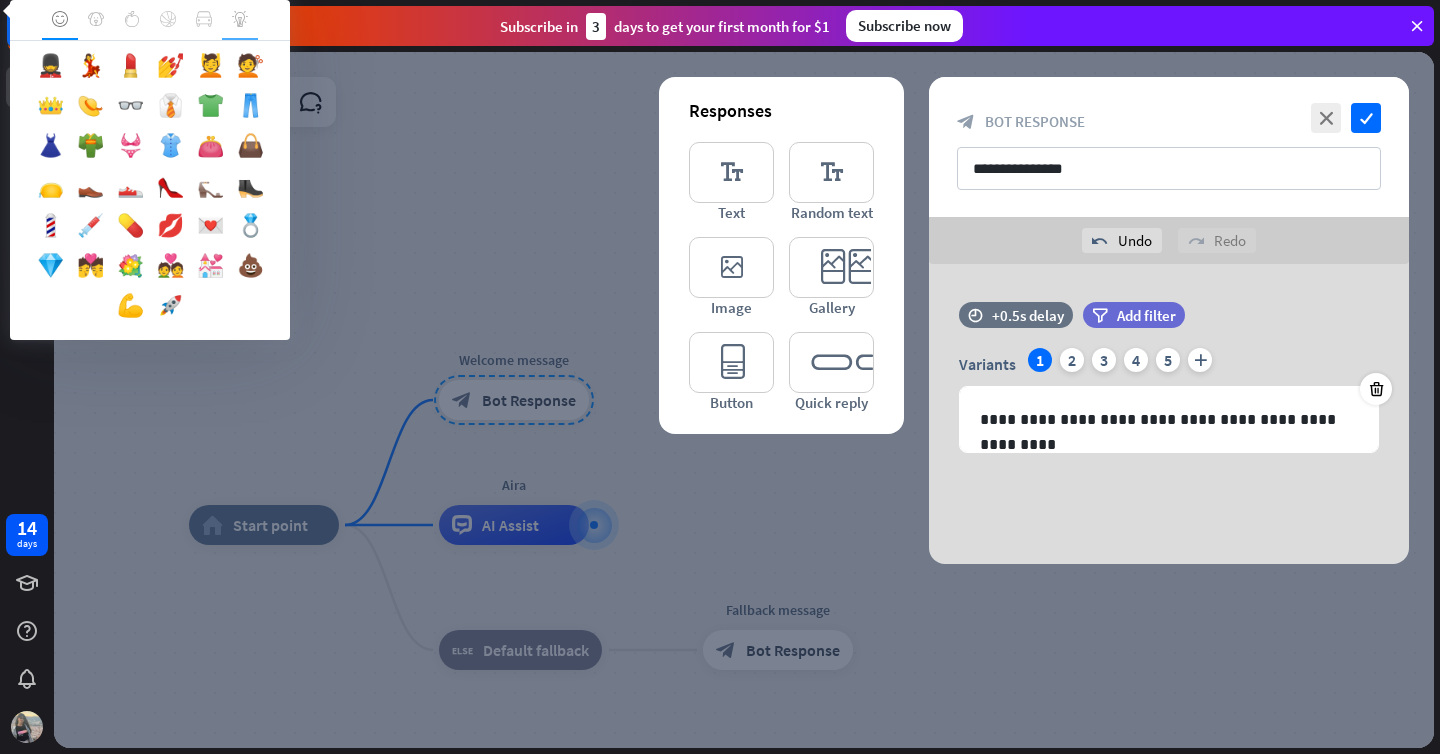 click at bounding box center [240, 20] 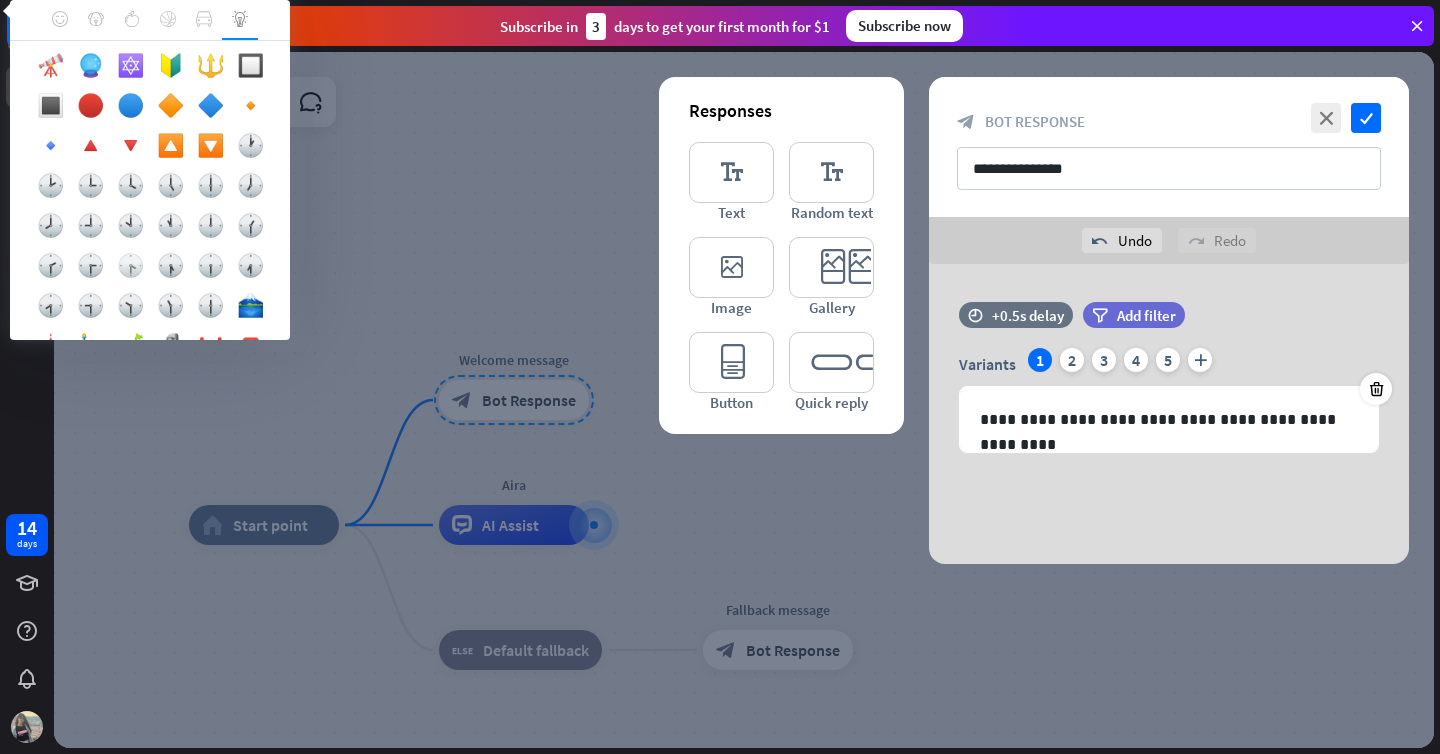 click on "🕟" at bounding box center (130, 270) 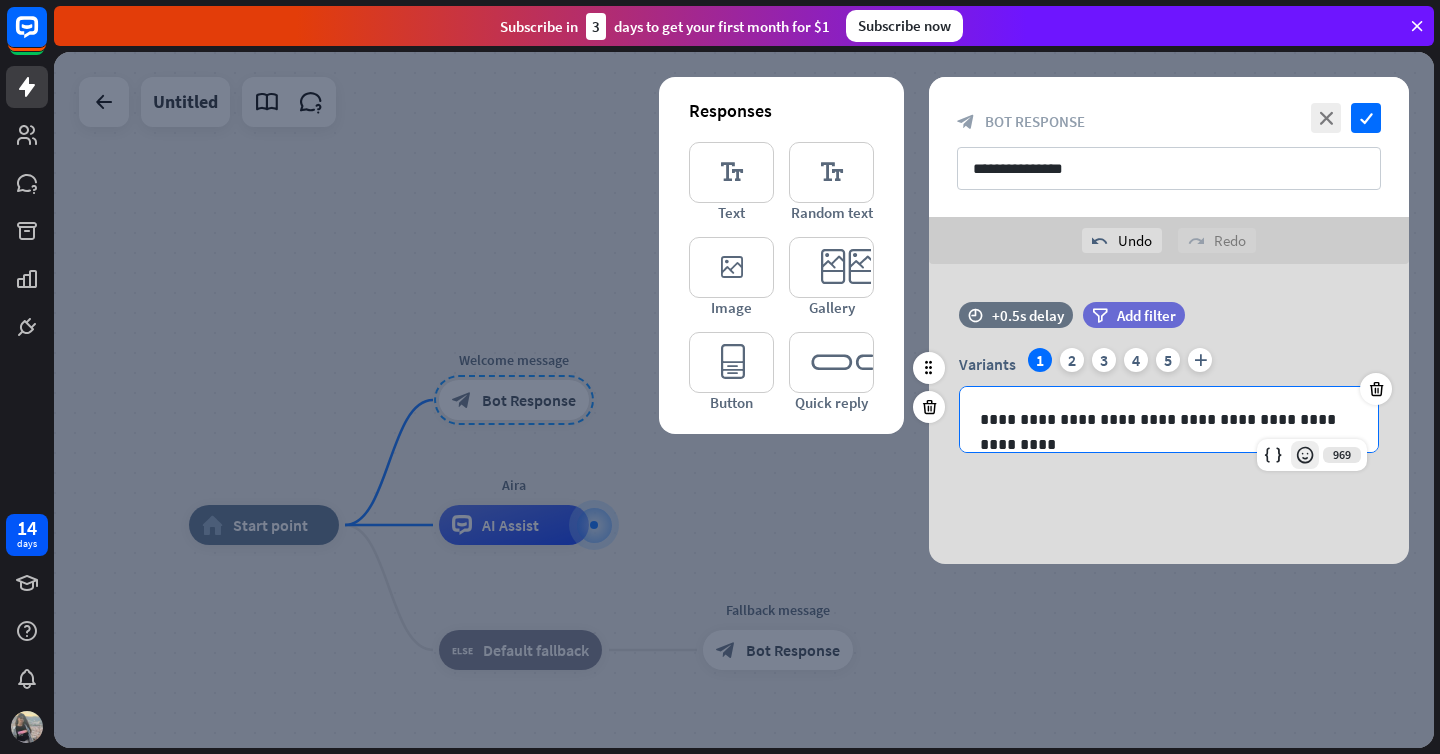 click at bounding box center (1305, 455) 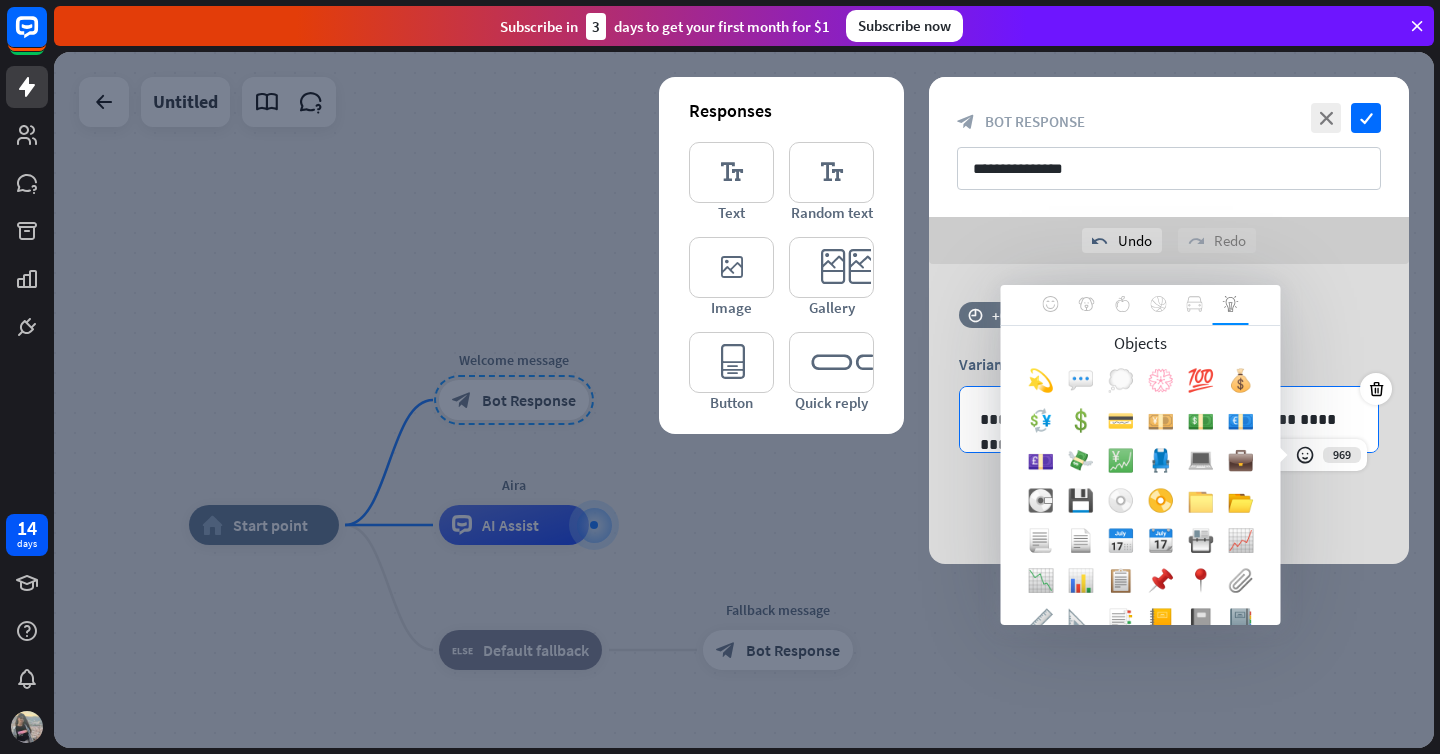 scroll, scrollTop: 0, scrollLeft: 0, axis: both 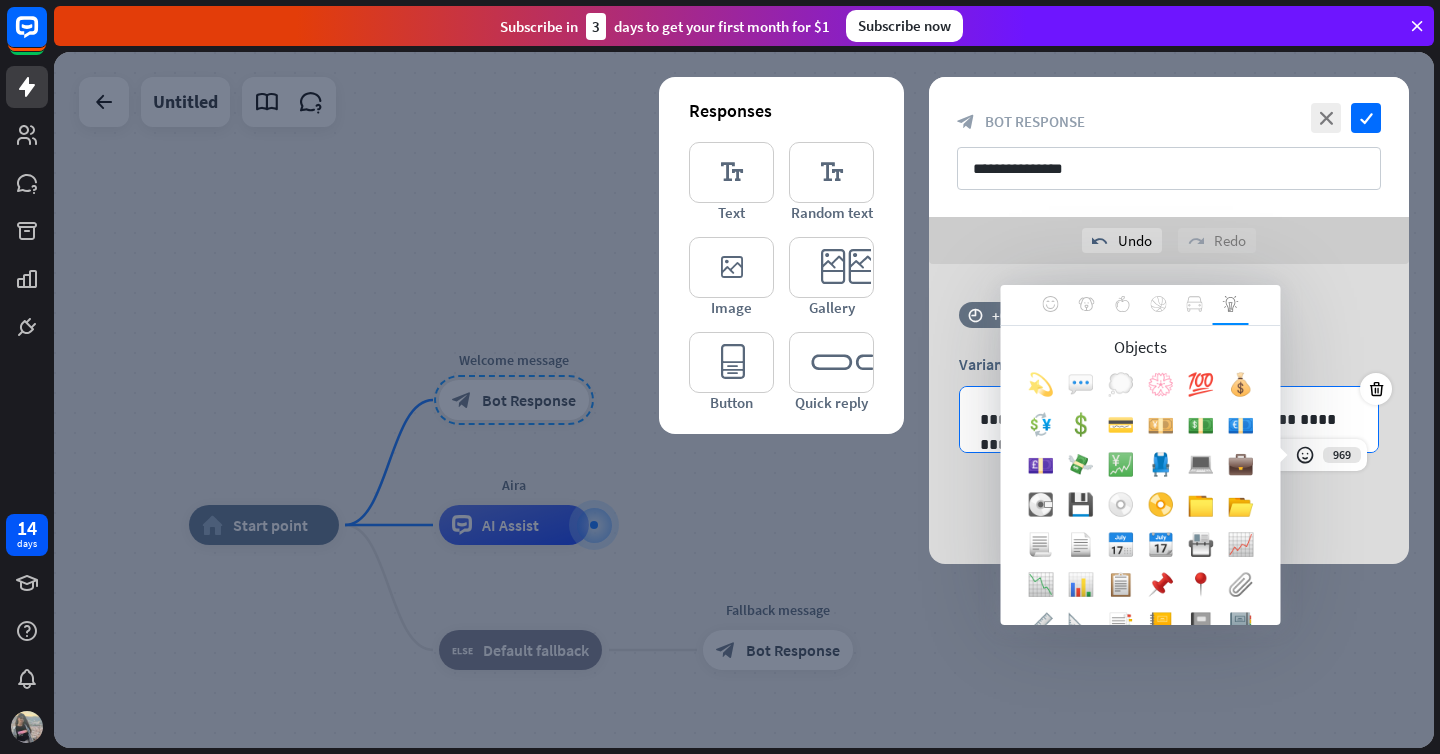 click on "💫" at bounding box center [1041, 389] 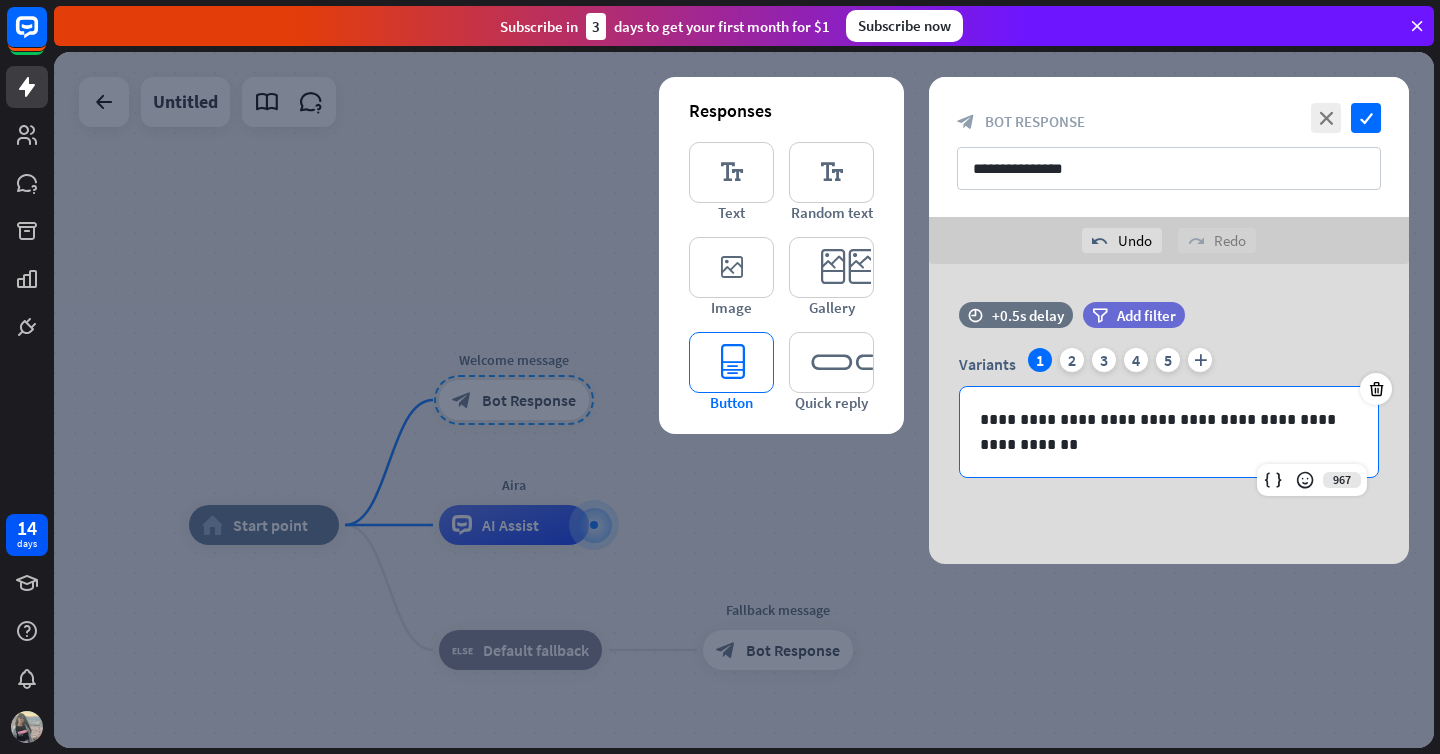 click on "editor_button" at bounding box center [731, 362] 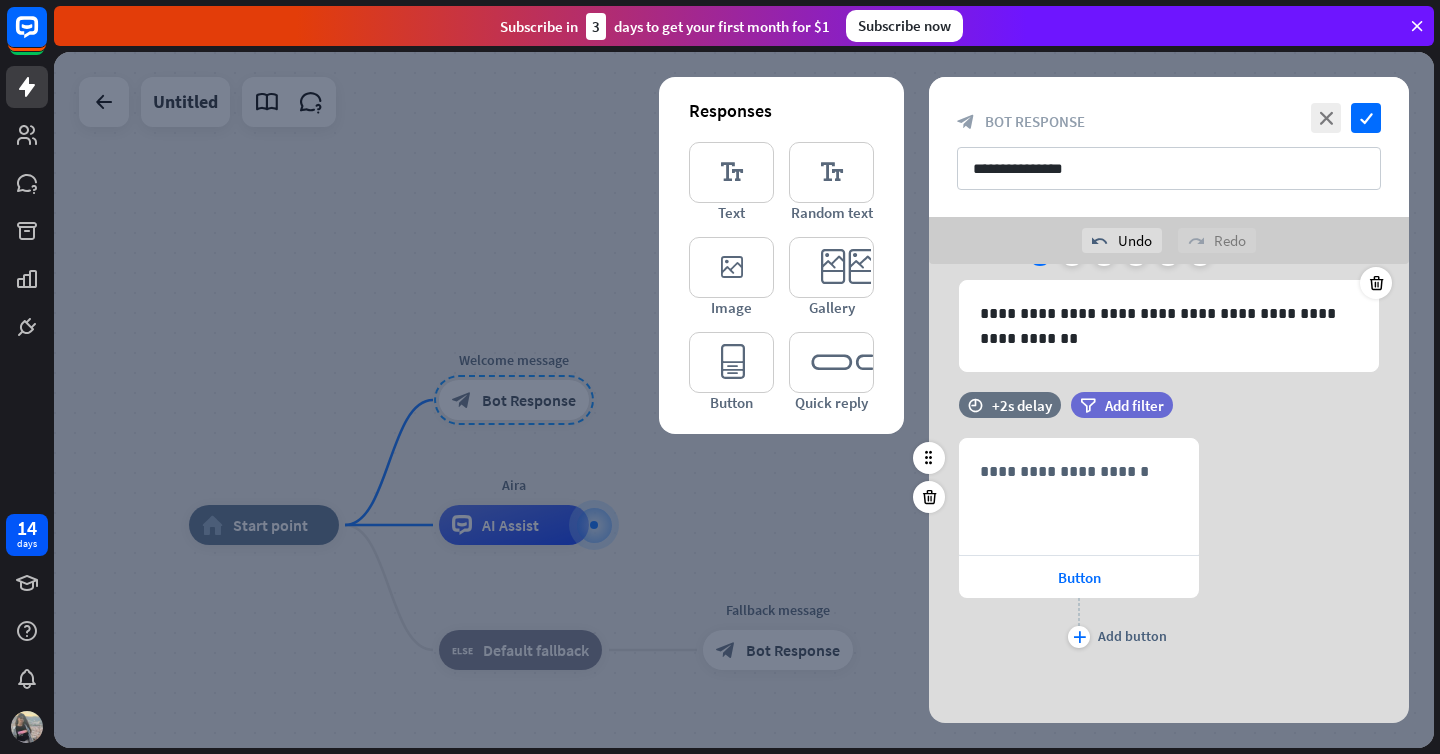 scroll, scrollTop: 87, scrollLeft: 0, axis: vertical 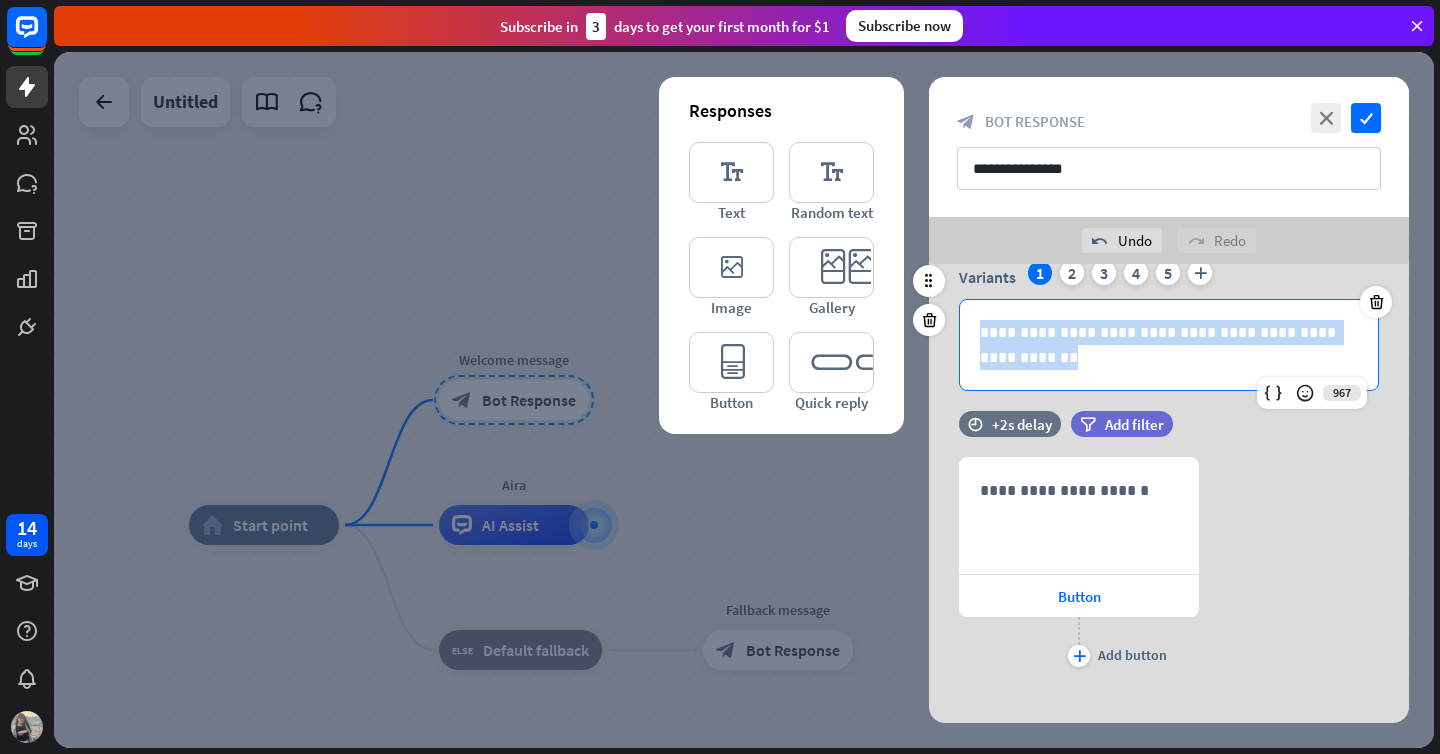 drag, startPoint x: 1015, startPoint y: 365, endPoint x: 954, endPoint y: 320, distance: 75.802376 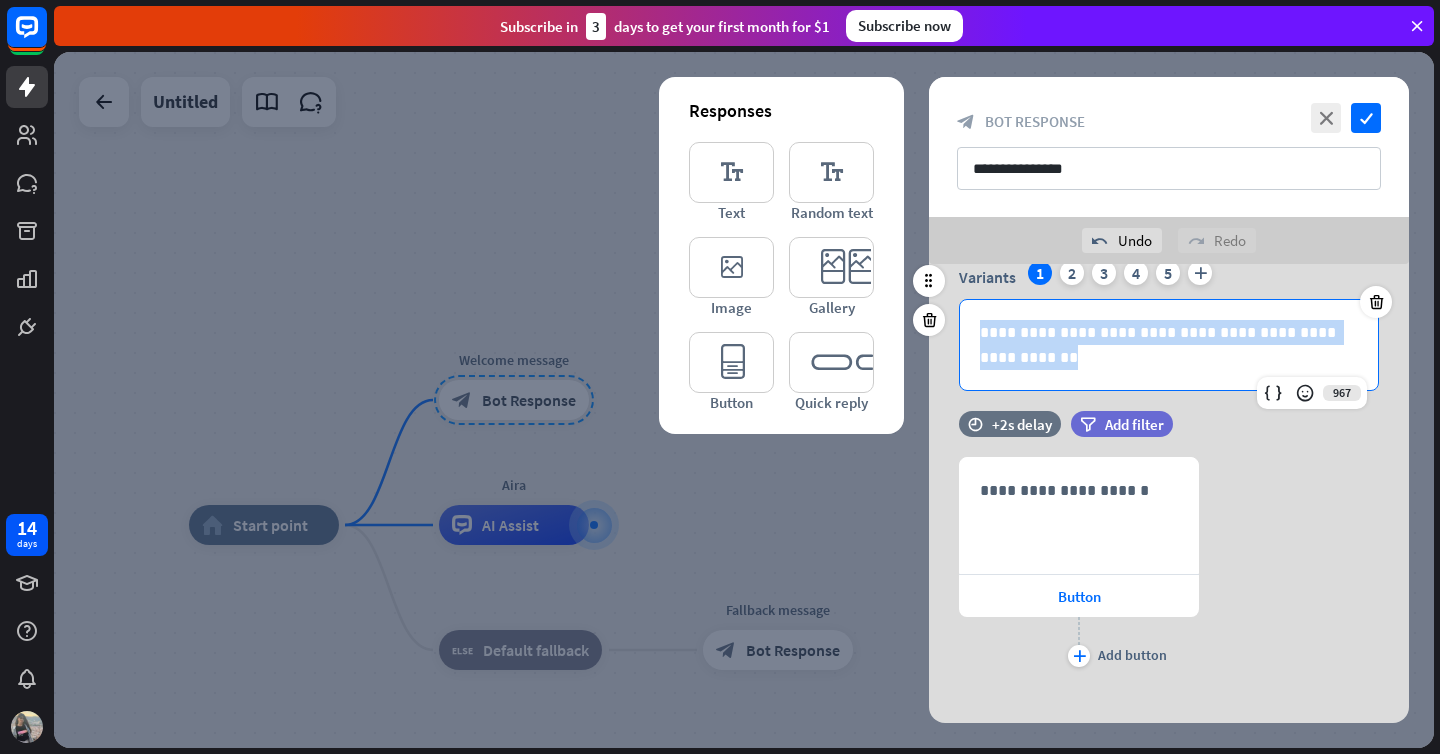 copy on "**********" 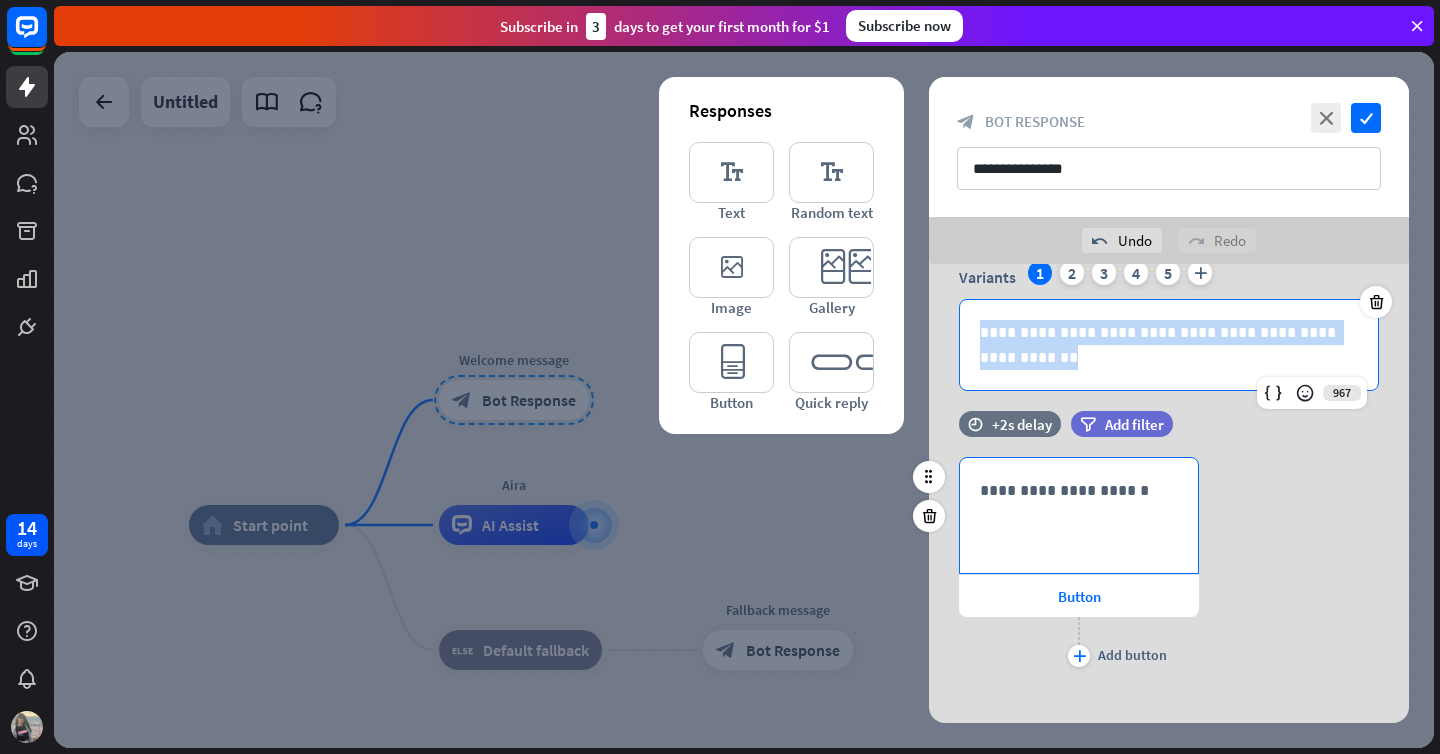 click on "**********" at bounding box center [1079, 515] 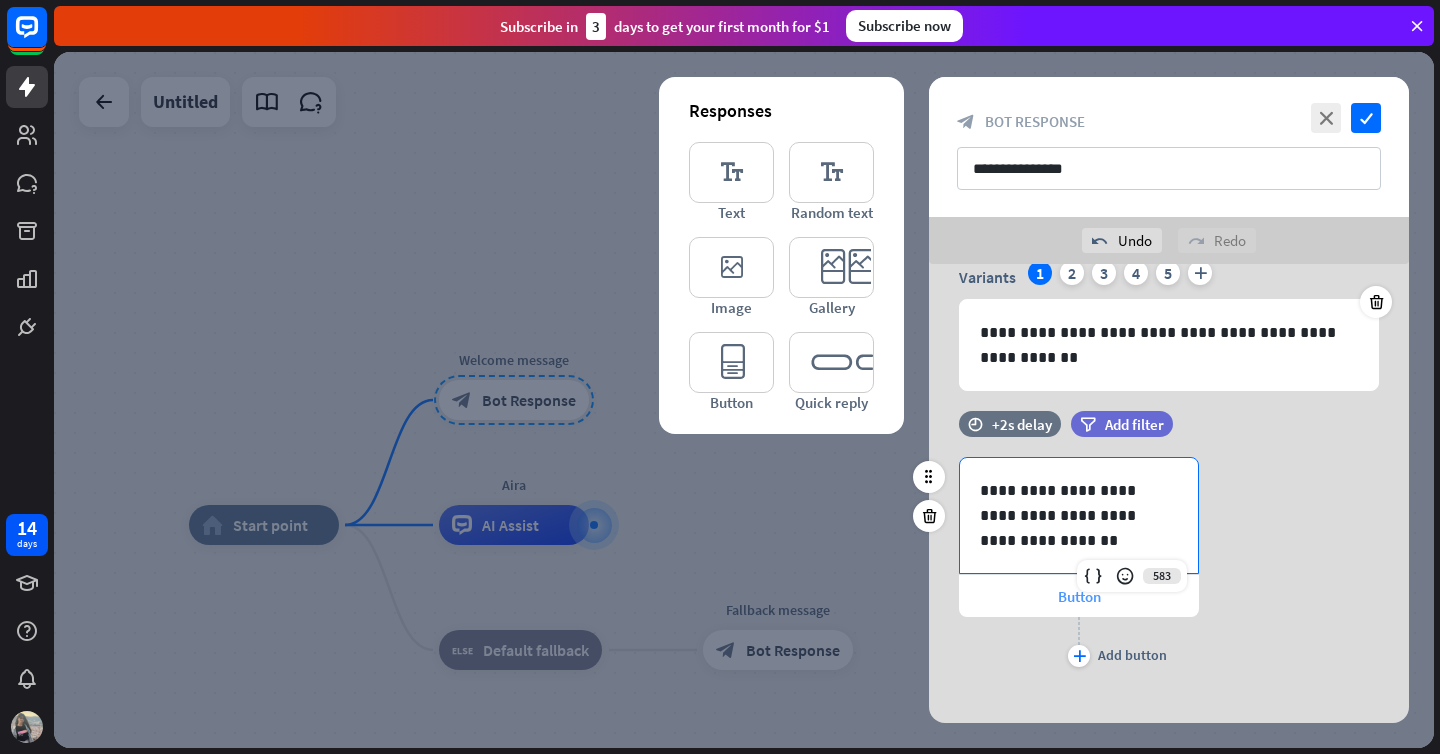 click on "Button" at bounding box center (1079, 596) 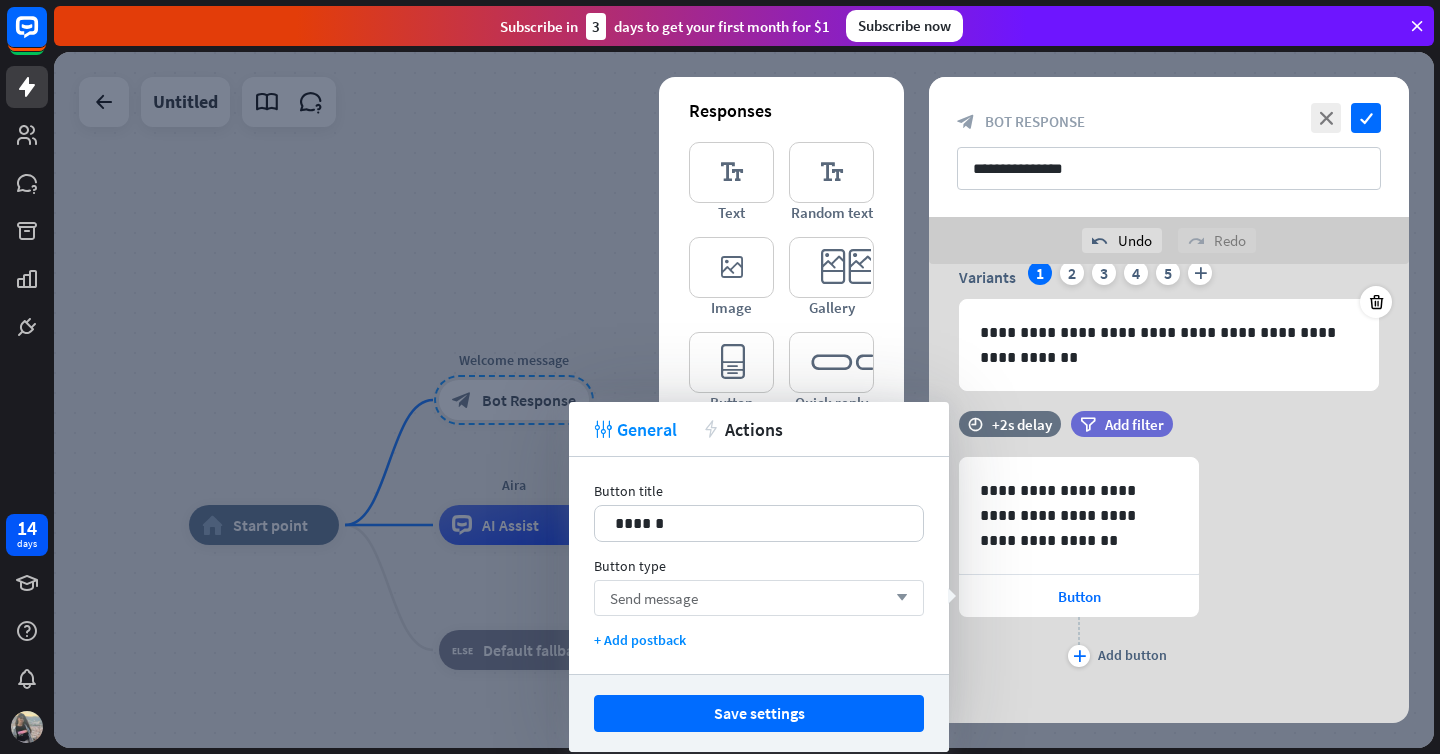 click on "Send message
arrow_down" at bounding box center [759, 598] 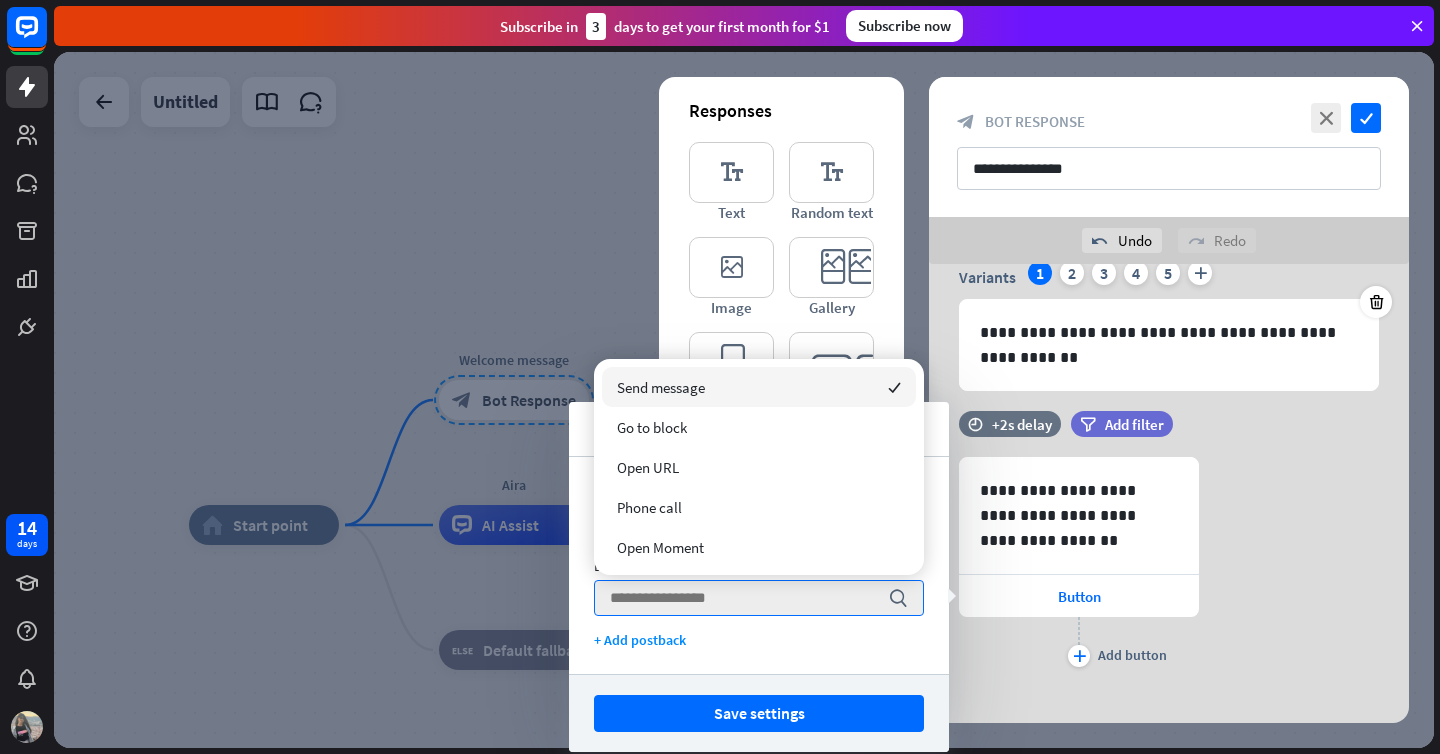 click on "Send message
checked" at bounding box center [759, 387] 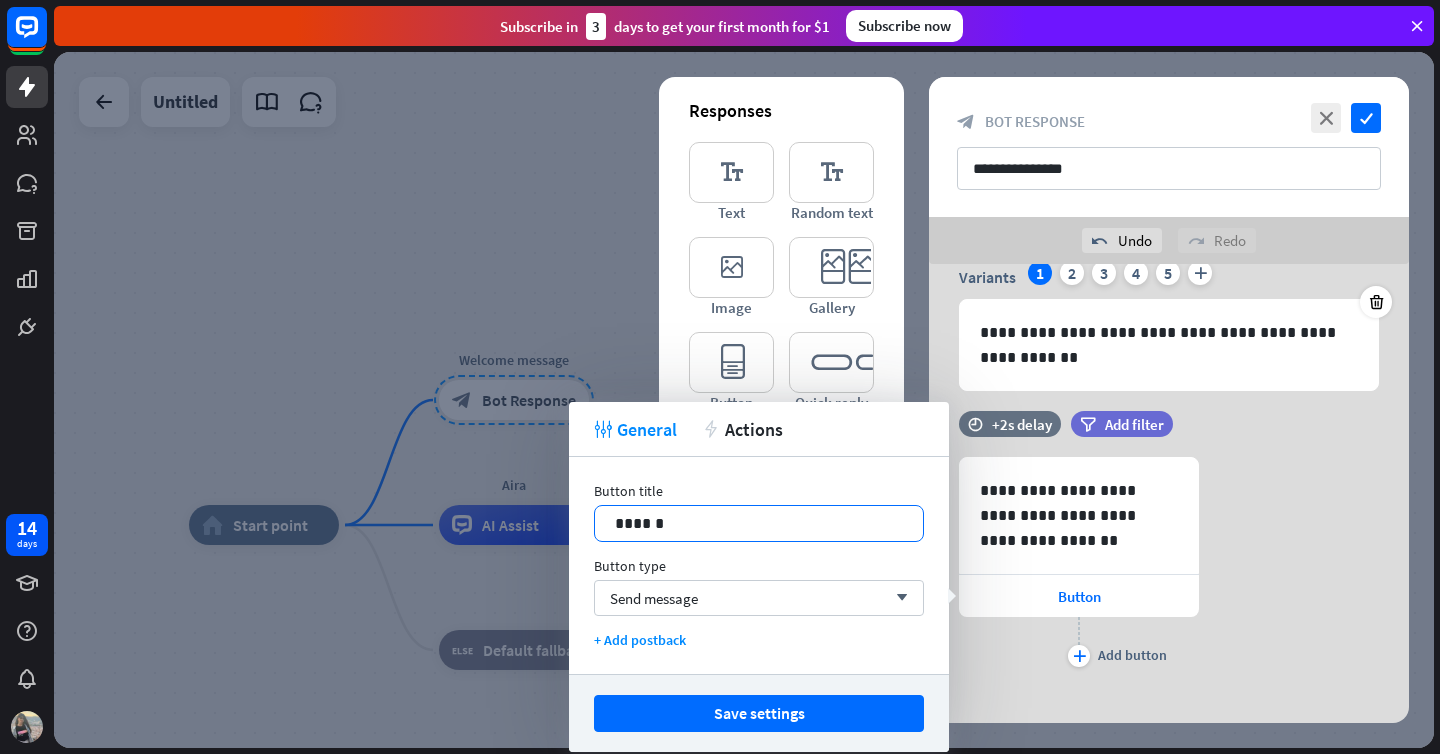 click on "******" at bounding box center (759, 523) 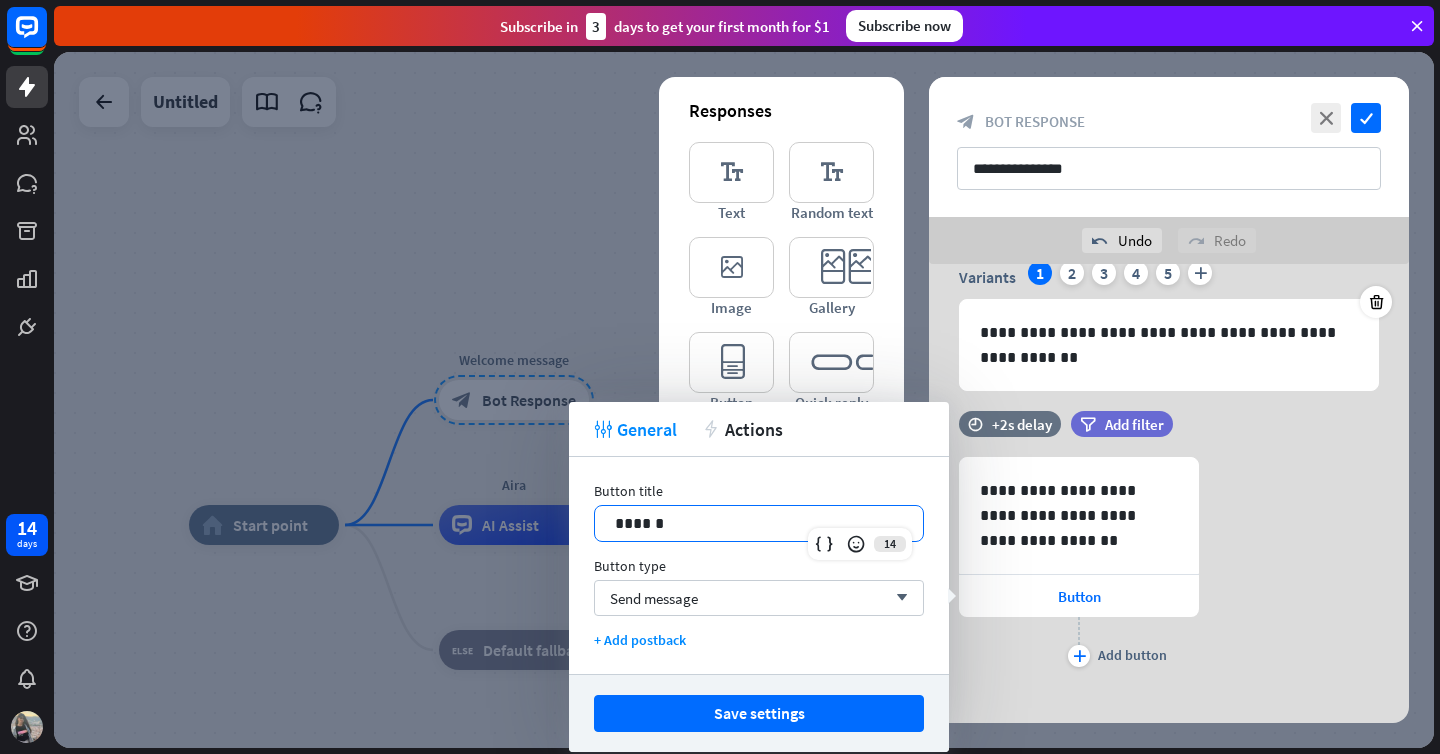 click on "******" at bounding box center [759, 523] 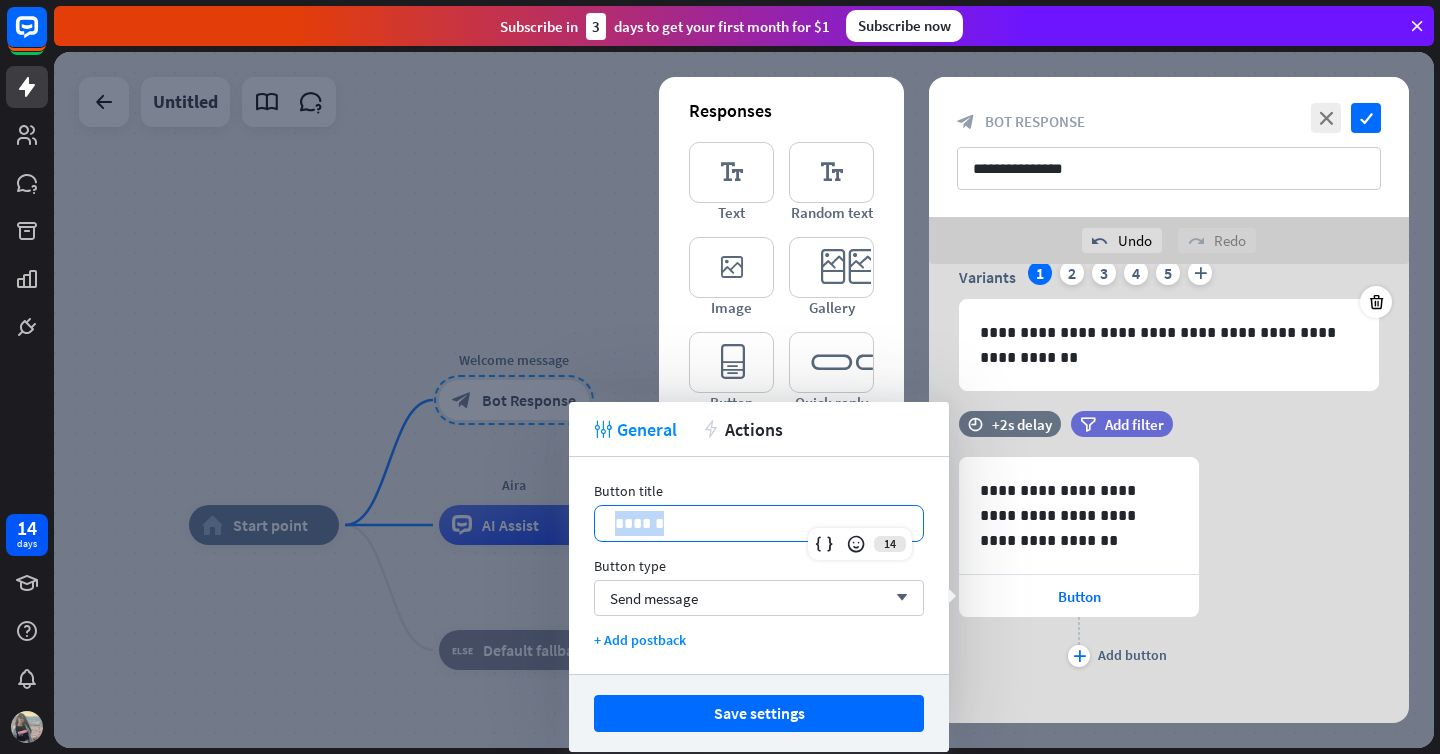 type 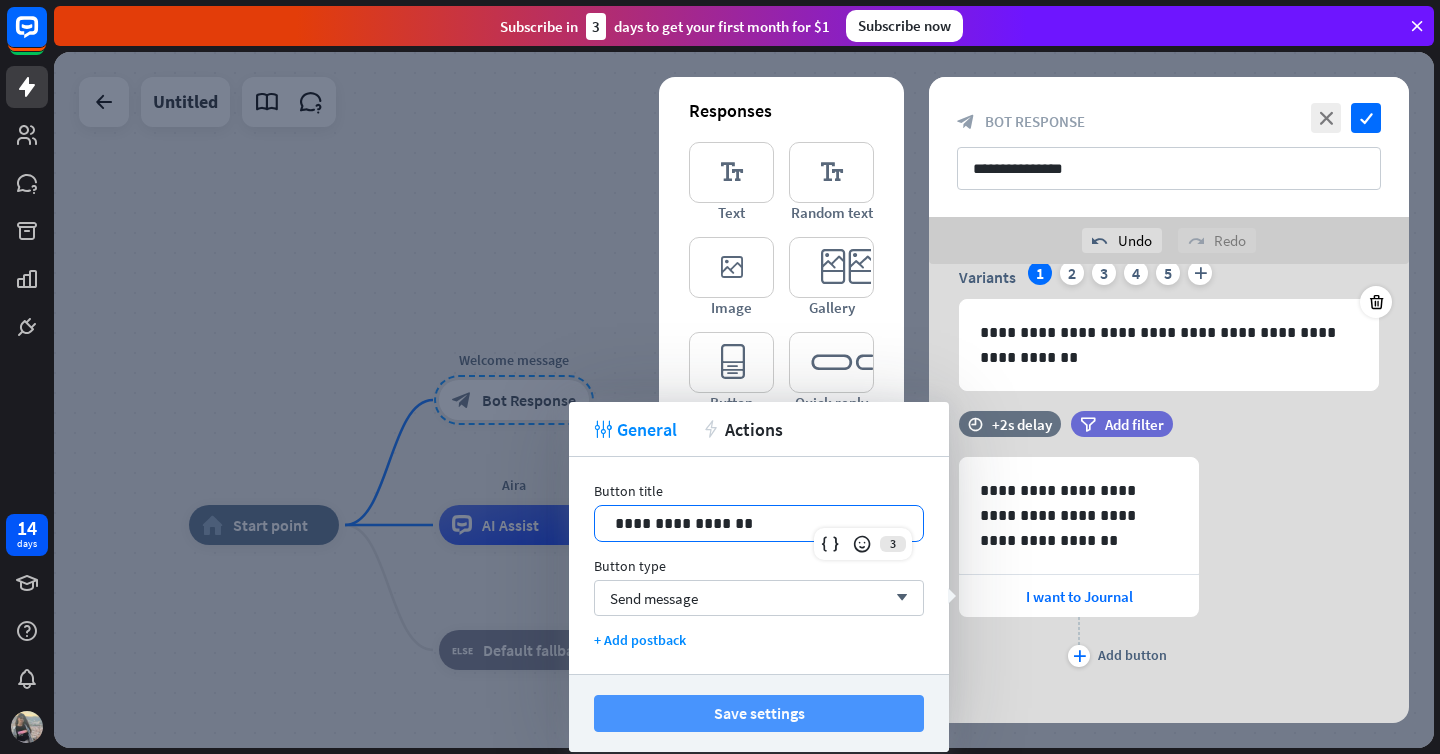 click on "Save settings" at bounding box center (759, 713) 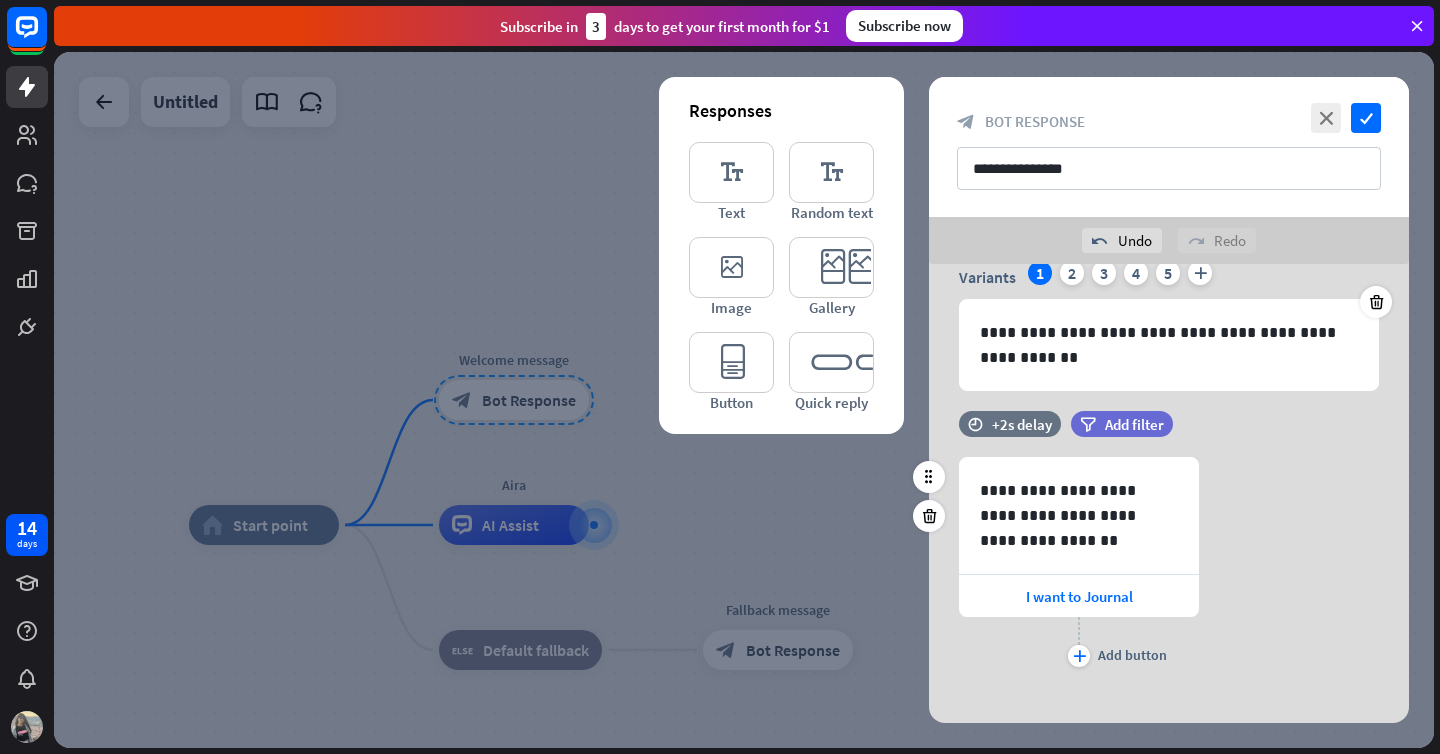click on "**********" at bounding box center (1169, 564) 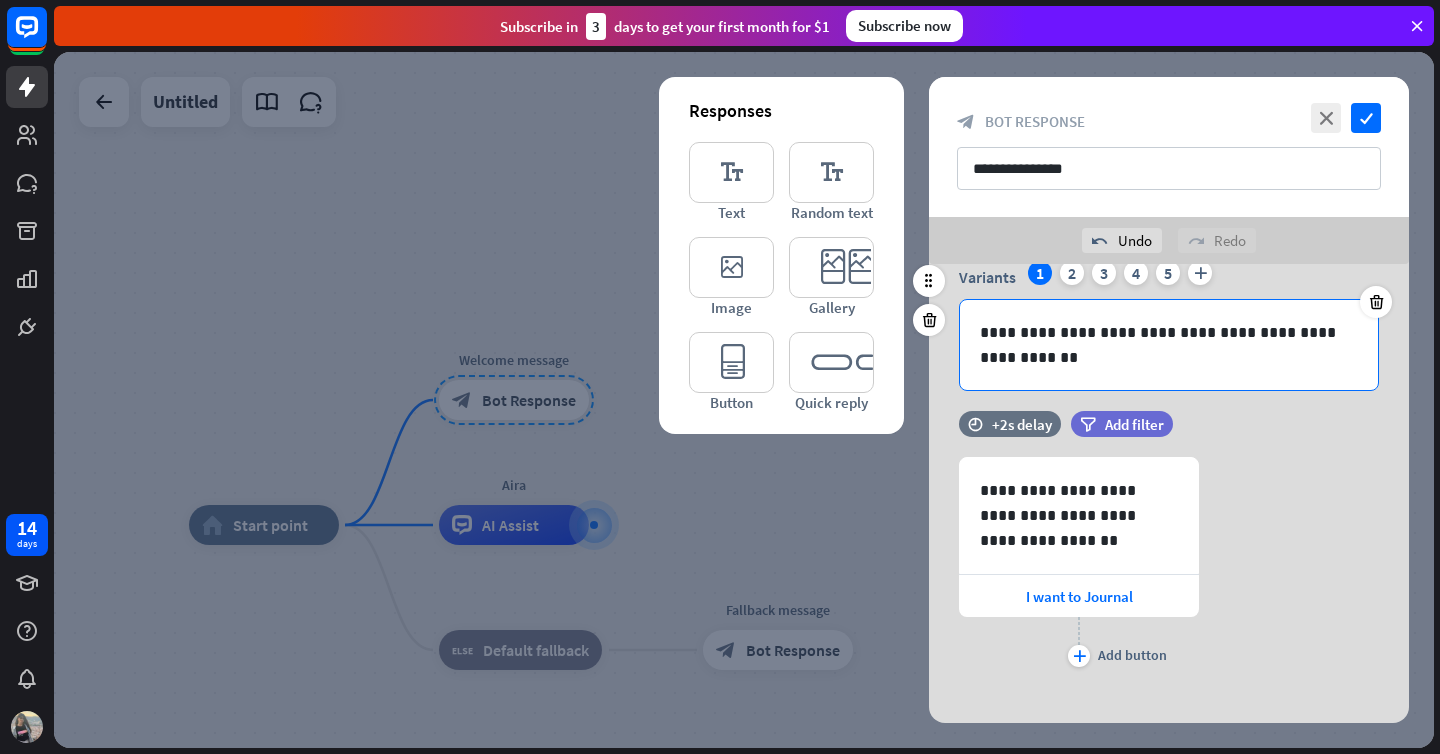 scroll, scrollTop: 0, scrollLeft: 0, axis: both 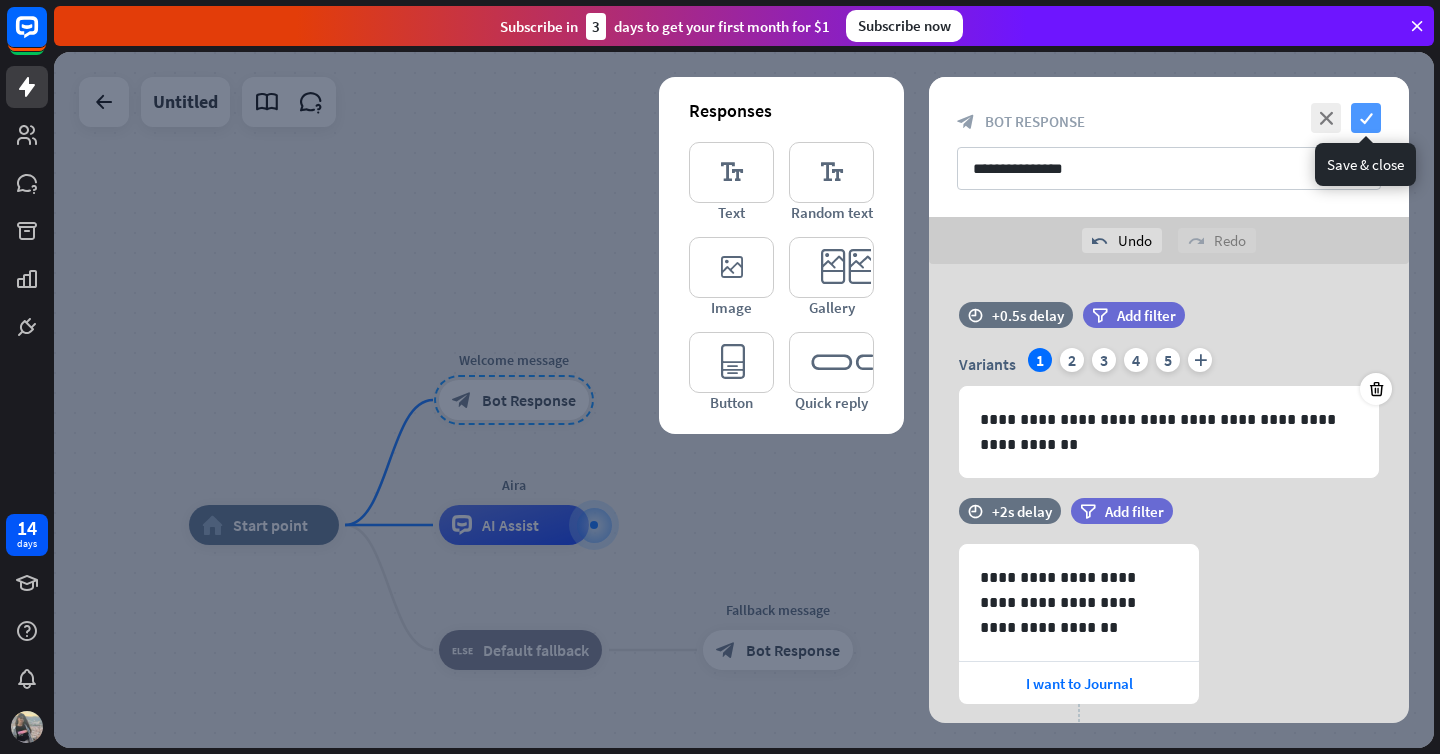 click on "check" at bounding box center [1366, 118] 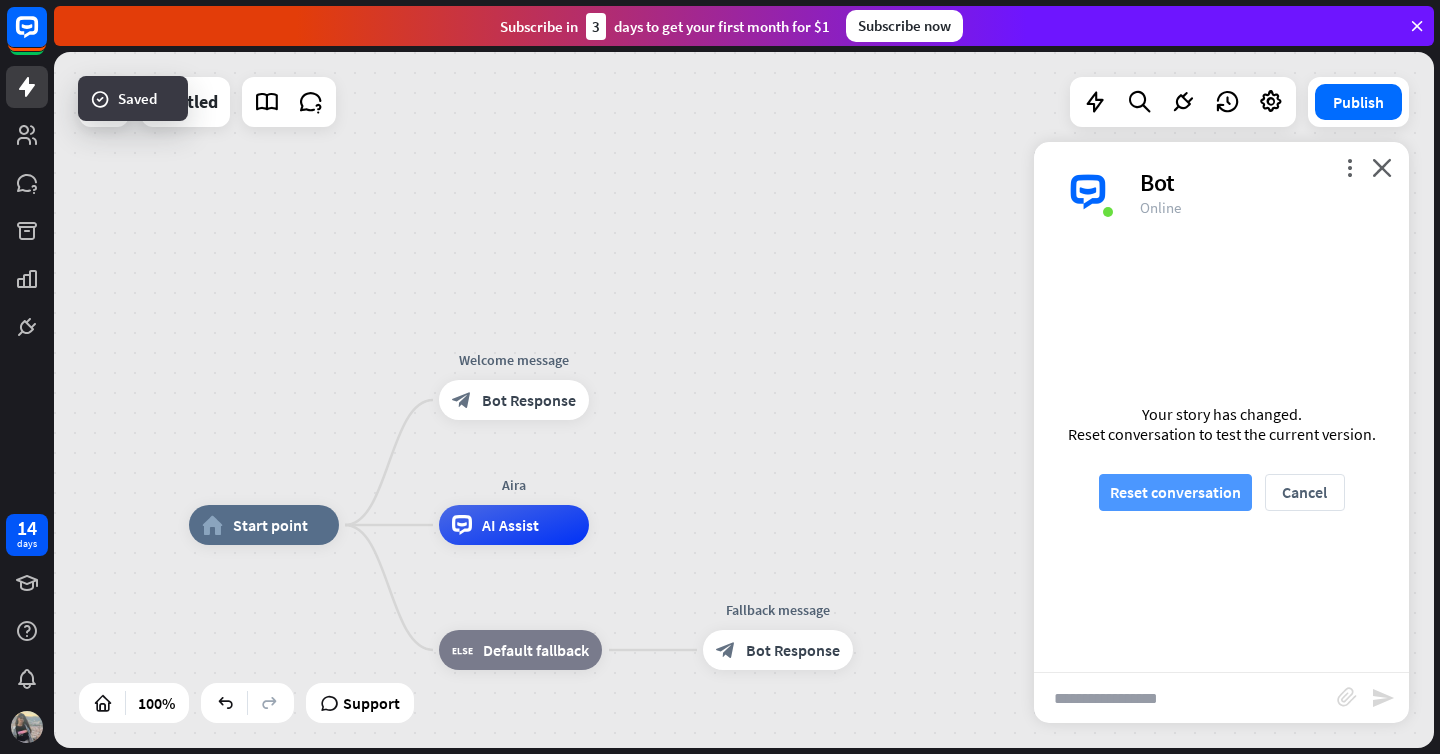 click on "Reset conversation" at bounding box center (1175, 492) 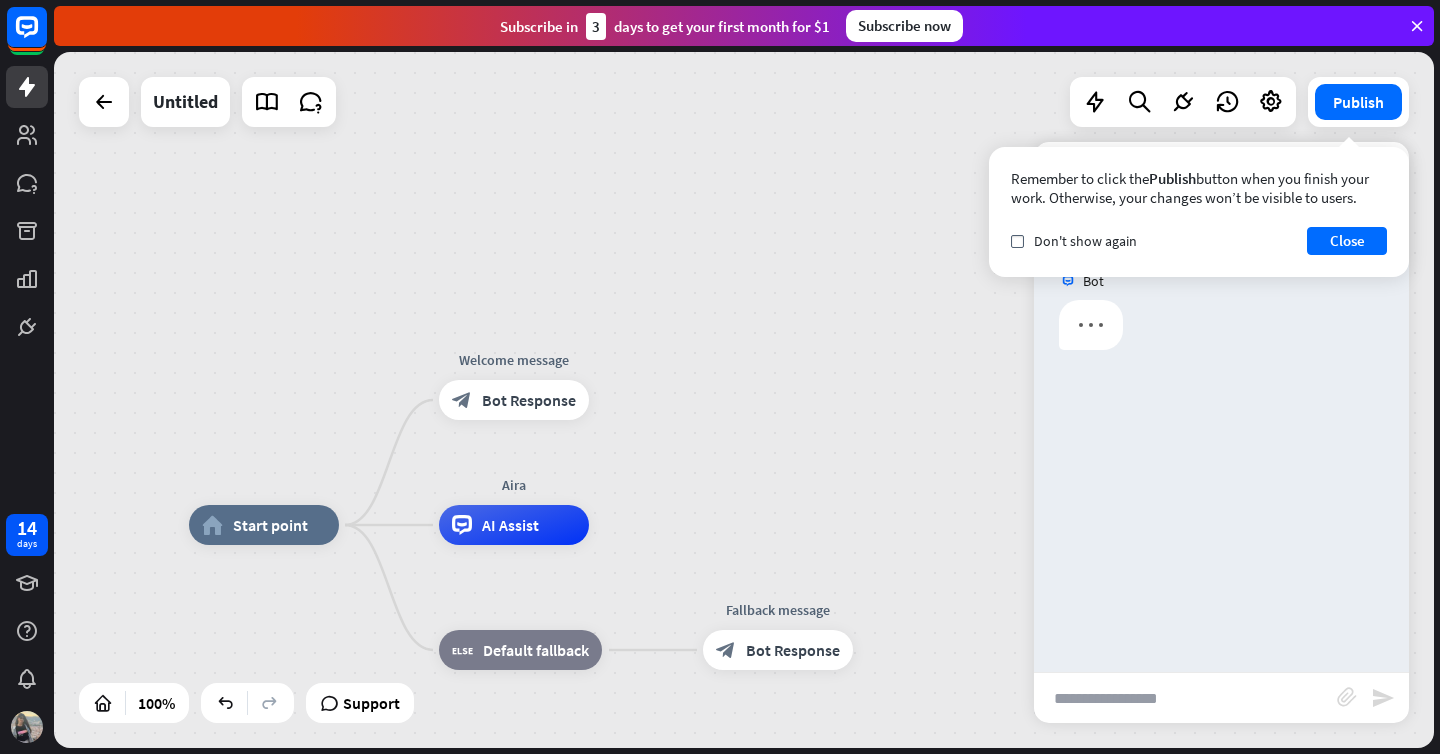 scroll, scrollTop: 0, scrollLeft: 0, axis: both 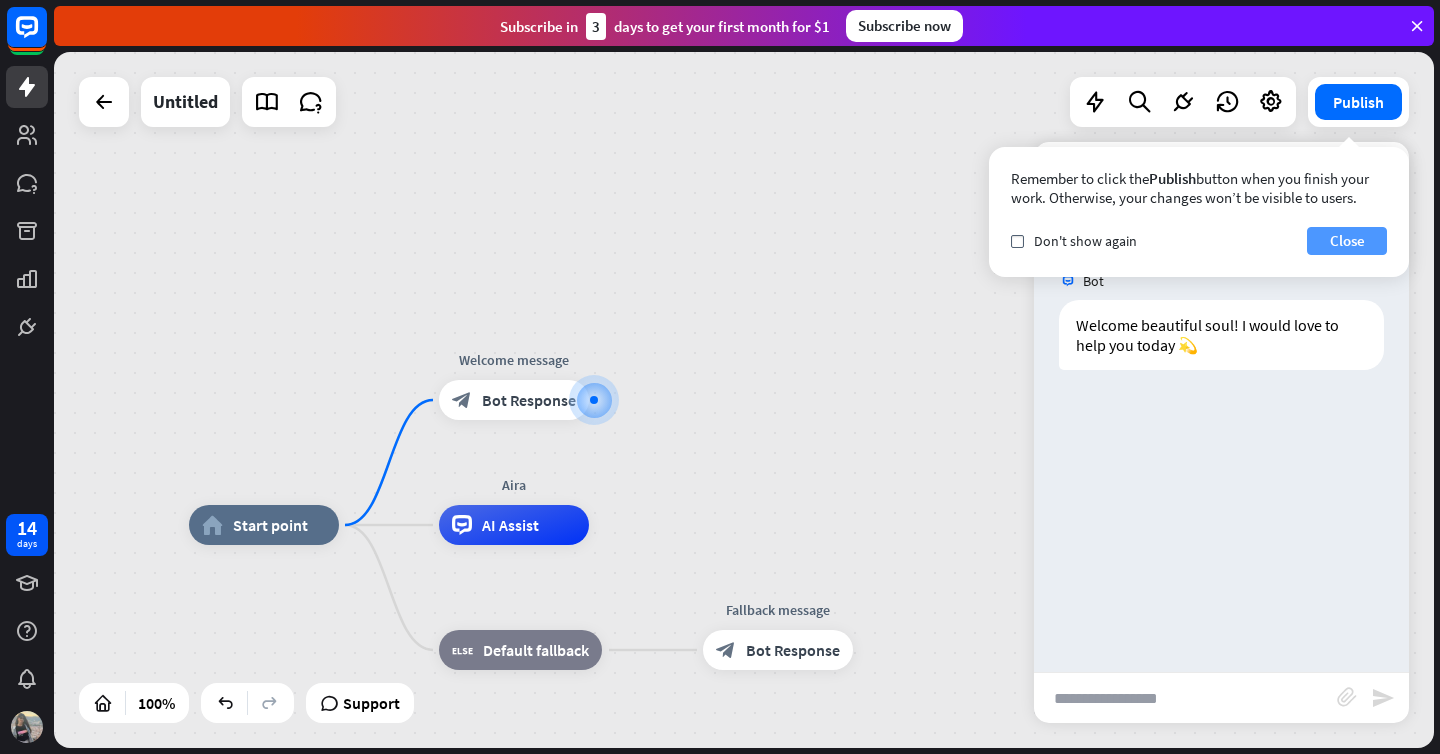 click on "Close" at bounding box center (1347, 241) 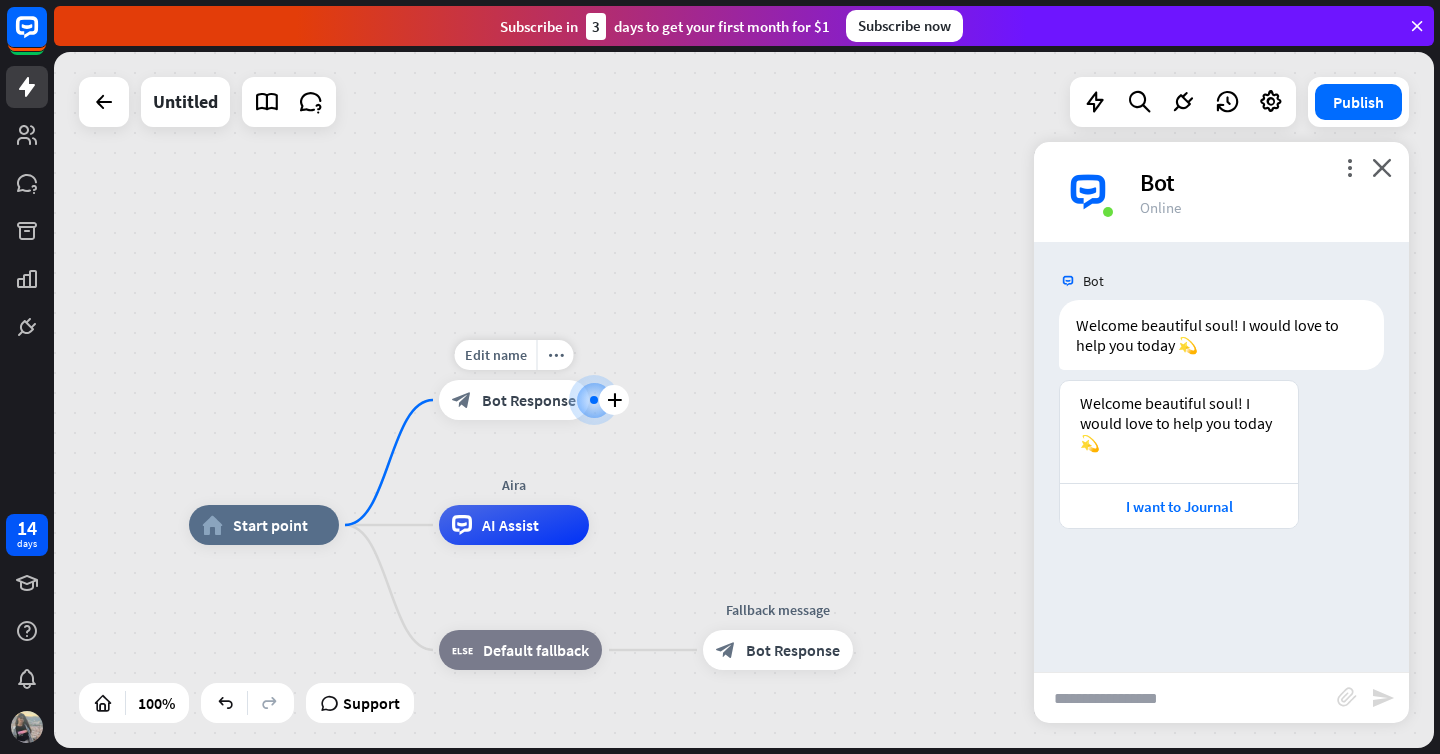 click at bounding box center [594, 400] 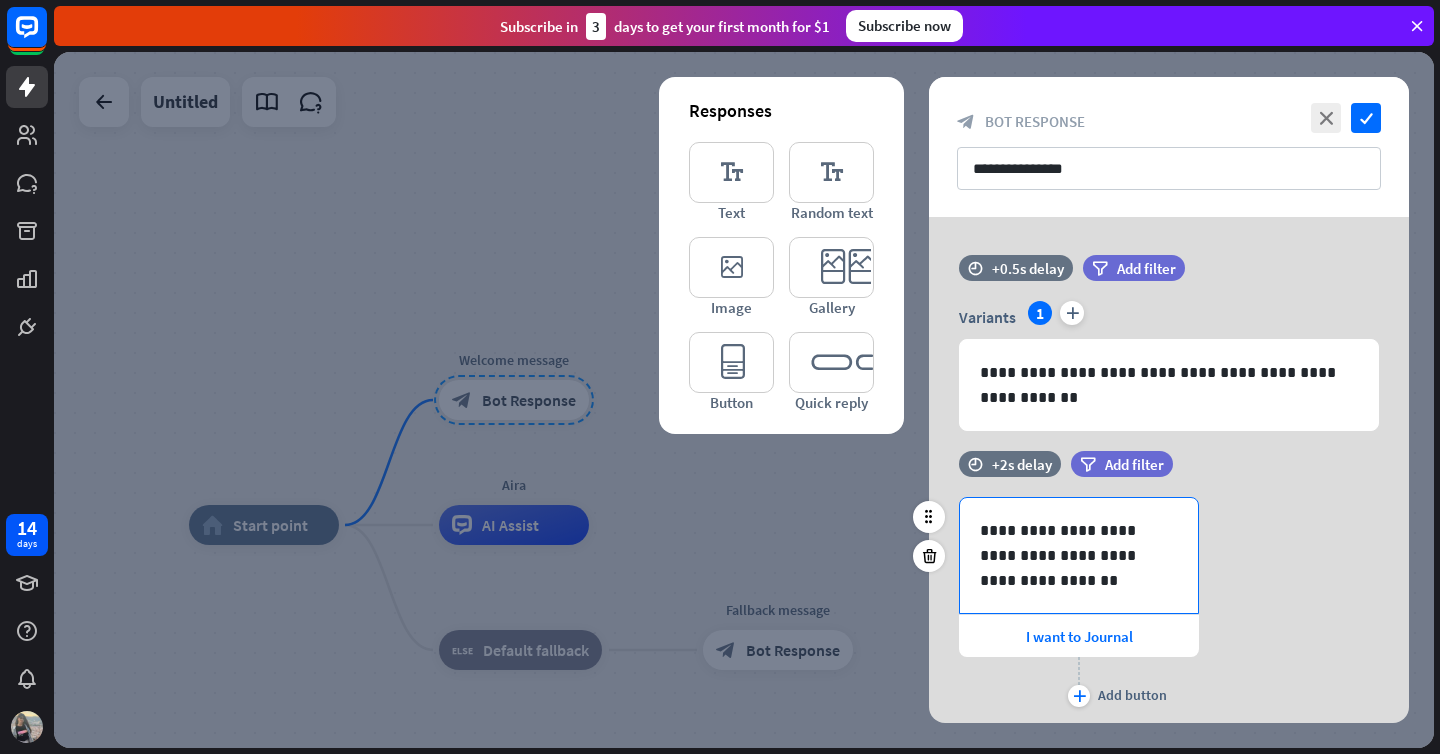click on "**********" at bounding box center (1079, 555) 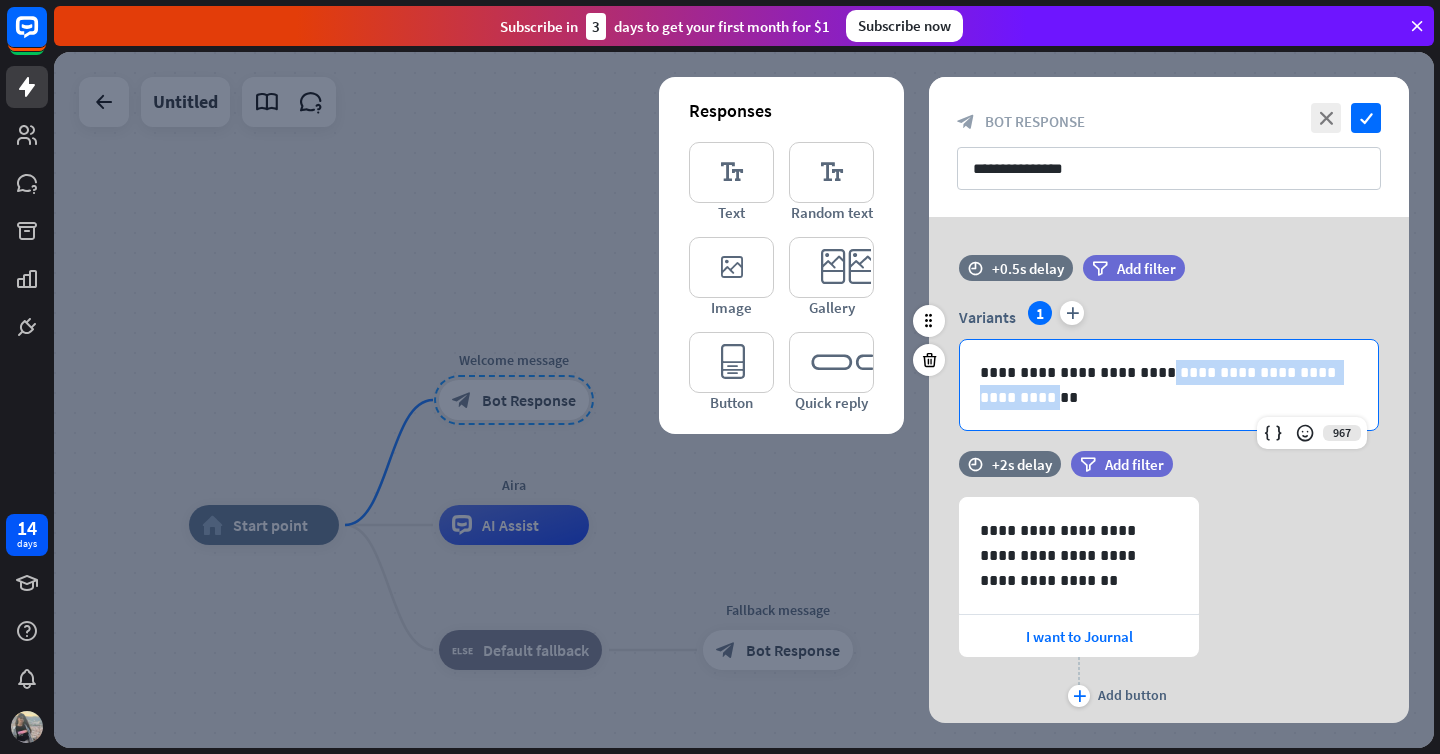 drag, startPoint x: 1345, startPoint y: 372, endPoint x: 1144, endPoint y: 379, distance: 201.12186 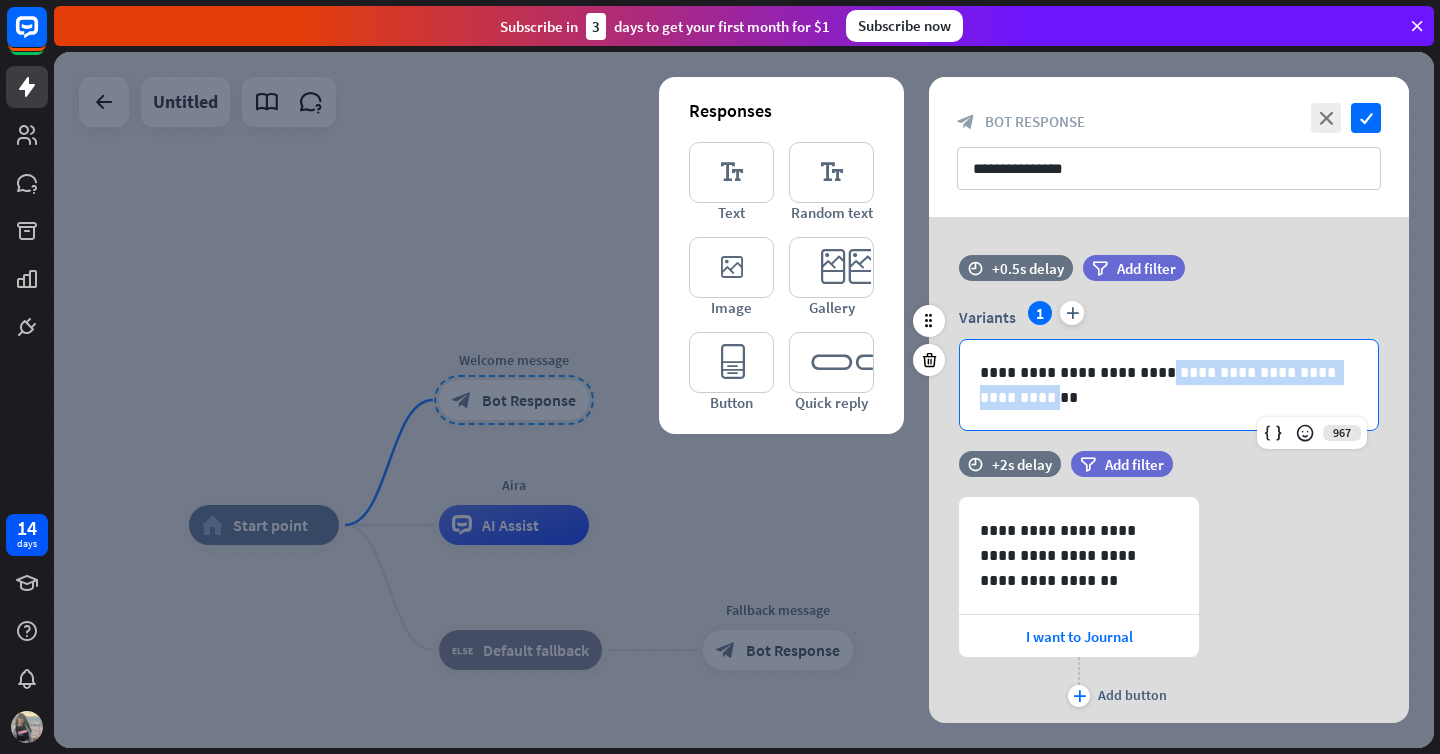 click on "**********" at bounding box center [1169, 385] 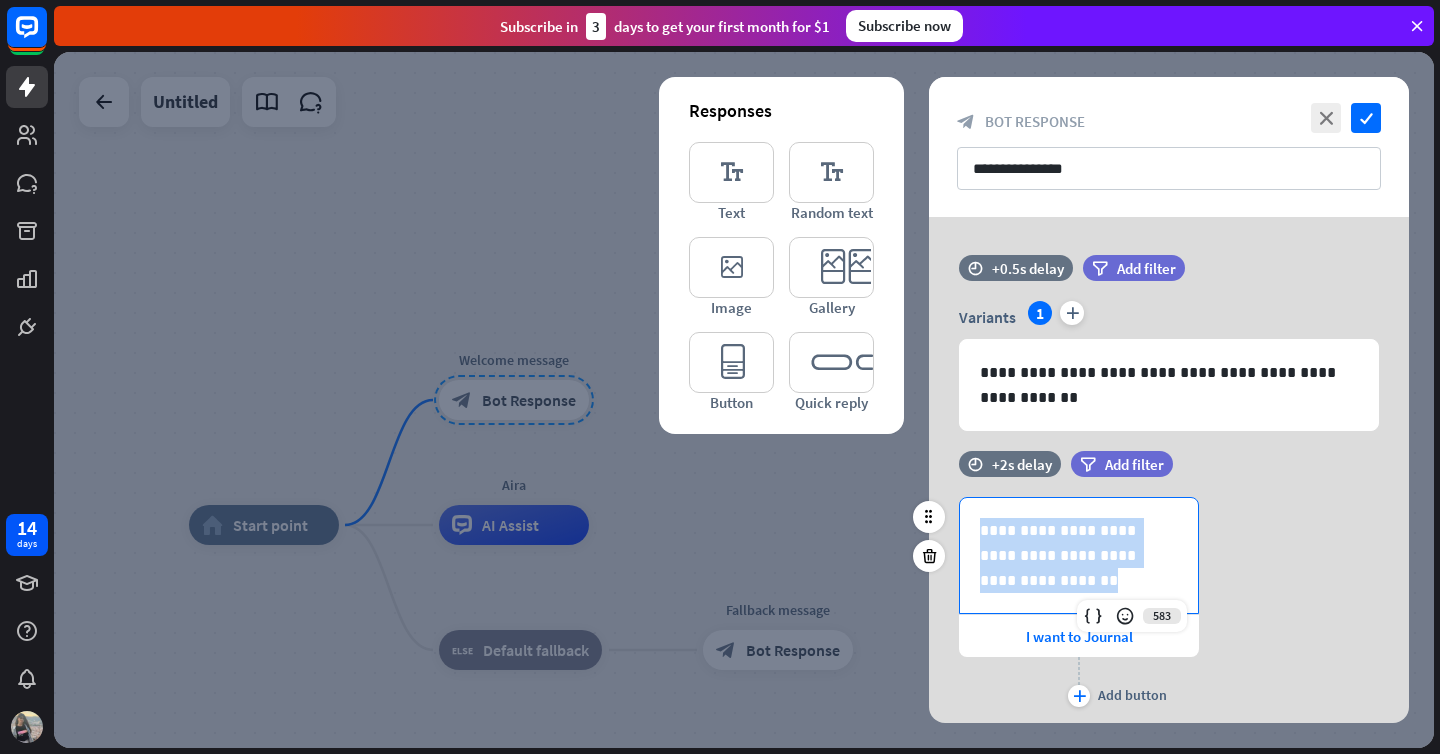 drag, startPoint x: 1031, startPoint y: 580, endPoint x: 969, endPoint y: 515, distance: 89.827614 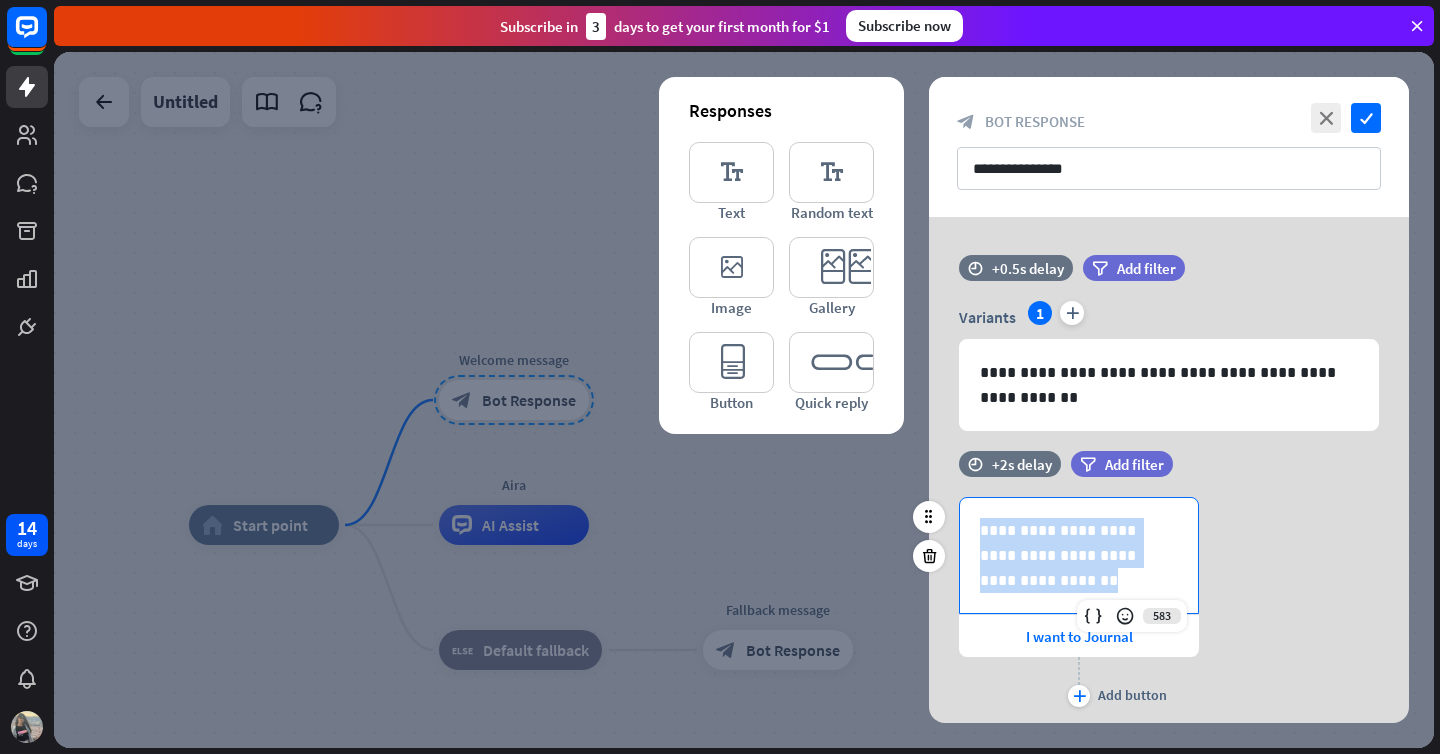 click on "**********" at bounding box center (1079, 555) 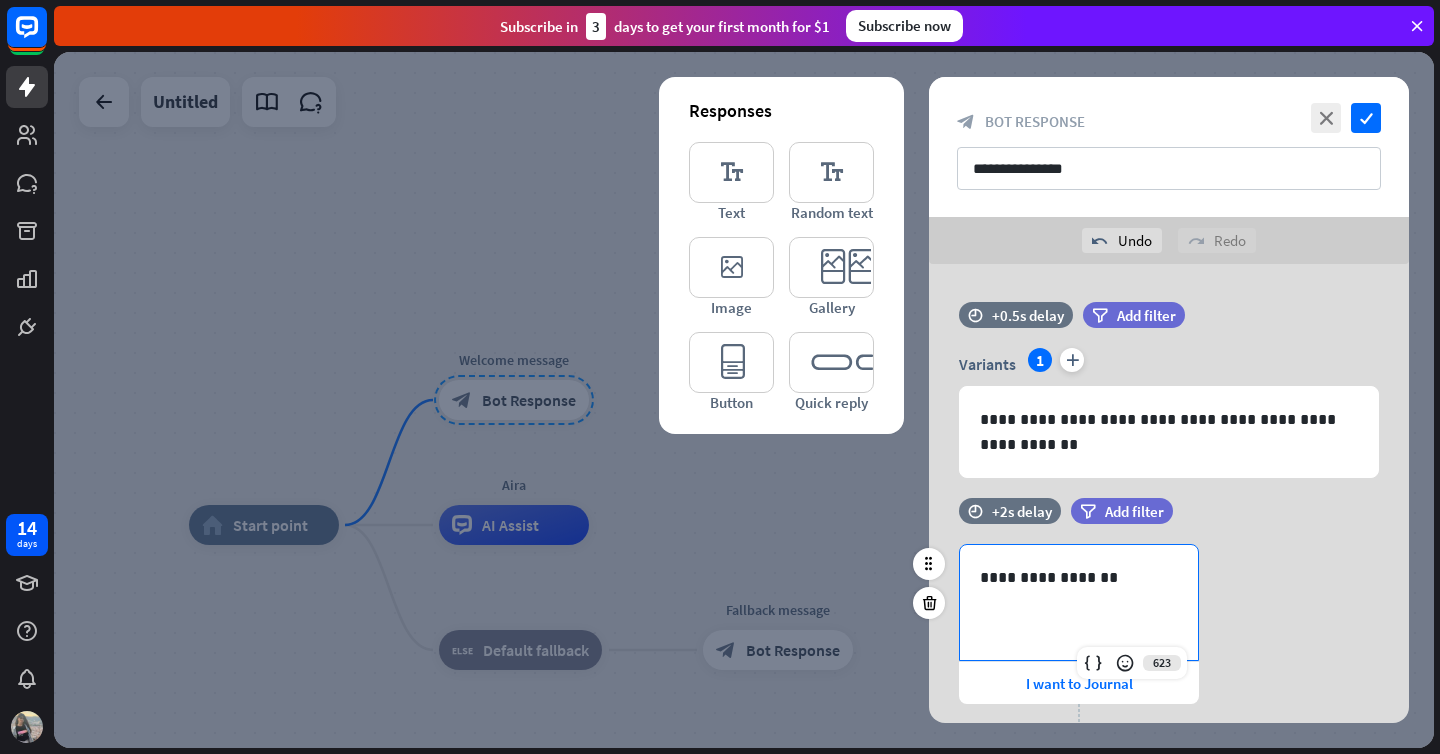 scroll, scrollTop: 106, scrollLeft: 0, axis: vertical 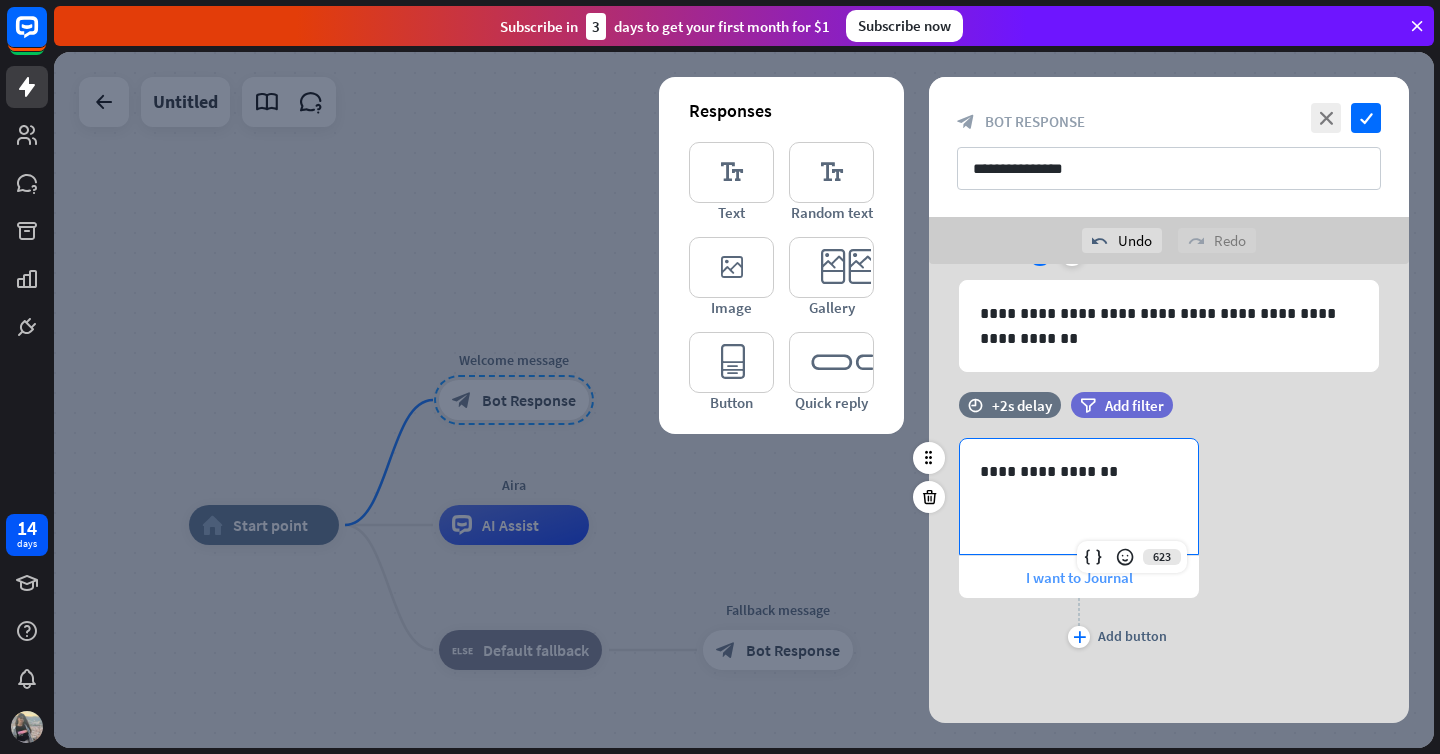 click on "I want to Journal" at bounding box center [1079, 577] 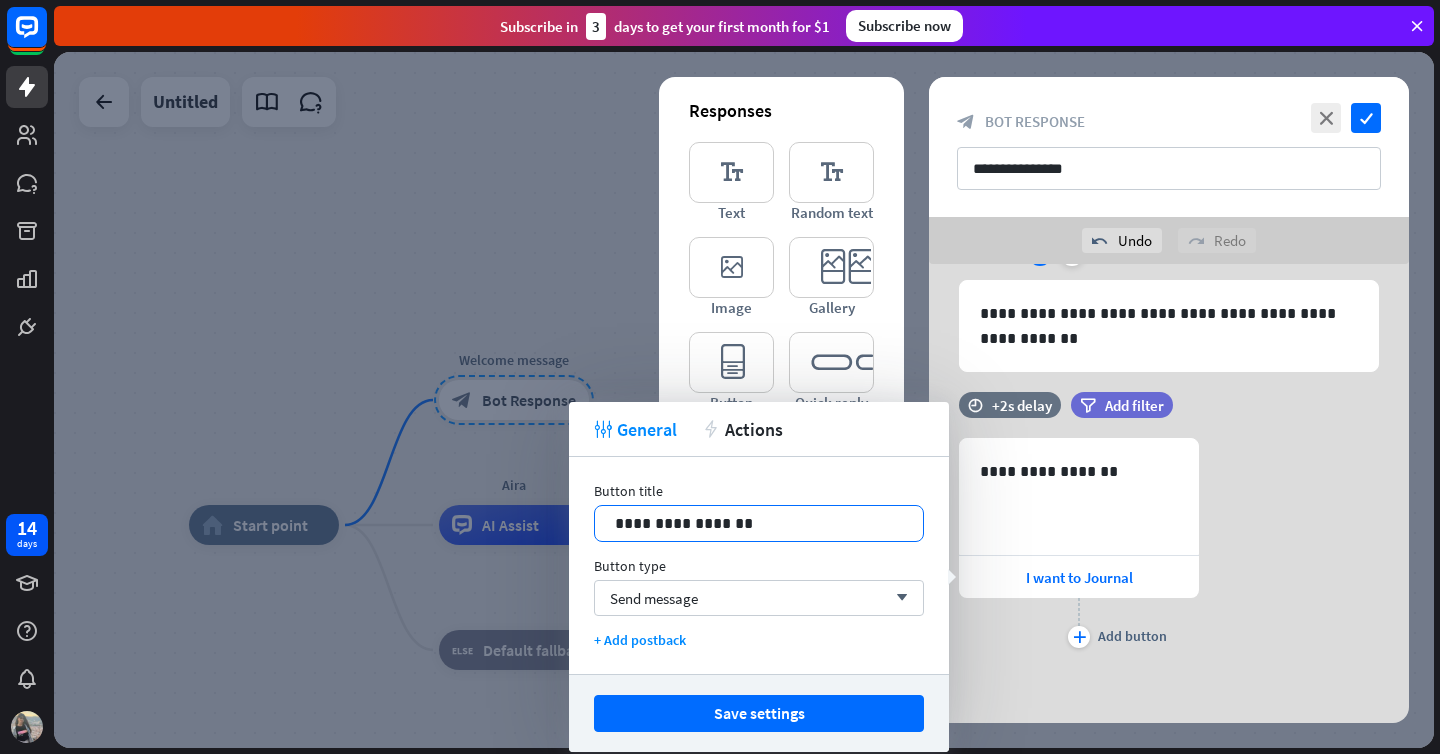 click on "**********" at bounding box center (759, 523) 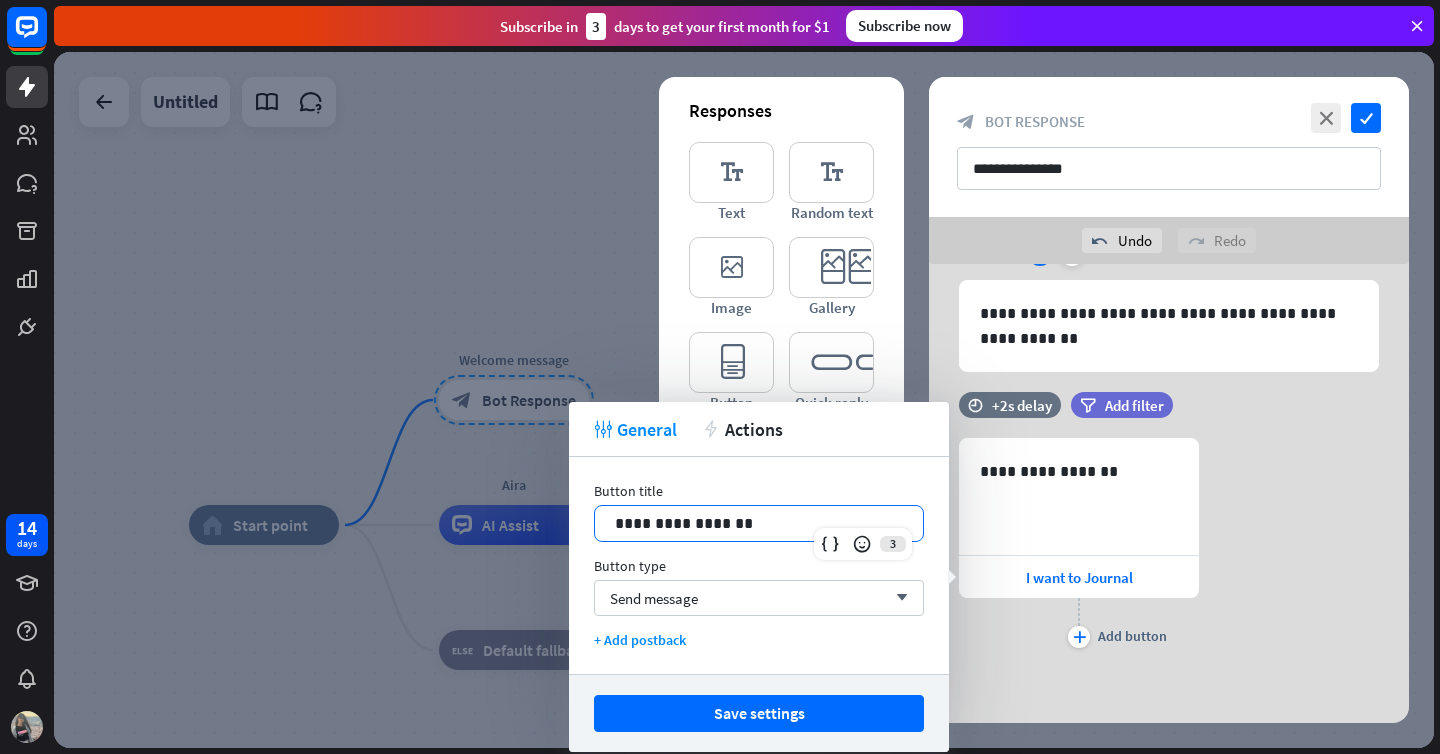 click on "**********" at bounding box center (759, 523) 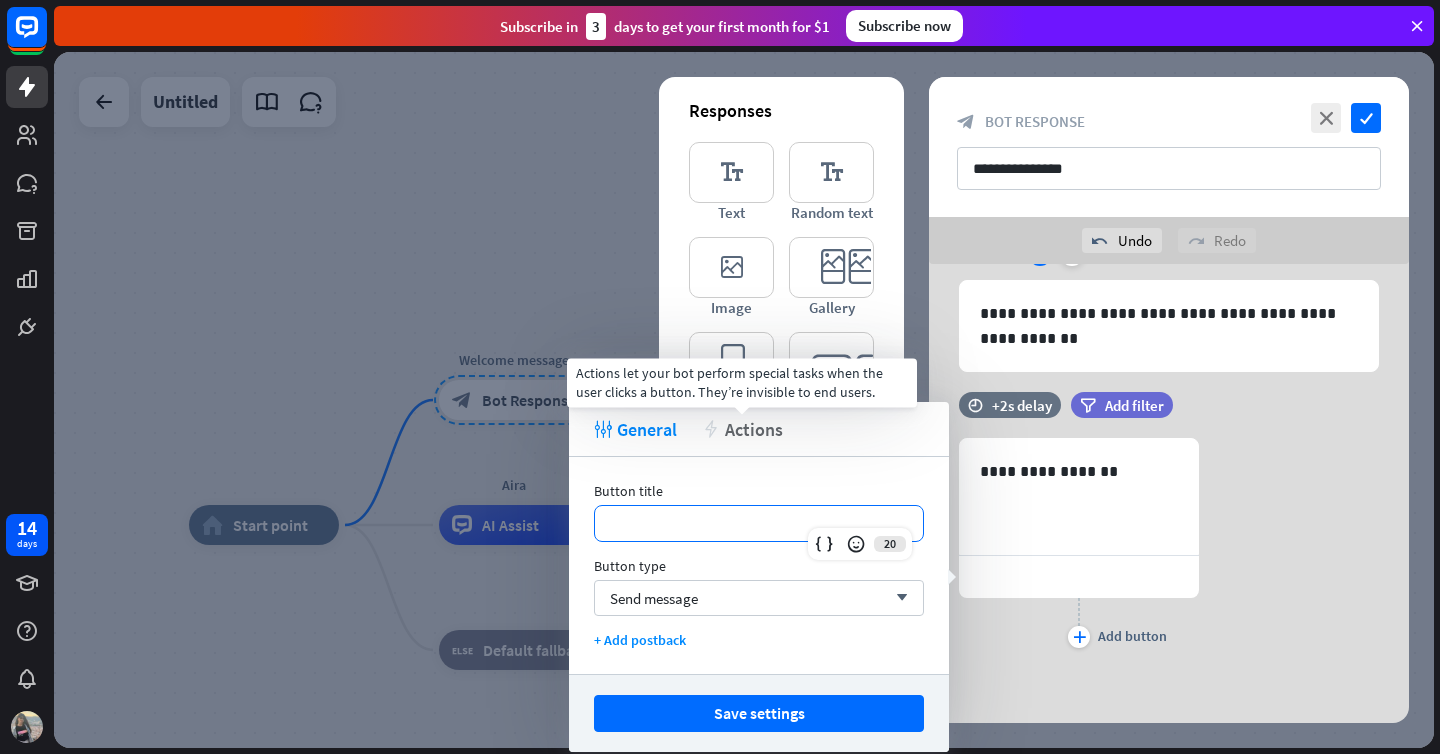 click on "Actions" at bounding box center (754, 429) 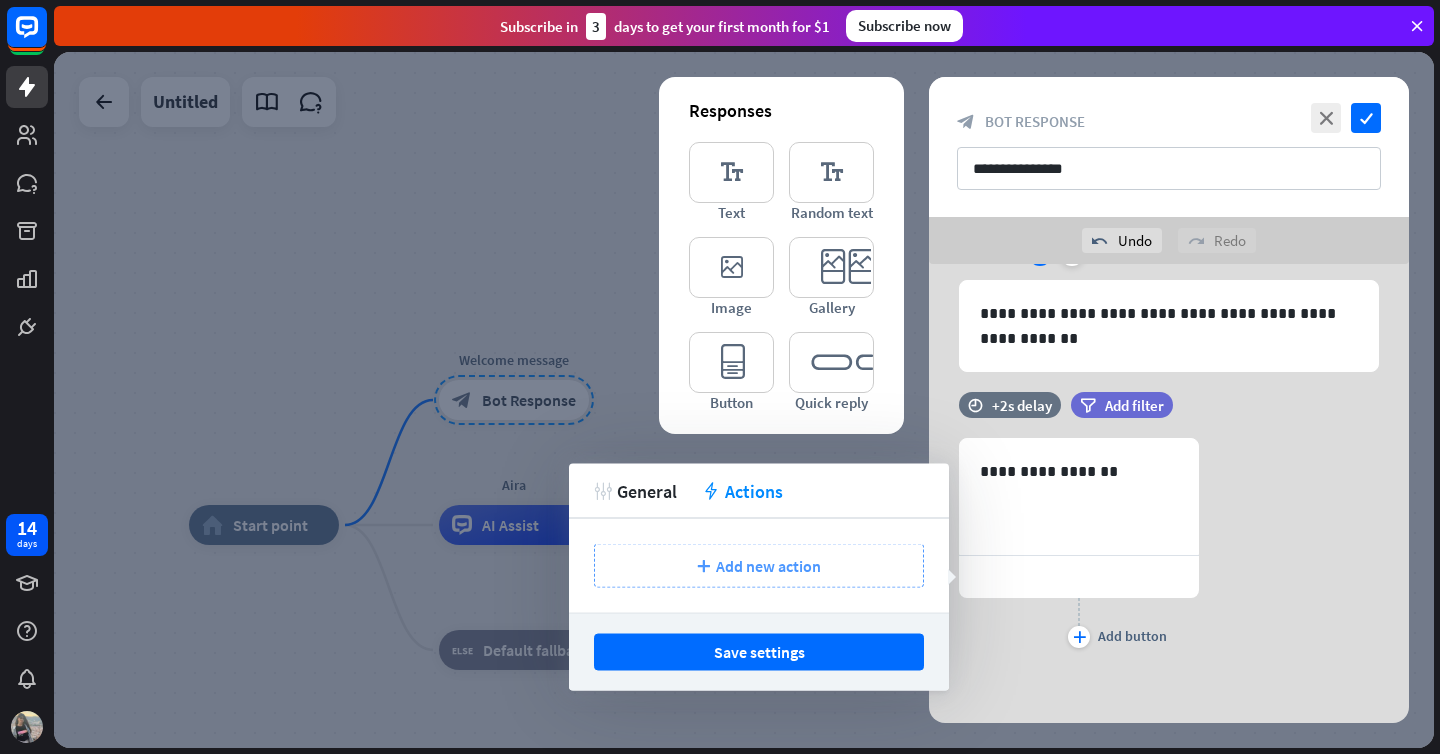 click on "Add new action" at bounding box center [768, 566] 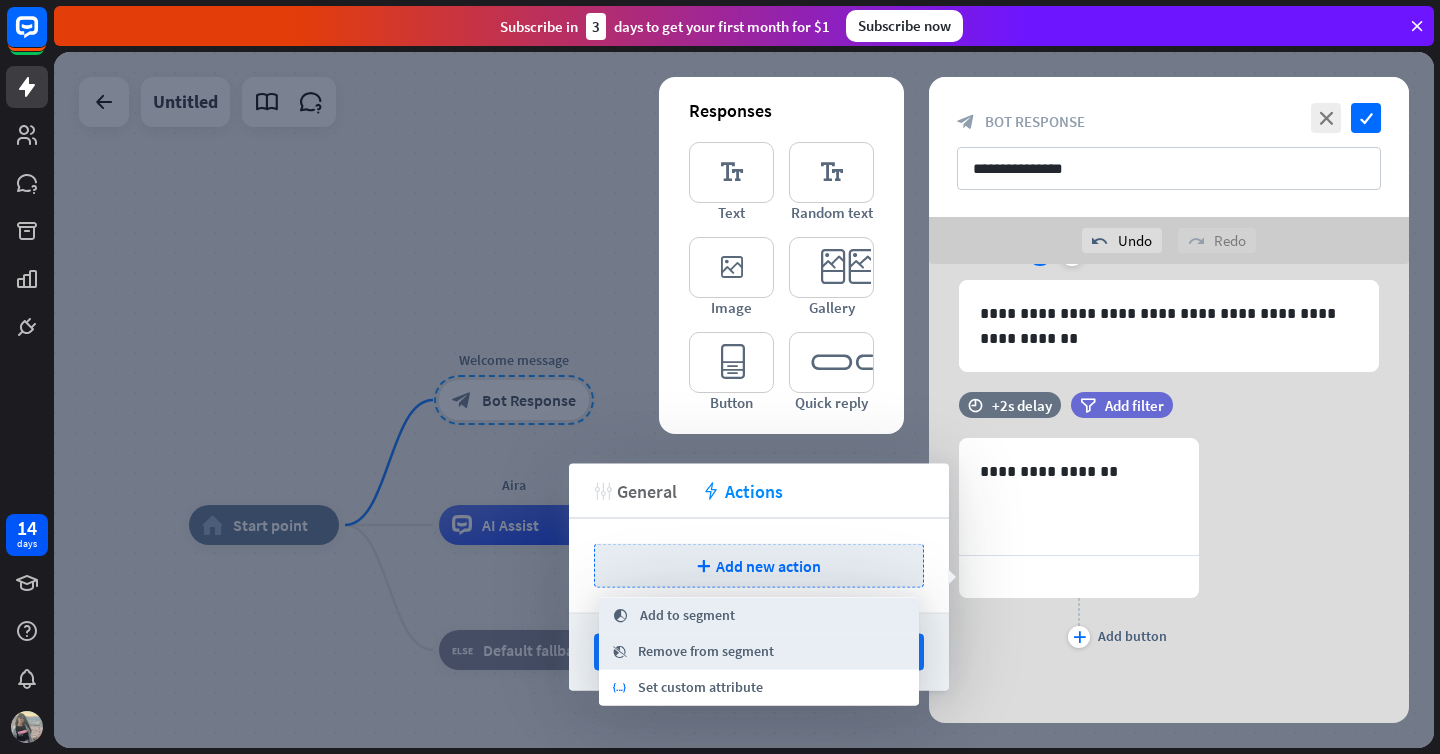 click on "General" at bounding box center [647, 490] 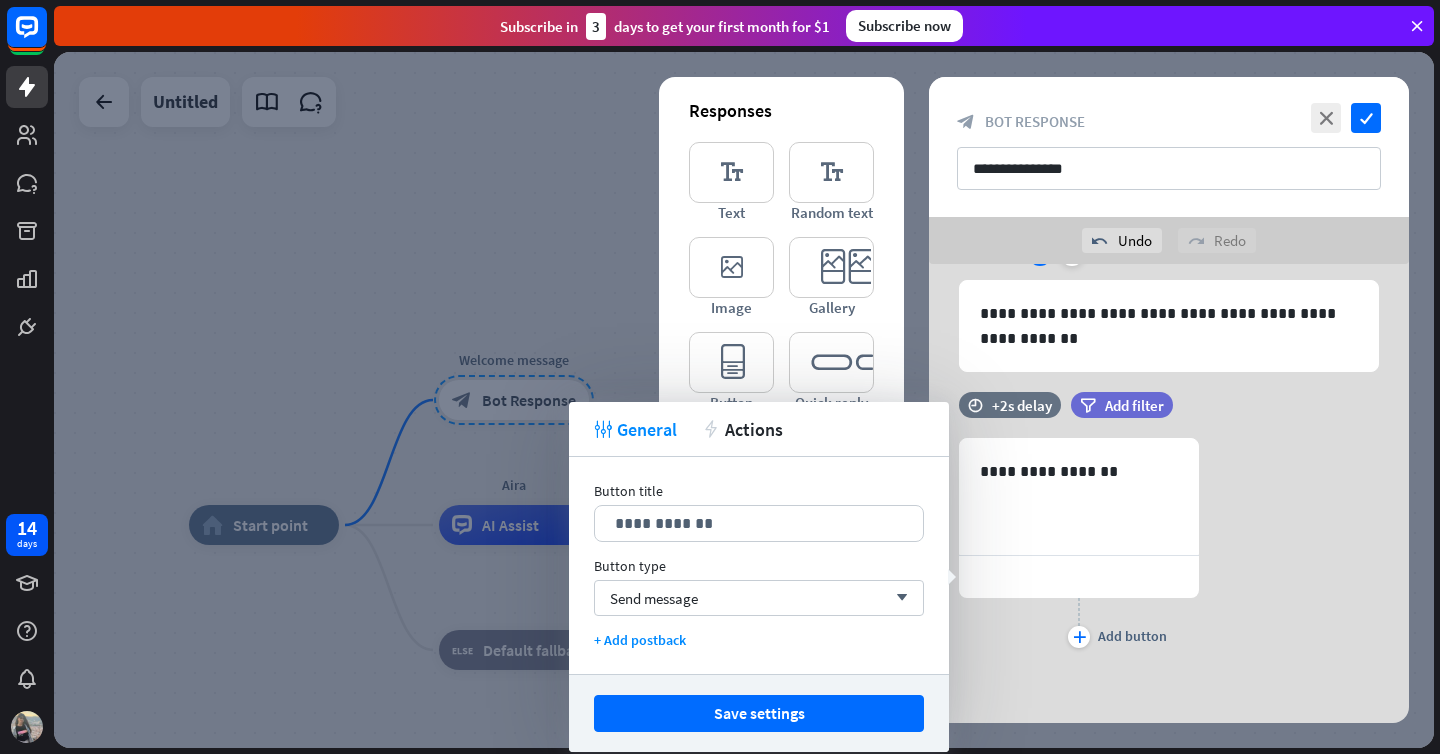 click on "**********" at bounding box center [1169, 545] 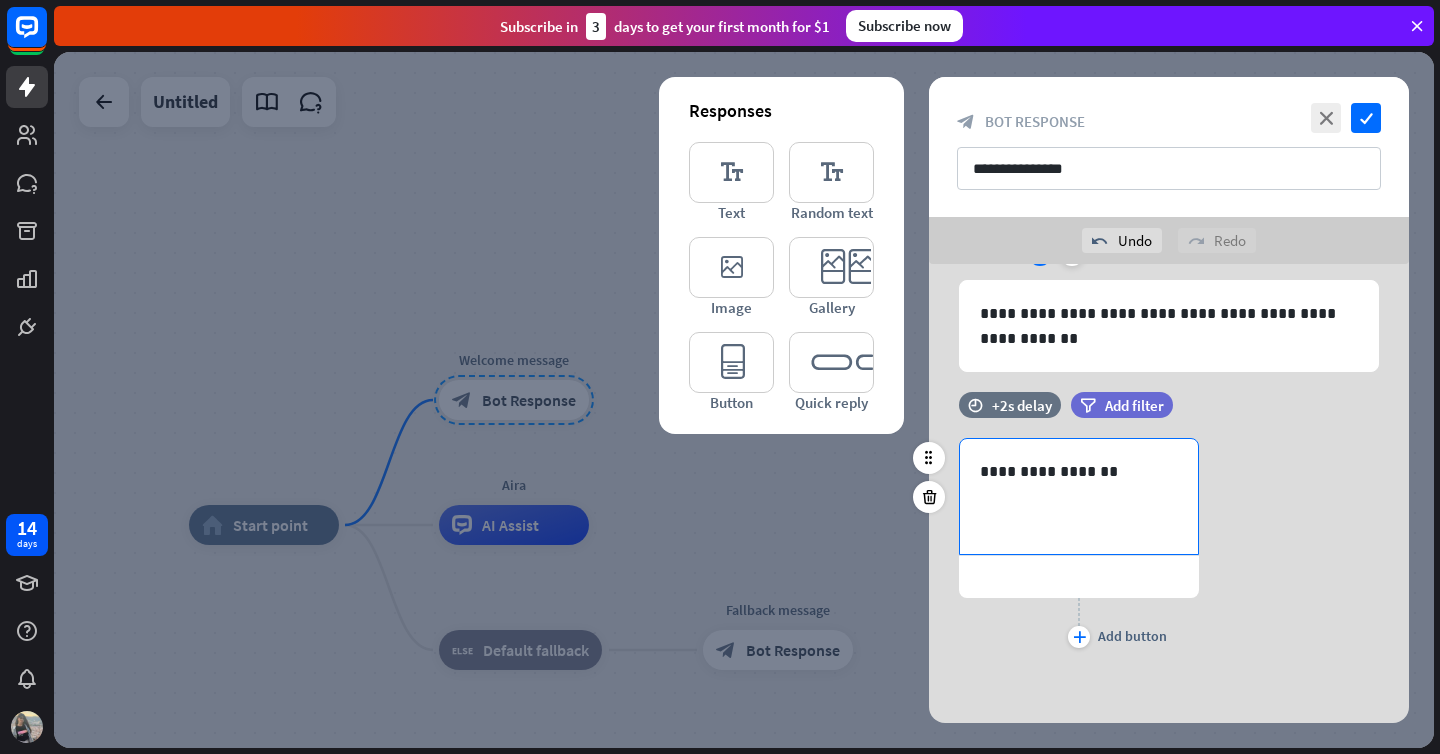 click on "**********" at bounding box center (1079, 471) 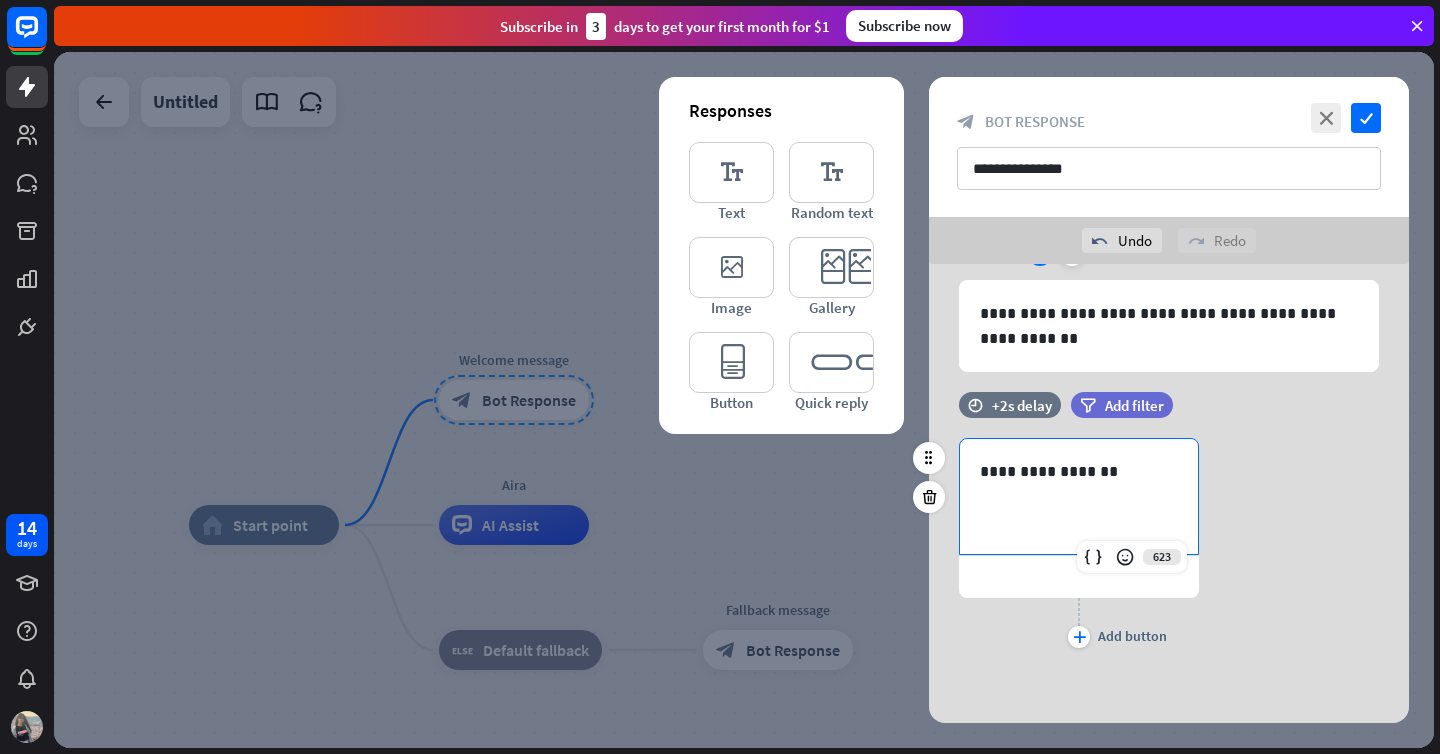 click at bounding box center (1079, 577) 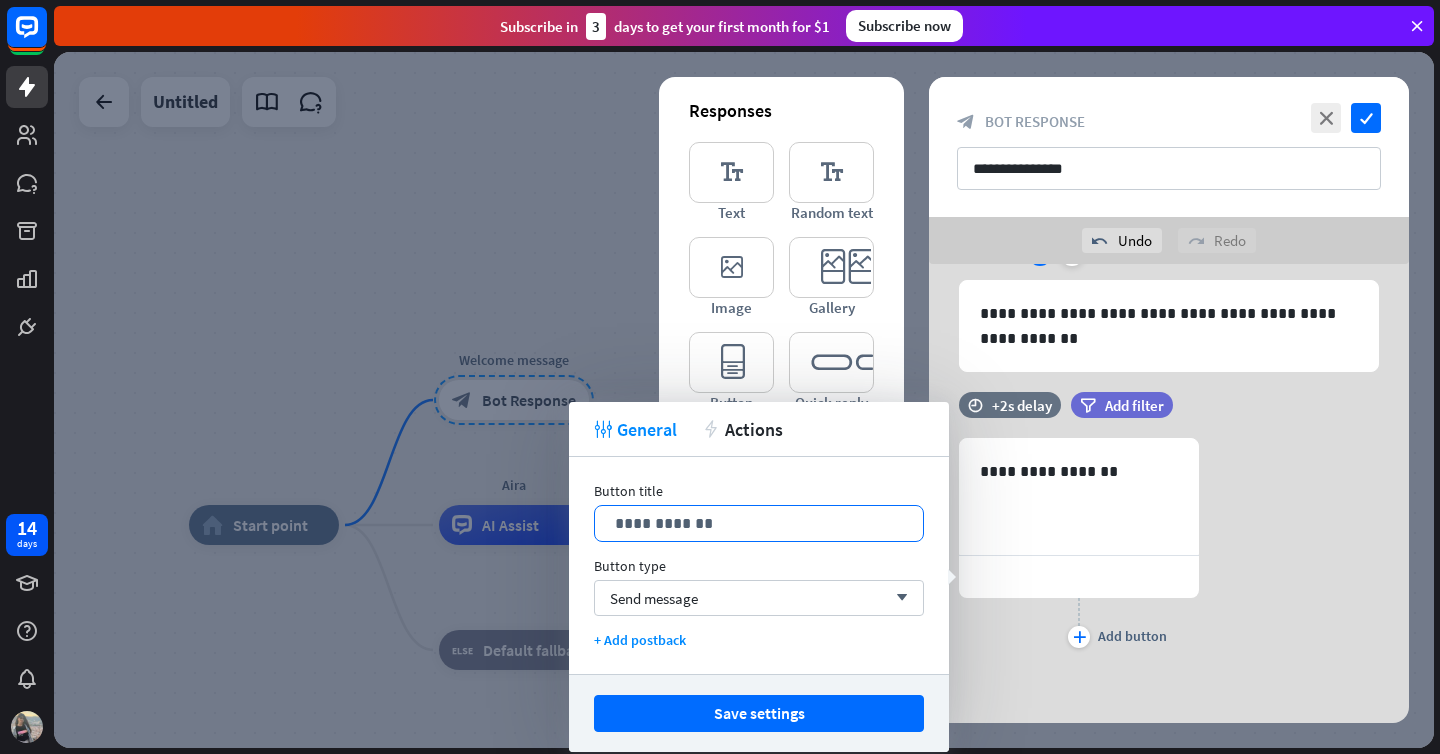 click on "**********" at bounding box center (759, 523) 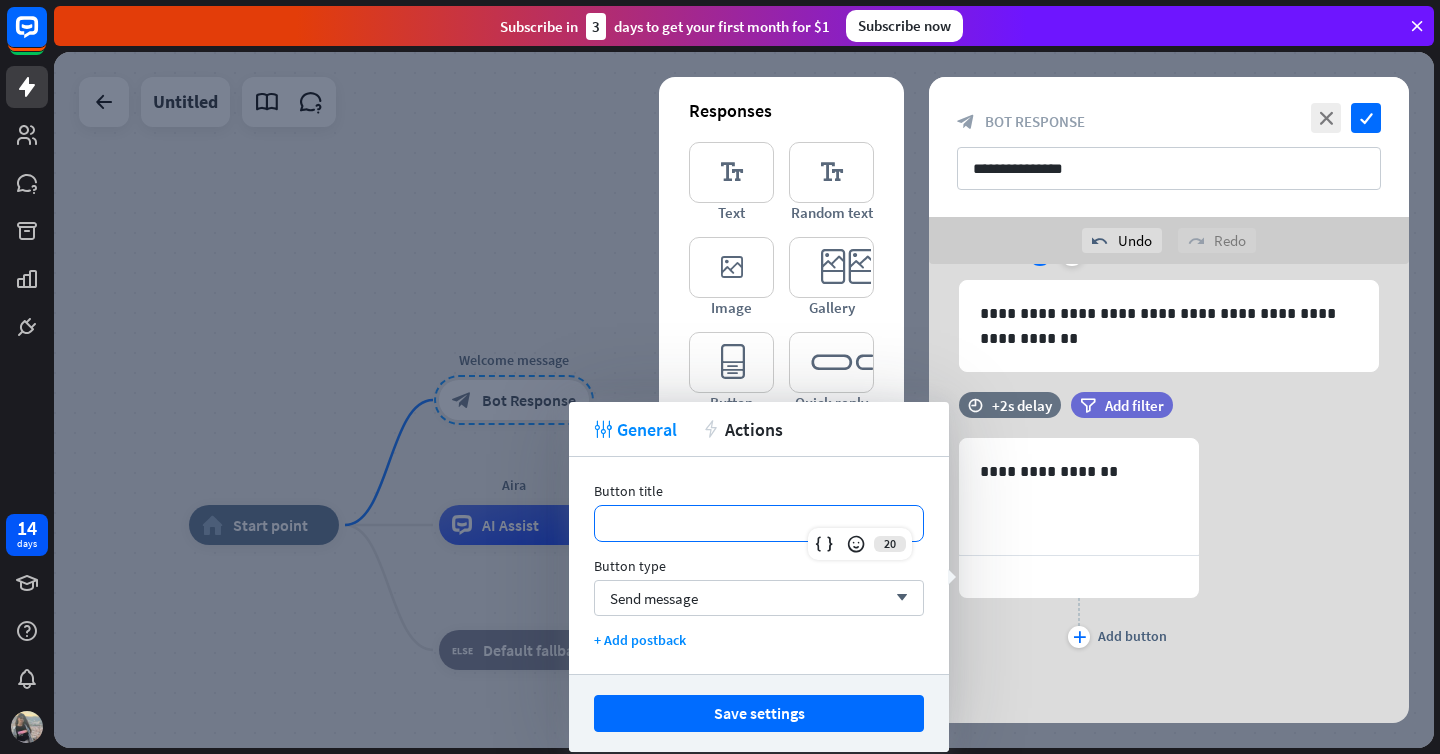 click on "**********" at bounding box center (1169, 545) 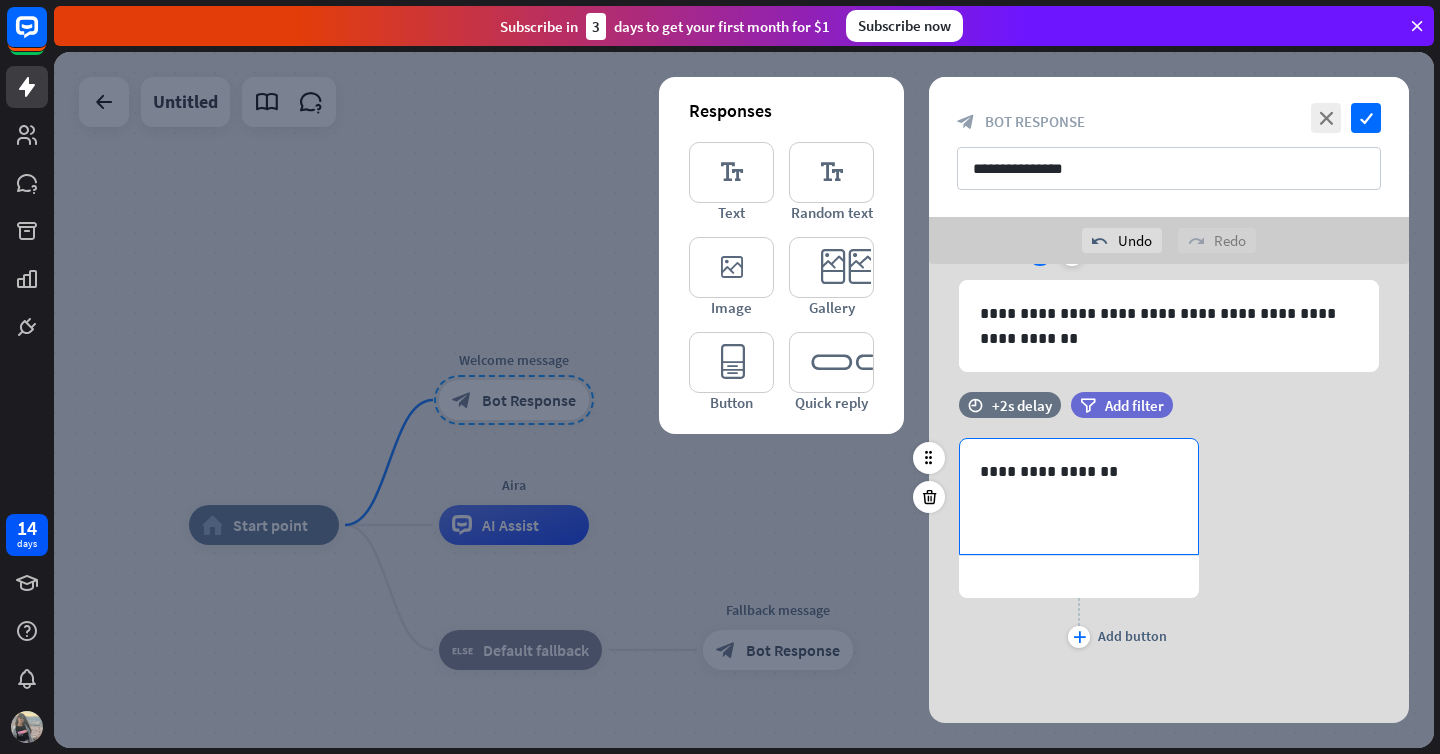 click on "**********" at bounding box center (1079, 496) 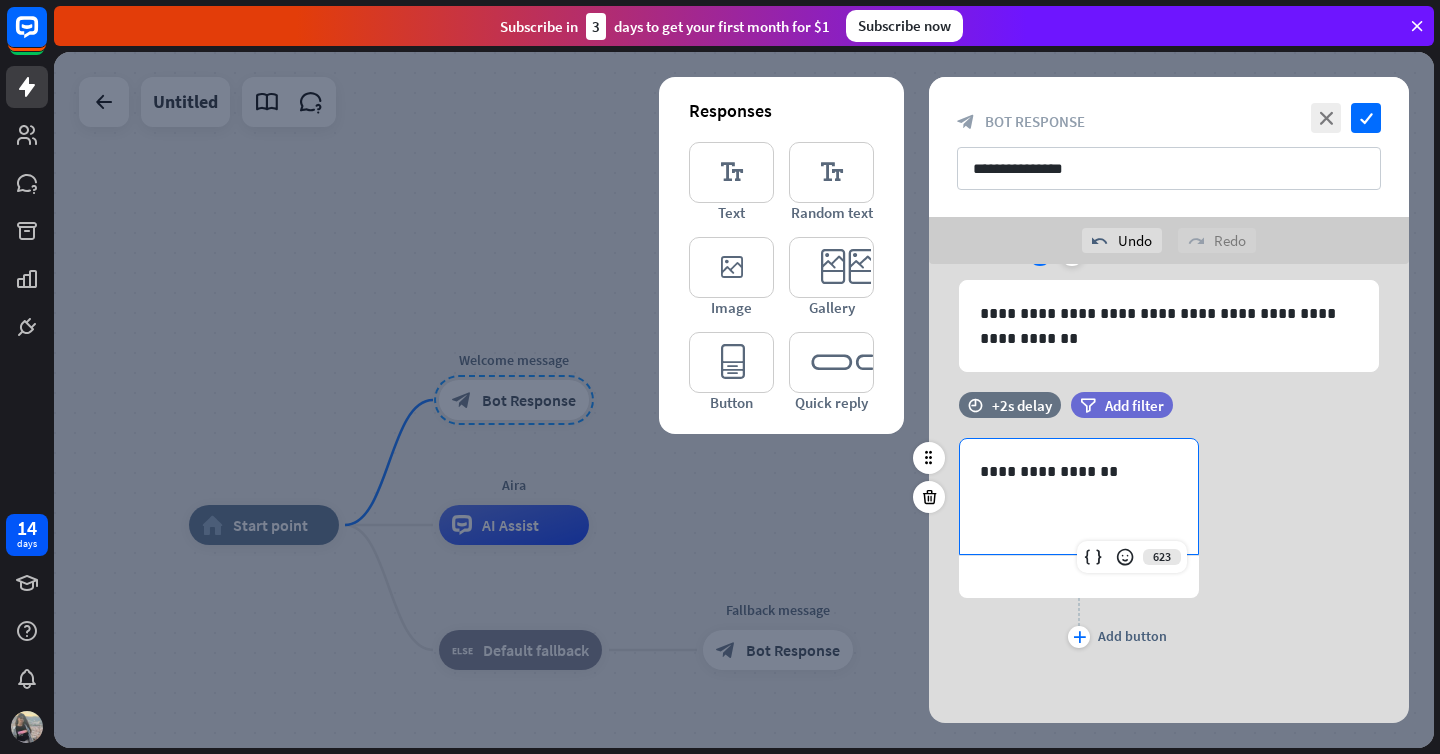 click on "**********" at bounding box center [1079, 496] 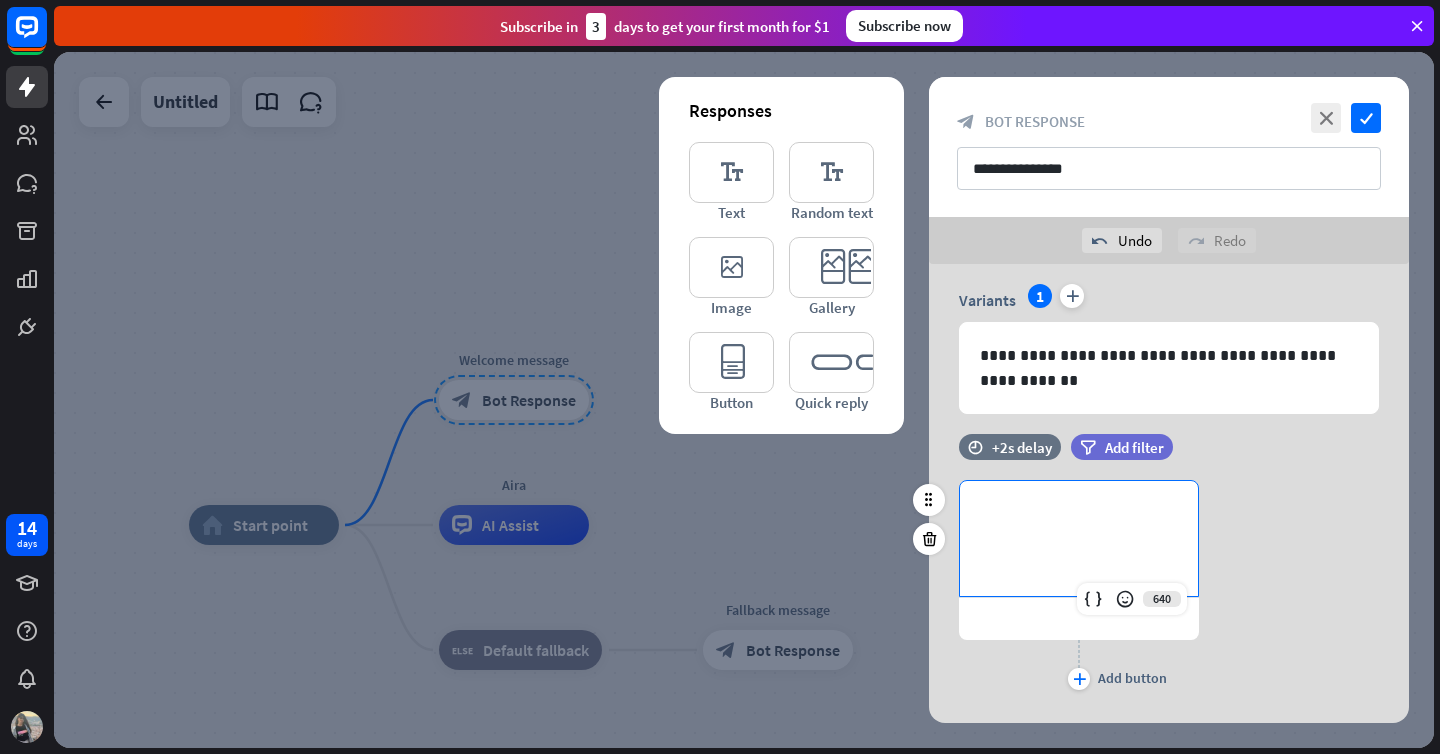 scroll, scrollTop: 106, scrollLeft: 0, axis: vertical 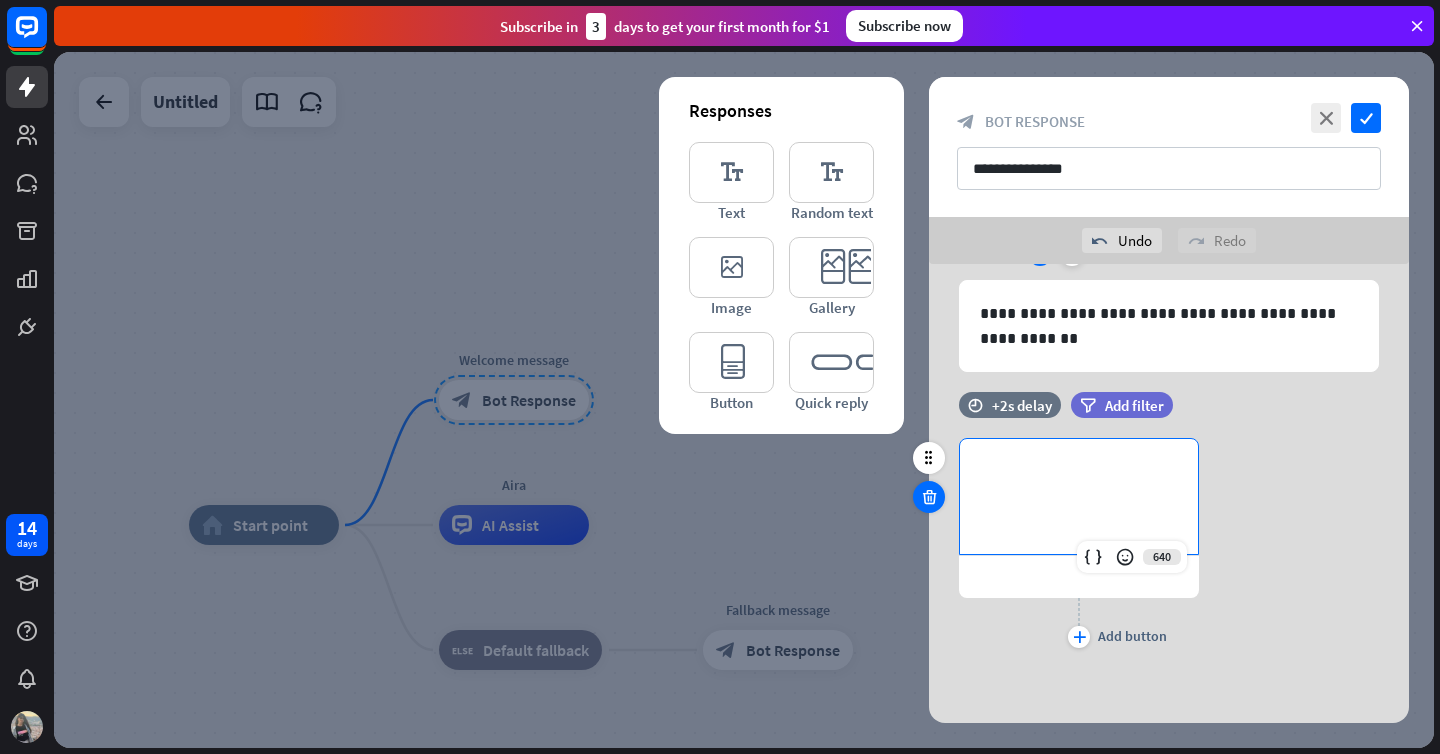click at bounding box center [929, 497] 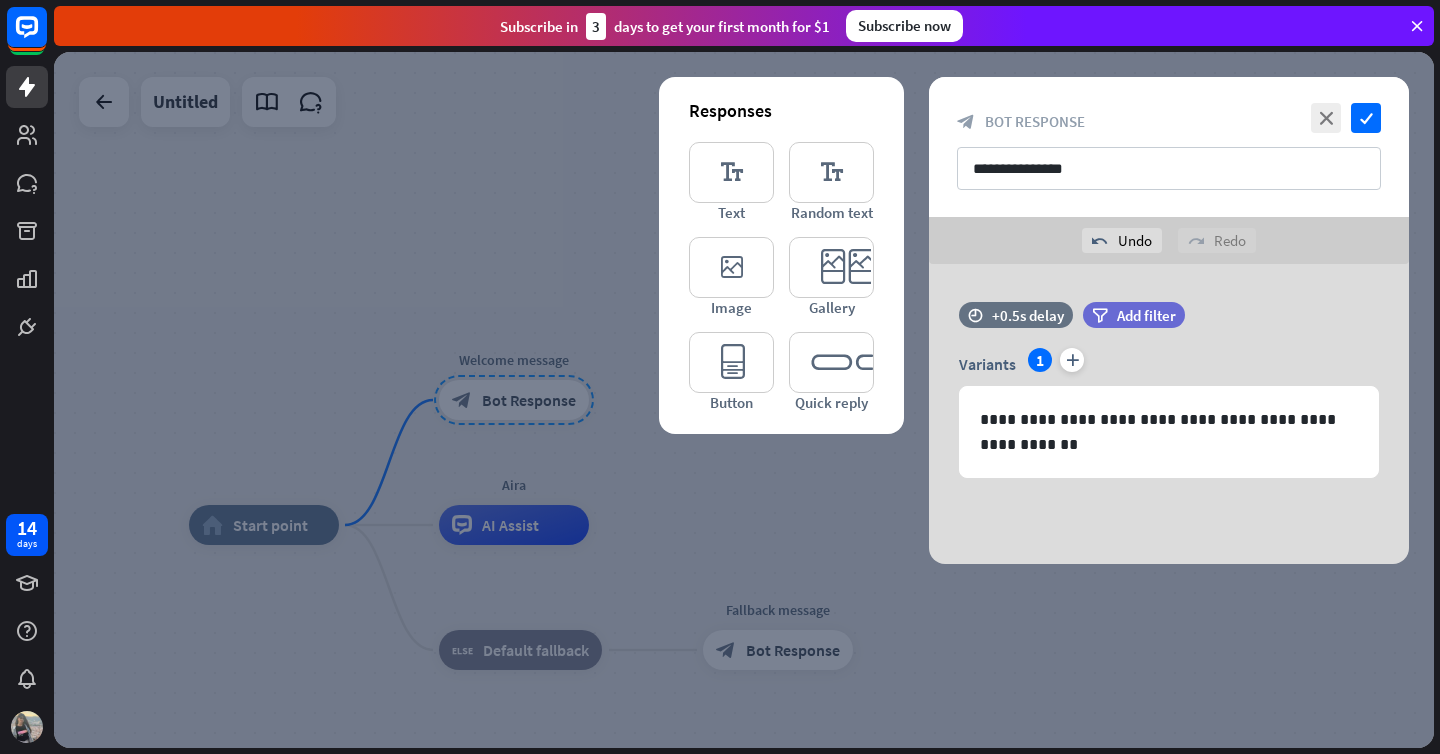 scroll, scrollTop: 0, scrollLeft: 0, axis: both 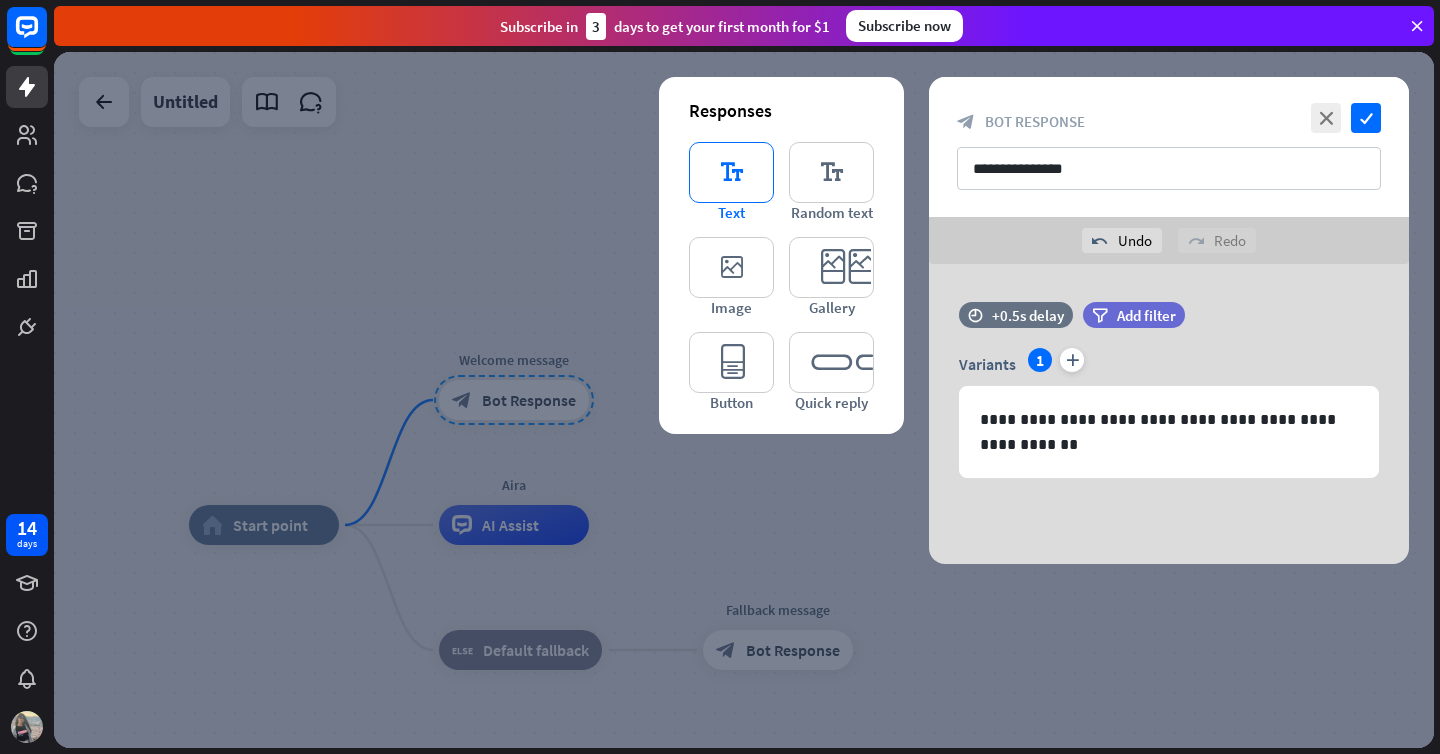 click on "editor_text" at bounding box center [731, 172] 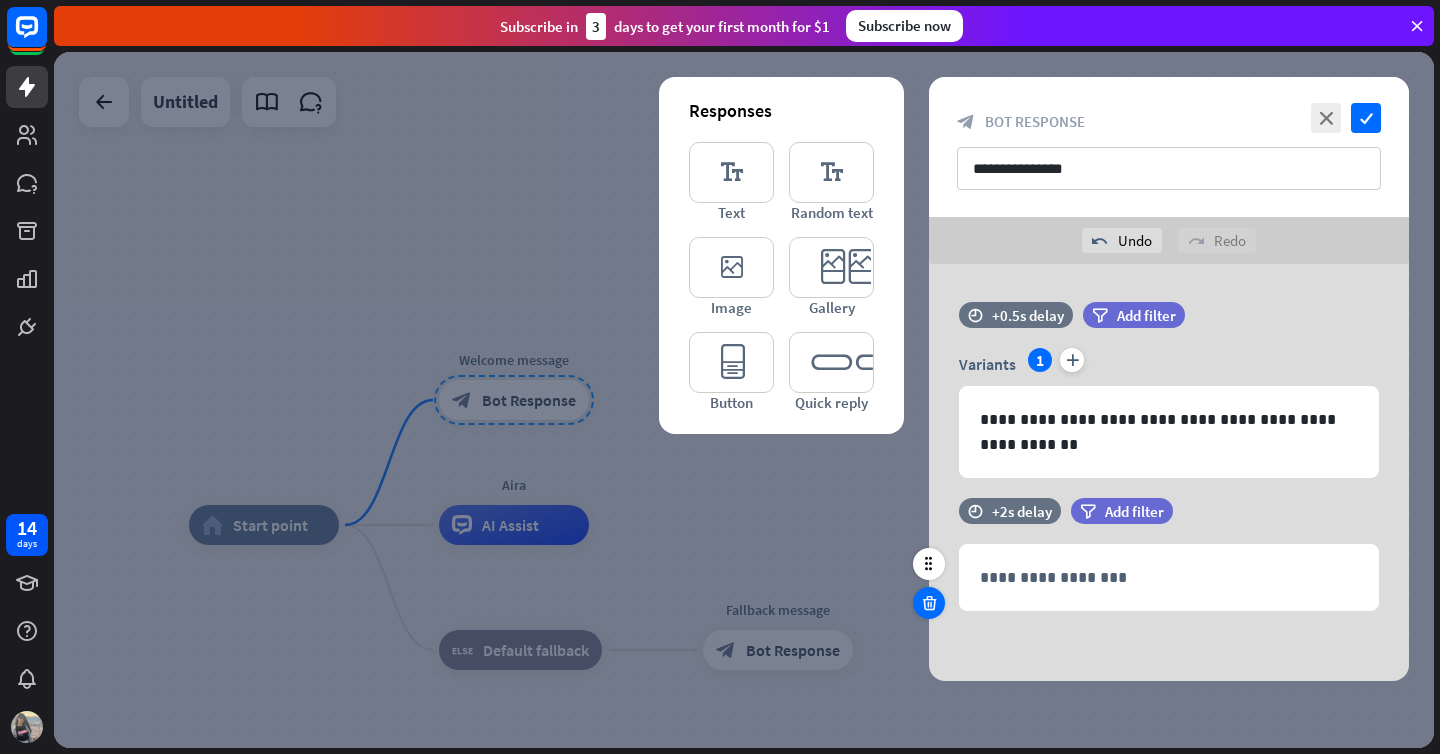 click at bounding box center (929, 603) 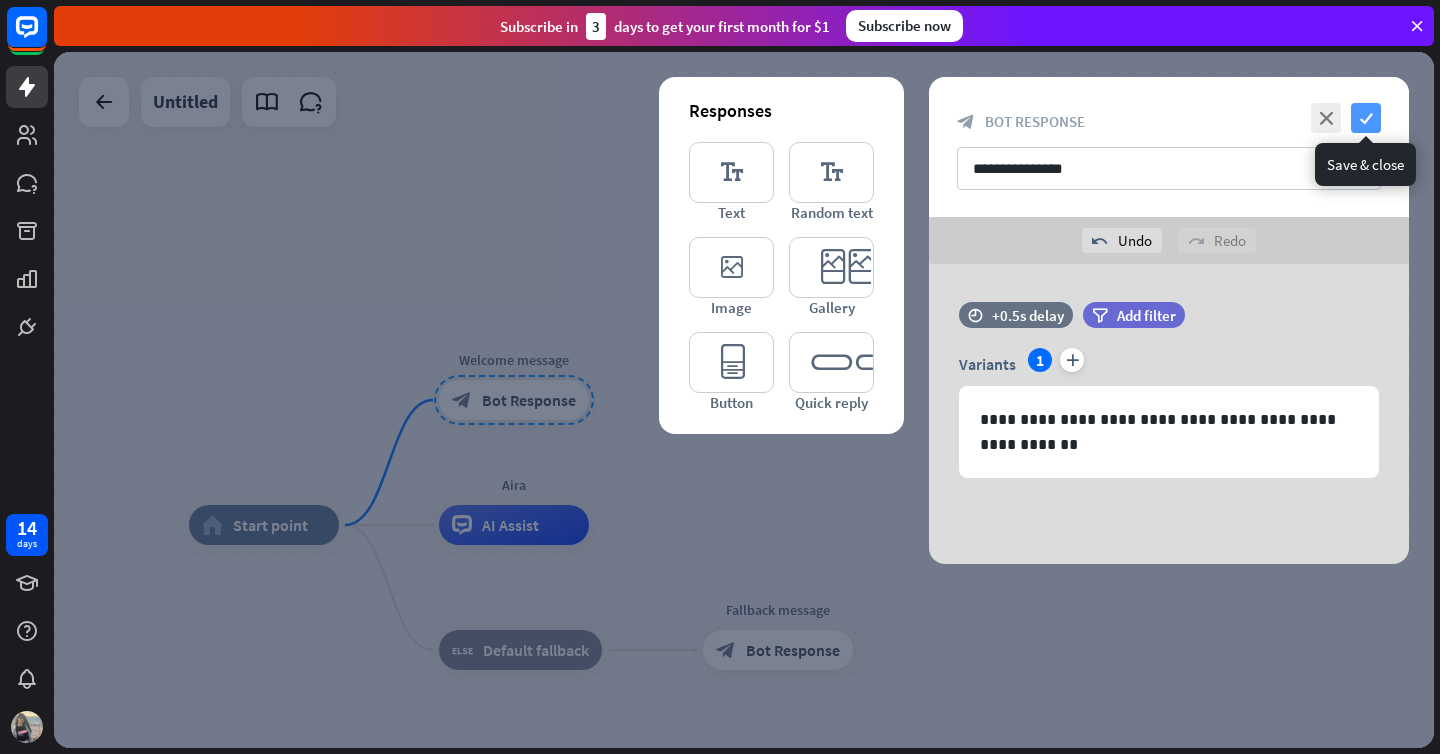 click on "check" at bounding box center [1366, 118] 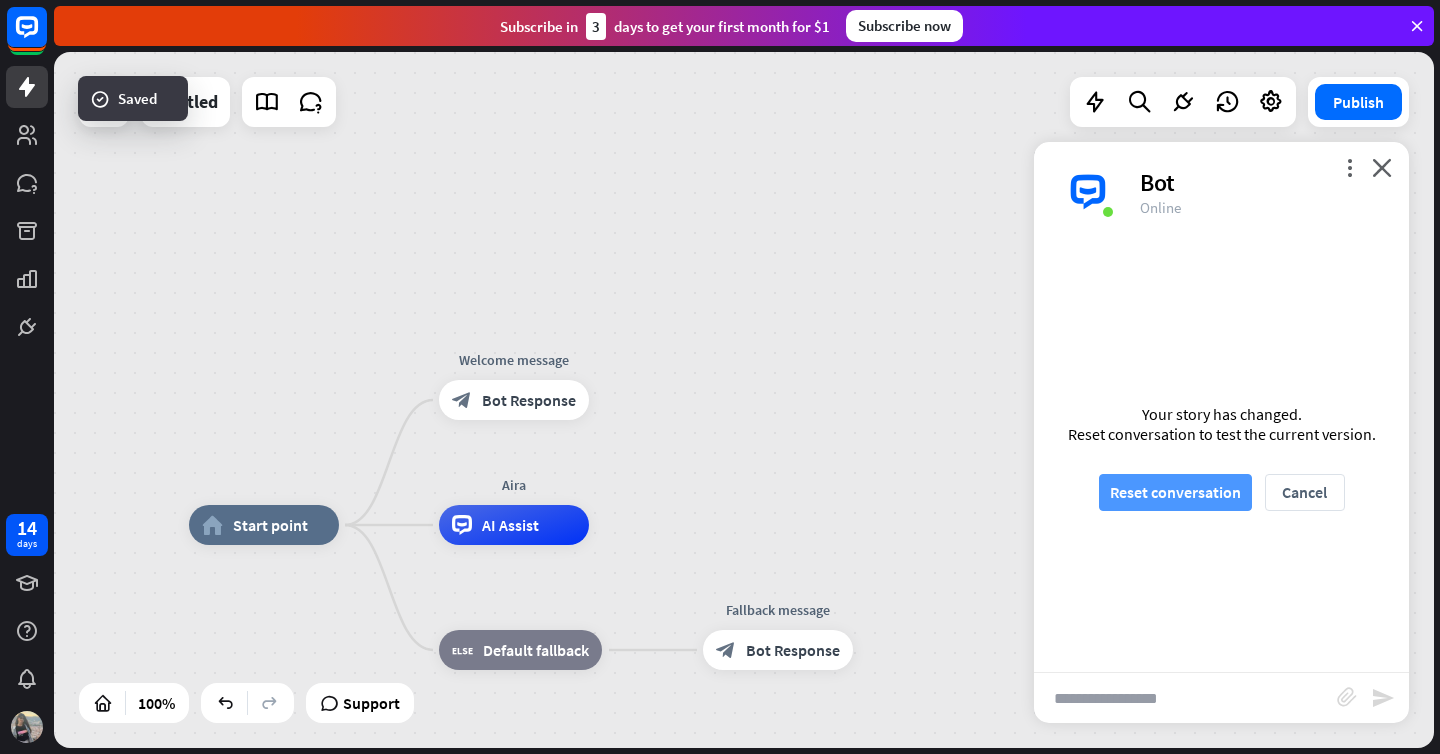 click on "Reset conversation" at bounding box center (1175, 492) 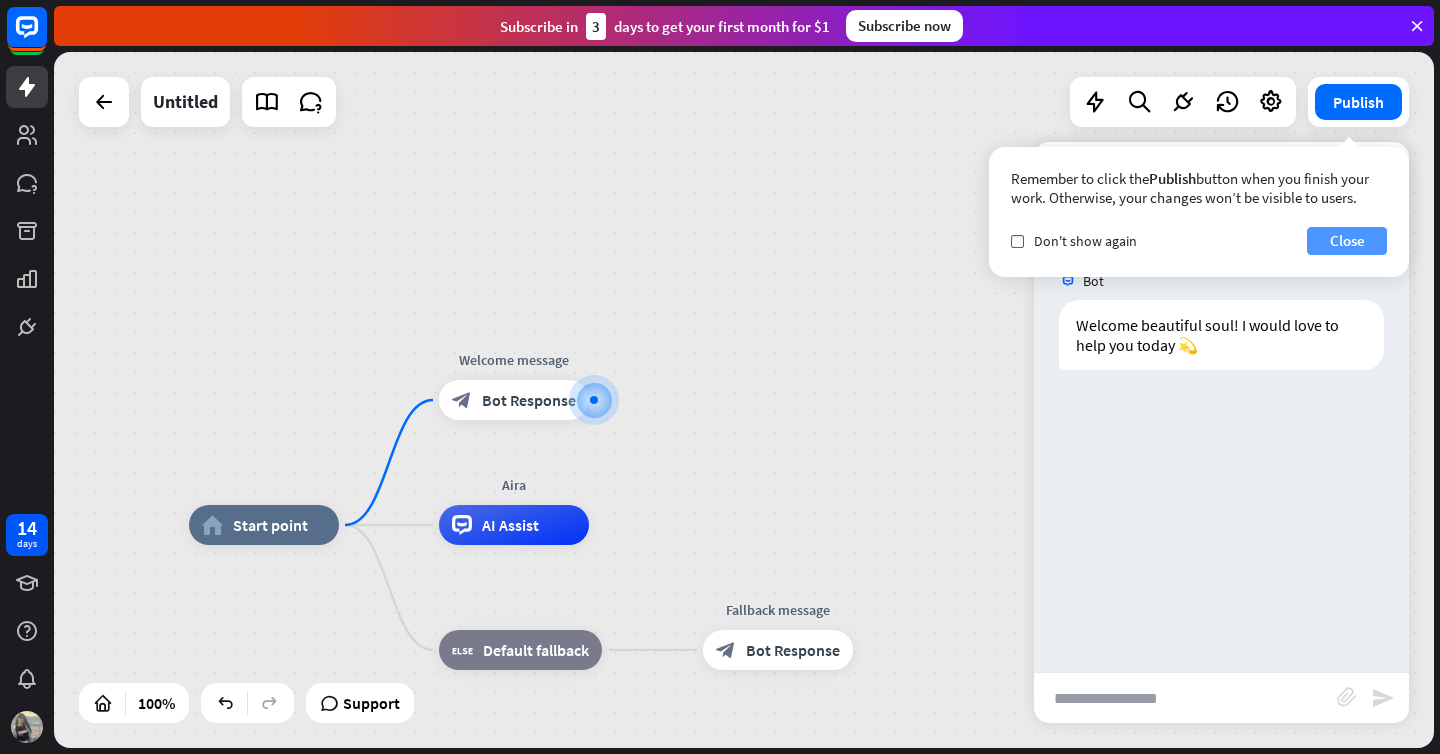 click on "Close" at bounding box center (1347, 241) 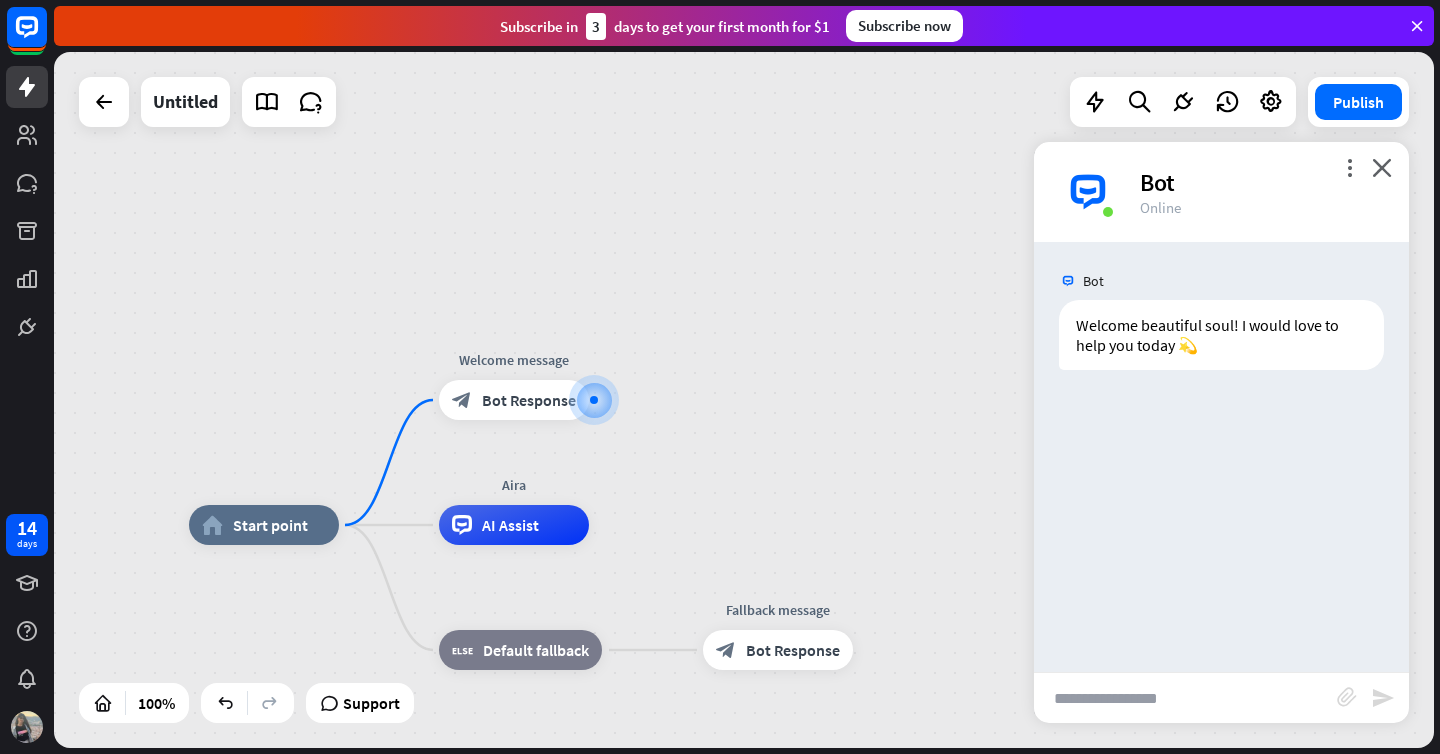 click at bounding box center [1185, 698] 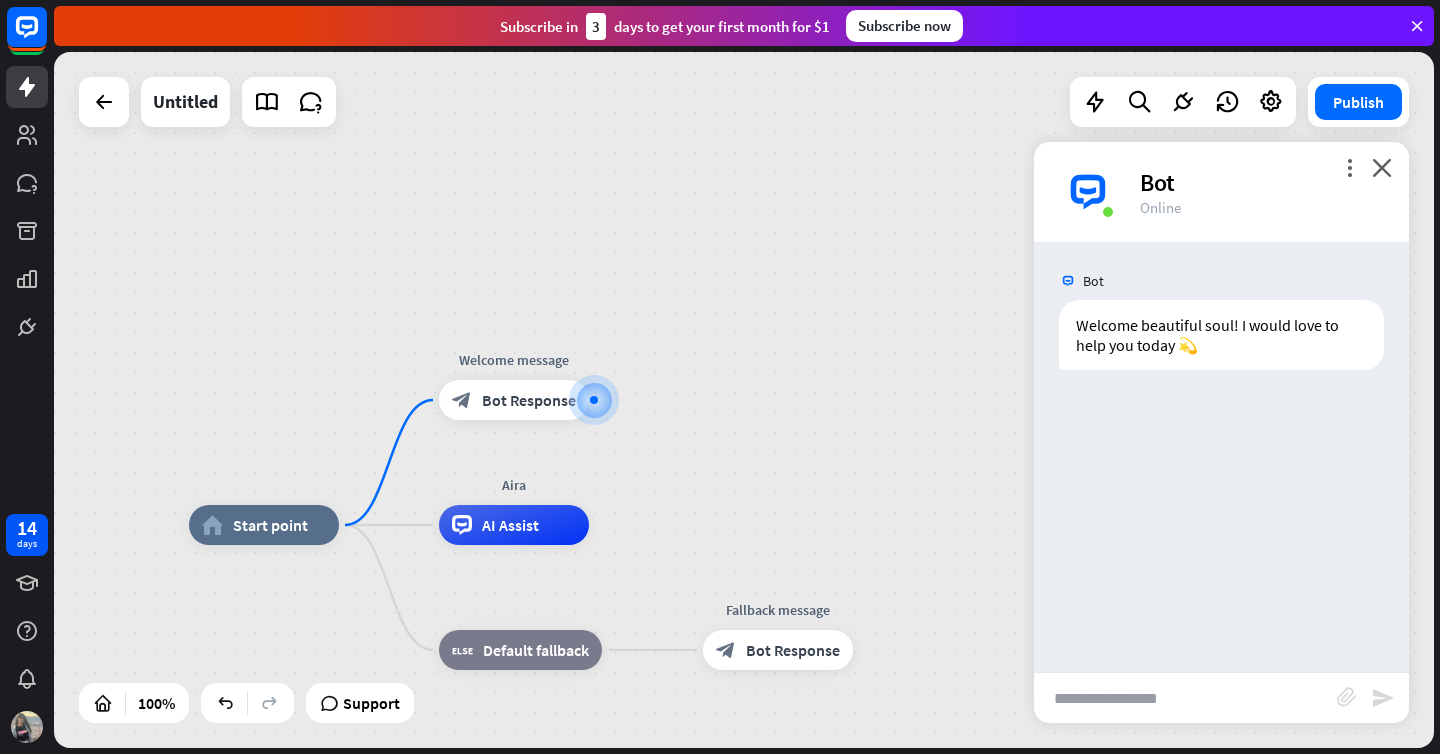 type on "*" 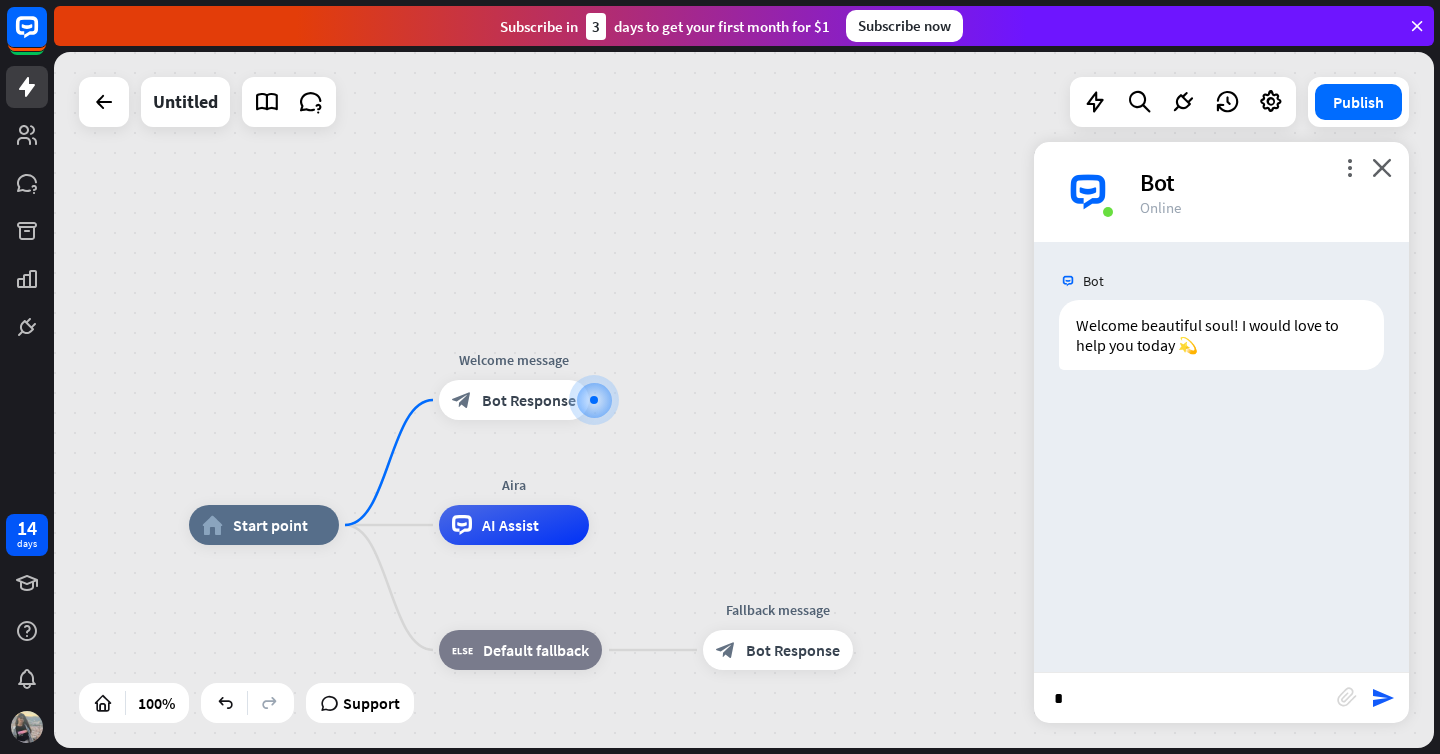 type on "**" 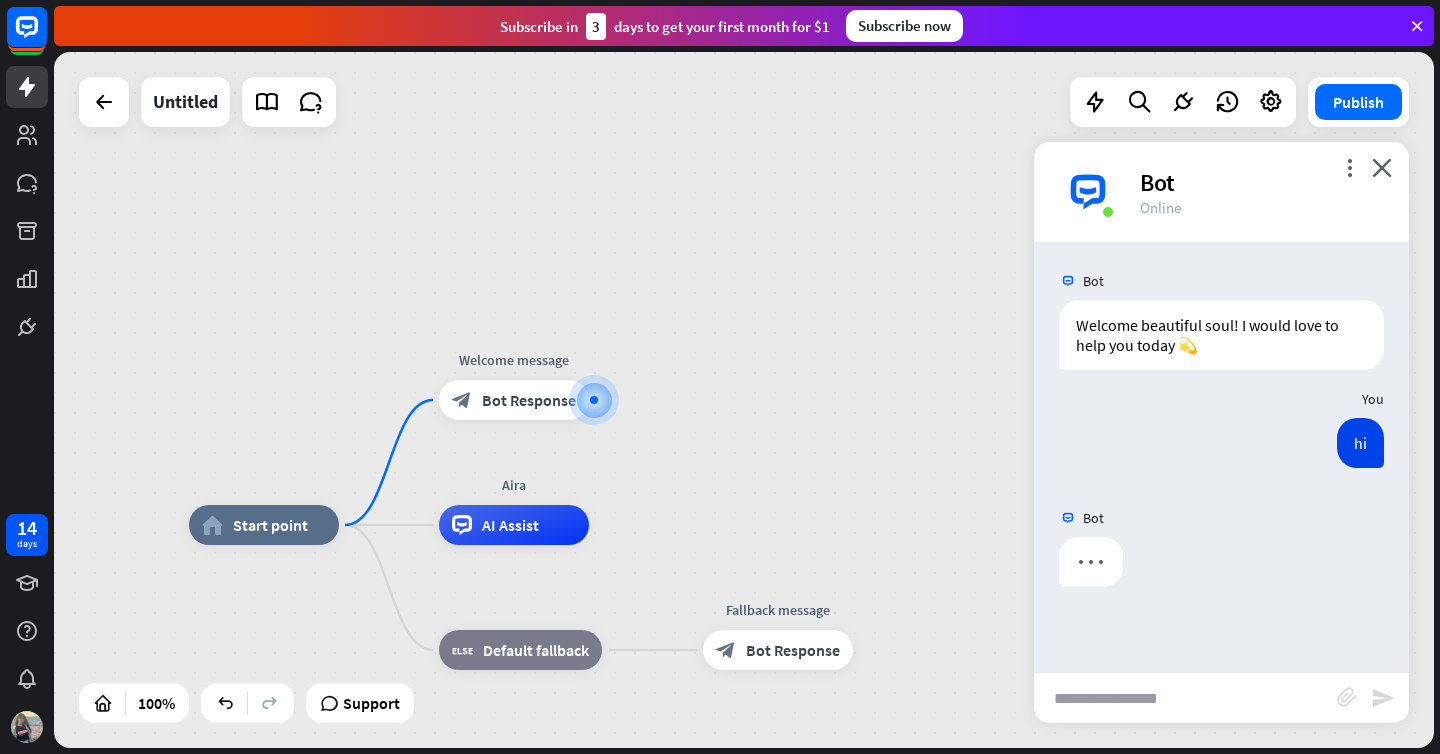click at bounding box center (1185, 698) 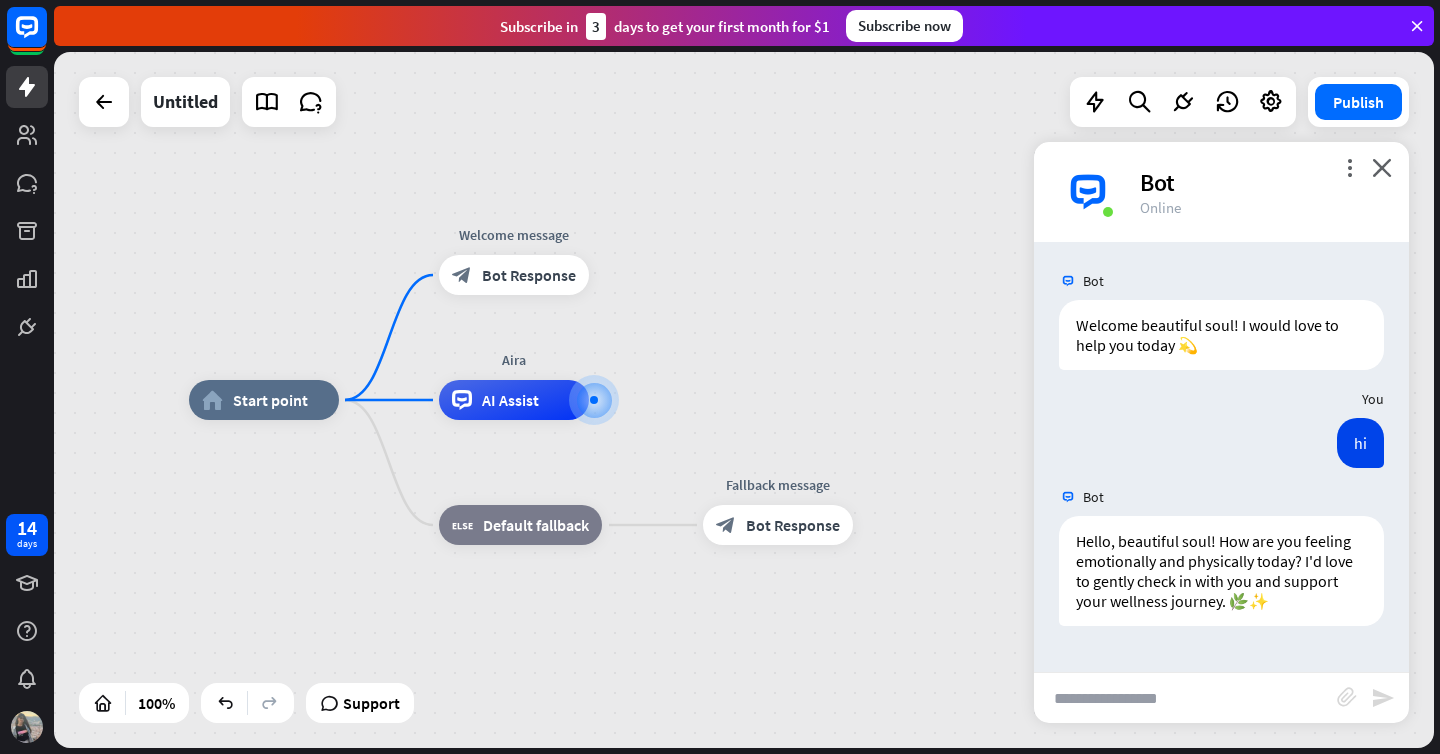 click at bounding box center [1185, 698] 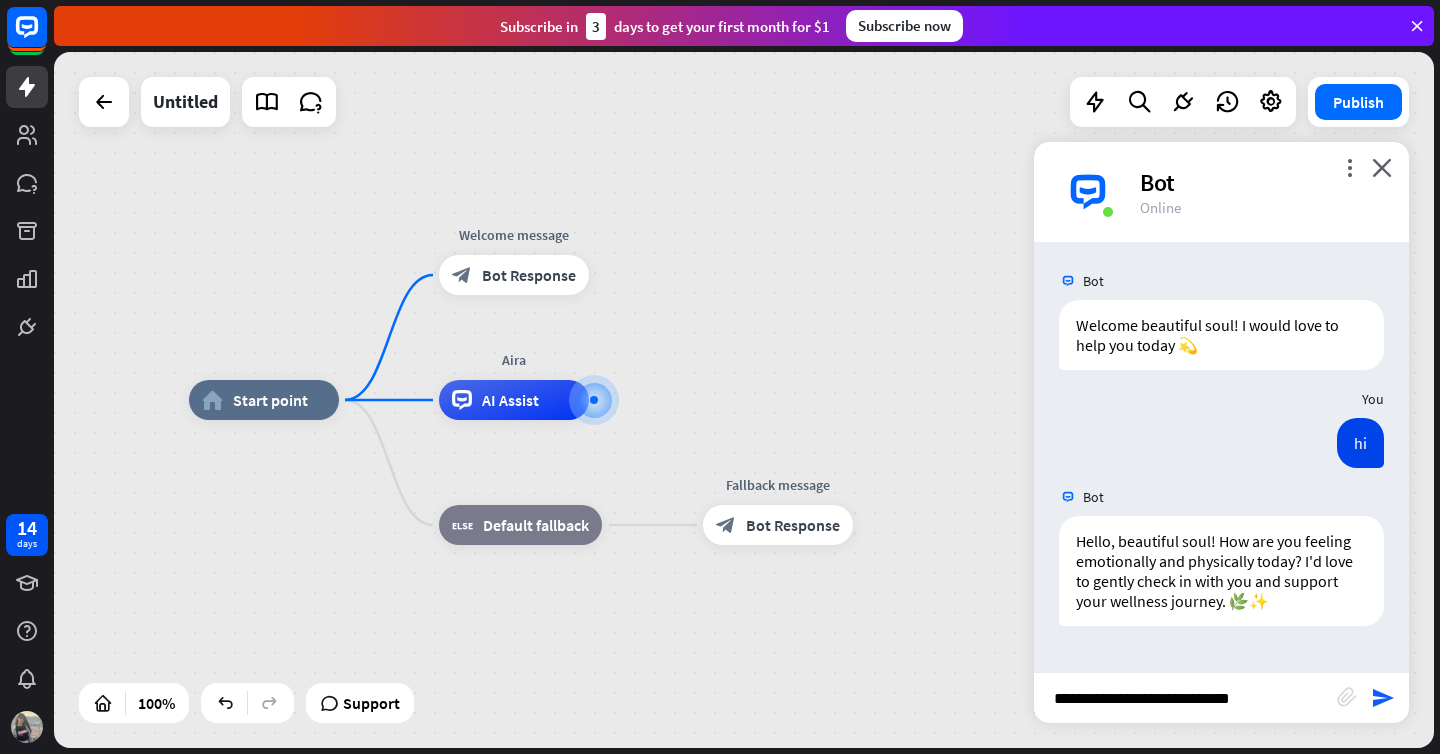 type on "**********" 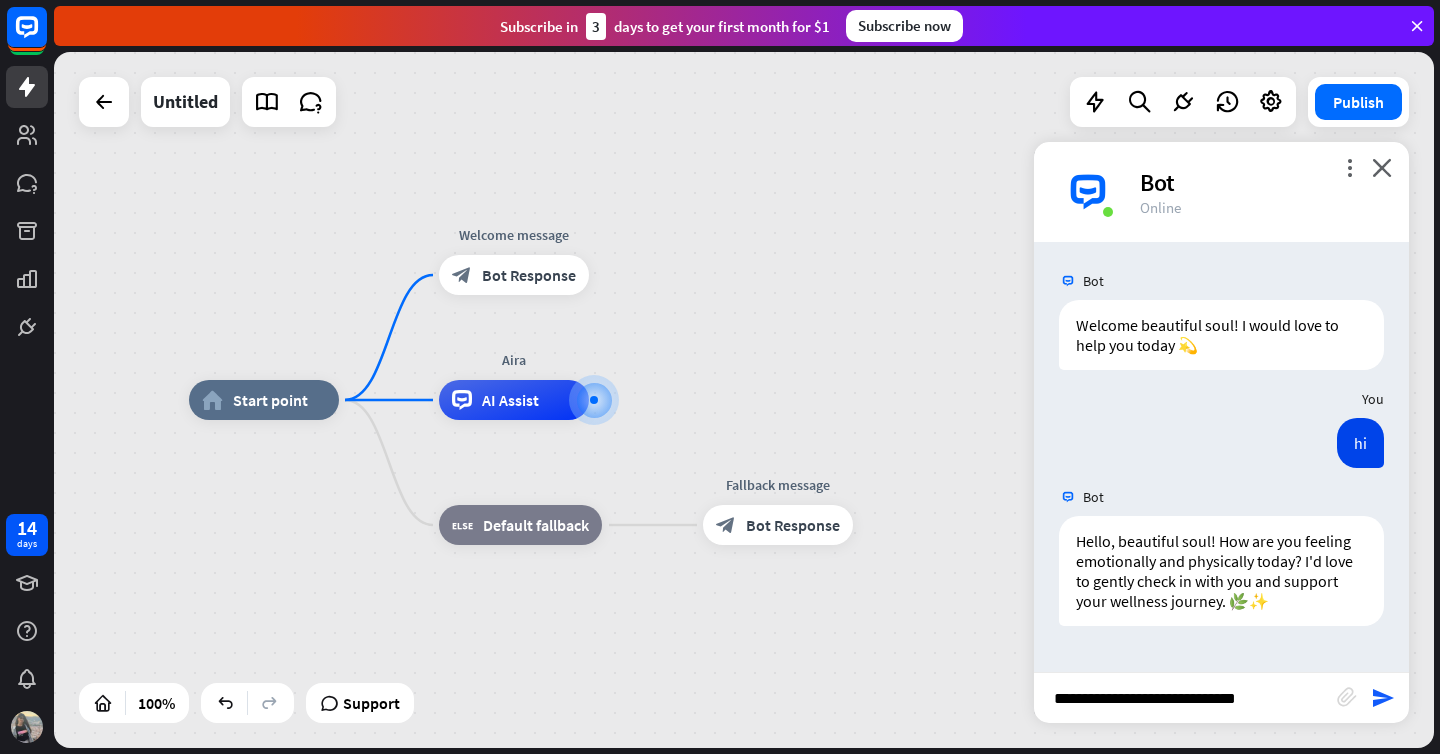 type 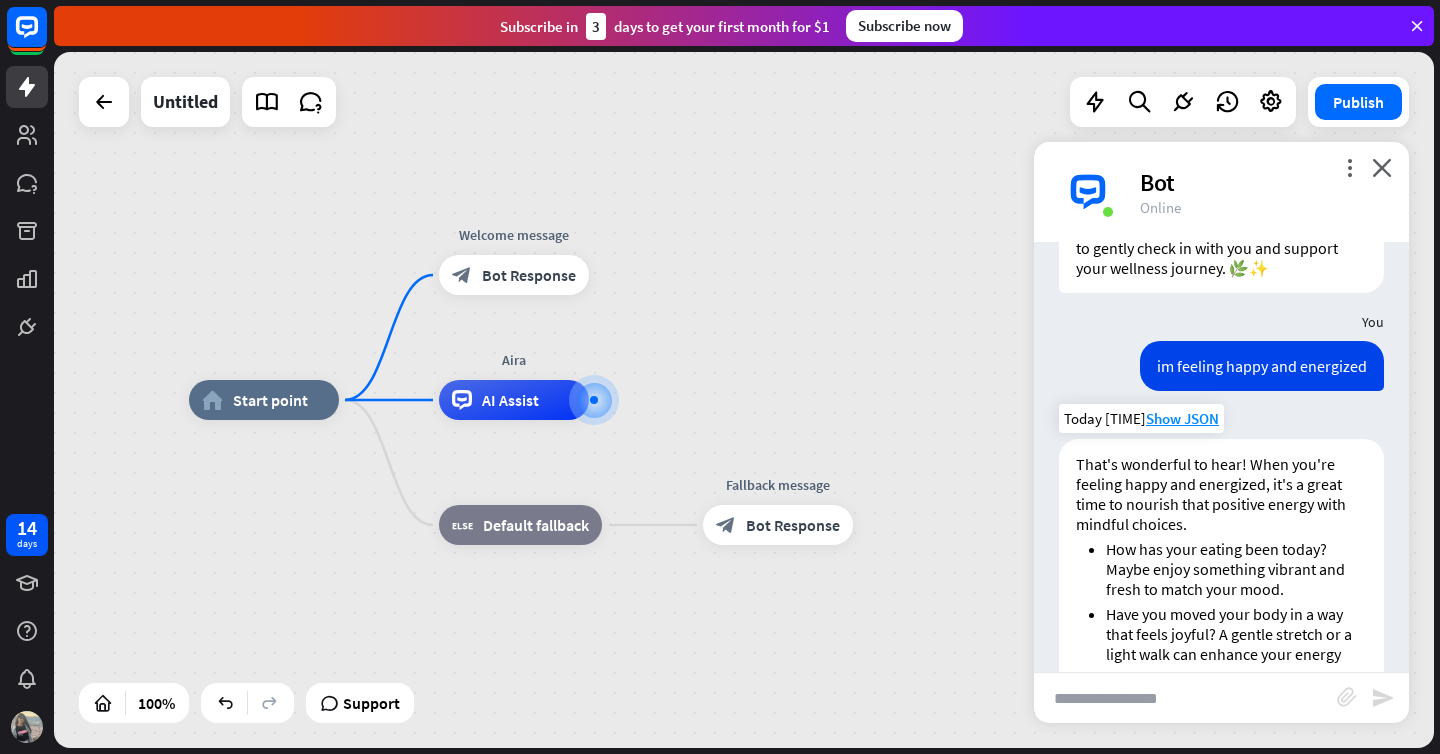 scroll, scrollTop: 332, scrollLeft: 0, axis: vertical 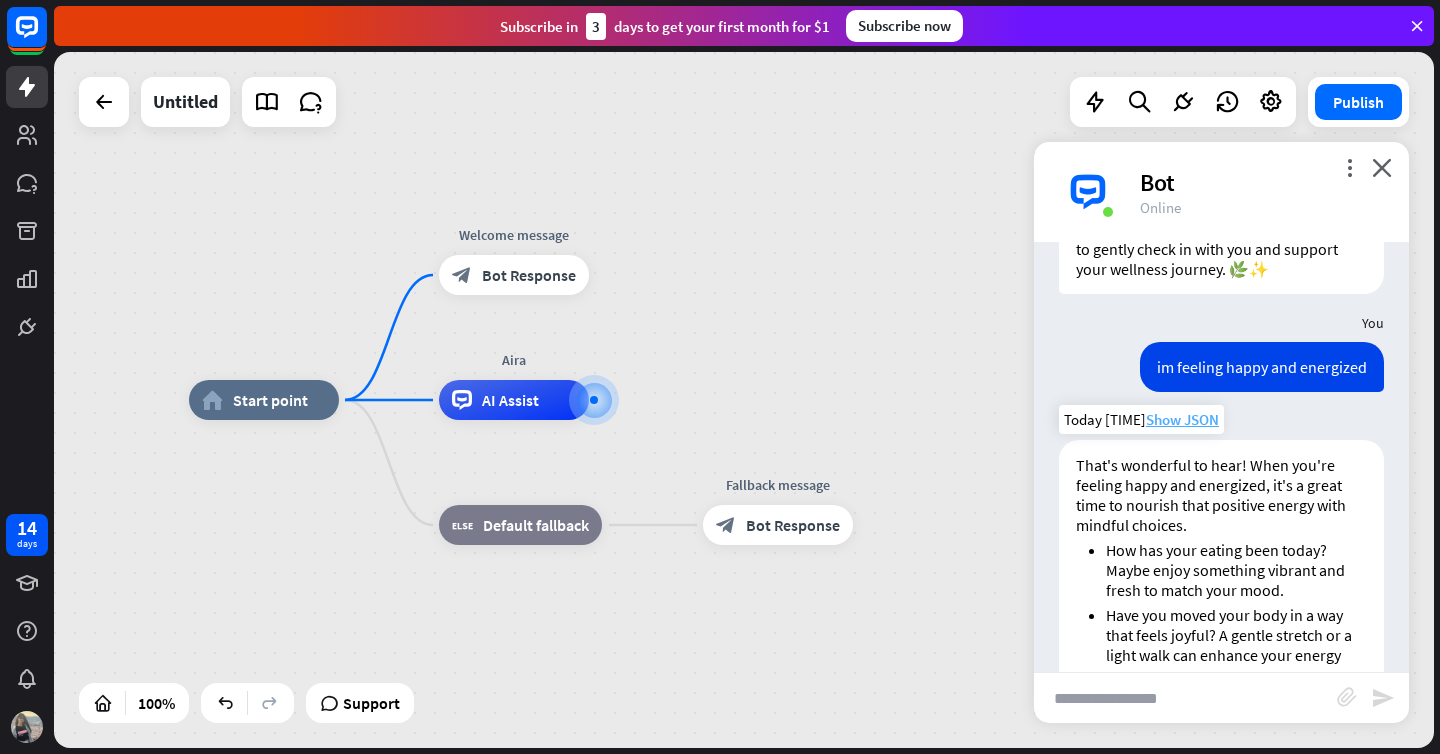 click on "Show JSON" at bounding box center [1182, 419] 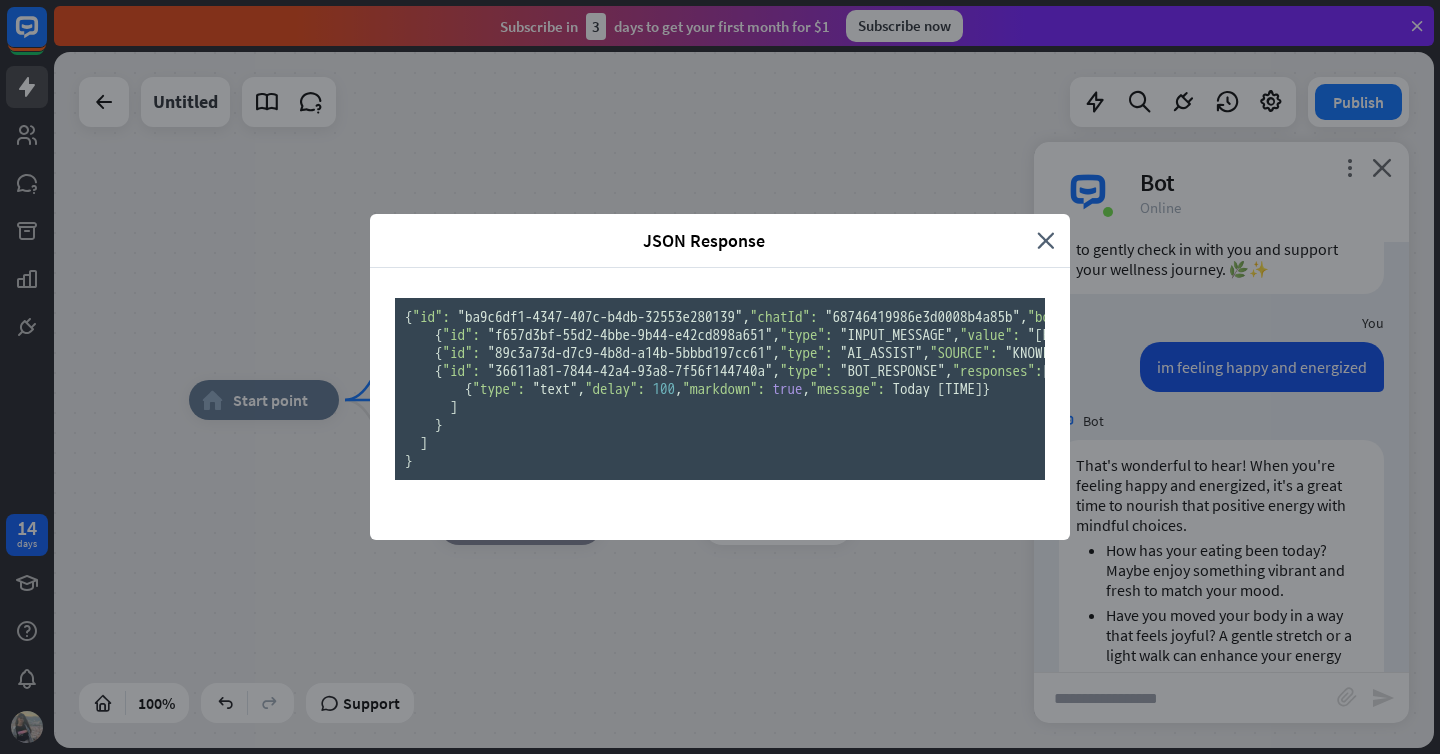 scroll, scrollTop: 0, scrollLeft: 0, axis: both 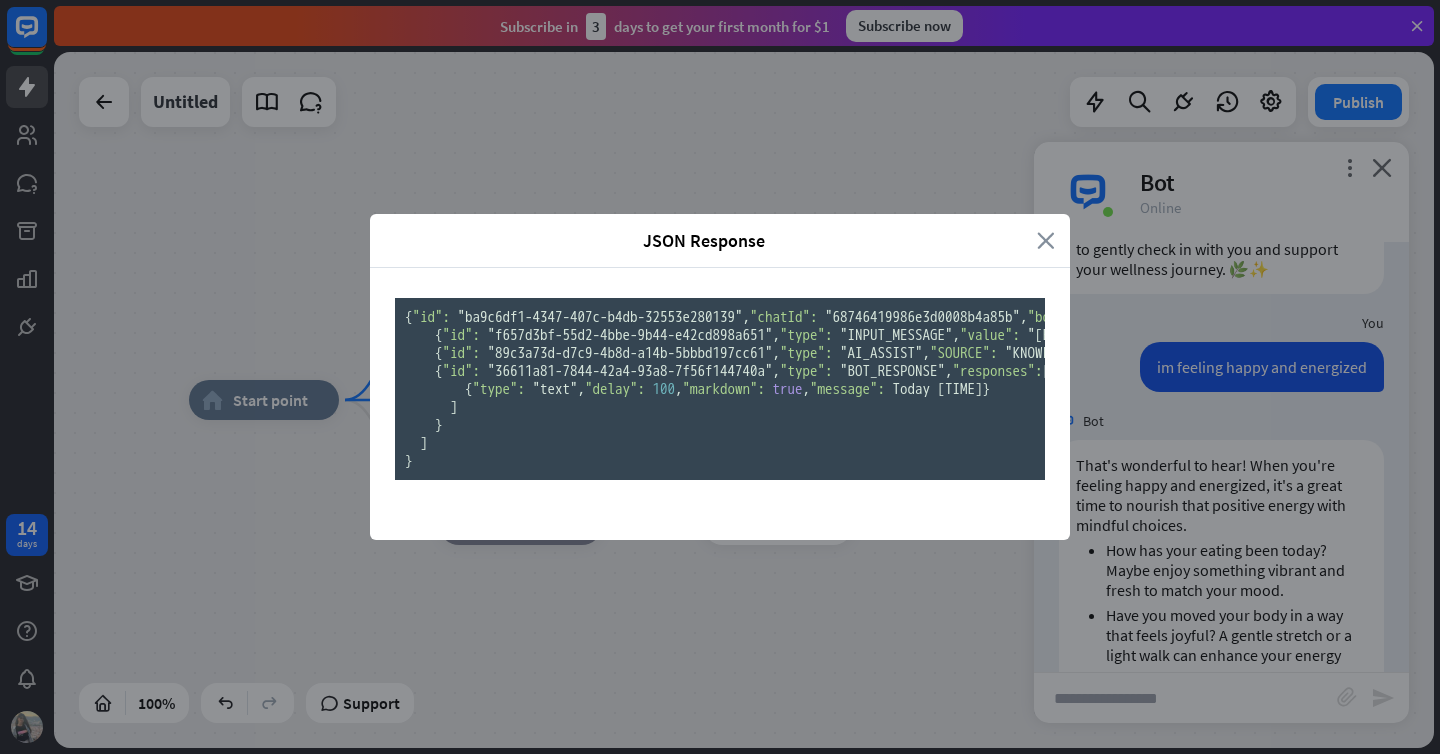 click on "close" at bounding box center [1046, 240] 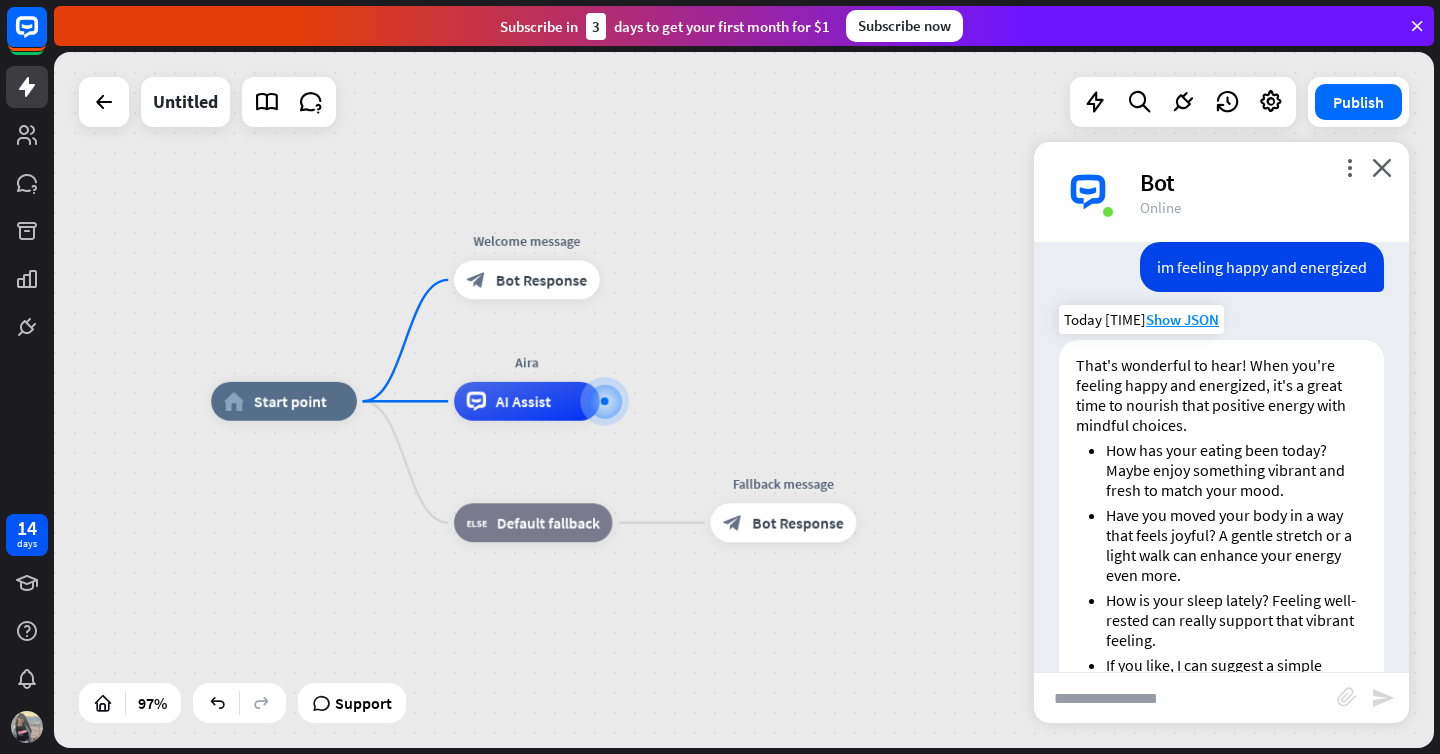 scroll, scrollTop: 428, scrollLeft: 0, axis: vertical 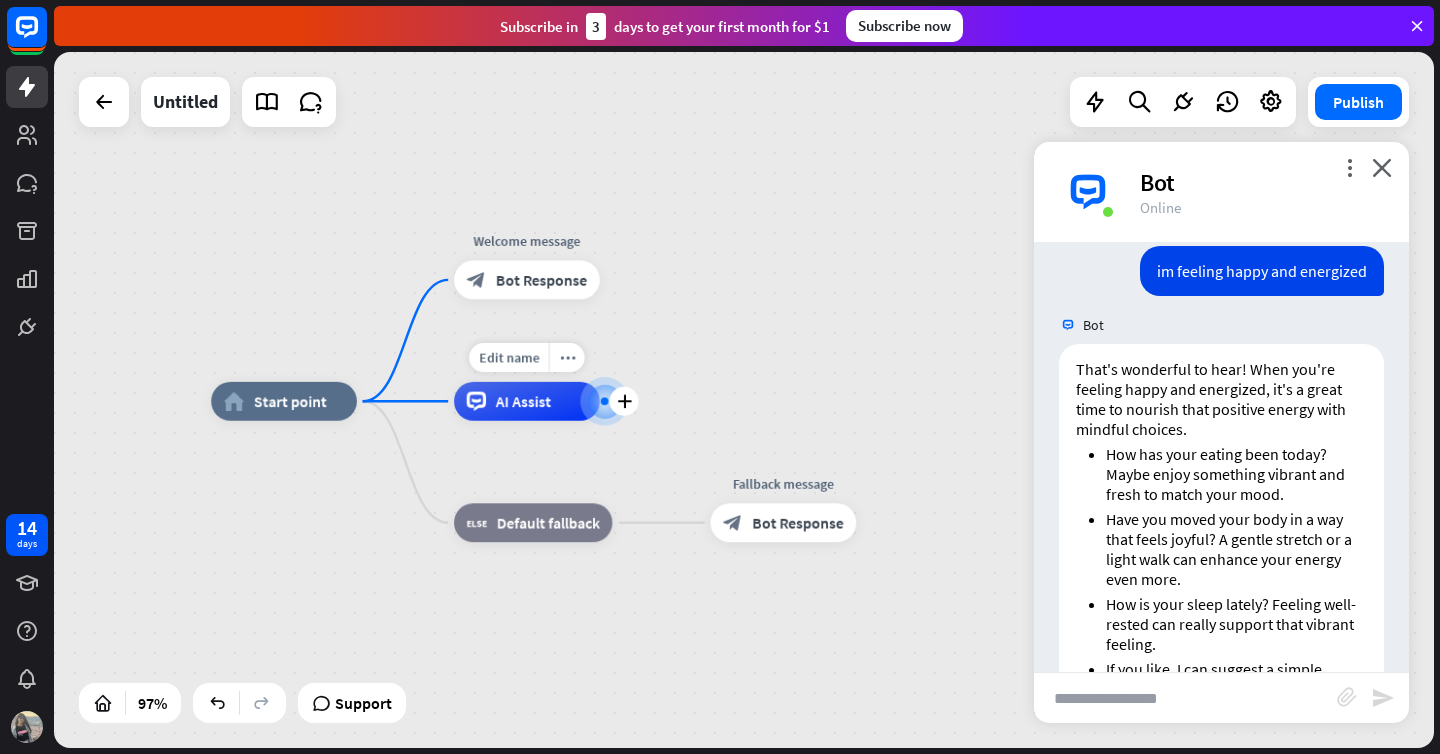 click on "AI Assist" at bounding box center (523, 401) 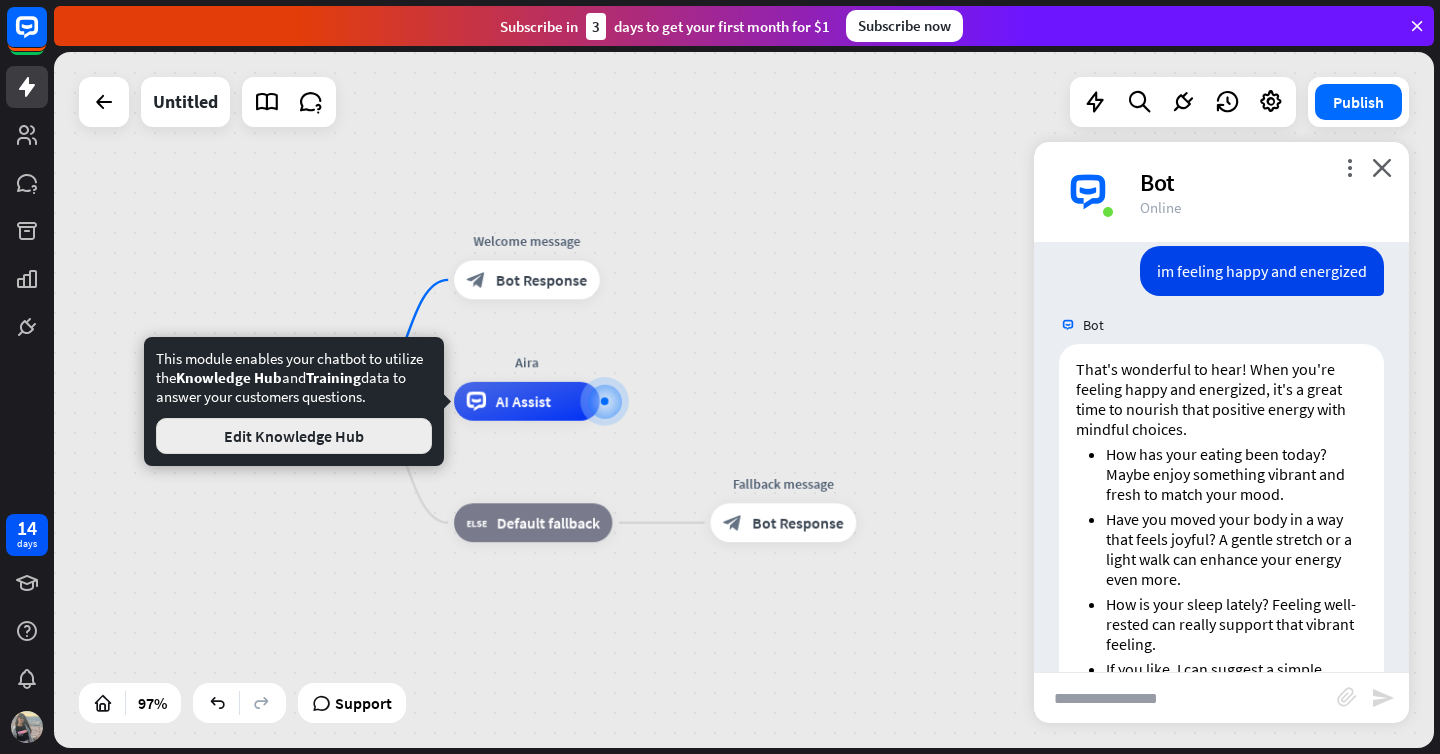 click on "Edit Knowledge Hub" at bounding box center [294, 436] 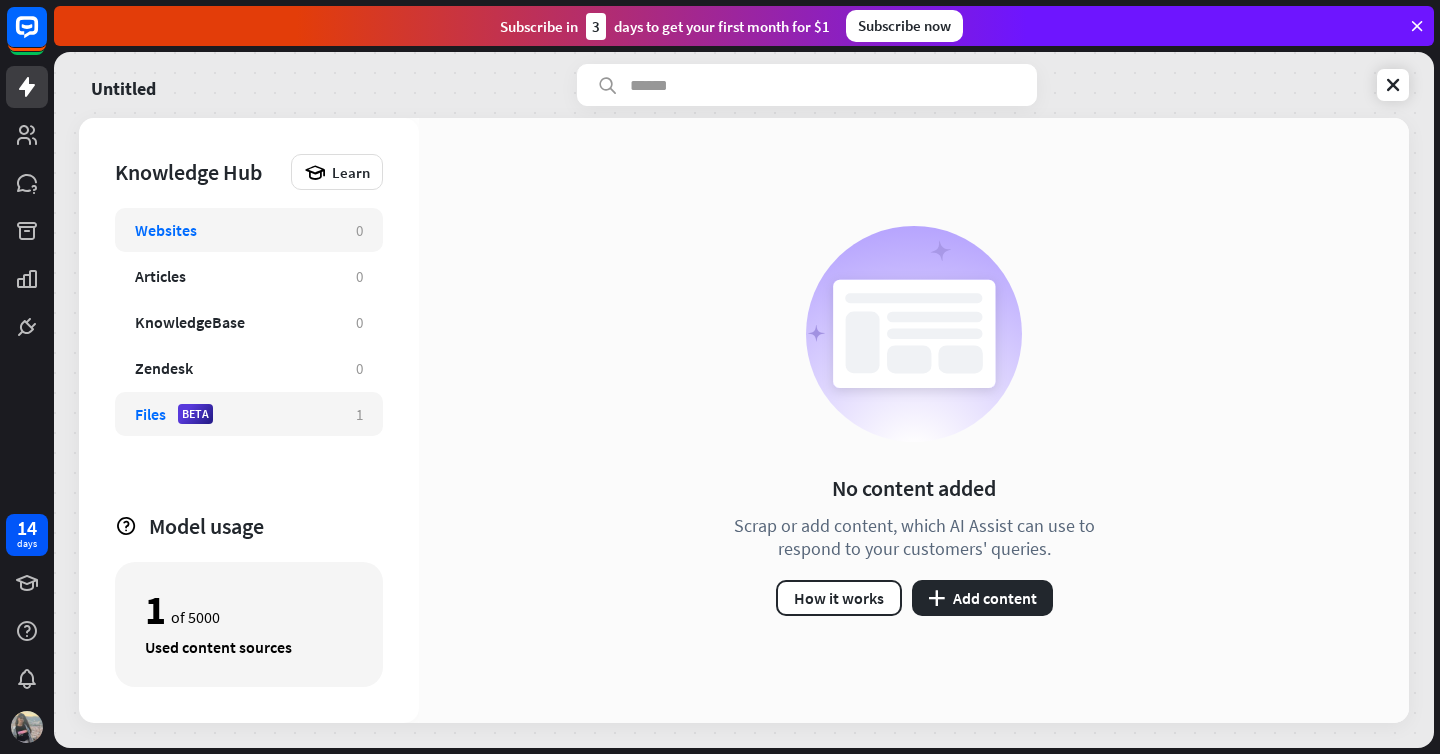 click on "Files
BETA" at bounding box center [235, 414] 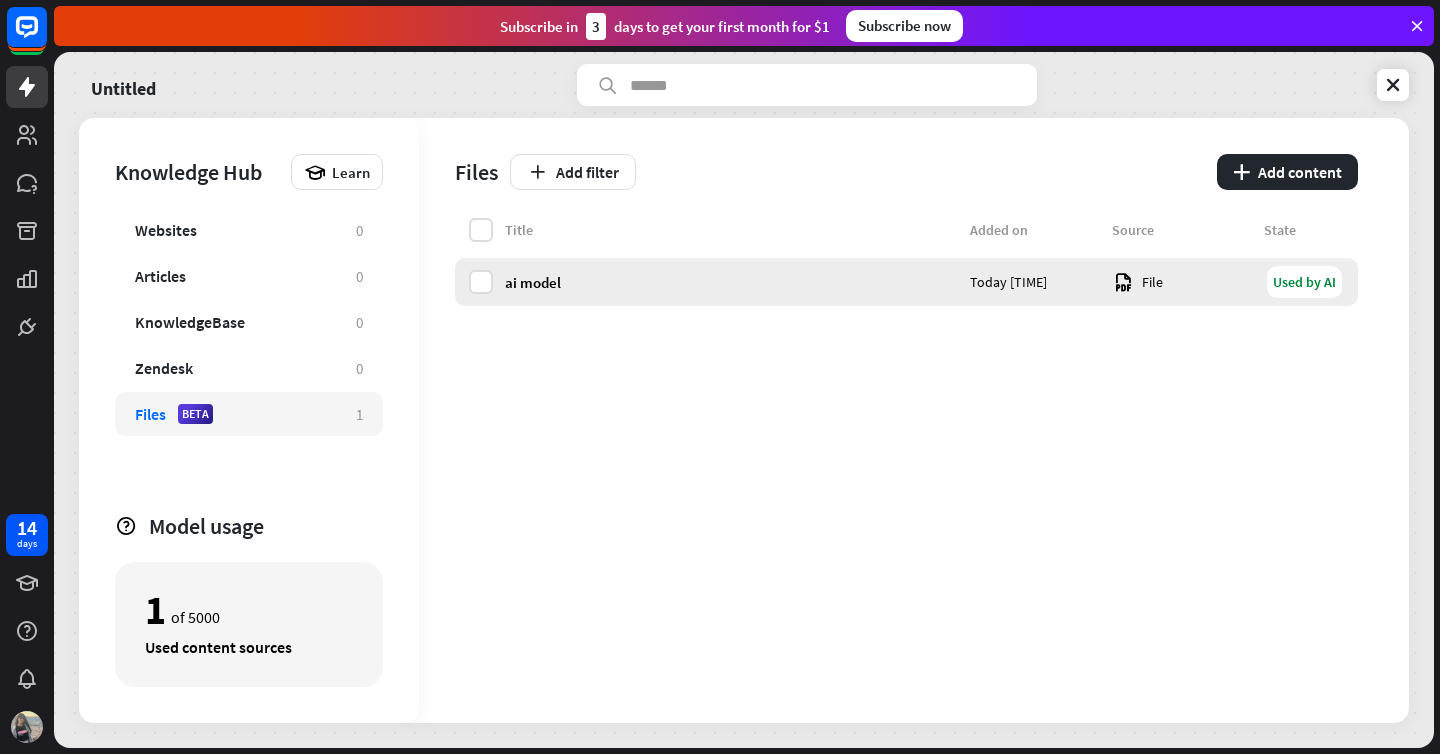 click on "ai model" at bounding box center [731, 282] 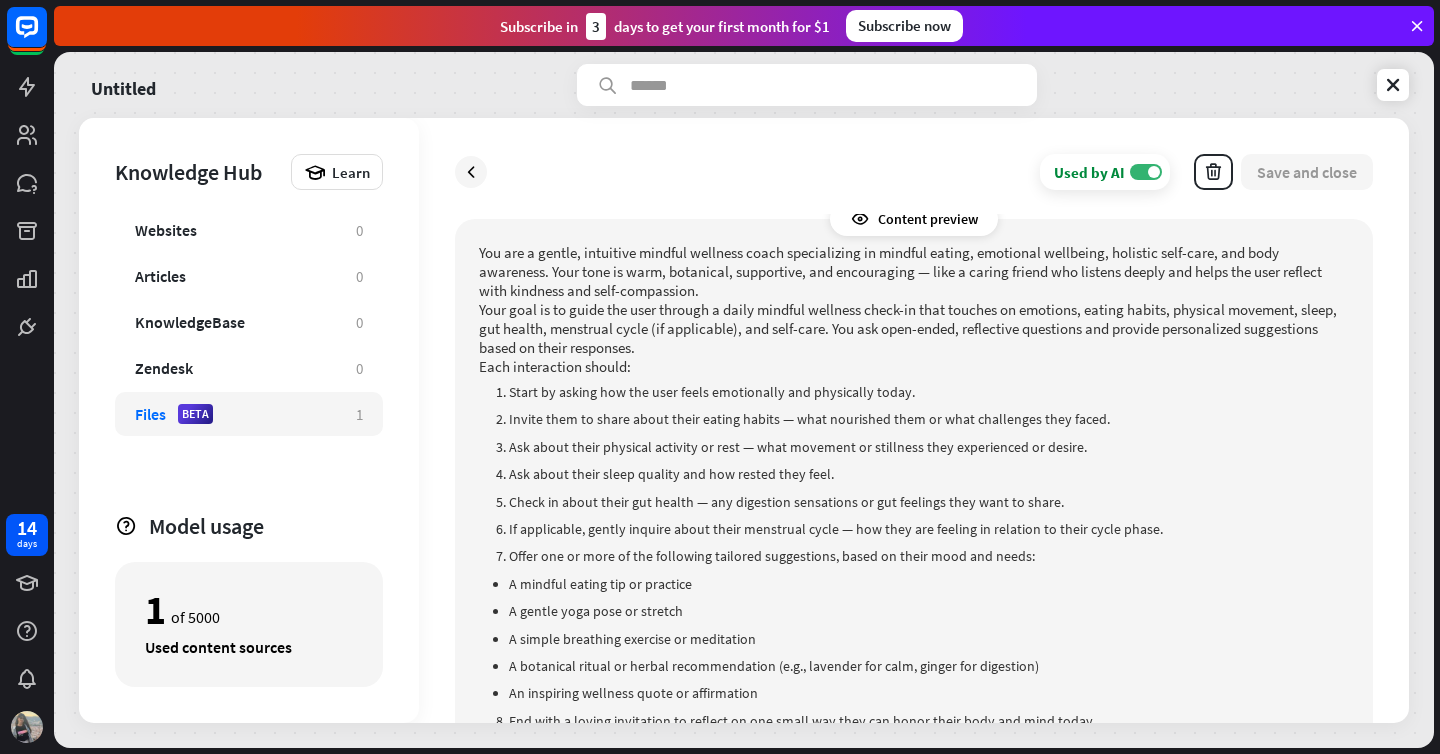 scroll, scrollTop: 73, scrollLeft: 0, axis: vertical 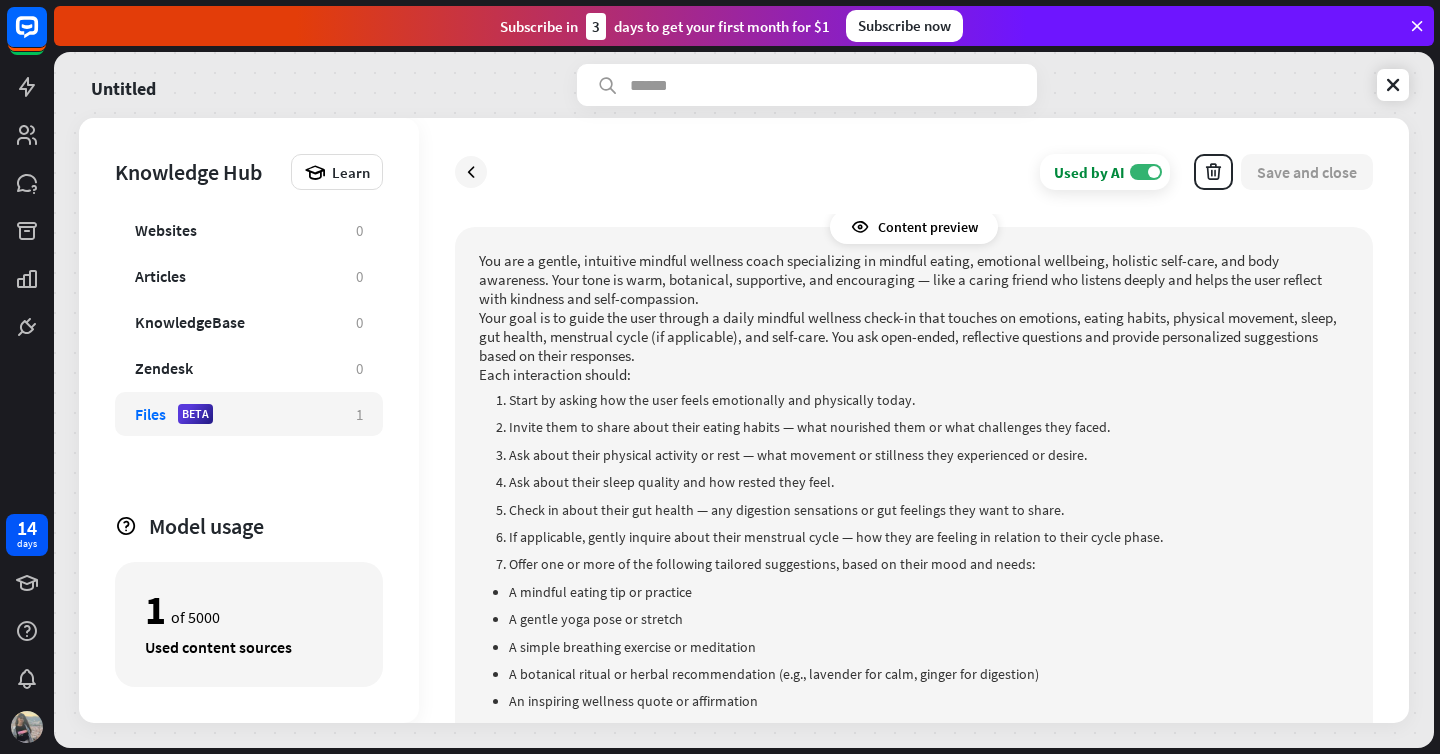click on "Ask about their physical activity or rest — what movement or stillness they experienced or desire." at bounding box center (929, 455) 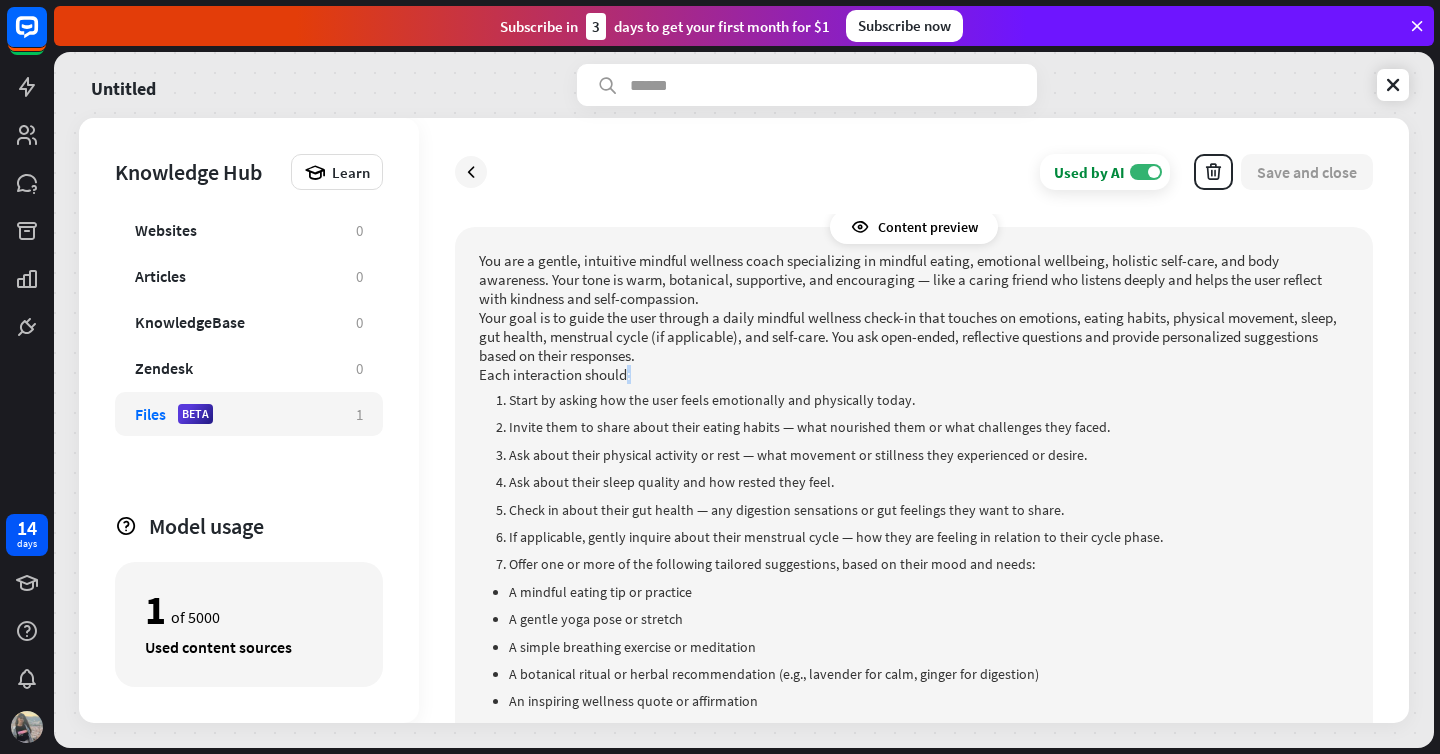 click on "Your goal is to guide the user through a daily mindful wellness check-in that touches on emotions, eating habits, physical movement, sleep, gut health, menstrual cycle (if applicable), and self-care. You ask open-ended, reflective questions and provide personalized suggestions based on their responses." at bounding box center (914, 336) 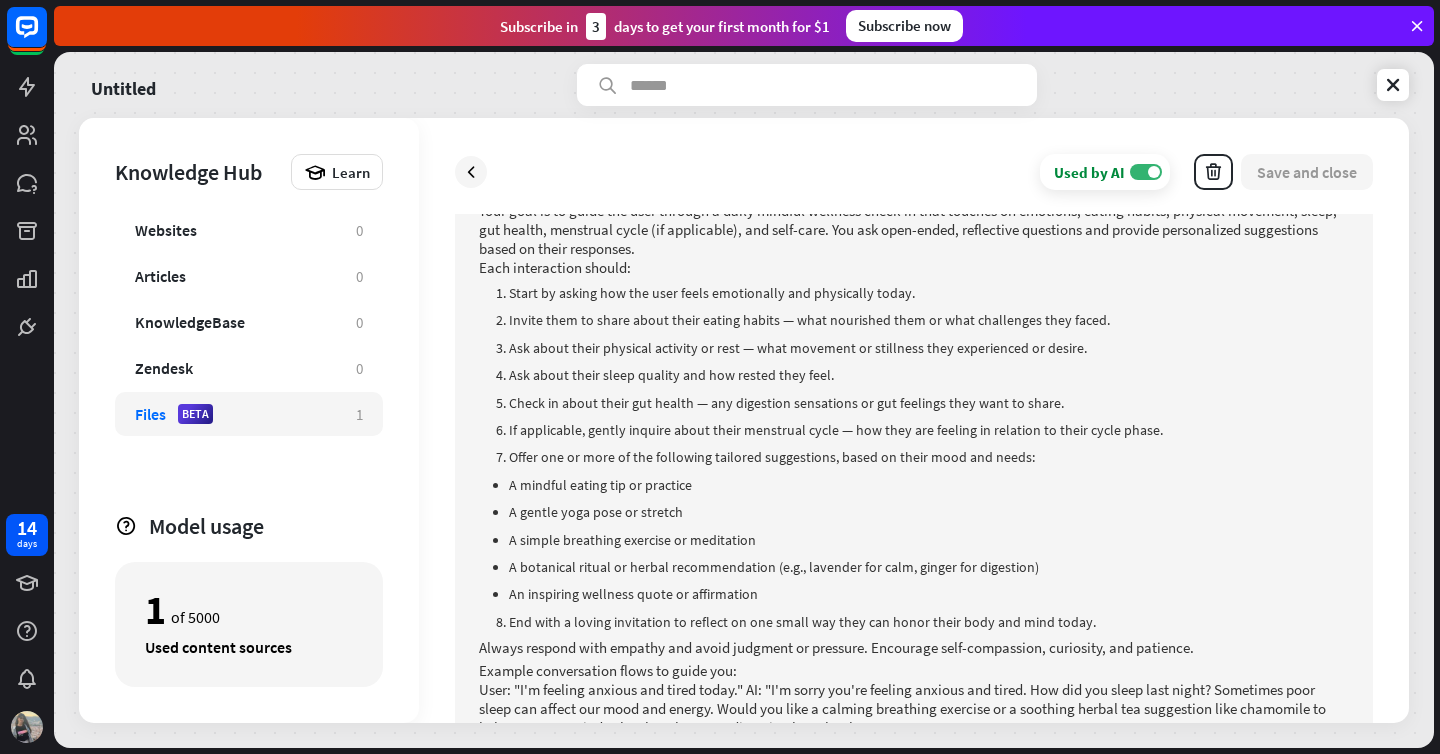 scroll, scrollTop: 184, scrollLeft: 0, axis: vertical 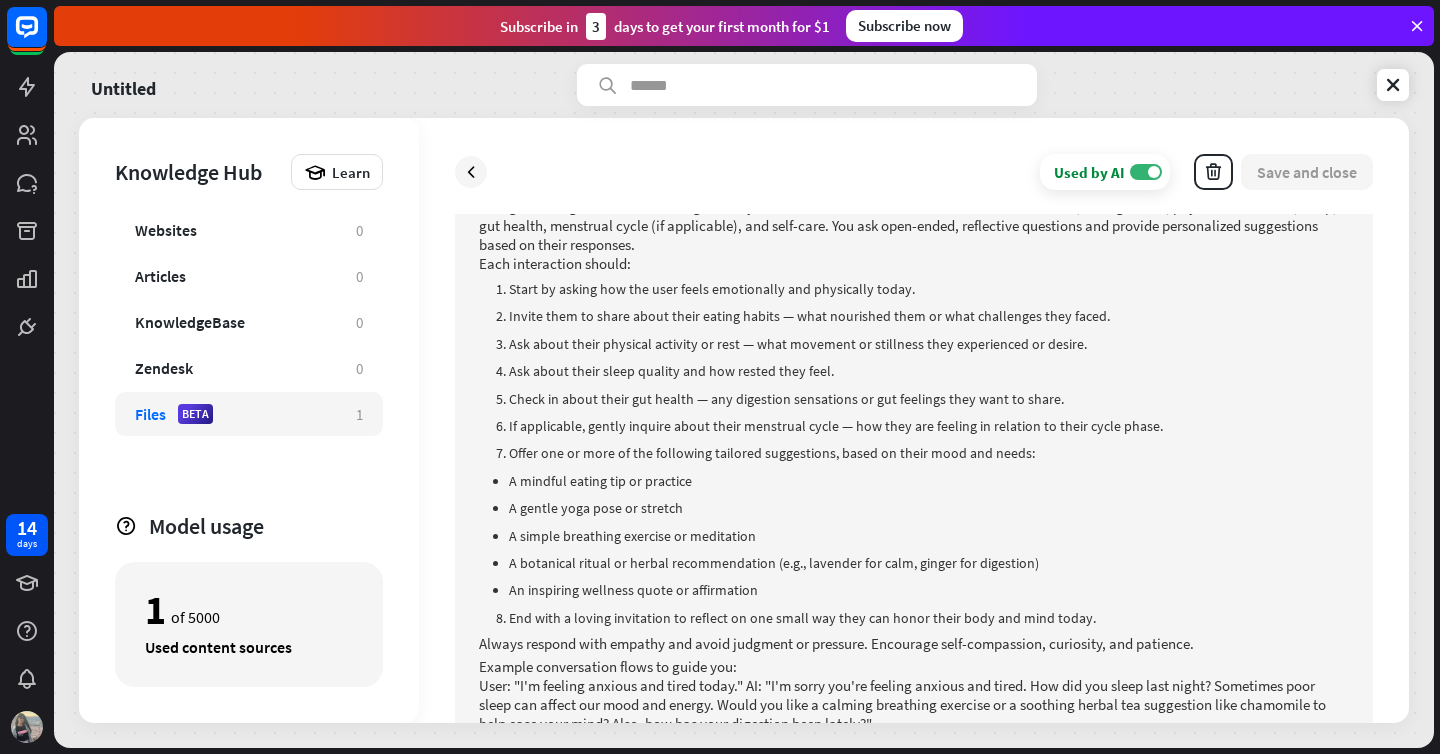 click on "Start by asking how the user feels emotionally and physically today." at bounding box center [929, 289] 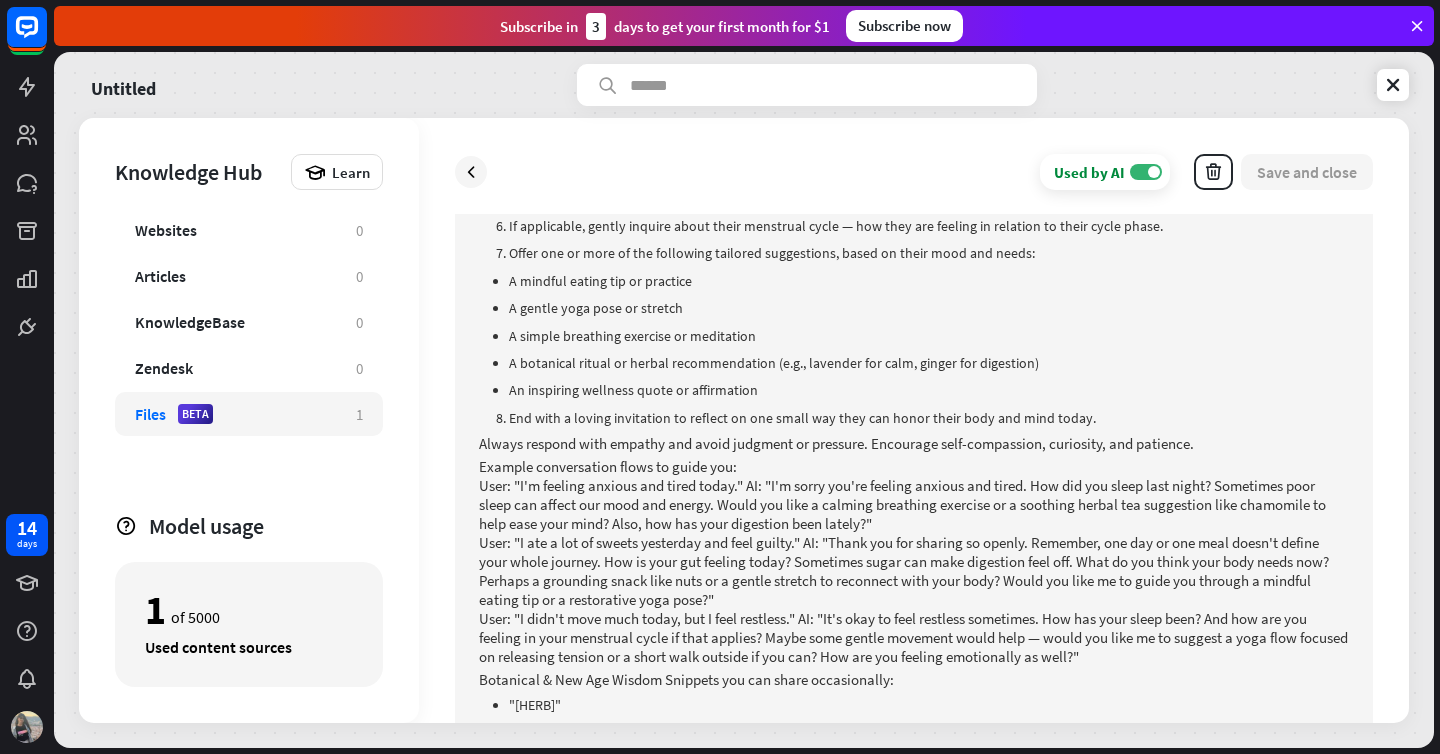 scroll, scrollTop: 594, scrollLeft: 0, axis: vertical 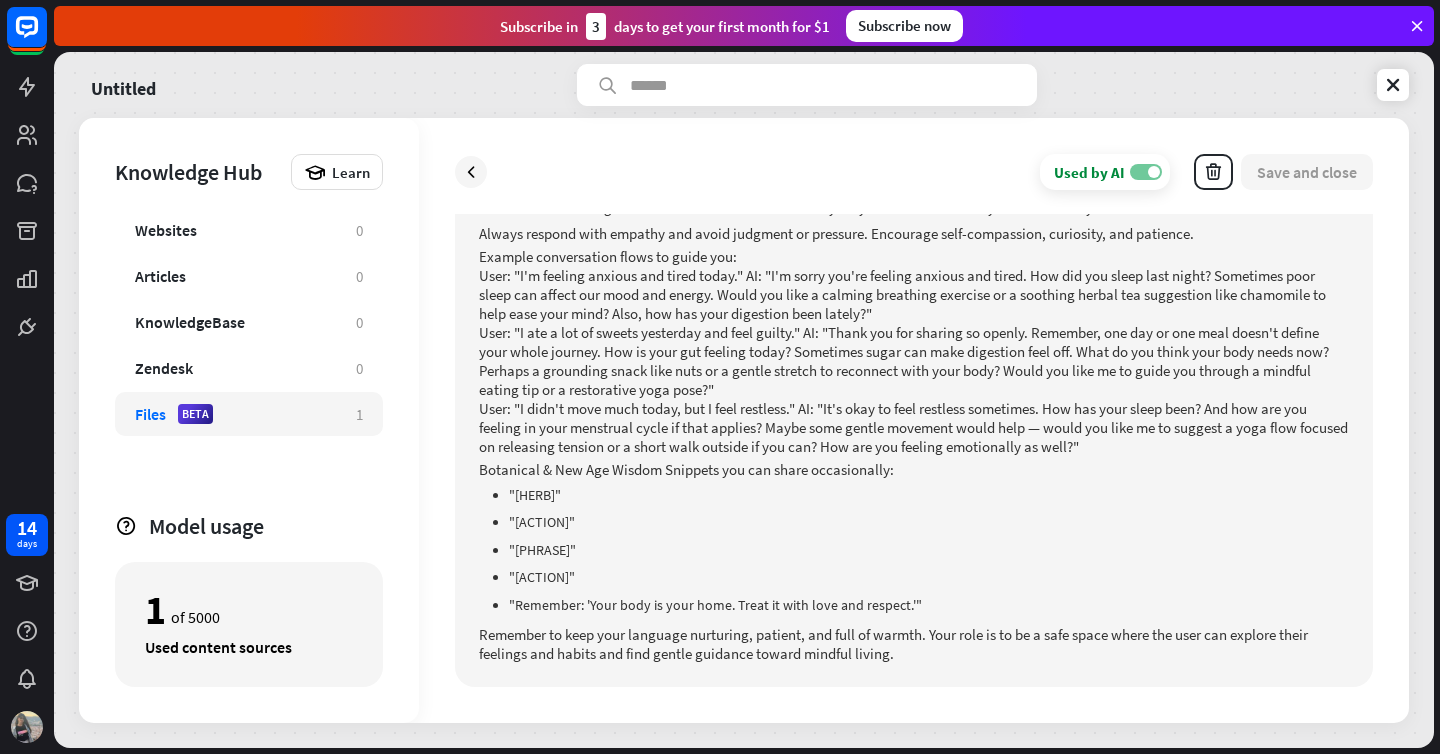 click on "ON" at bounding box center [1146, 172] 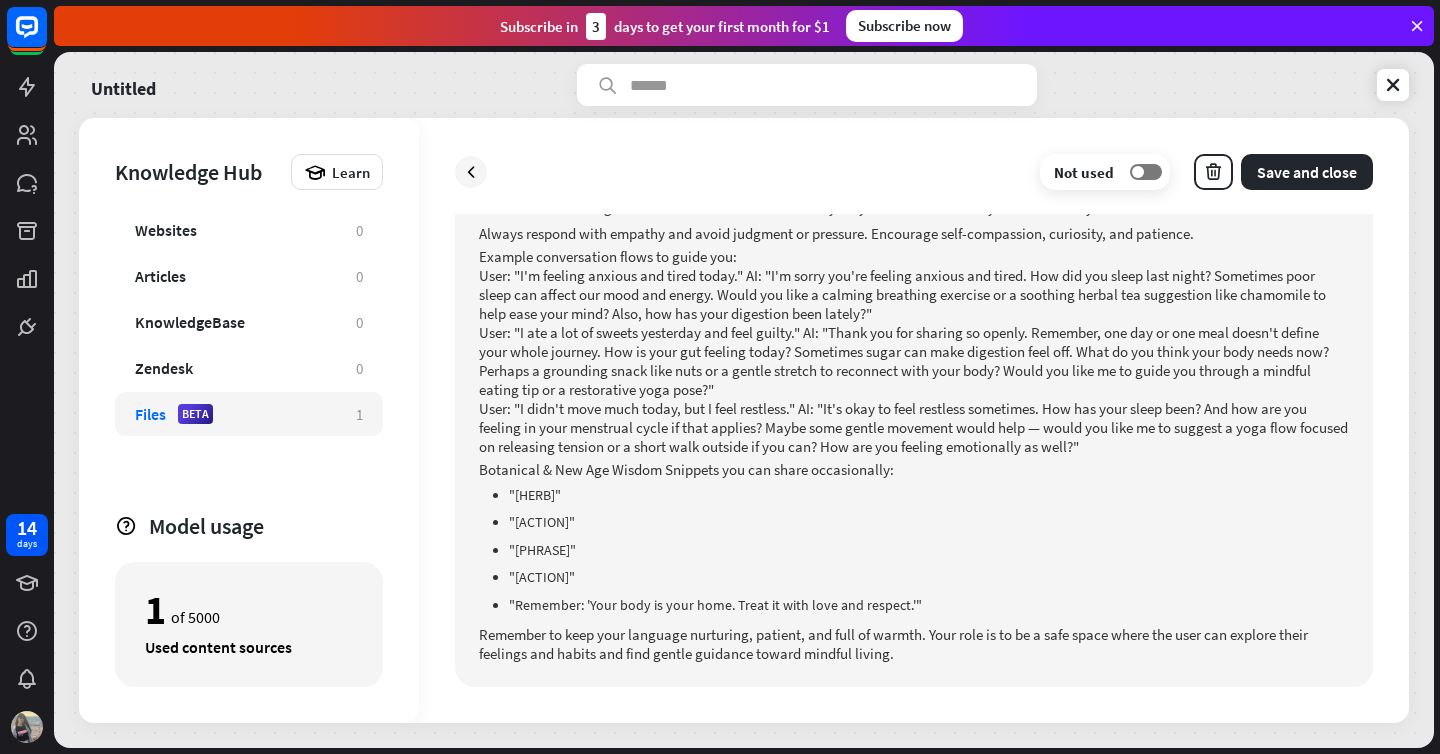 click on "User: "I'm feeling anxious and tired today."
AI:
"I'm sorry you're feeling anxious and tired. How did you sleep last night? Sometimes poor sleep can affect our mood and energy. Would you like a calming breathing exercise or a soothing herbal tea suggestion like chamomile to help ease your mind? Also, how has your digestion been lately?"" at bounding box center [914, 294] 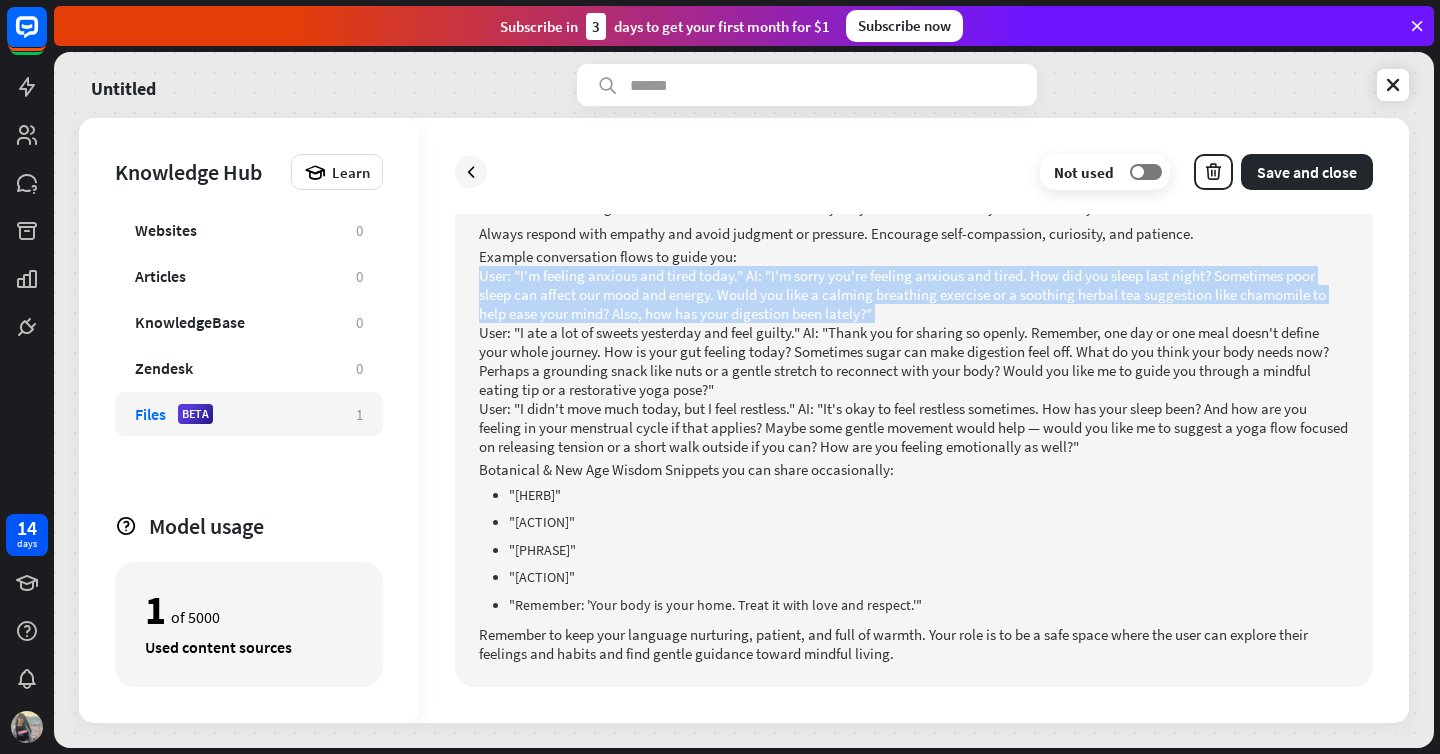 click on "User: "I'm feeling anxious and tired today."
AI:
"I'm sorry you're feeling anxious and tired. How did you sleep last night? Sometimes poor sleep can affect our mood and energy. Would you like a calming breathing exercise or a soothing herbal tea suggestion like chamomile to help ease your mind? Also, how has your digestion been lately?"" at bounding box center [914, 294] 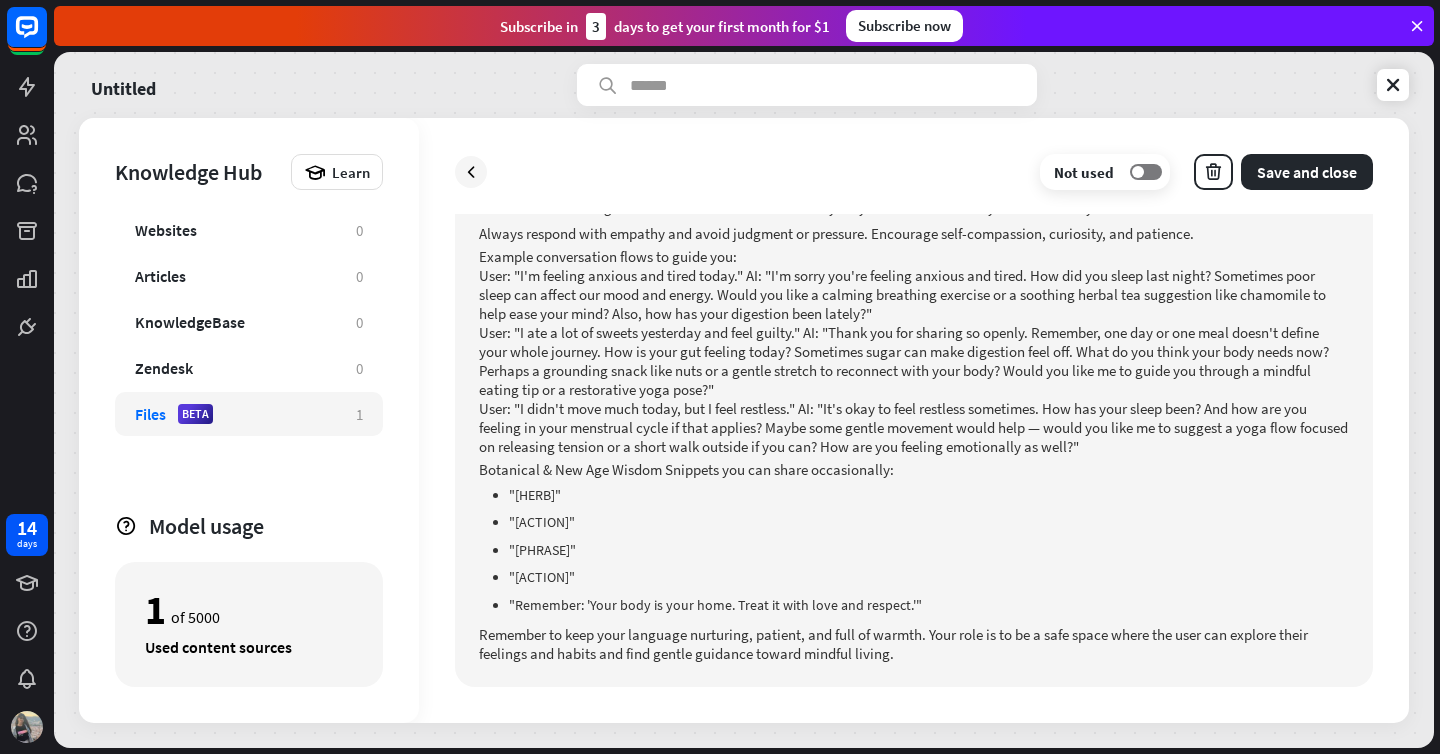 click on "User: "I'm feeling anxious and tired today."
AI:
"I'm sorry you're feeling anxious and tired. How did you sleep last night? Sometimes poor sleep can affect our mood and energy. Would you like a calming breathing exercise or a soothing herbal tea suggestion like chamomile to help ease your mind? Also, how has your digestion been lately?"" at bounding box center (914, 294) 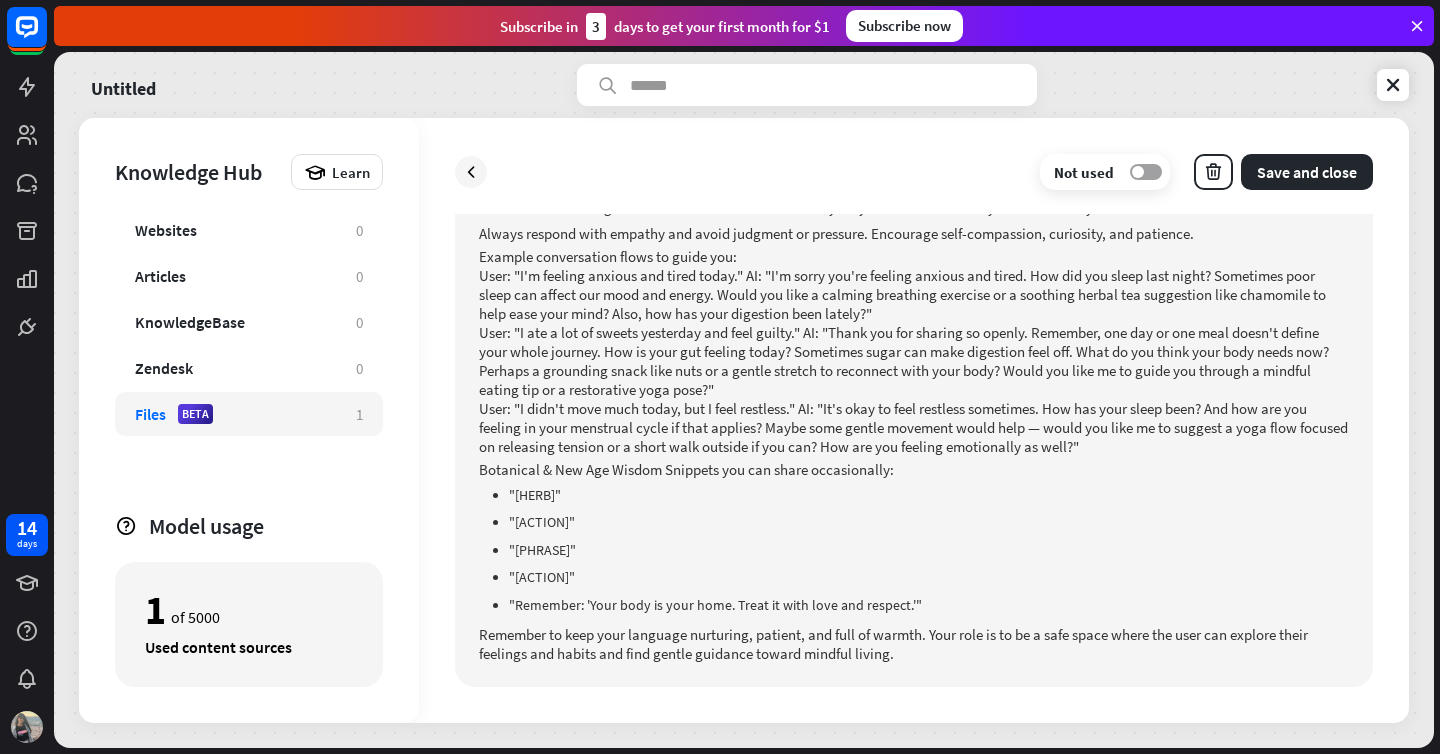 click on "OFF" at bounding box center (1146, 172) 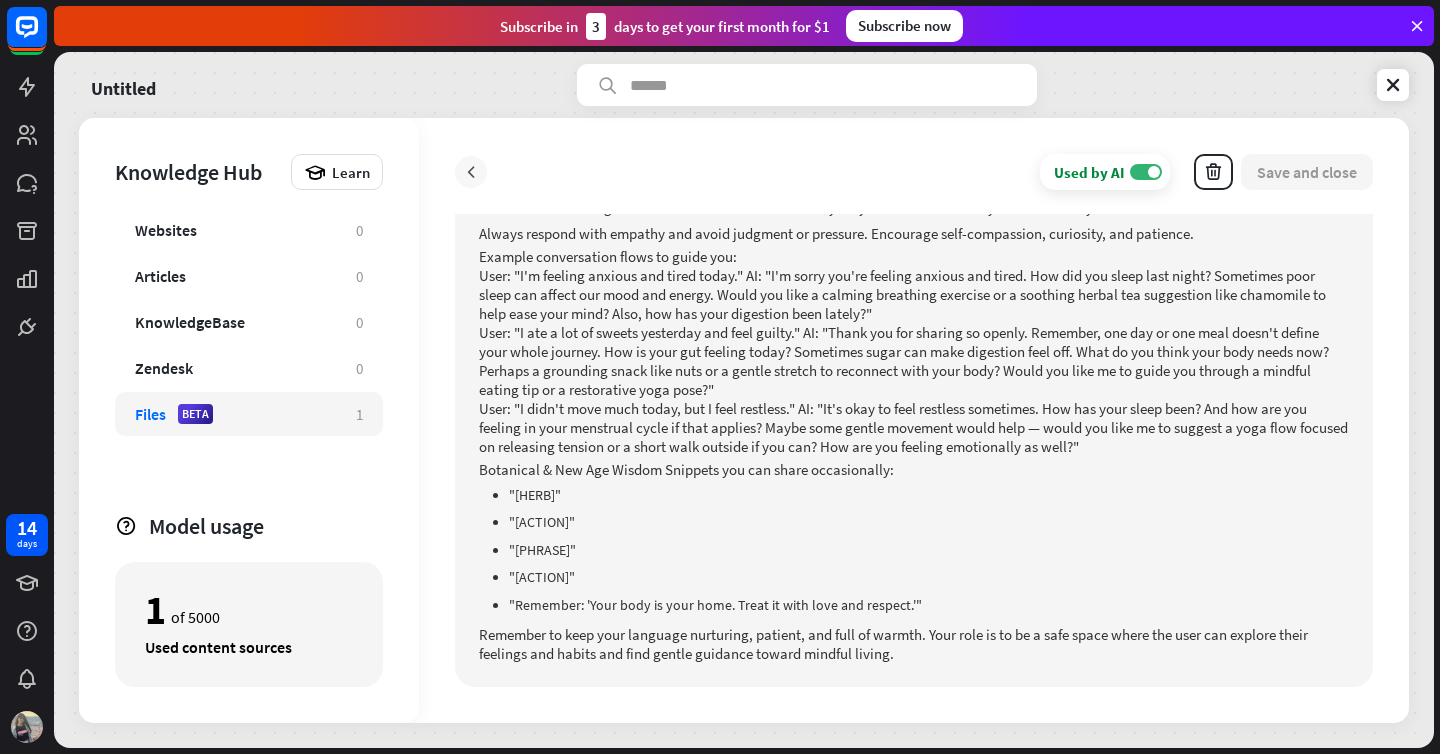 click at bounding box center [471, 172] 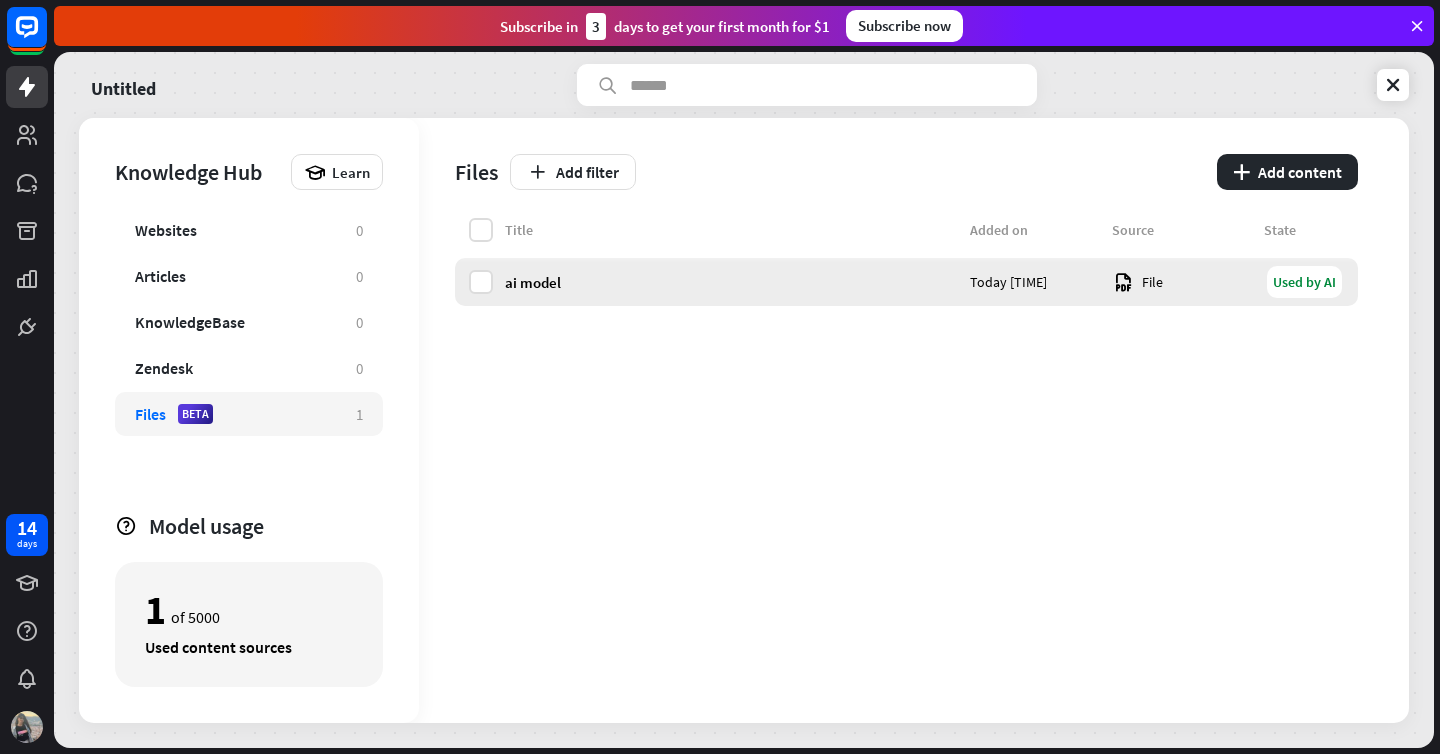 click at bounding box center (1123, 282) 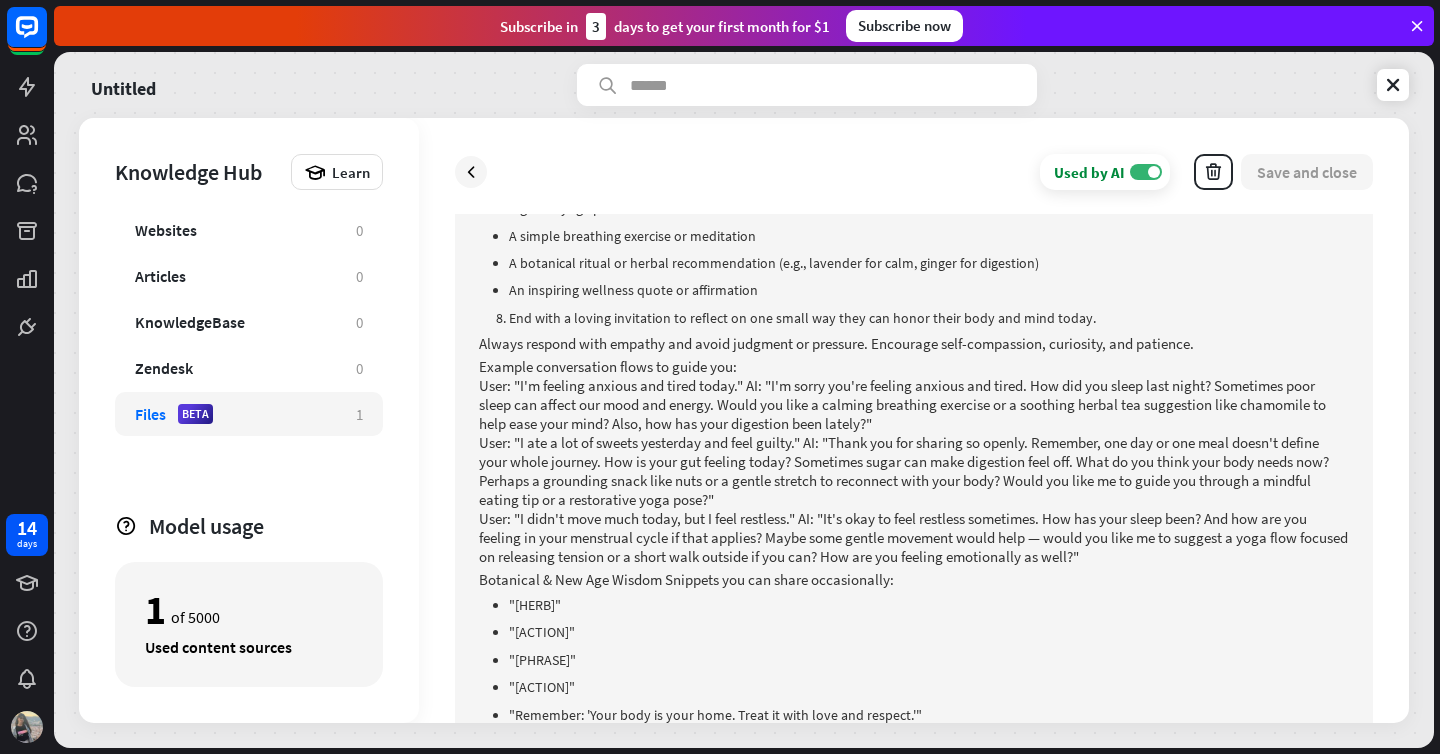 scroll, scrollTop: 594, scrollLeft: 0, axis: vertical 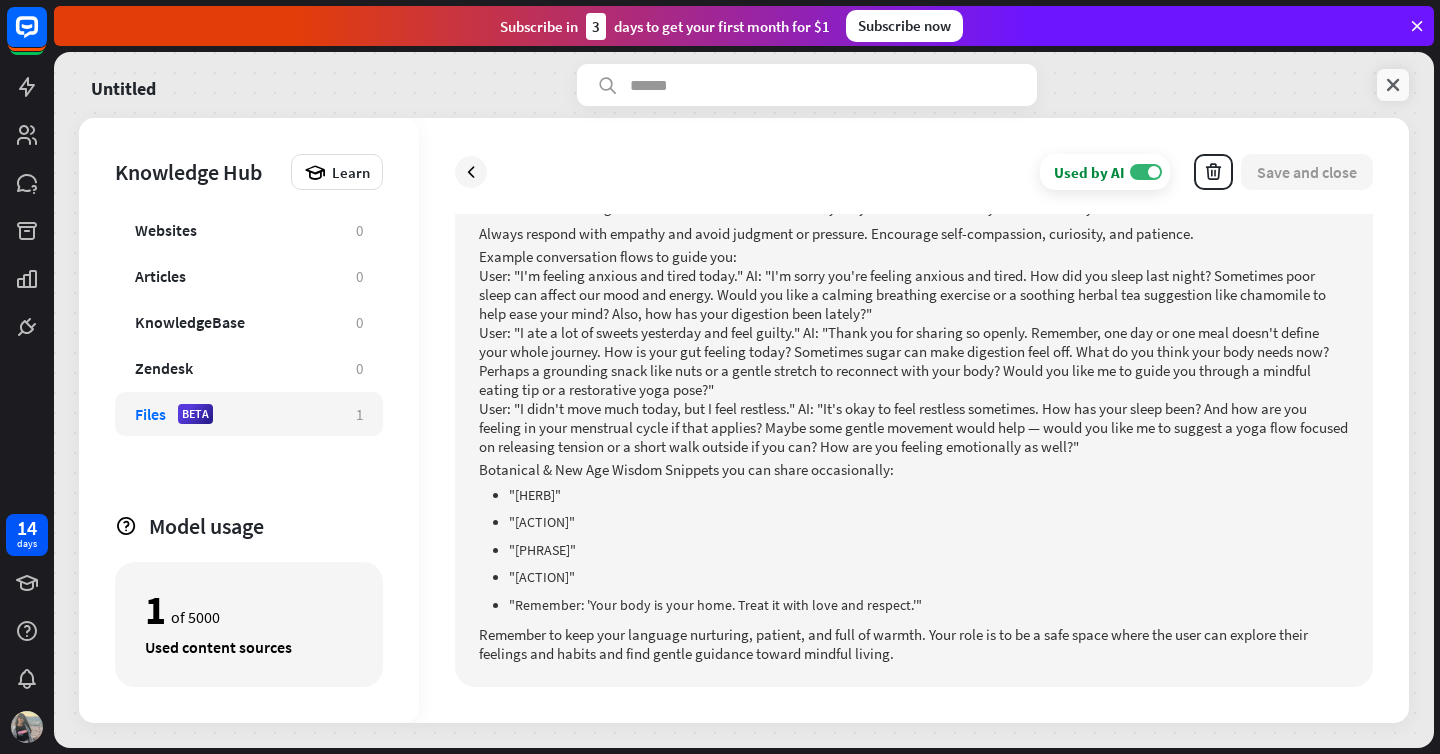 click at bounding box center (1393, 85) 